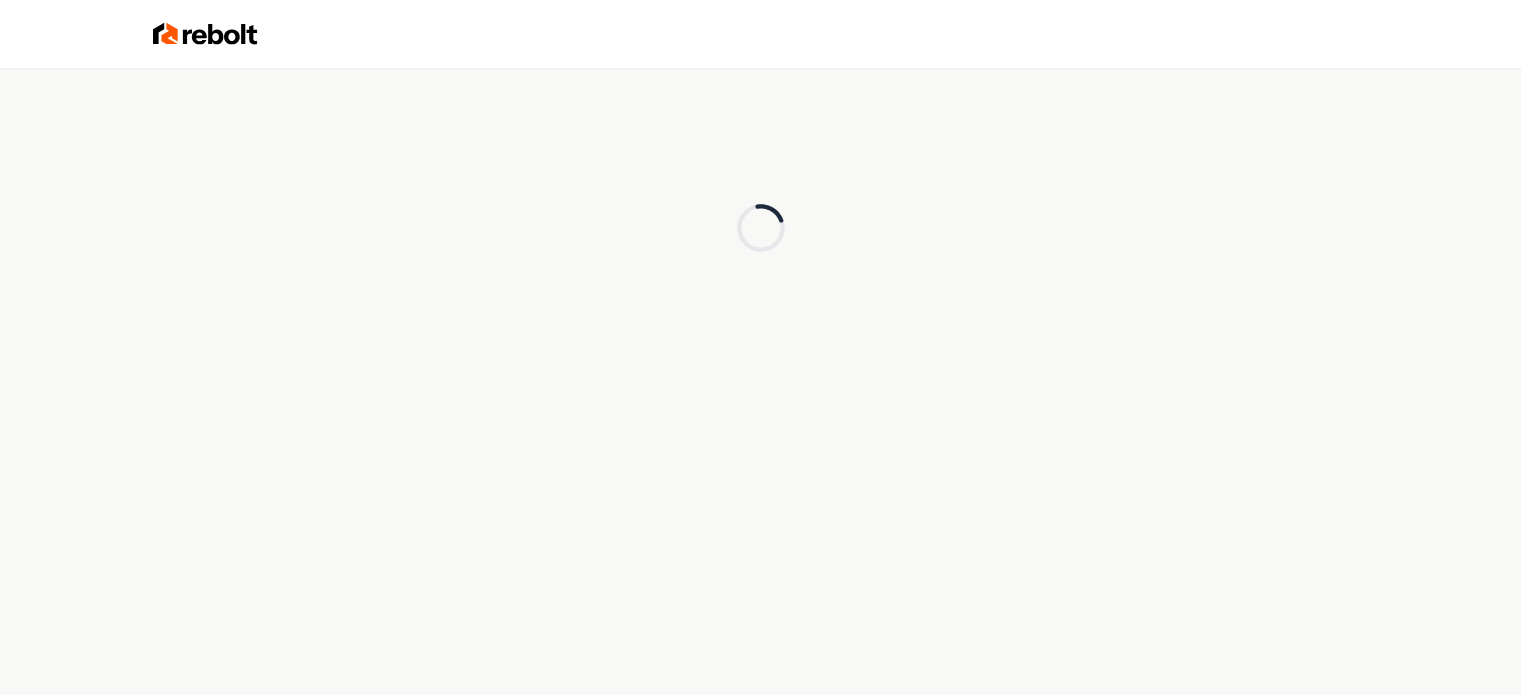 scroll, scrollTop: 0, scrollLeft: 0, axis: both 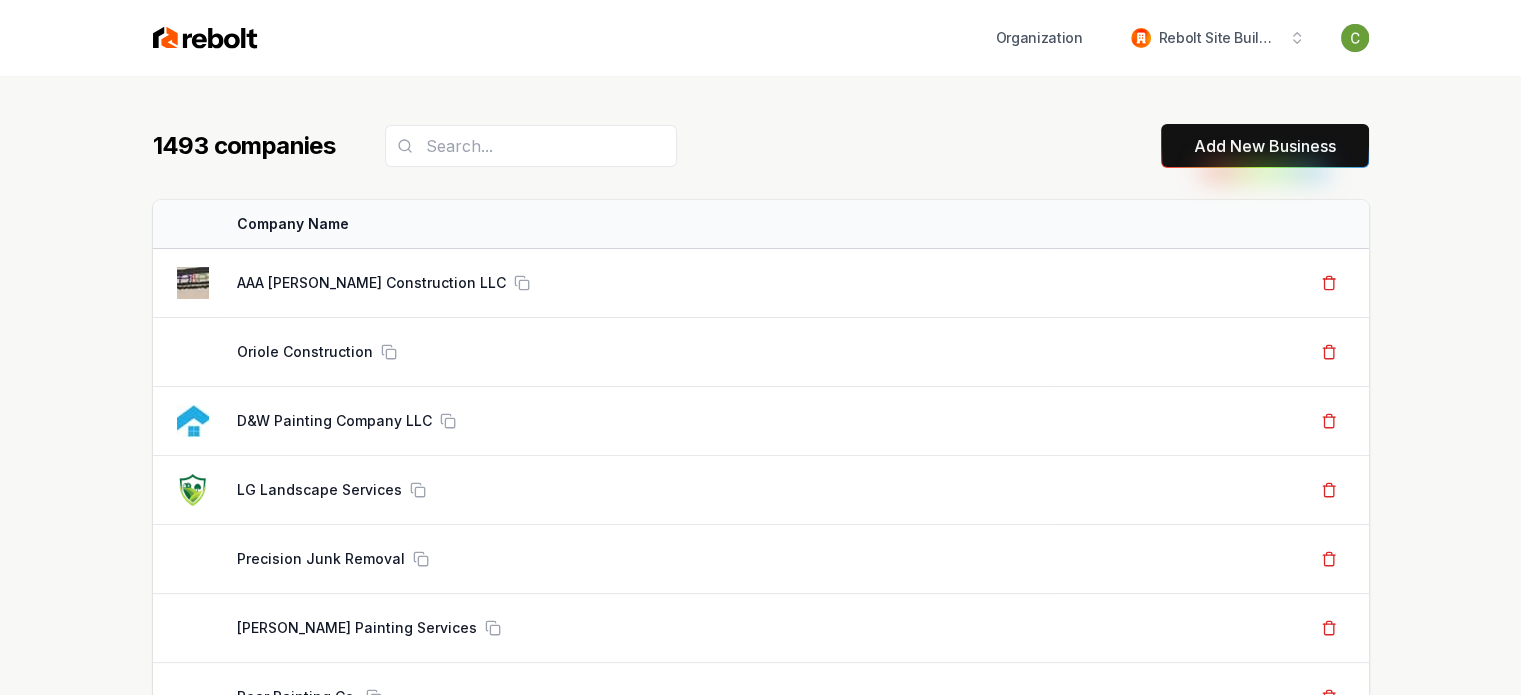 click on "Add New Business" at bounding box center [1265, 146] 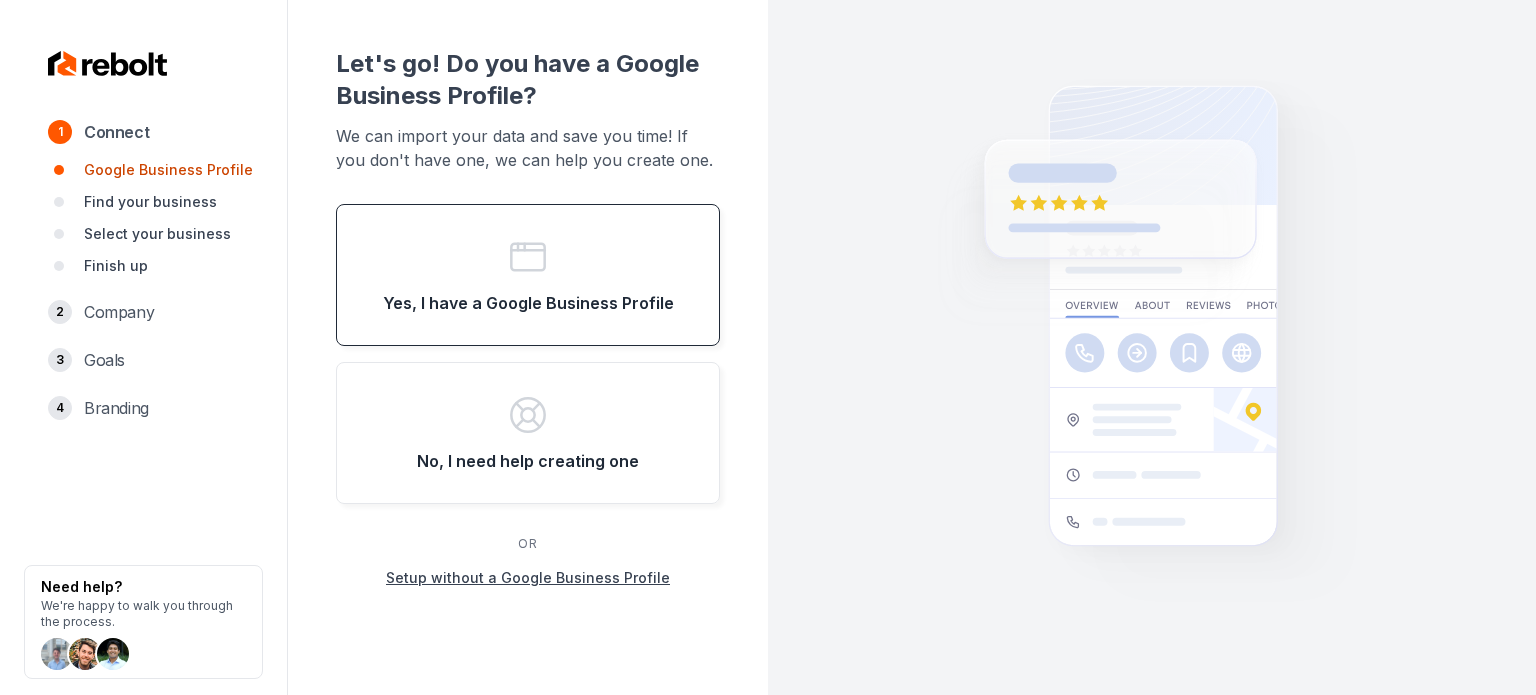 click on "Yes, I have a Google Business Profile" at bounding box center [528, 275] 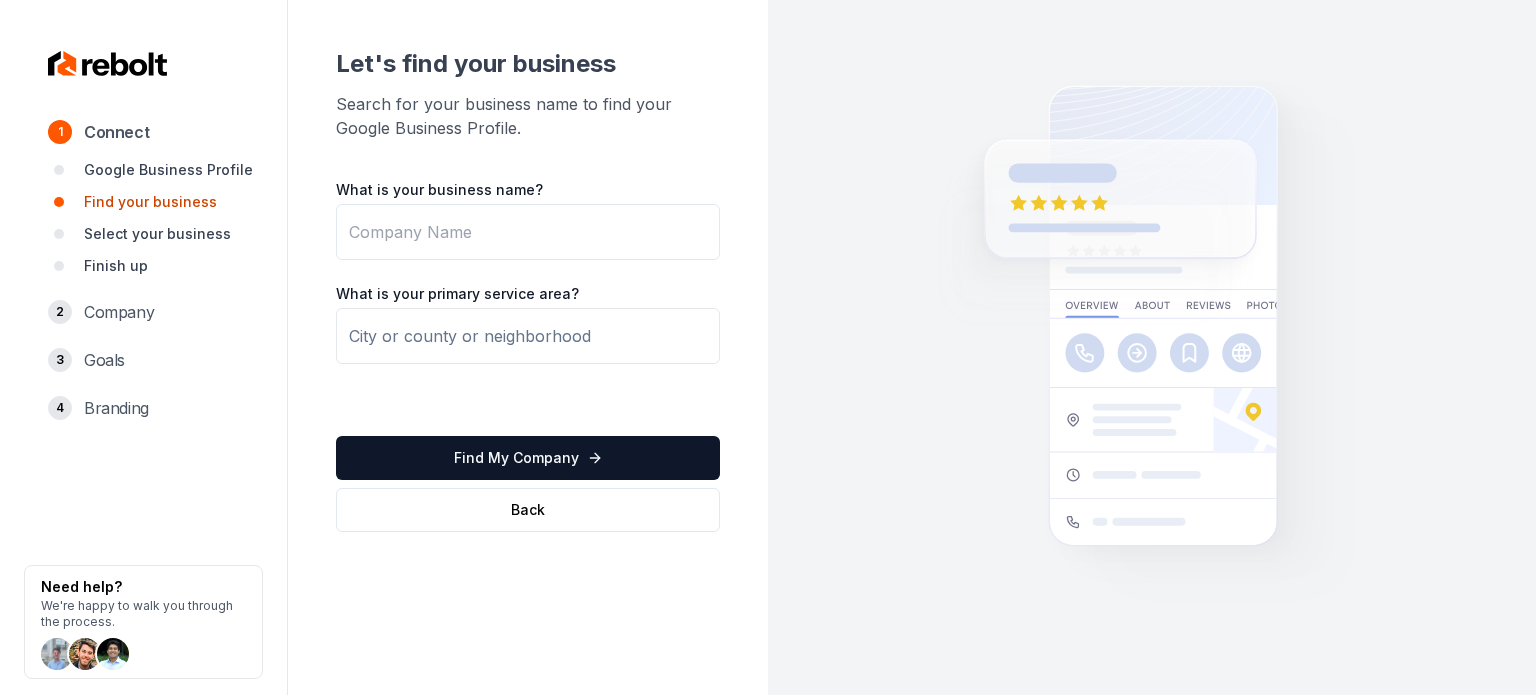 click on "What is your business name?" at bounding box center (528, 232) 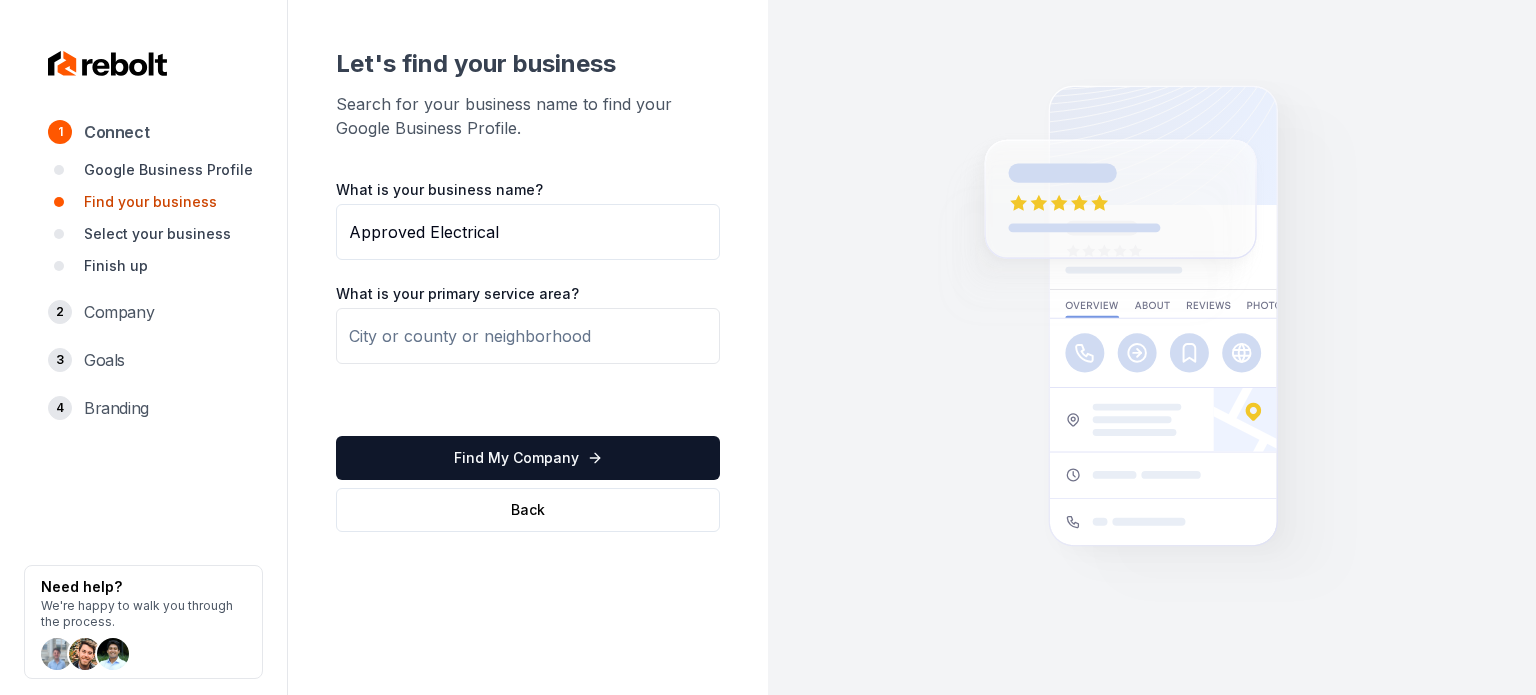 type on "Approved Electrical" 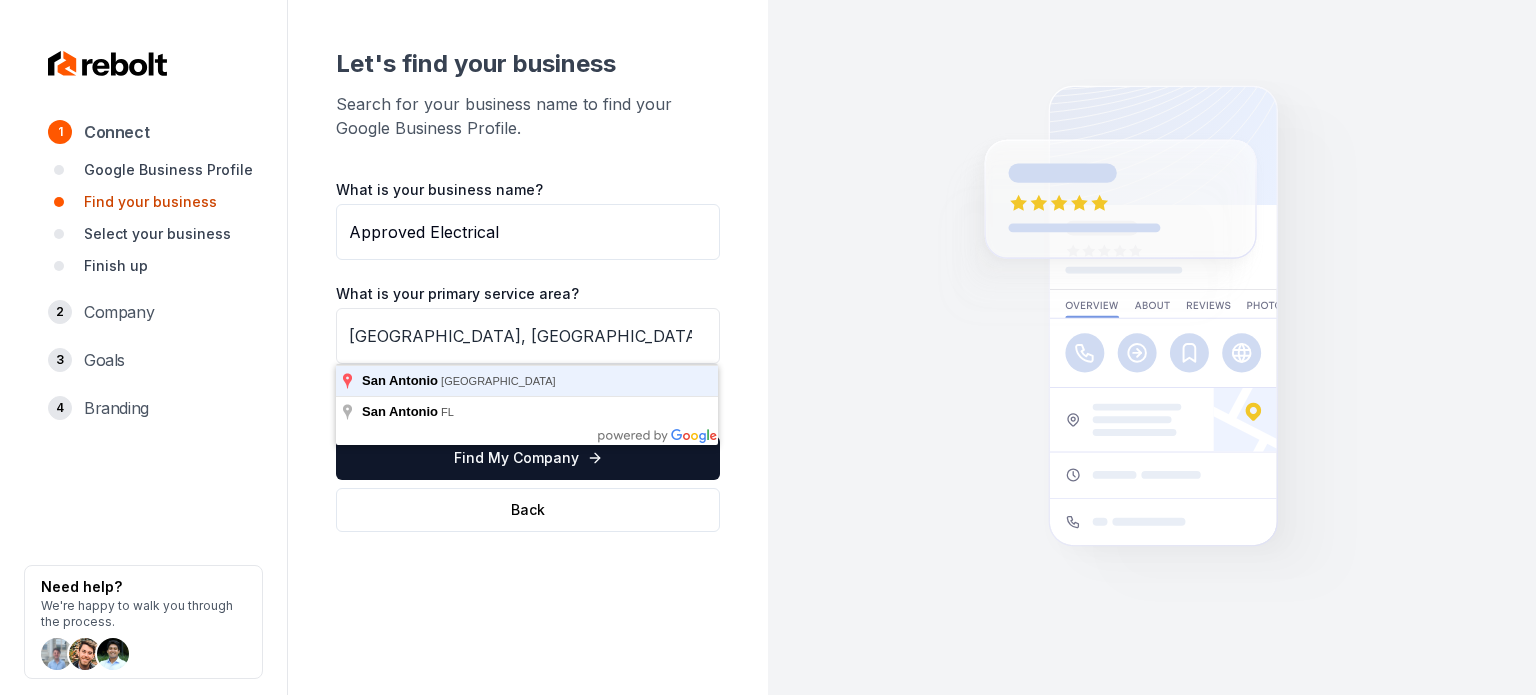 type on "[GEOGRAPHIC_DATA], [GEOGRAPHIC_DATA]" 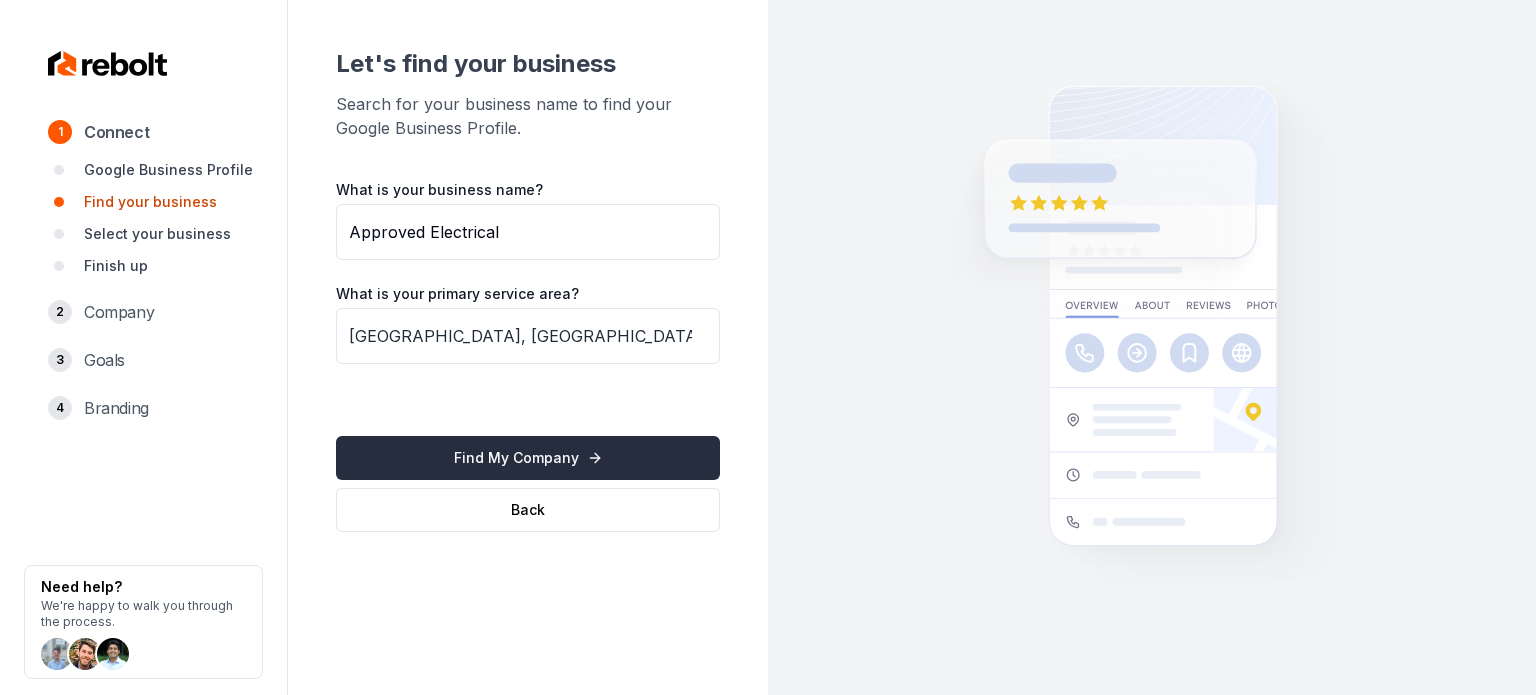 click on "Find My Company" at bounding box center (528, 458) 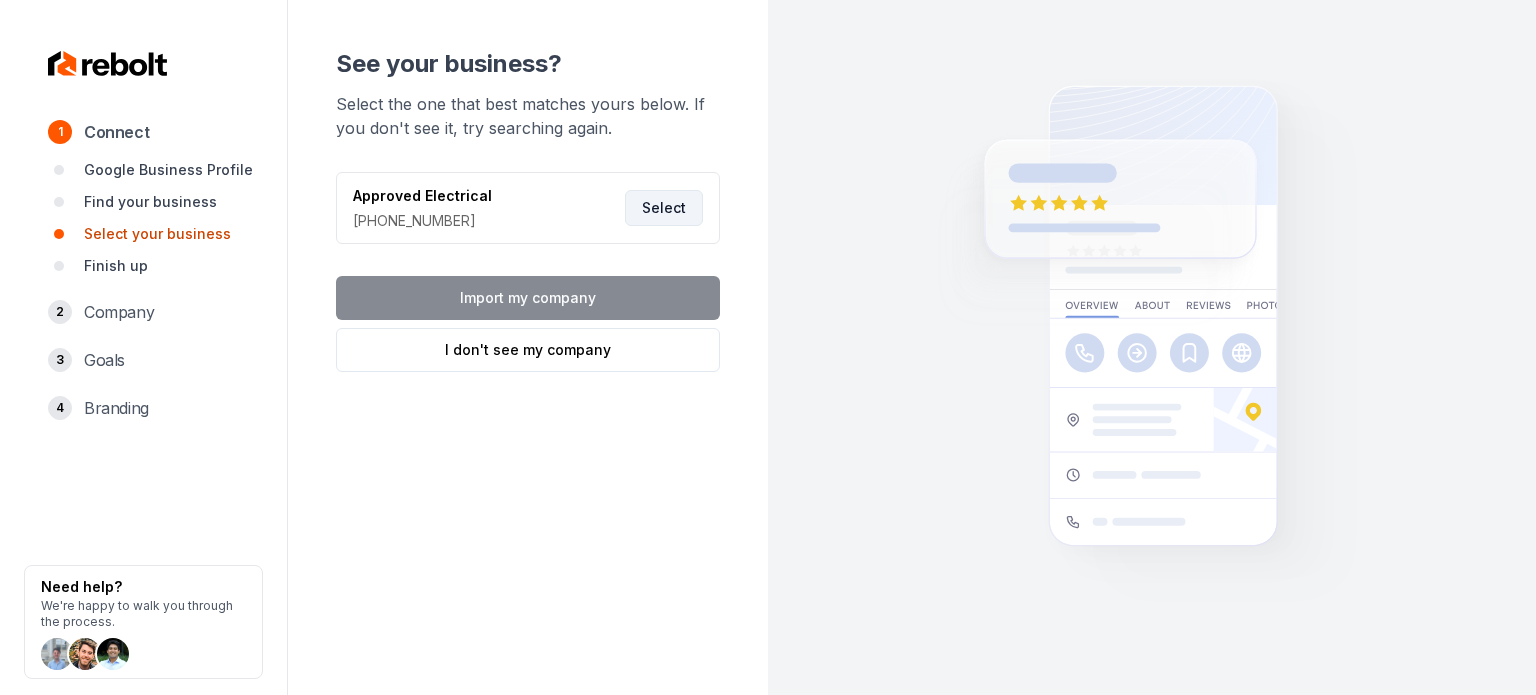 click on "Select" at bounding box center (664, 208) 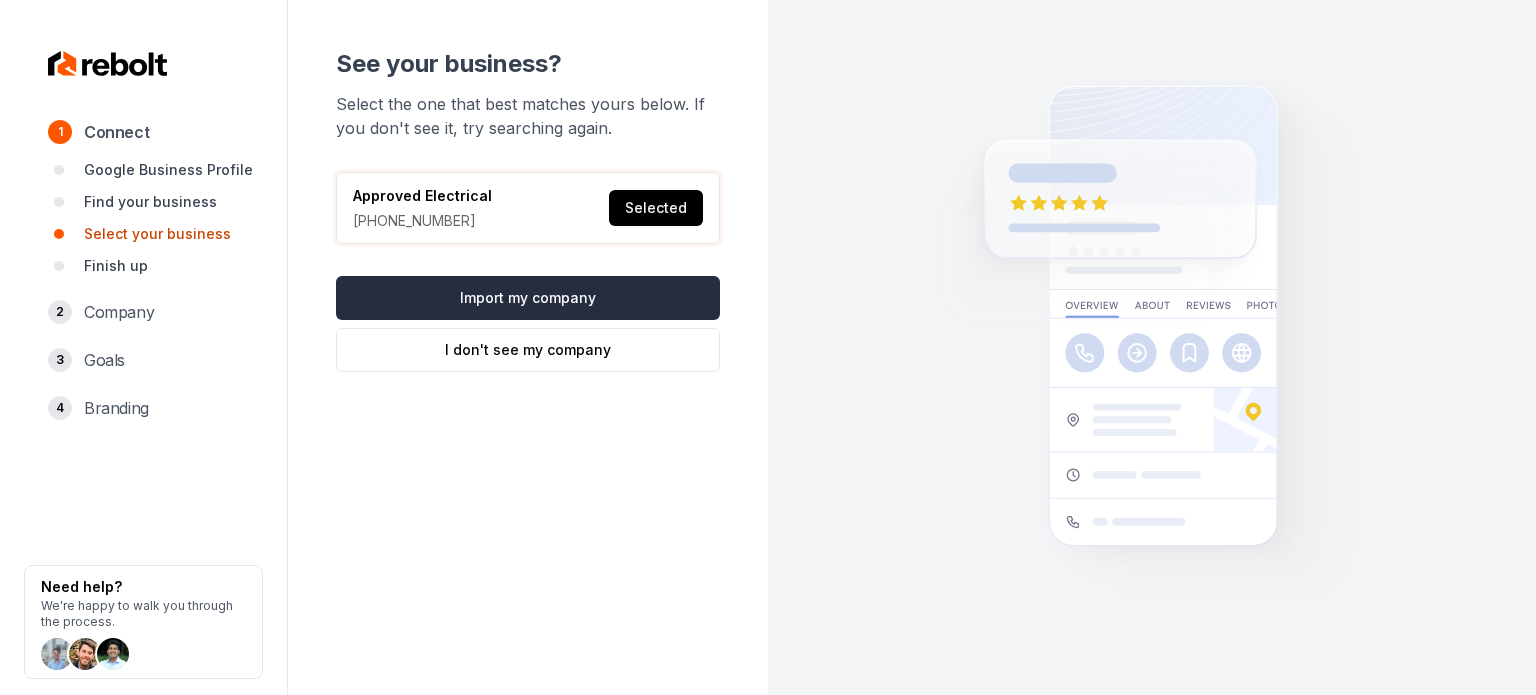 click on "Import my company" at bounding box center [528, 298] 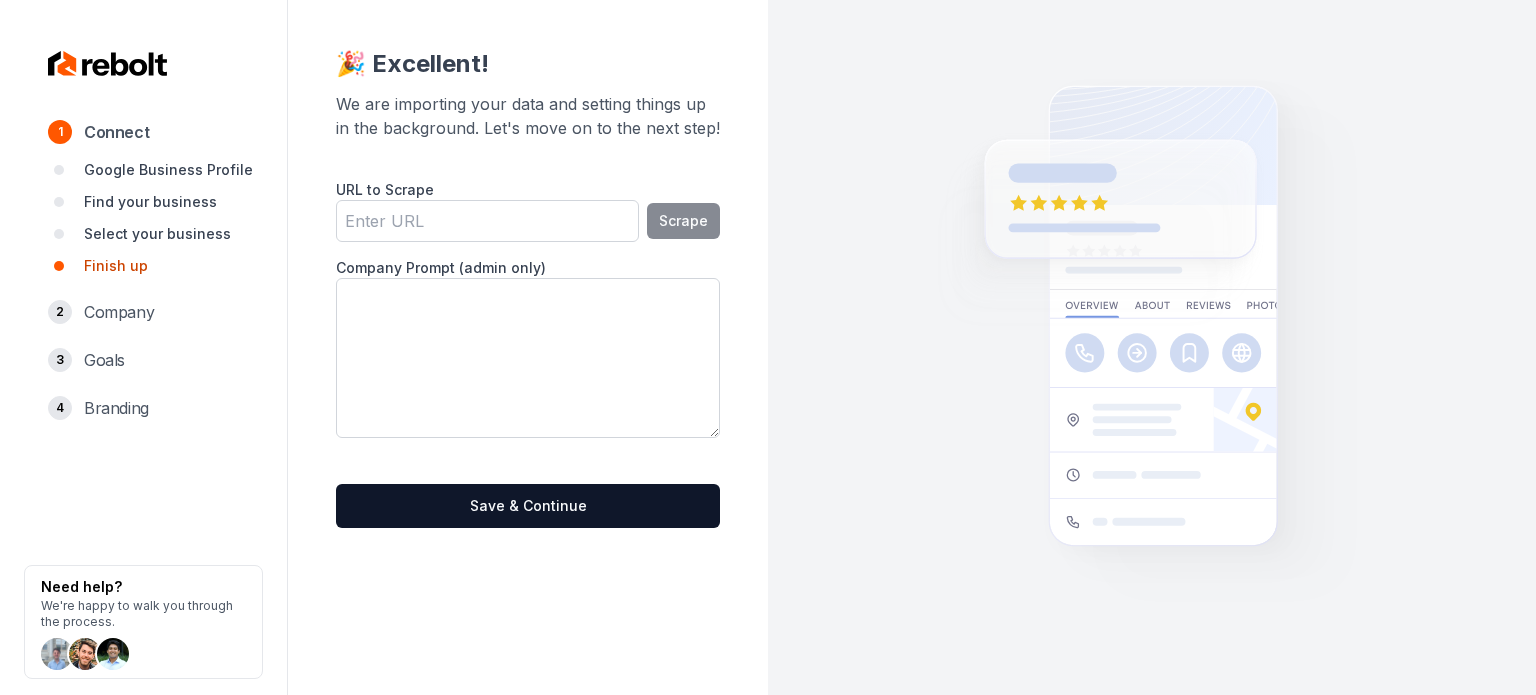 click at bounding box center [528, 358] 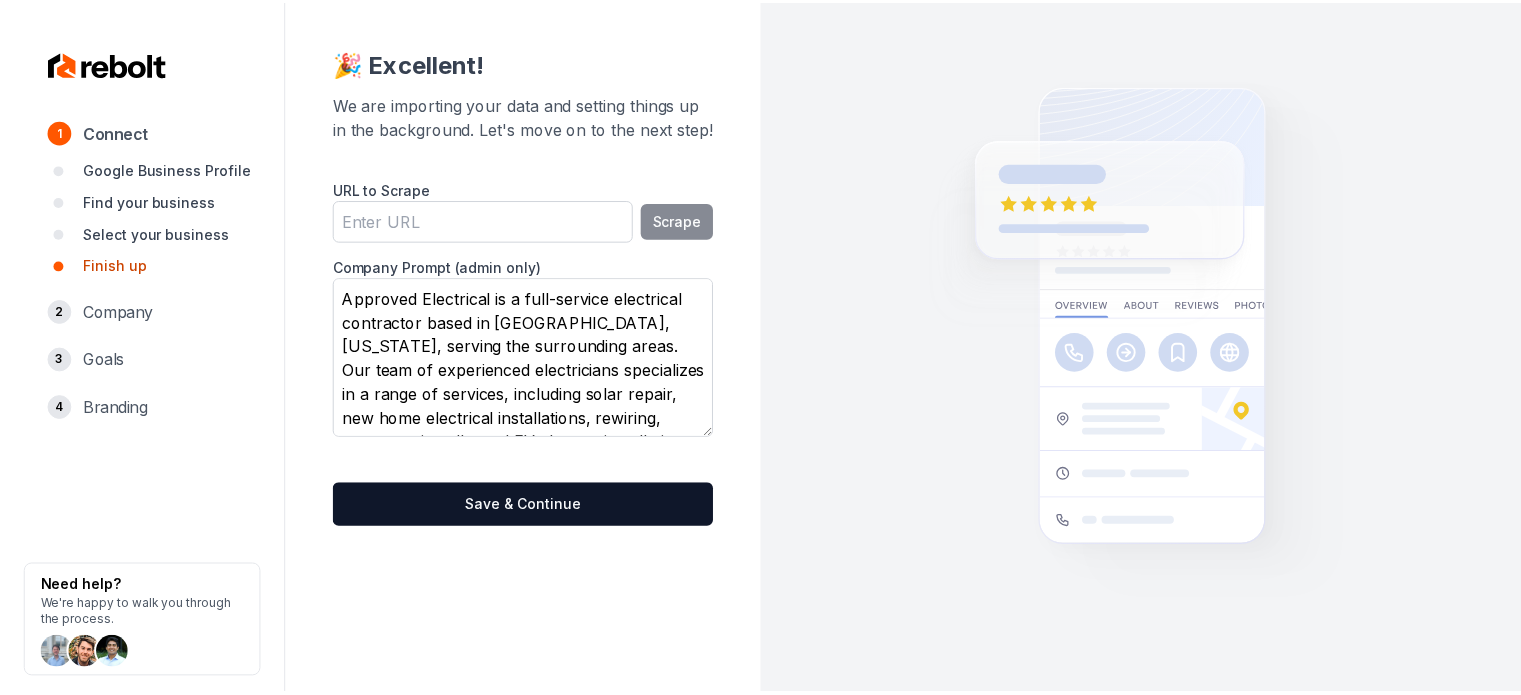 scroll, scrollTop: 159, scrollLeft: 0, axis: vertical 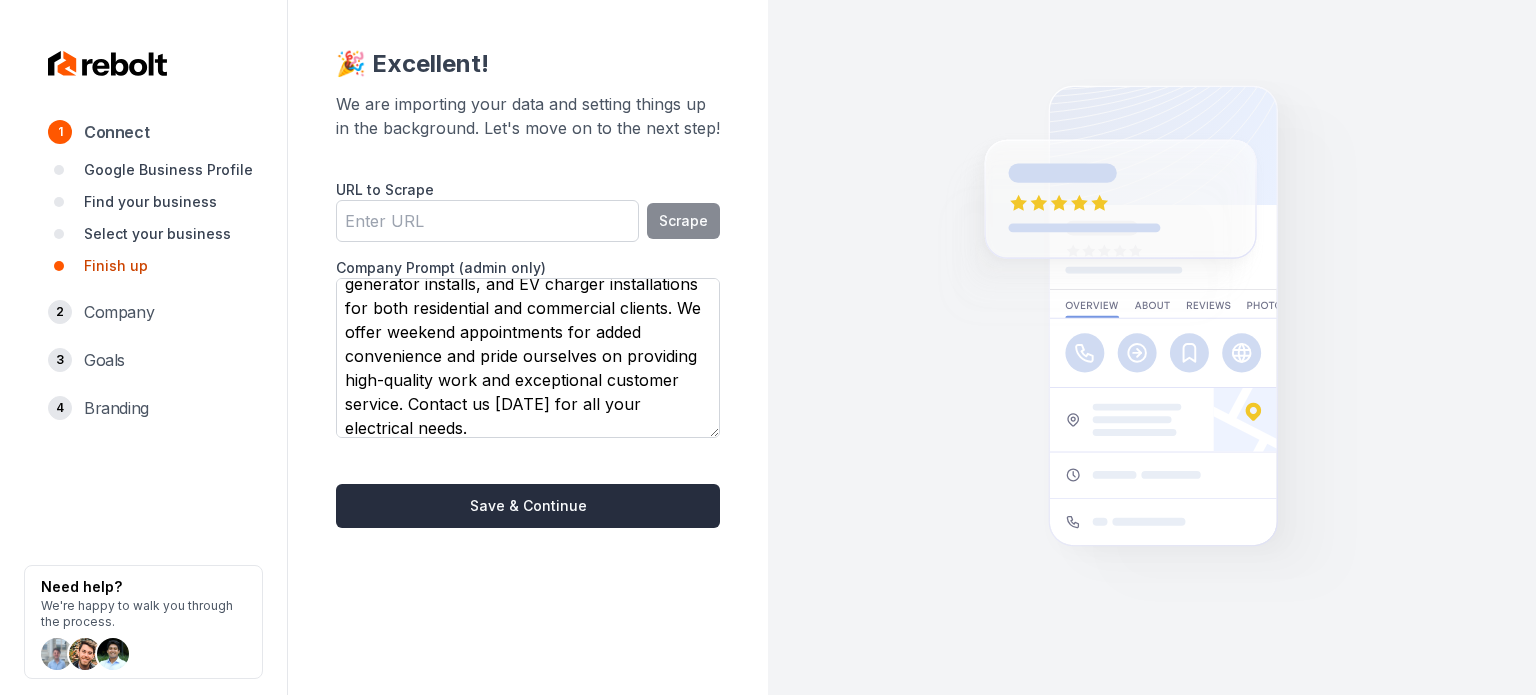 type on "Approved Electrical is a full-service electrical contractor based in [GEOGRAPHIC_DATA], [US_STATE], serving the surrounding areas. Our team of experienced electricians specializes in a range of services, including solar repair, new home electrical installations, rewiring, generator installs, and EV charger installations for both residential and commercial clients. We offer weekend appointments for added convenience and pride ourselves on providing high-quality work and exceptional customer service. Contact us [DATE] for all your electrical needs." 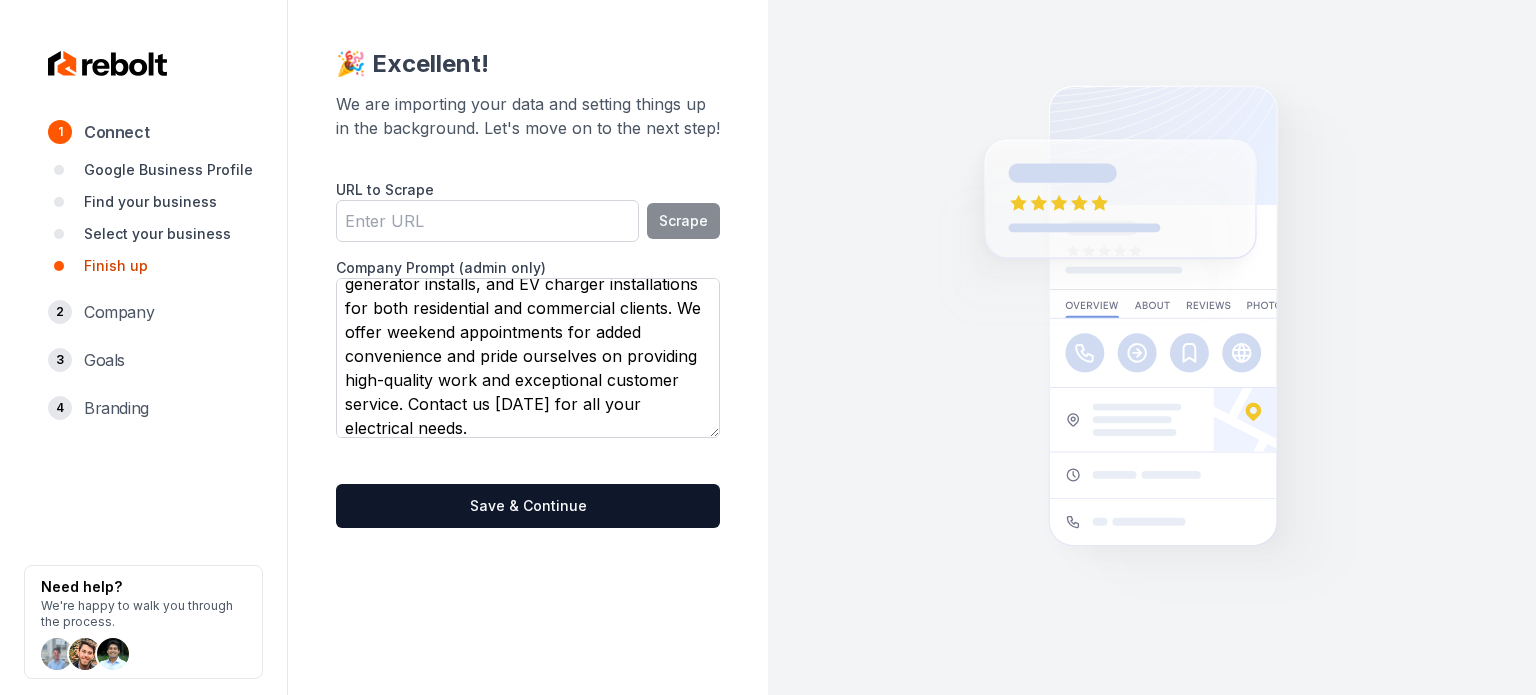 click on "Save & Continue" at bounding box center [528, 506] 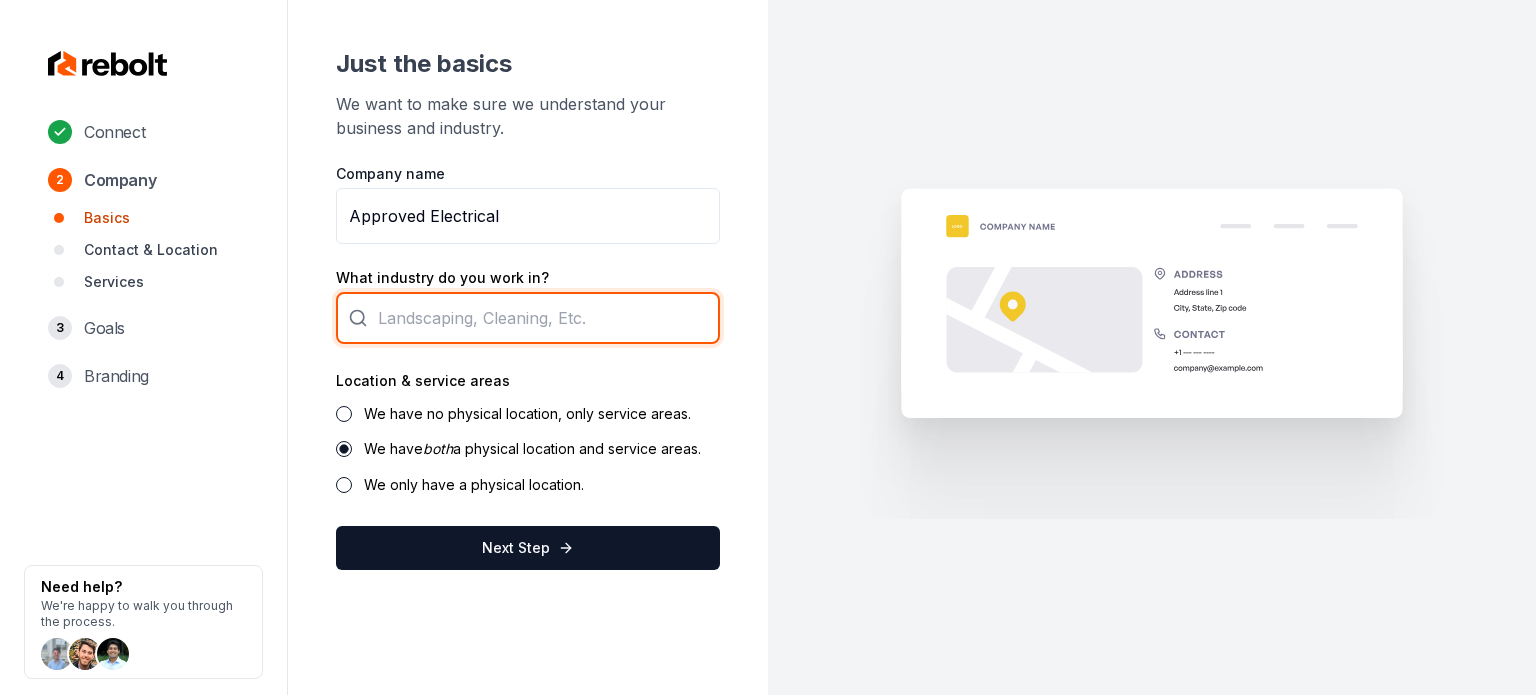 click at bounding box center [528, 318] 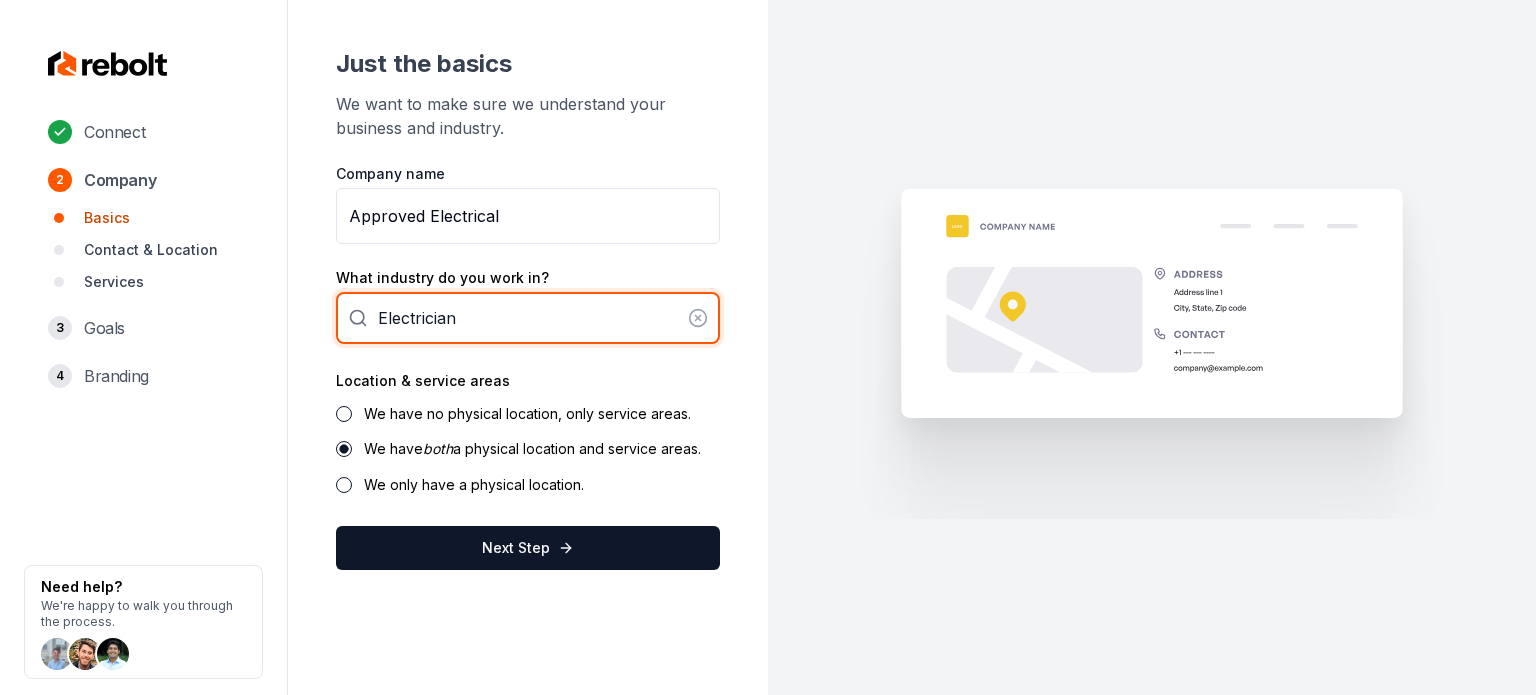 type on "Electrician" 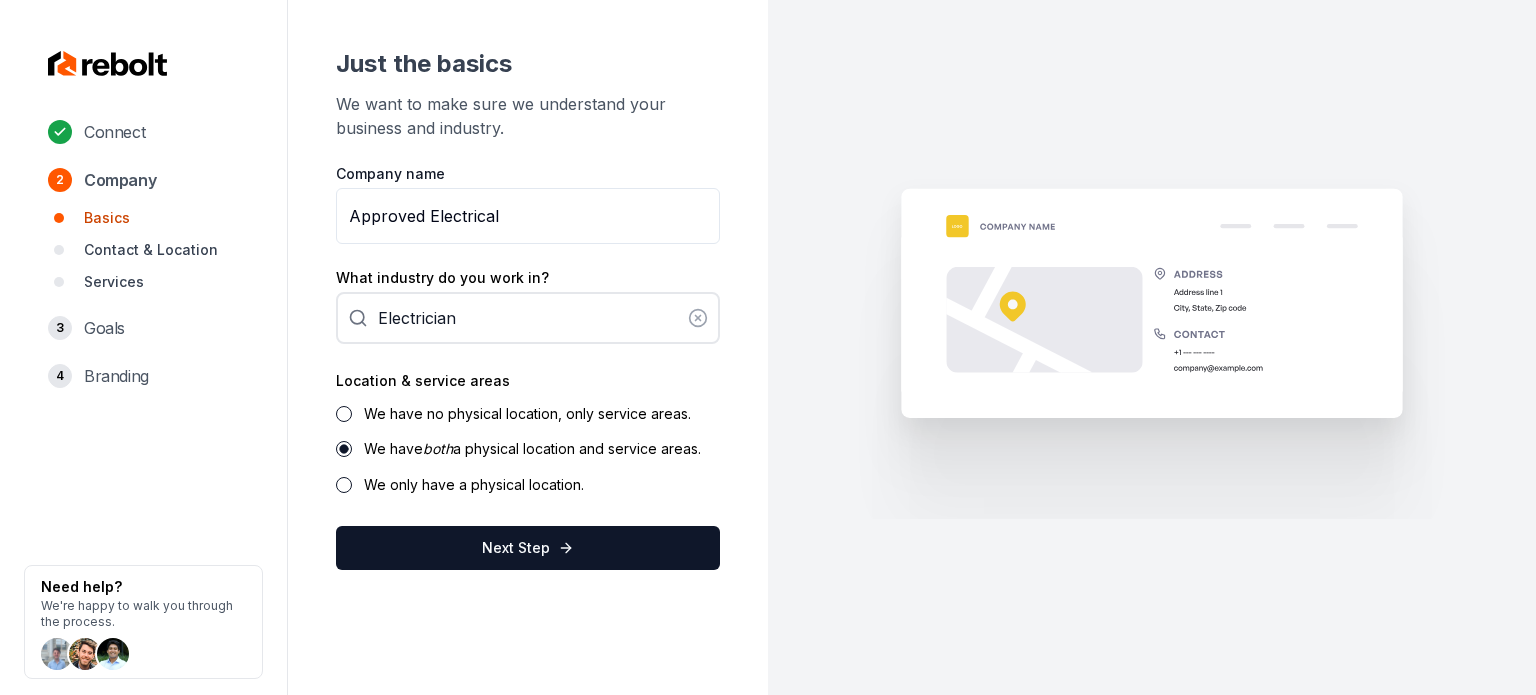 click on "We have no physical location, only service areas." at bounding box center [527, 413] 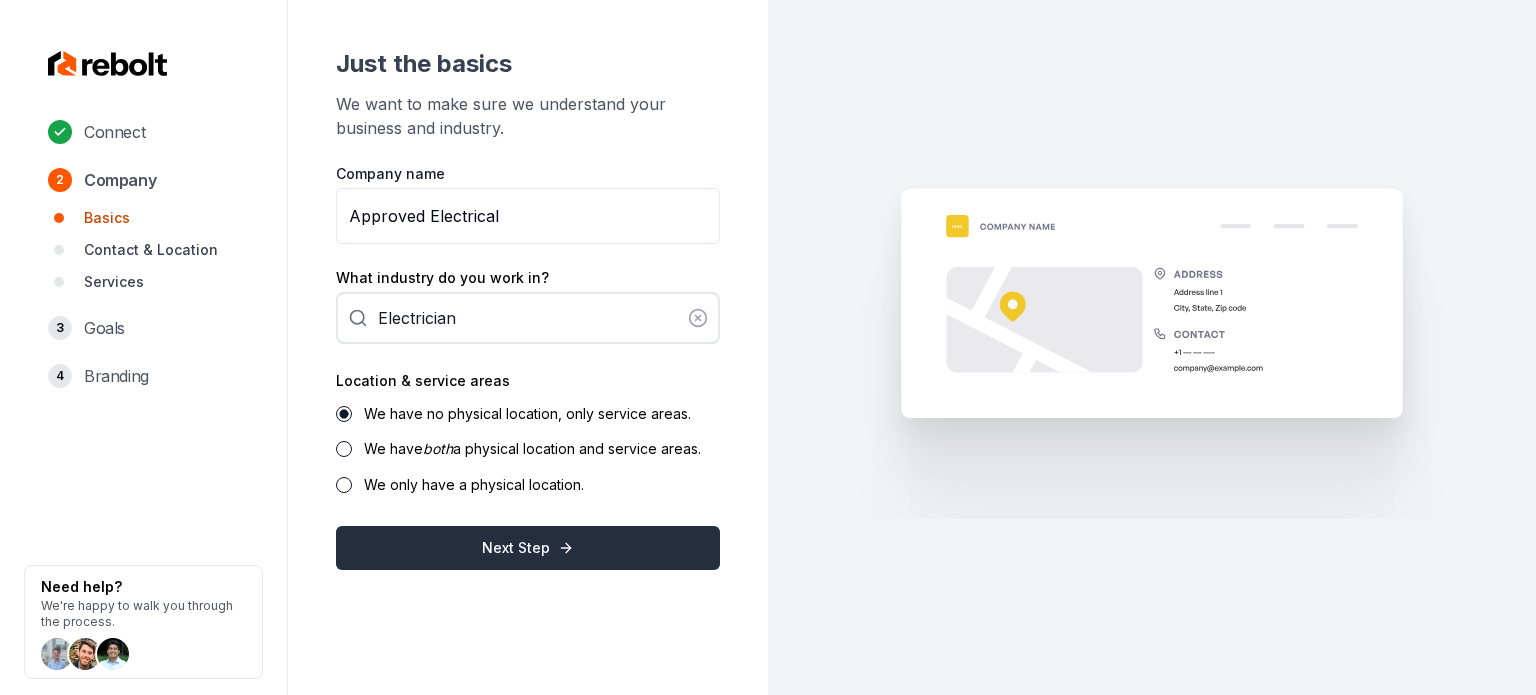 click on "Next Step" at bounding box center [528, 548] 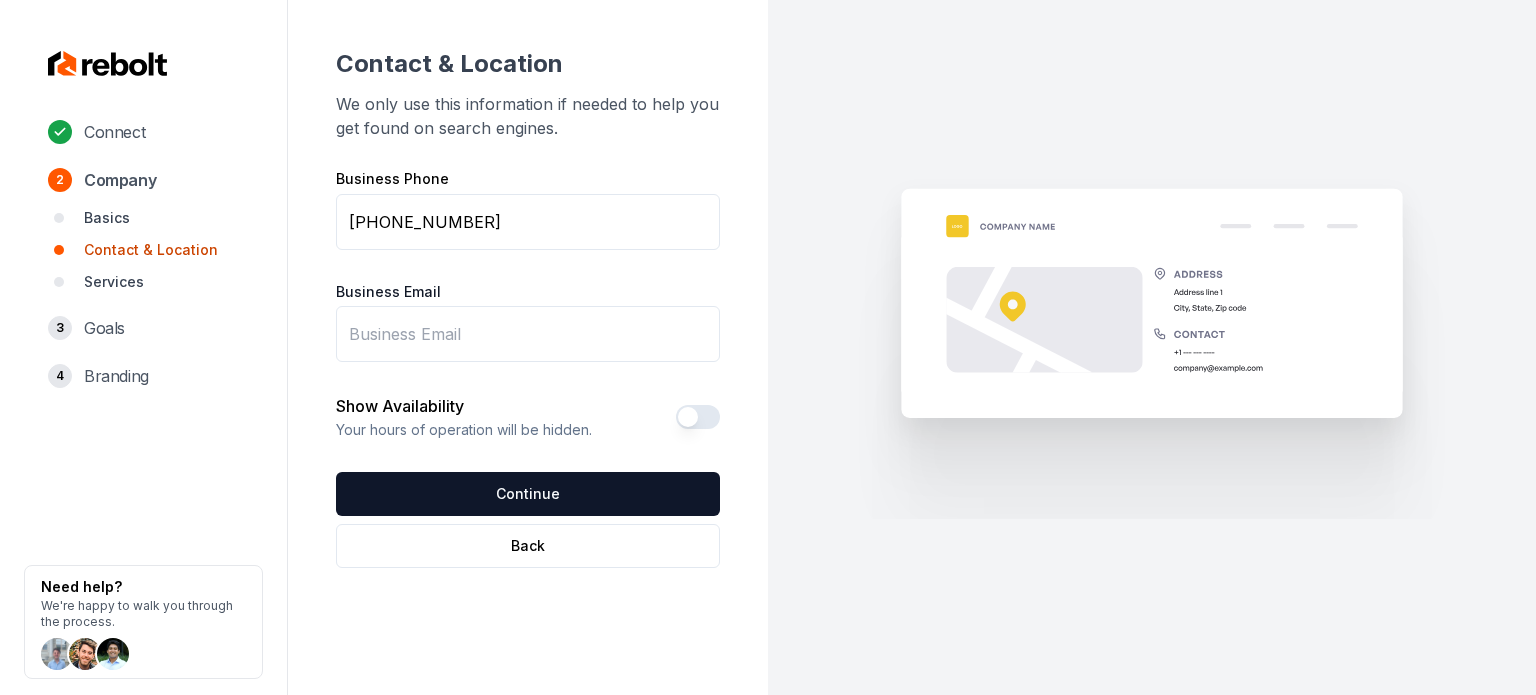 click on "Business Email" at bounding box center [528, 334] 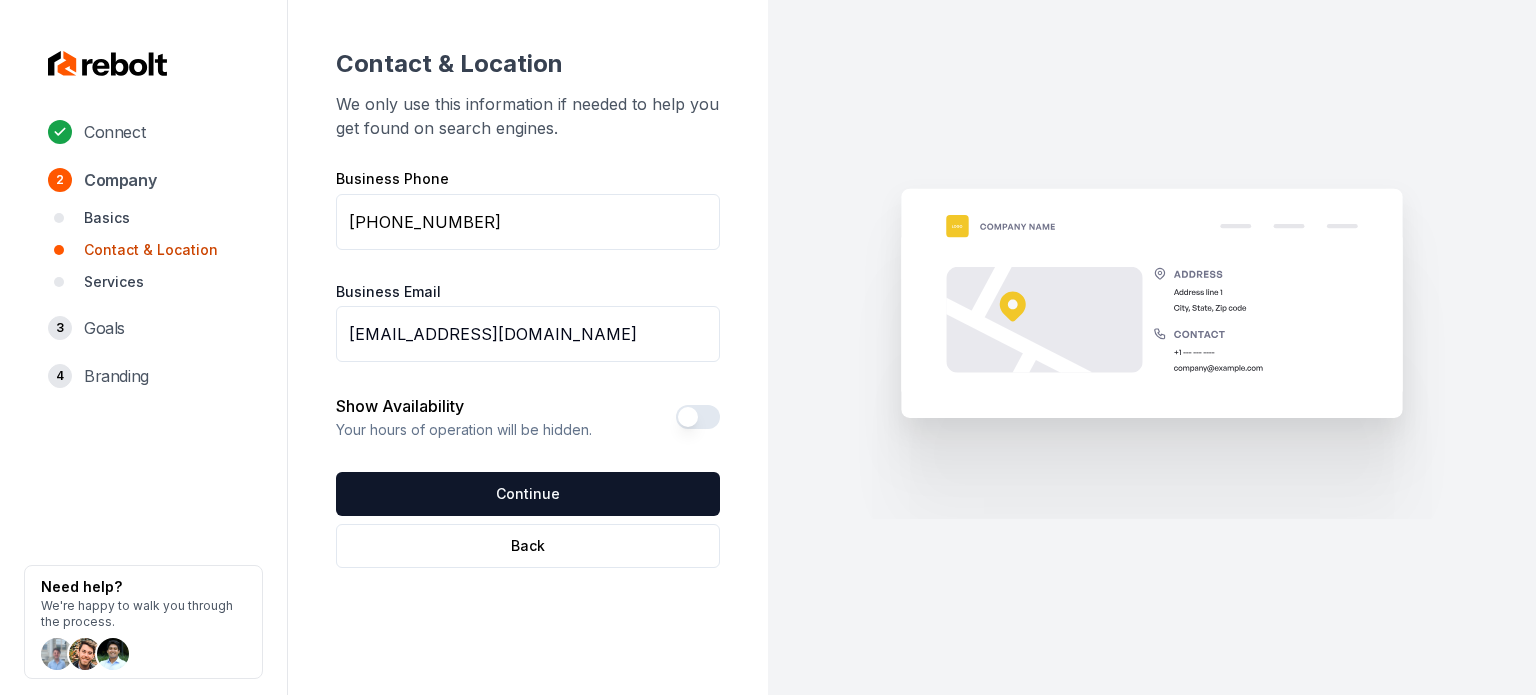 type on "[EMAIL_ADDRESS][DOMAIN_NAME]" 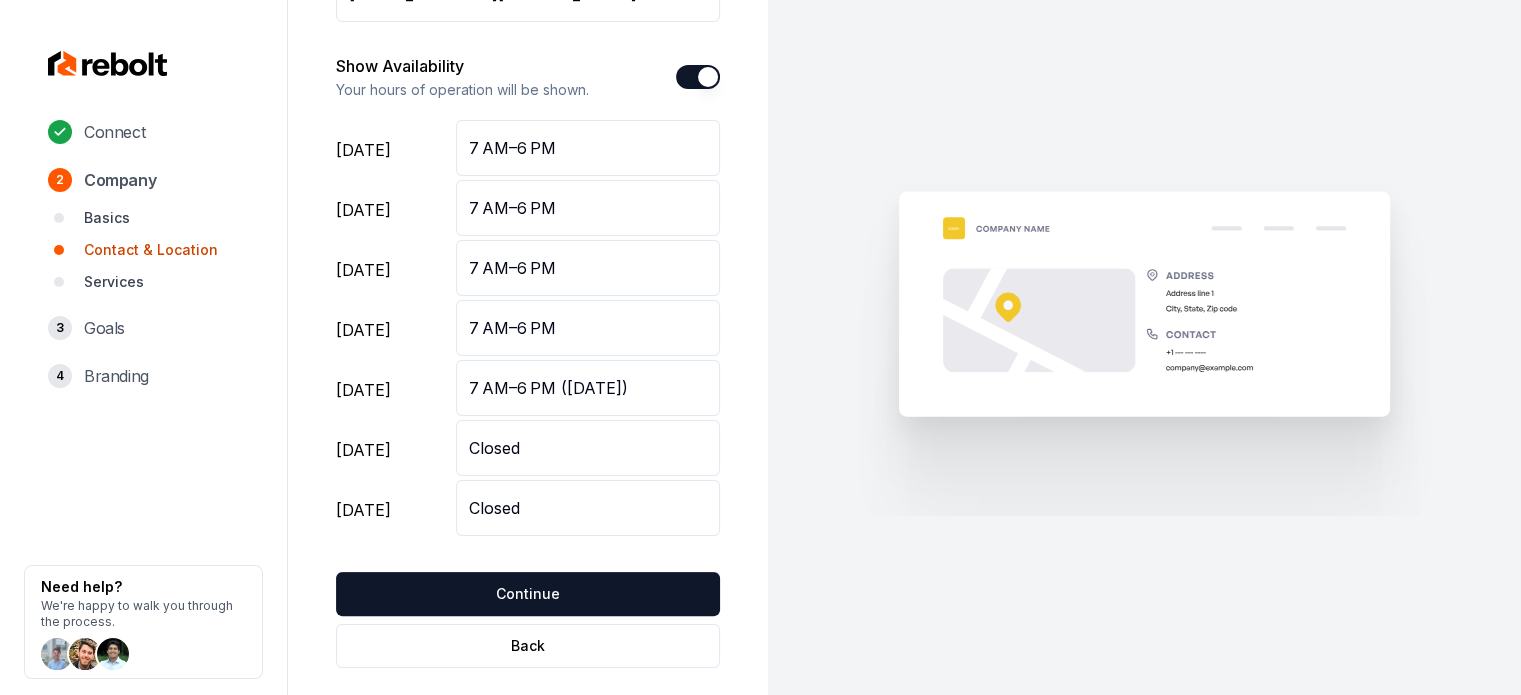 scroll, scrollTop: 360, scrollLeft: 0, axis: vertical 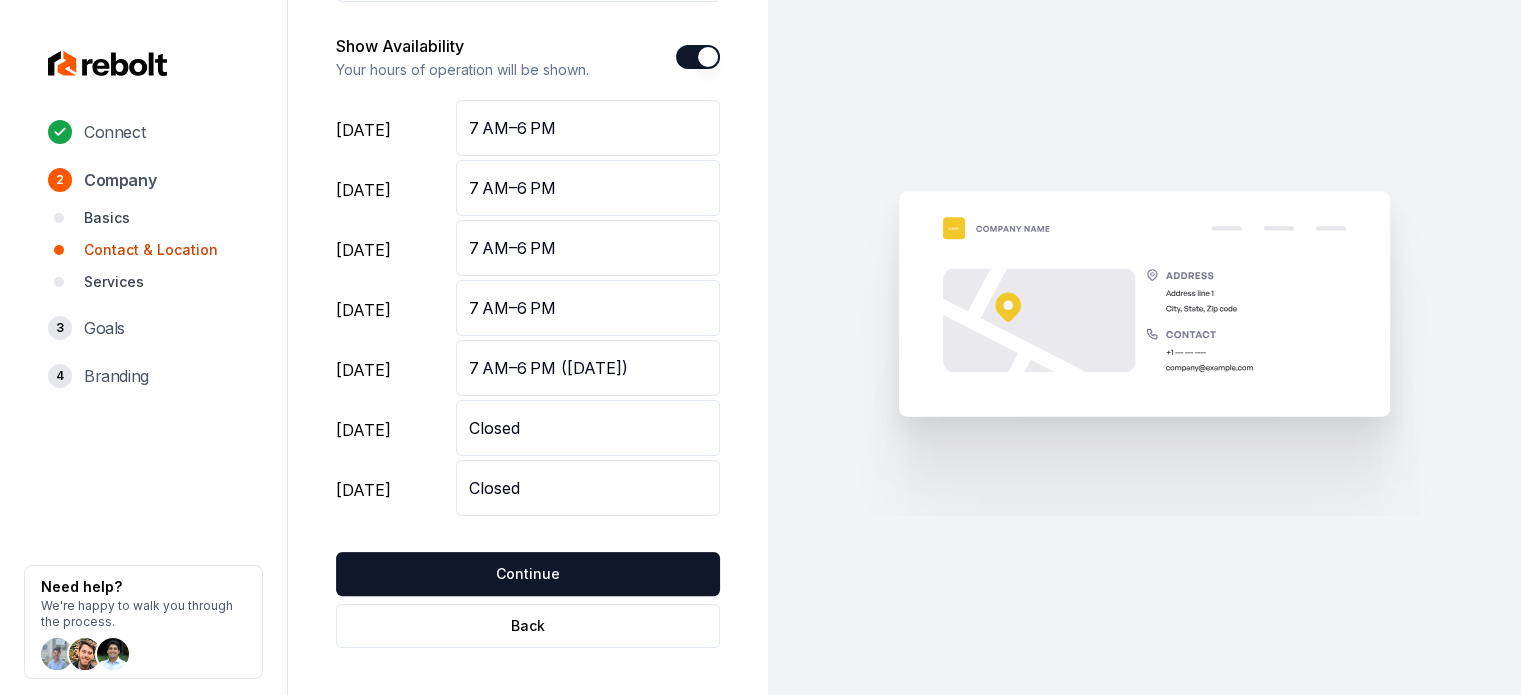 click on "Business Phone [PHONE_NUMBER] Business Email [EMAIL_ADDRESS][DOMAIN_NAME] Show Availability Your hours of operation will be shown. [DATE] 7 AM–6 PM [DATE] 7 AM–6 PM [DATE] 7 AM–6 PM [DATE] 7 AM–6 PM [DATE] 7 AM–6 PM ([DATE]) [DATE] Closed [DATE] Closed Continue" at bounding box center (528, 204) 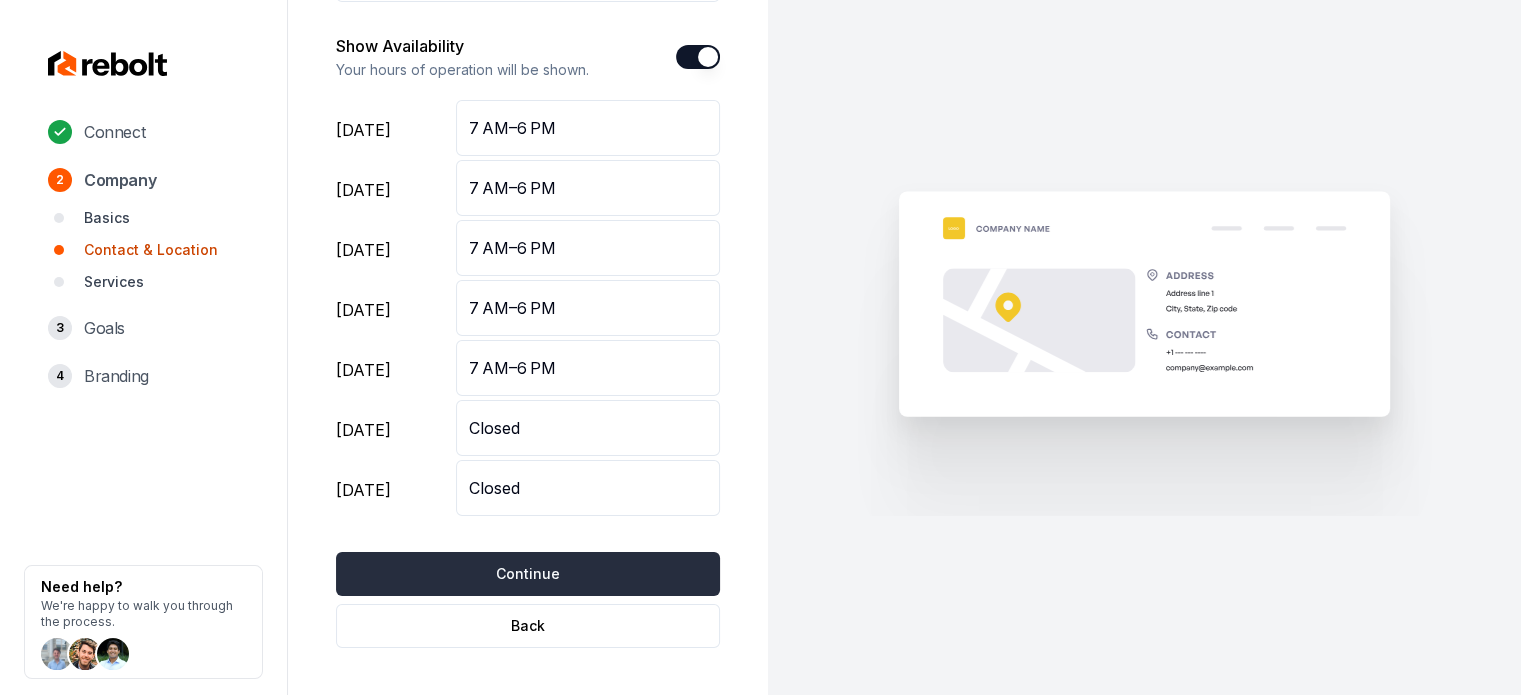 type on "7 AM–6 PM" 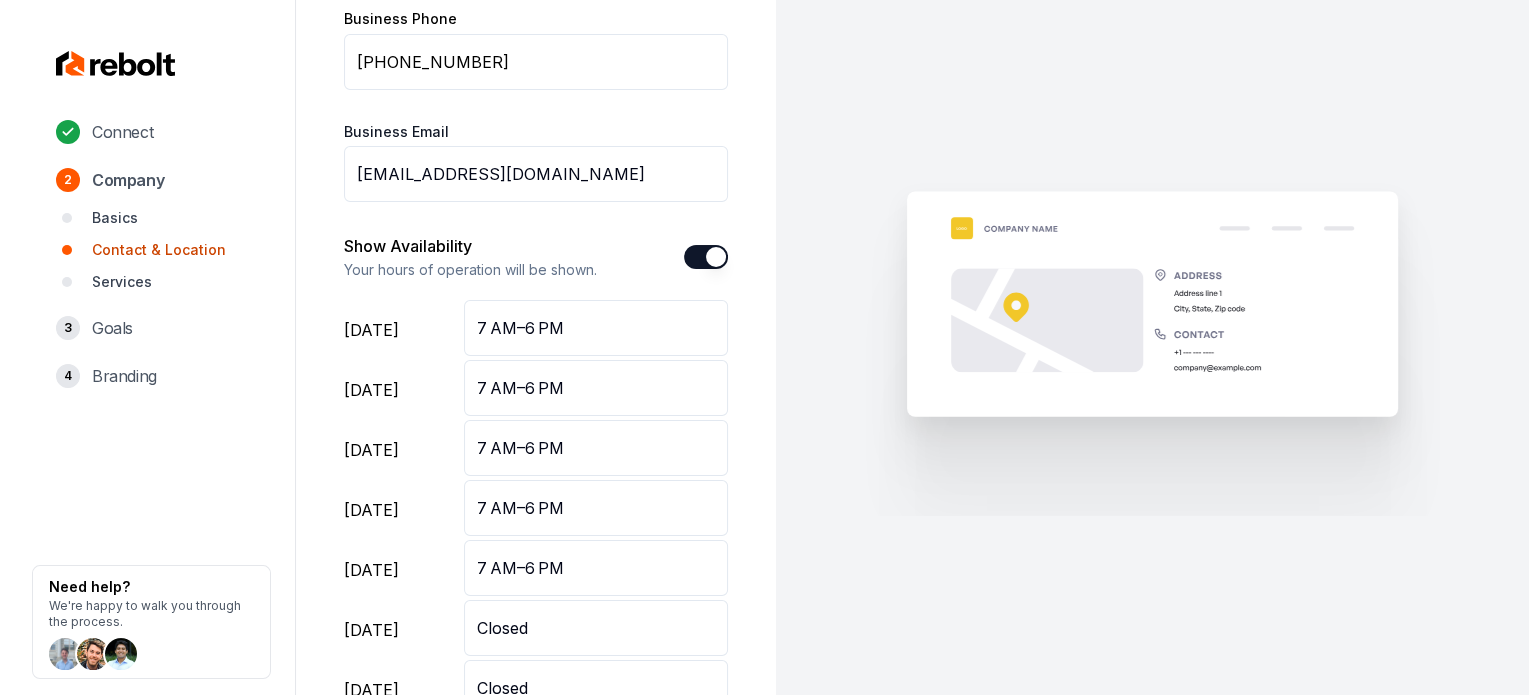 scroll, scrollTop: 0, scrollLeft: 0, axis: both 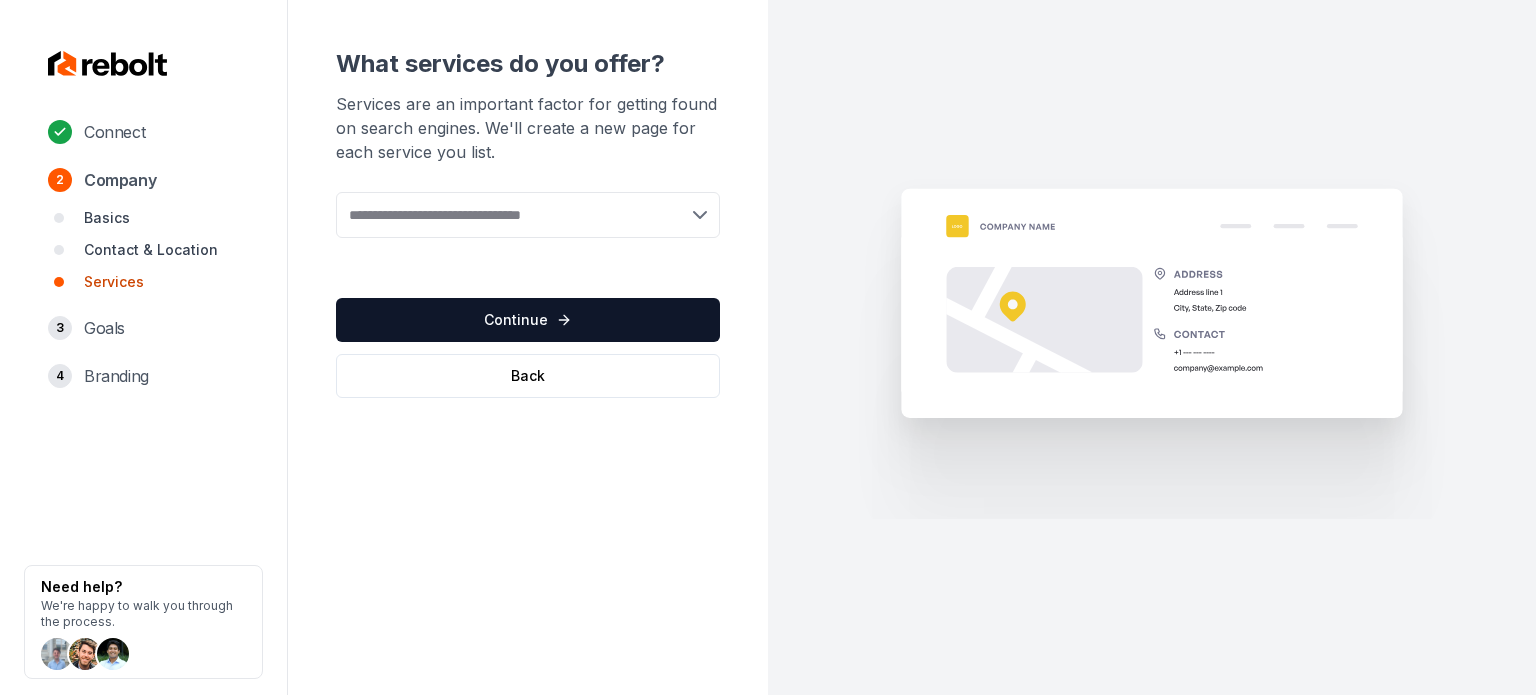 click at bounding box center [528, 215] 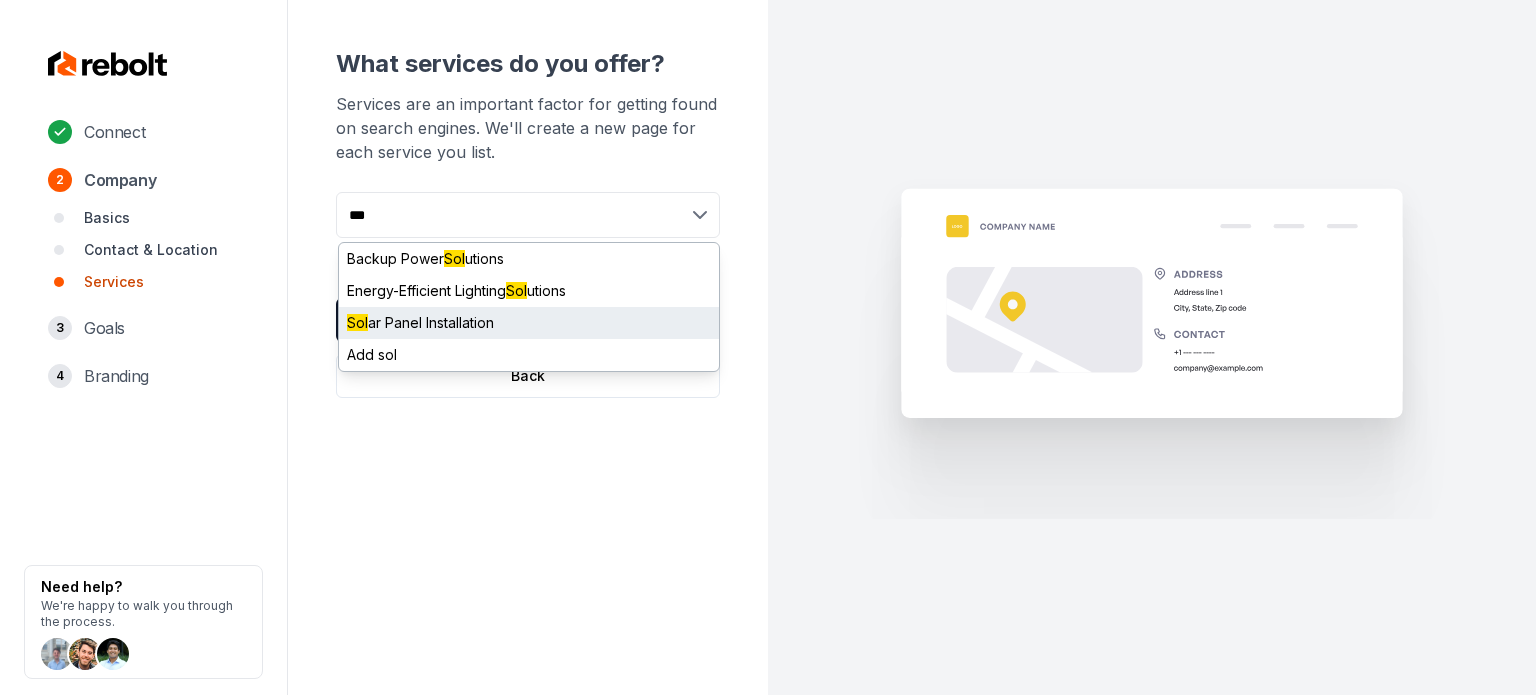 type on "***" 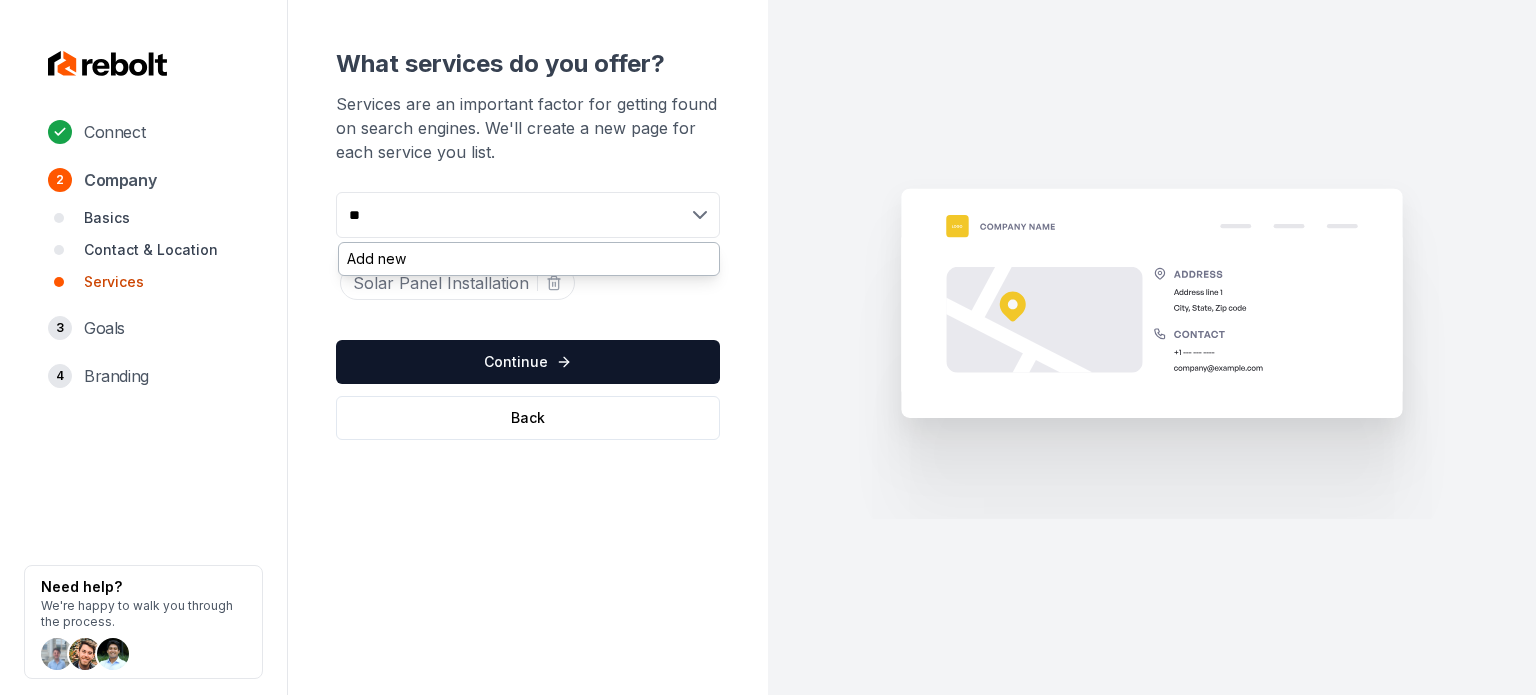 type on "*" 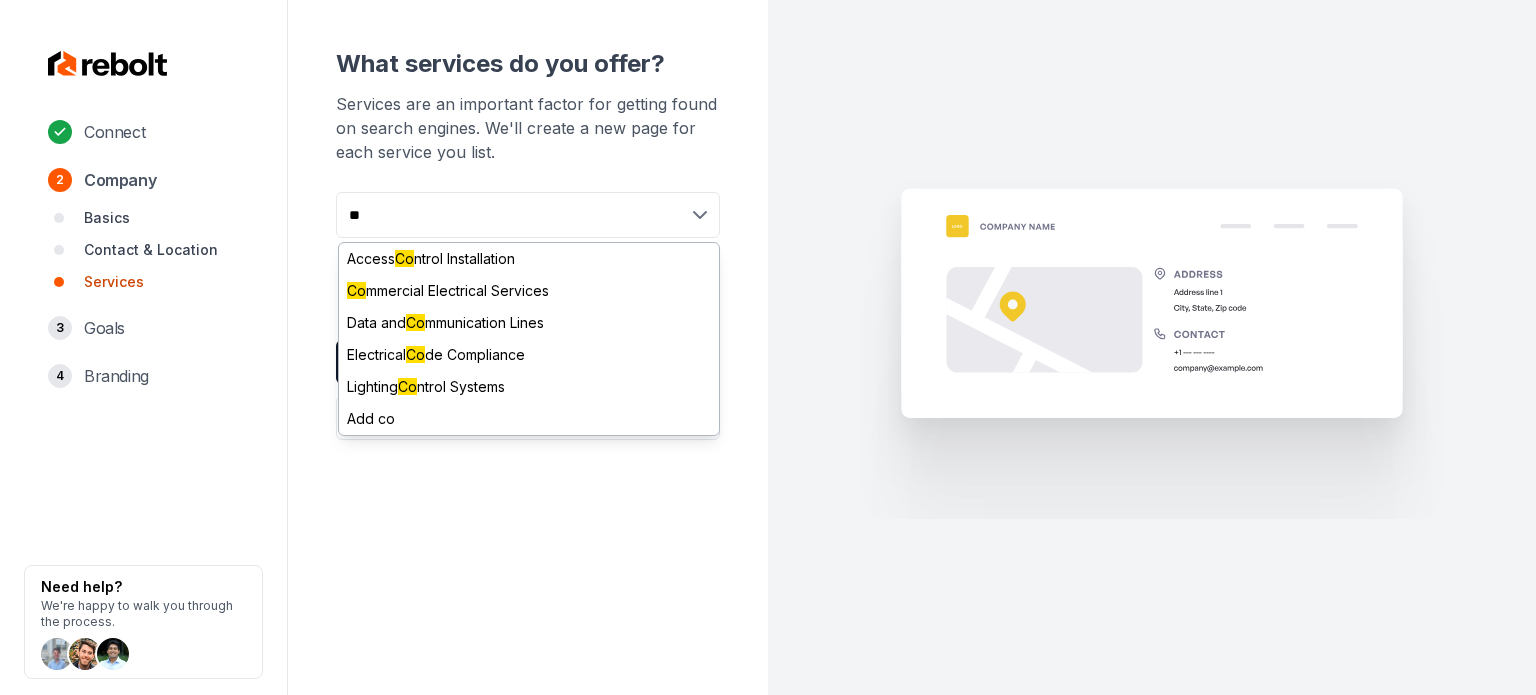 type on "*" 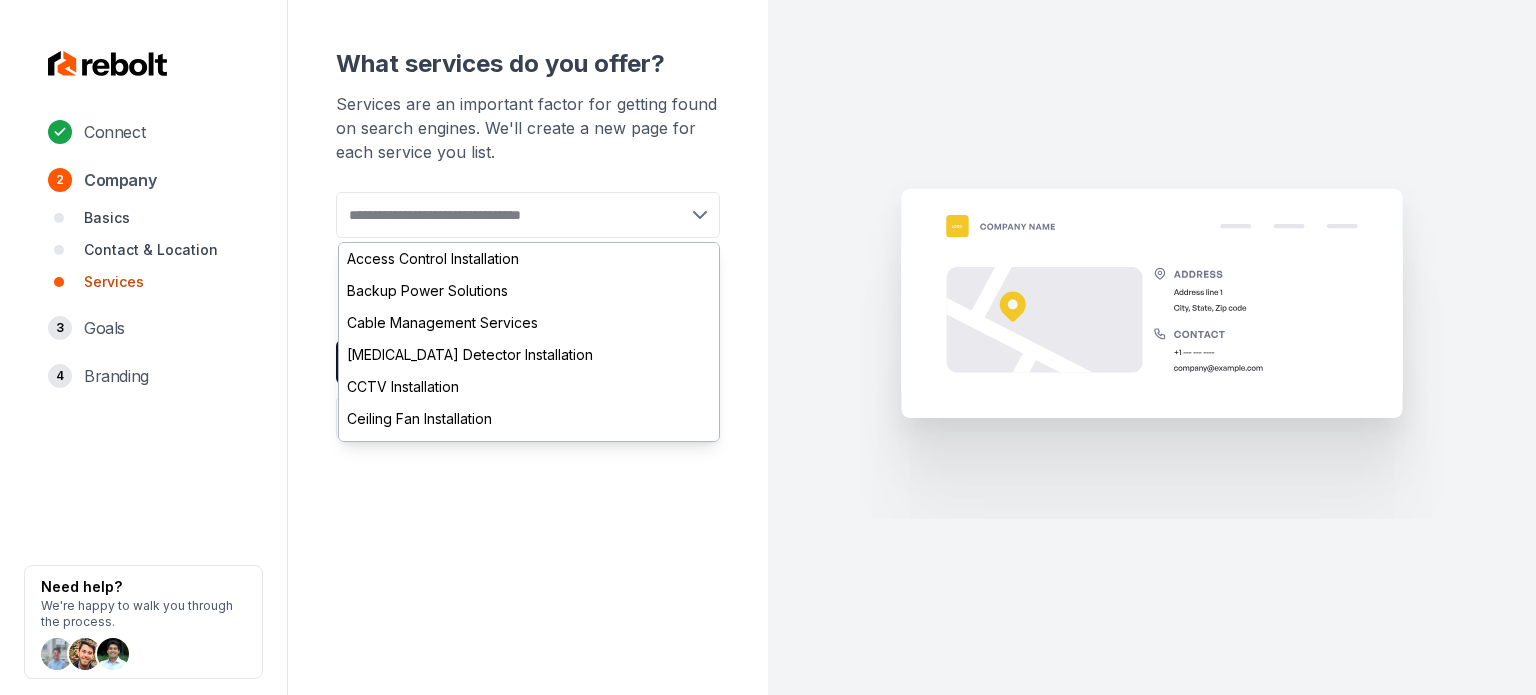 type on "*" 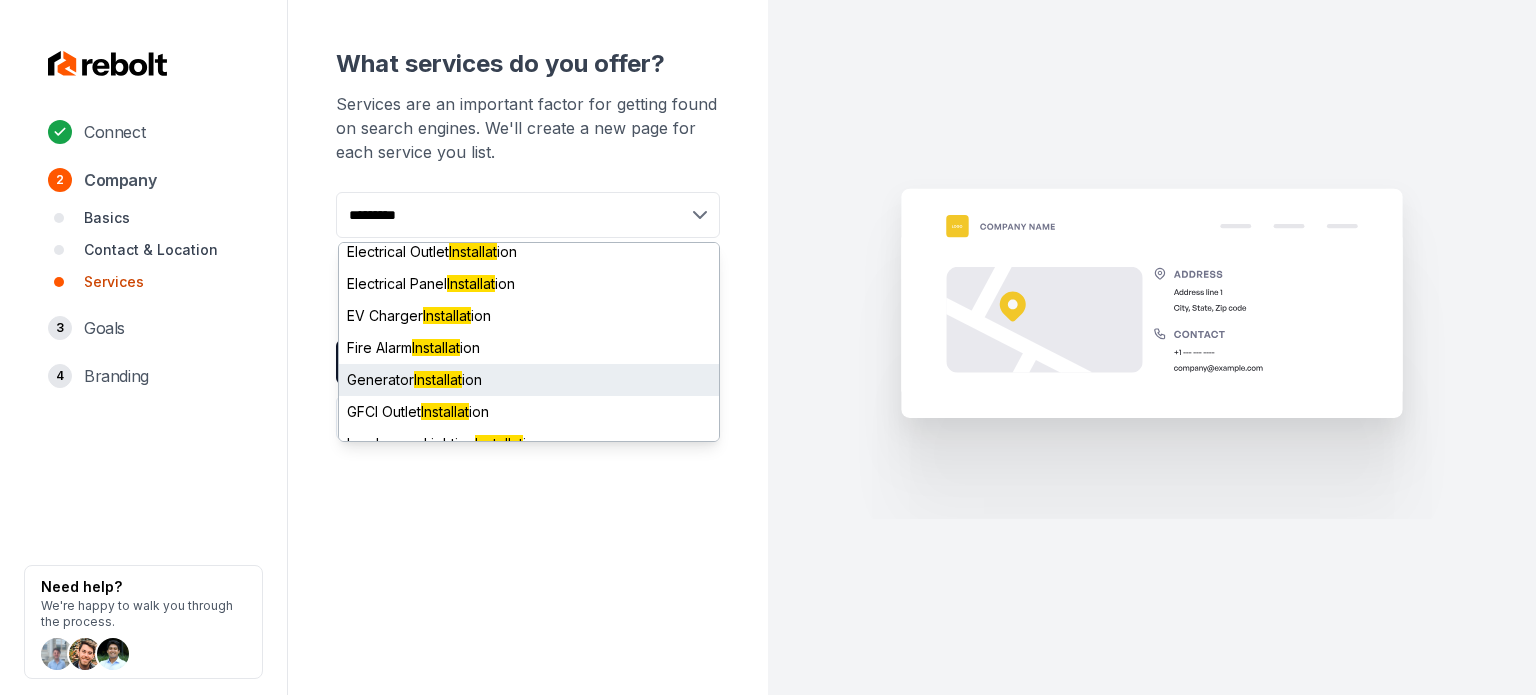 scroll, scrollTop: 100, scrollLeft: 0, axis: vertical 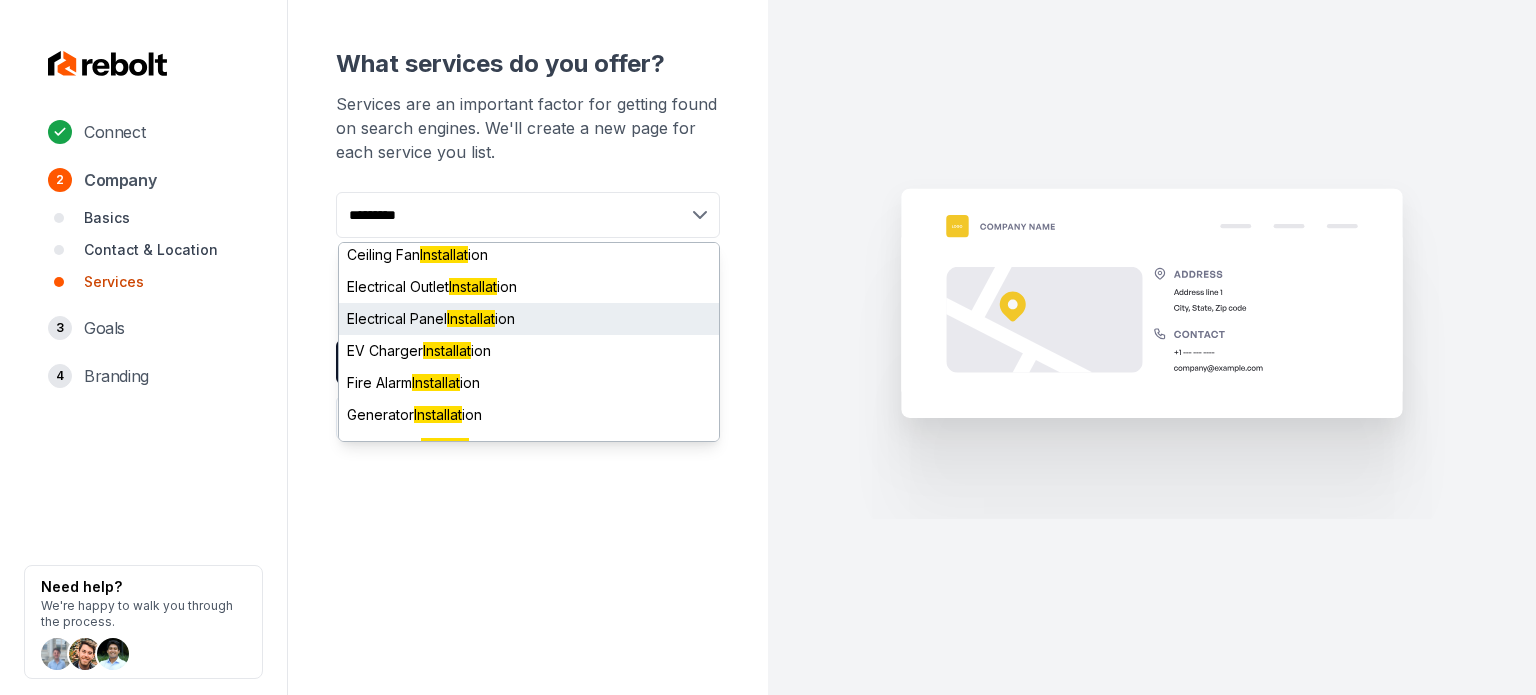 type on "*********" 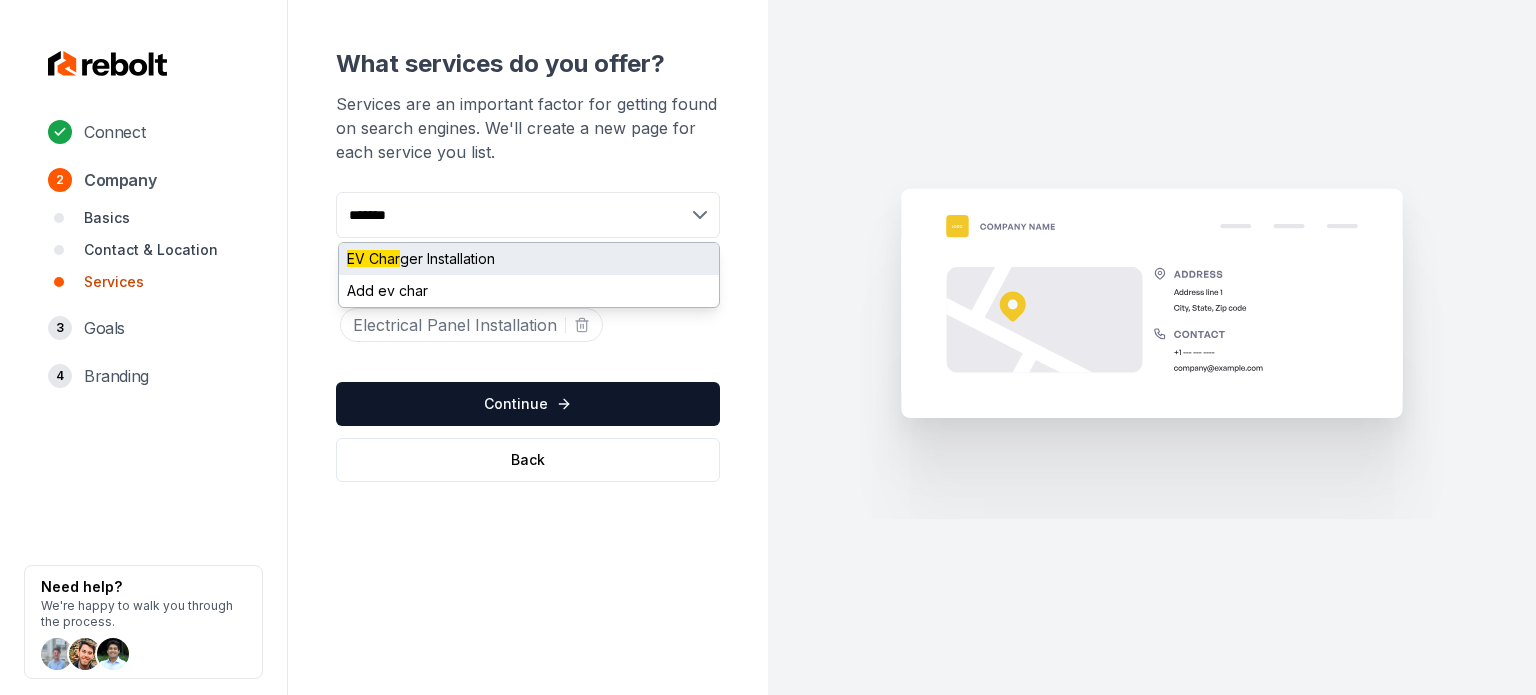 type on "*******" 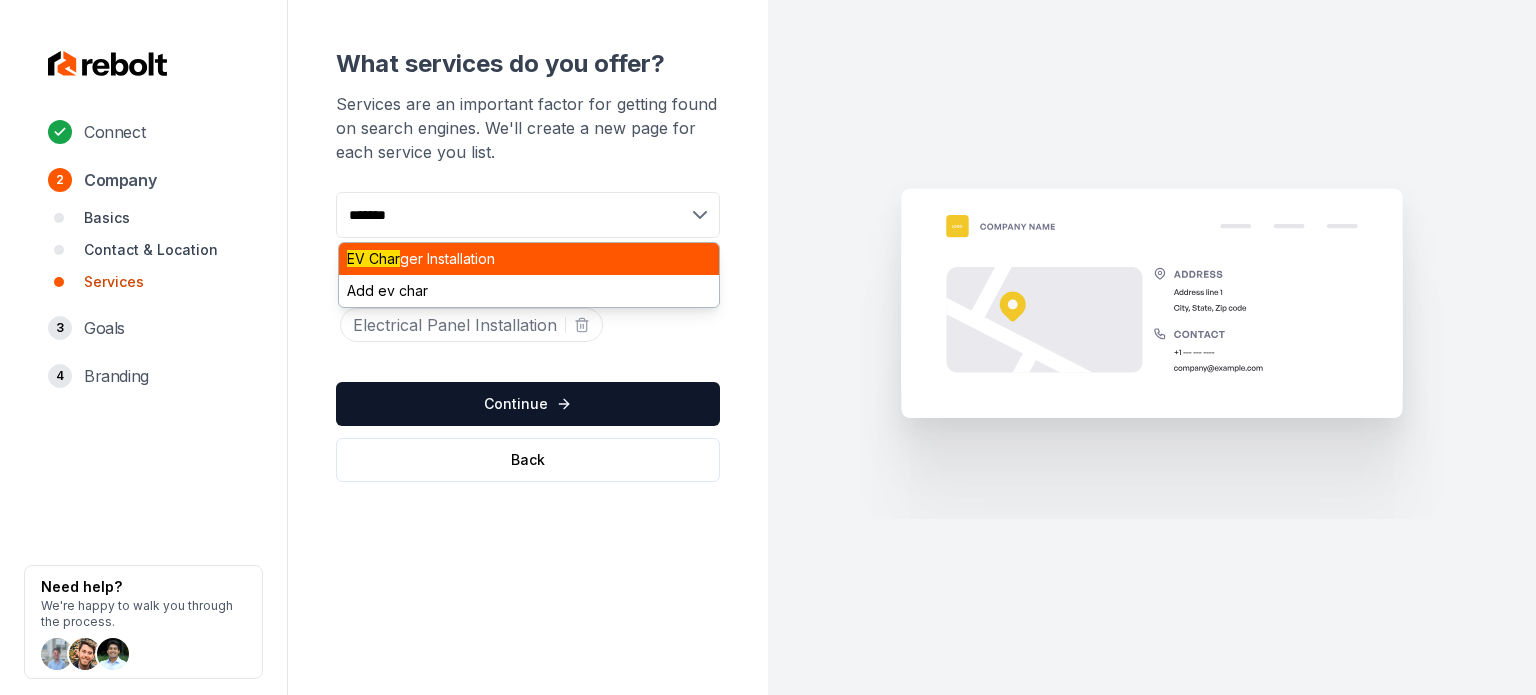click on "EV Char ger Installation" at bounding box center [529, 259] 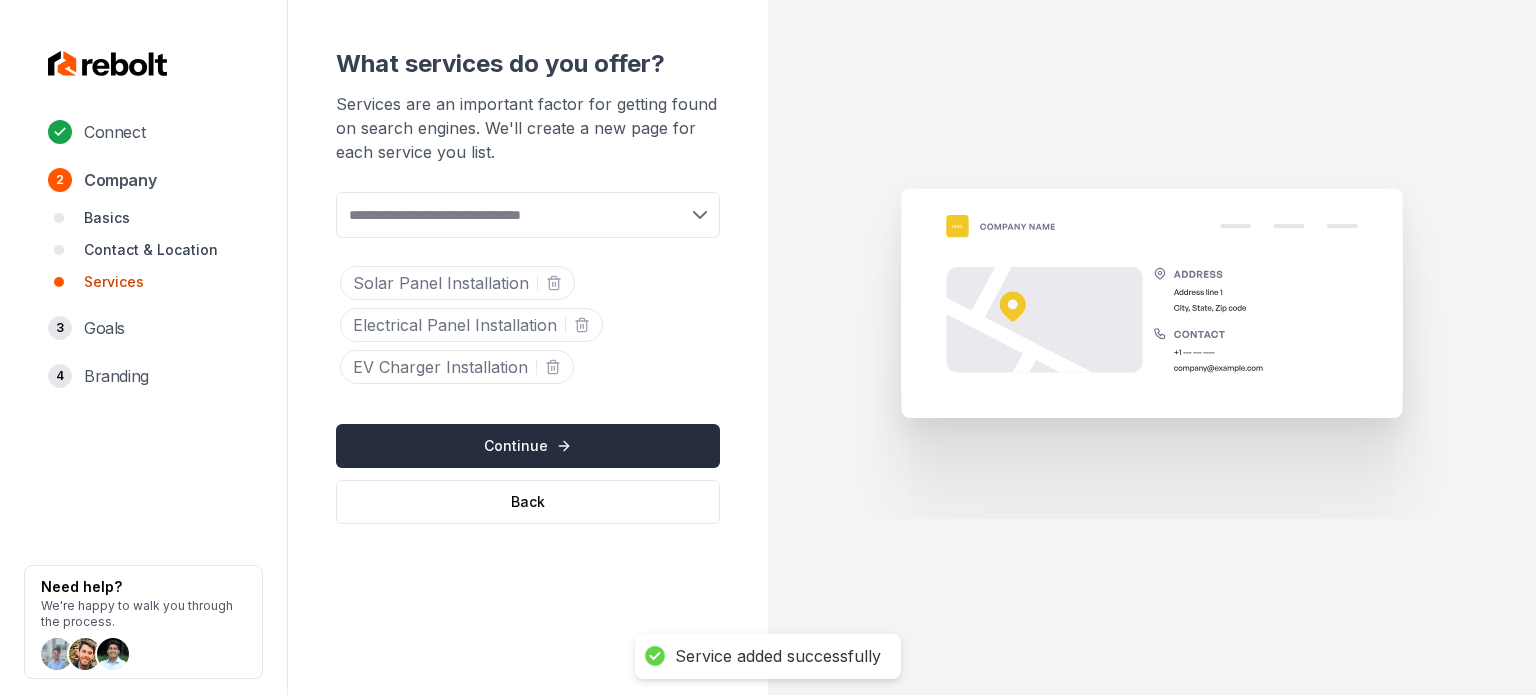 click on "Continue" at bounding box center (528, 446) 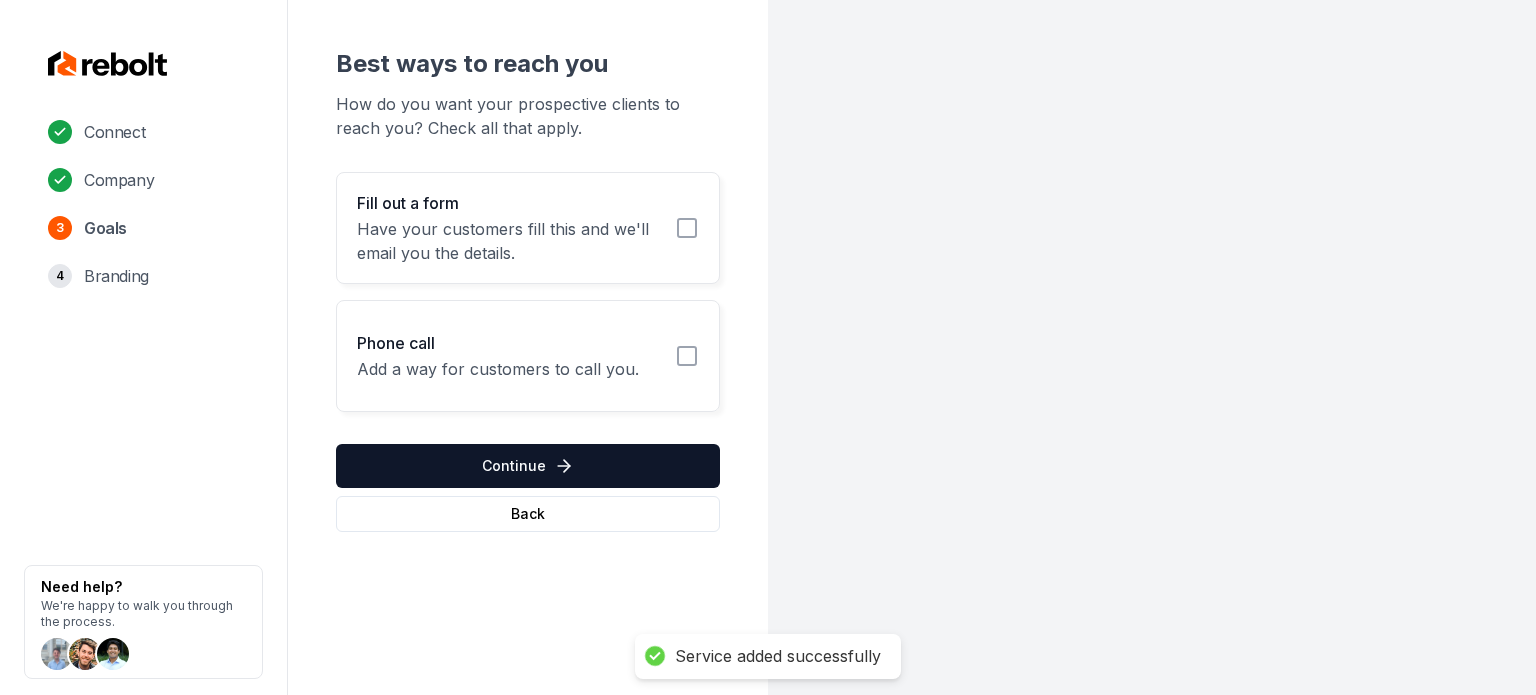 click on "Fill out a form" at bounding box center (510, 203) 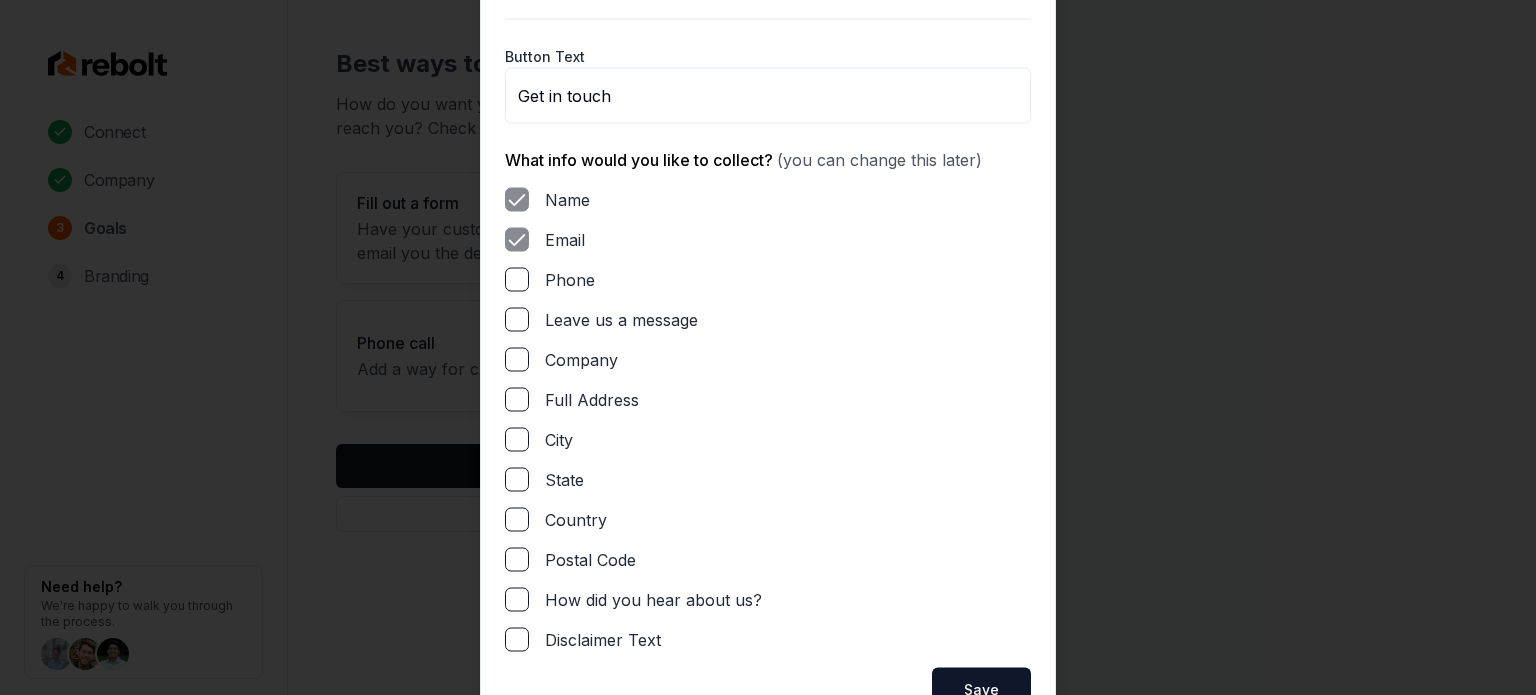click on "Phone" at bounding box center [517, 279] 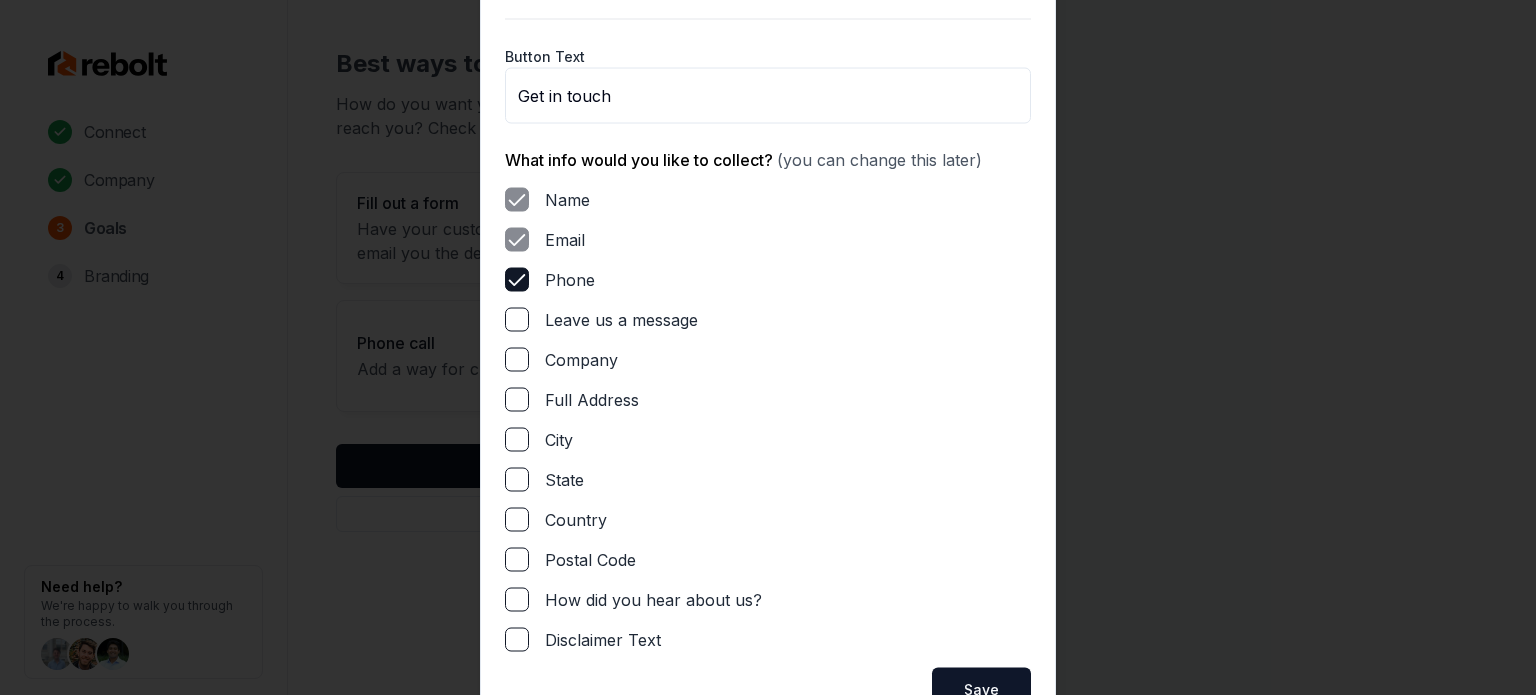 click on "Leave us a message" at bounding box center (517, 319) 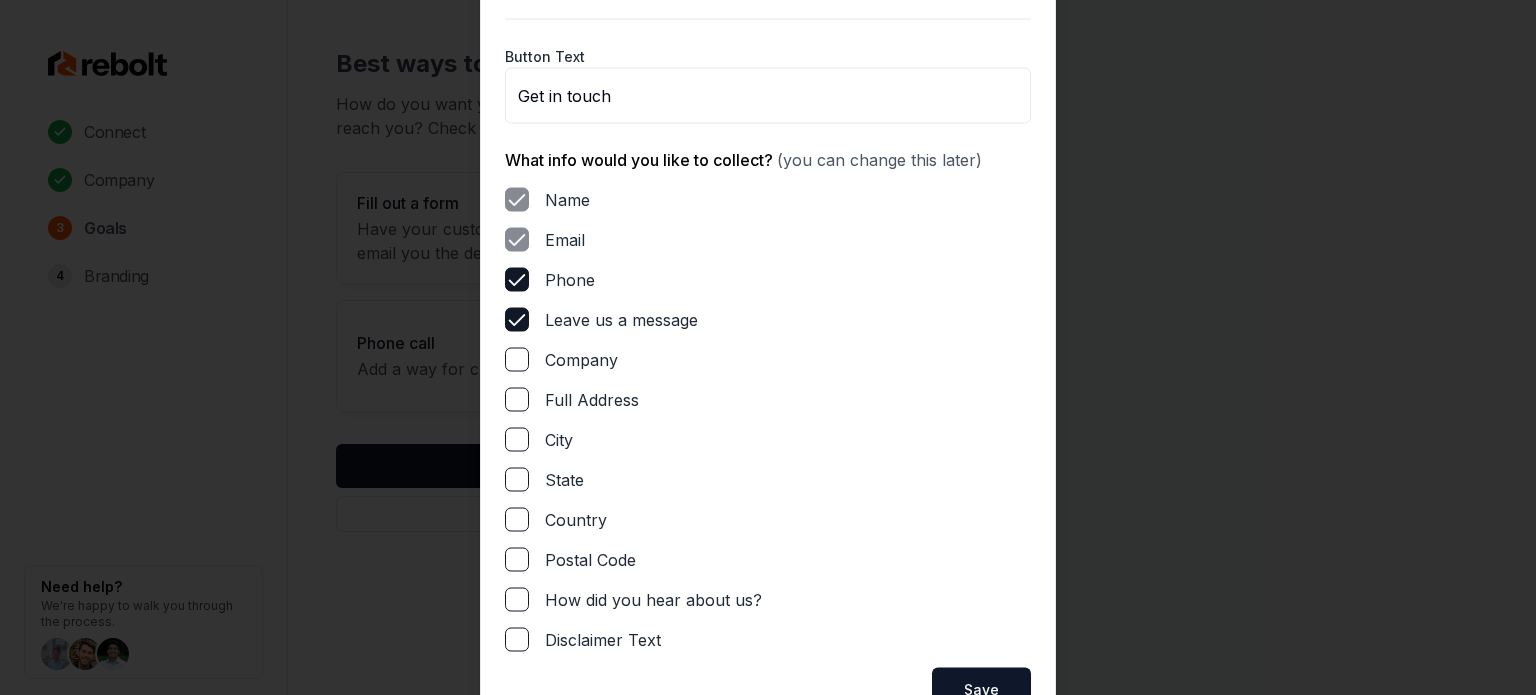 click on "Full Address" at bounding box center [517, 399] 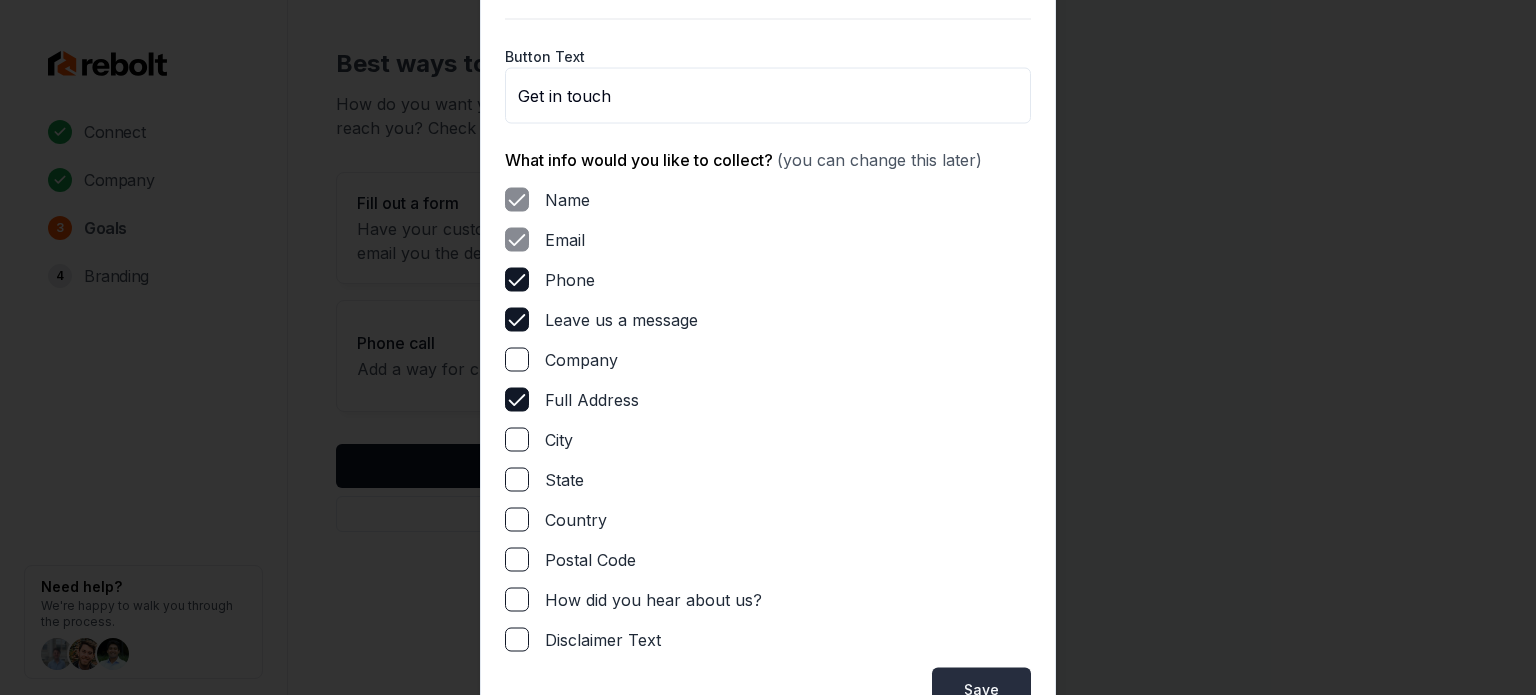 click on "Save" at bounding box center (981, 689) 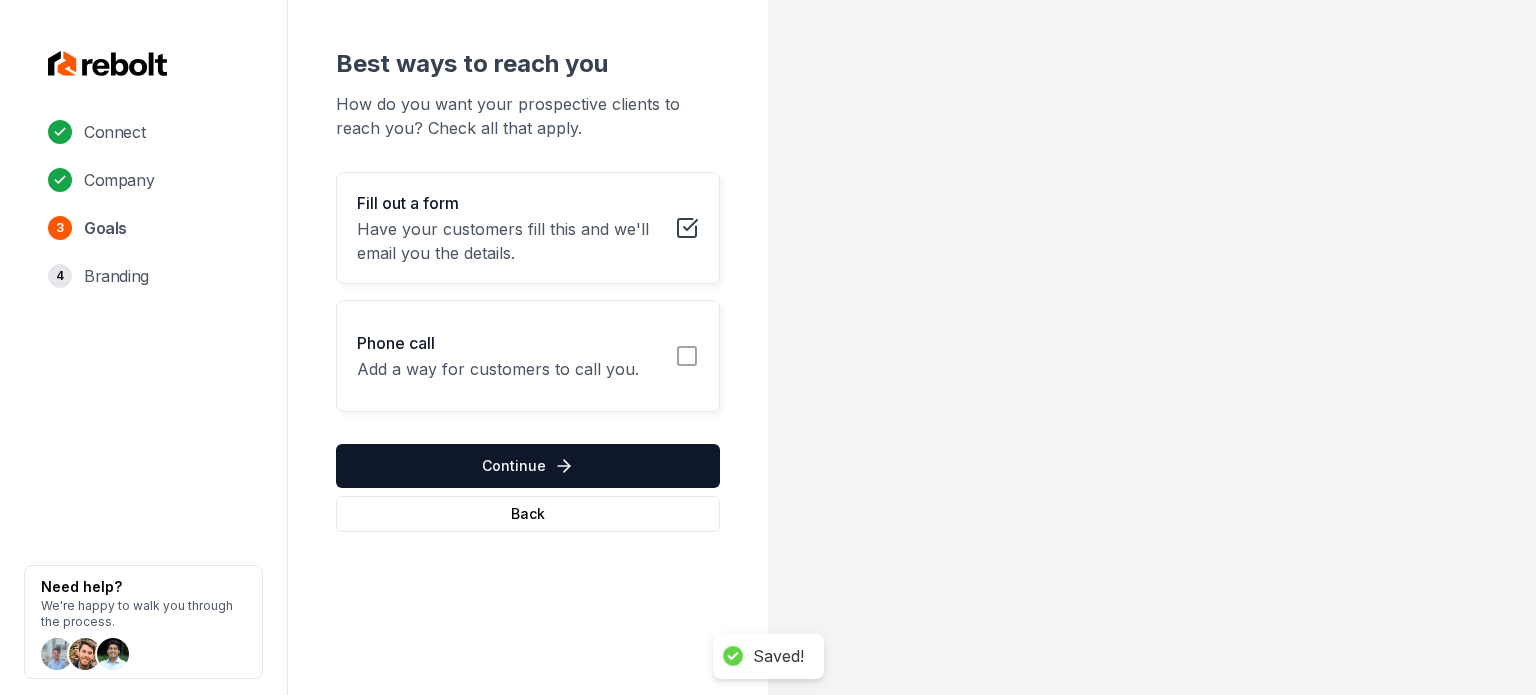 click on "Phone call Add a way for customers to call you." at bounding box center (528, 356) 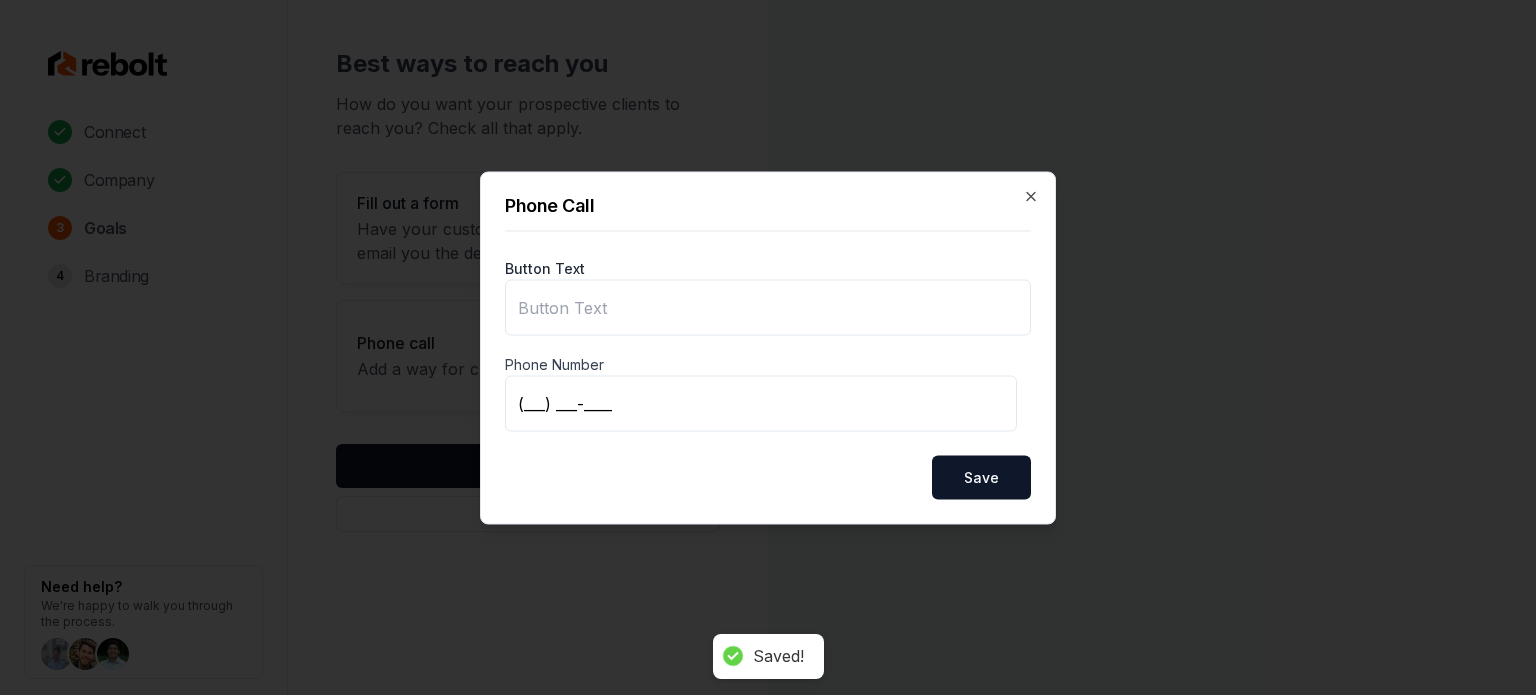 type on "Call us" 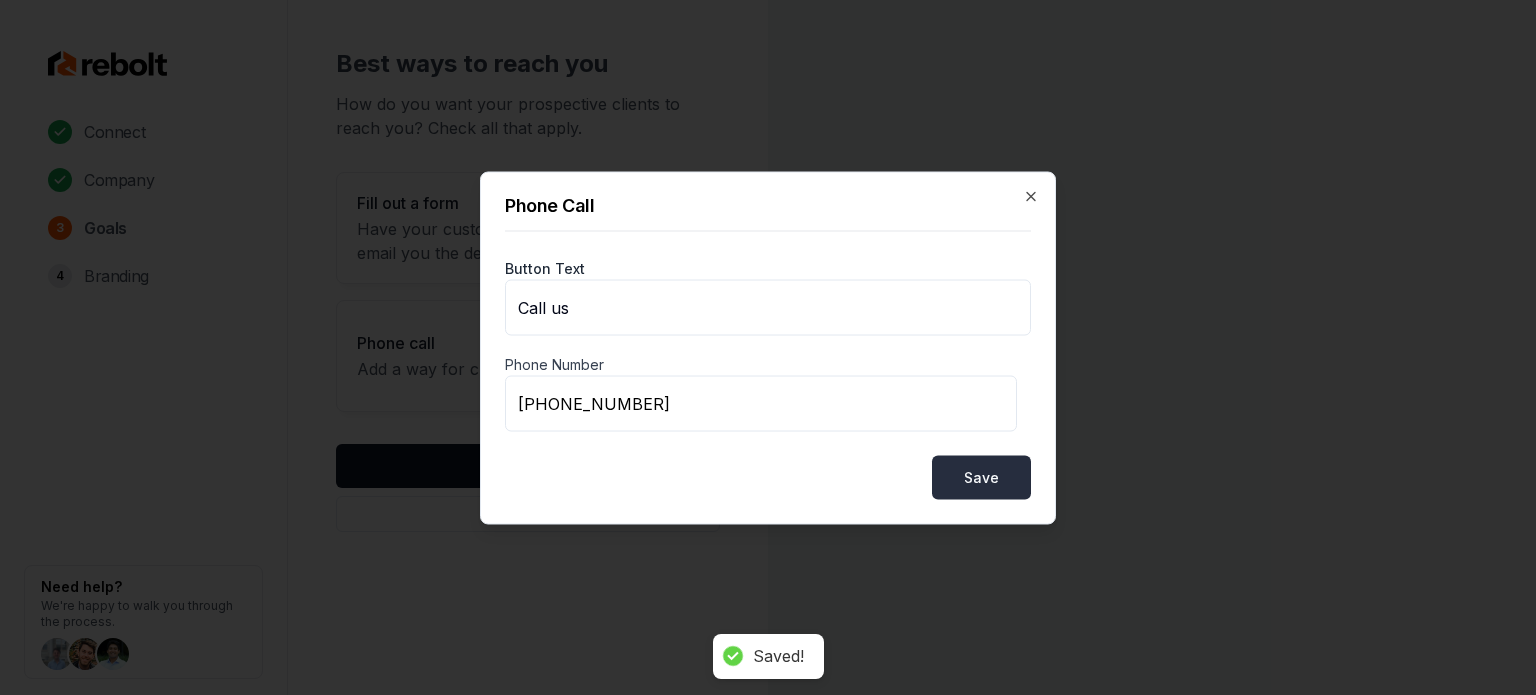 click on "Save" at bounding box center [981, 477] 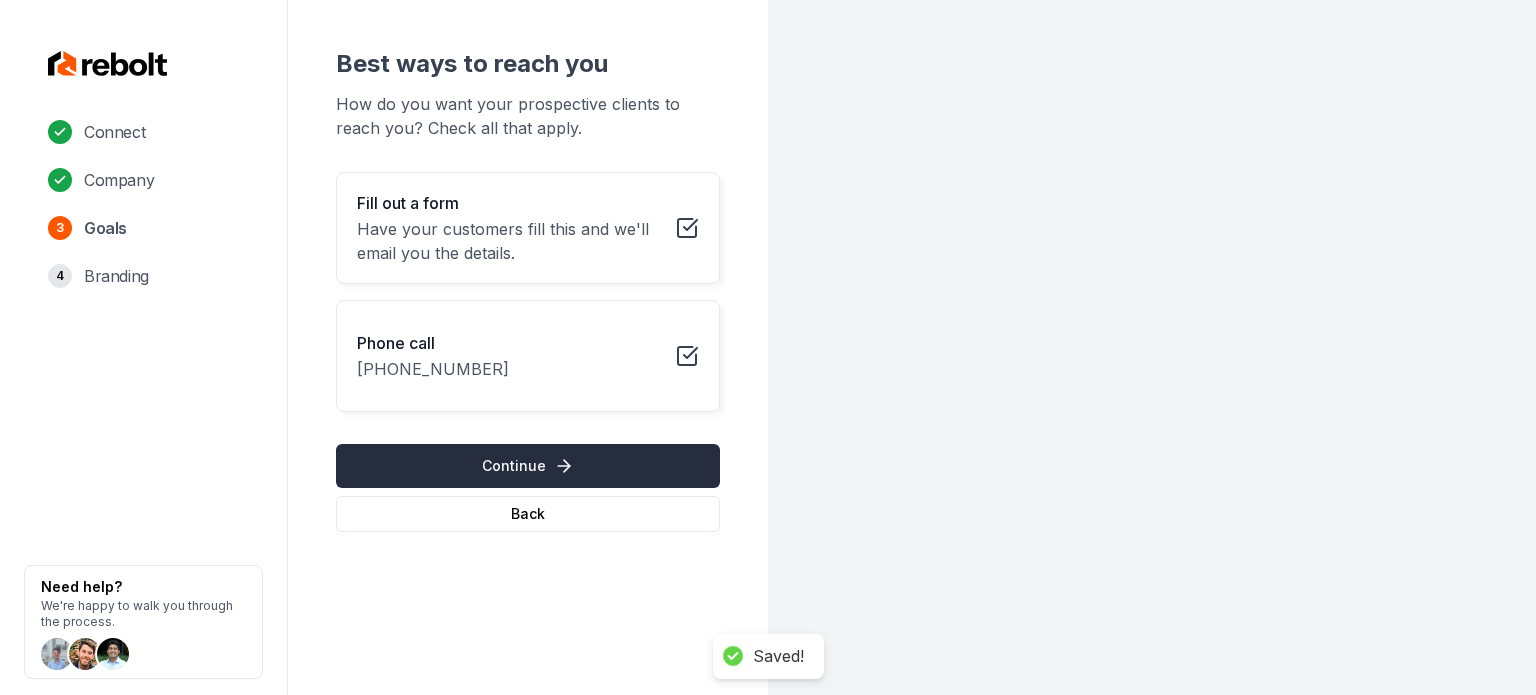 click on "Continue" at bounding box center [528, 466] 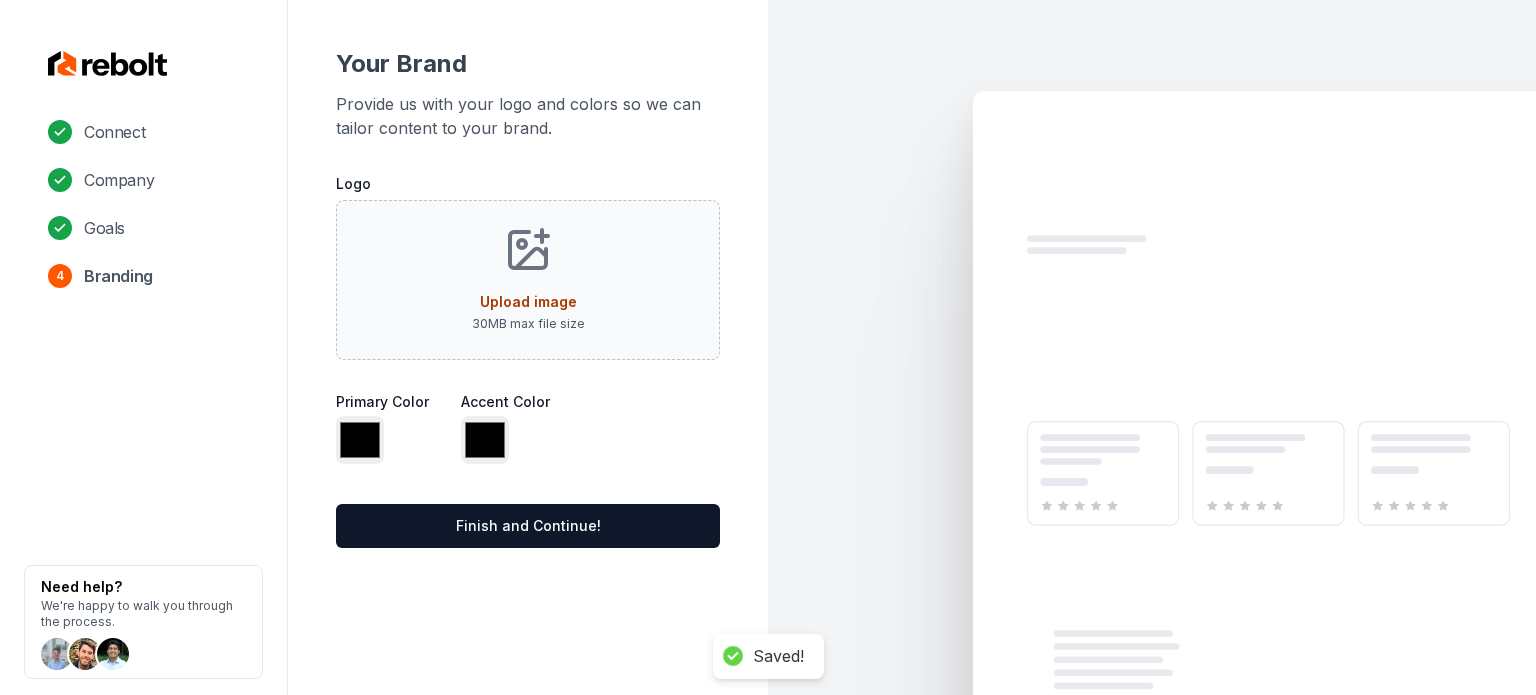 type on "*******" 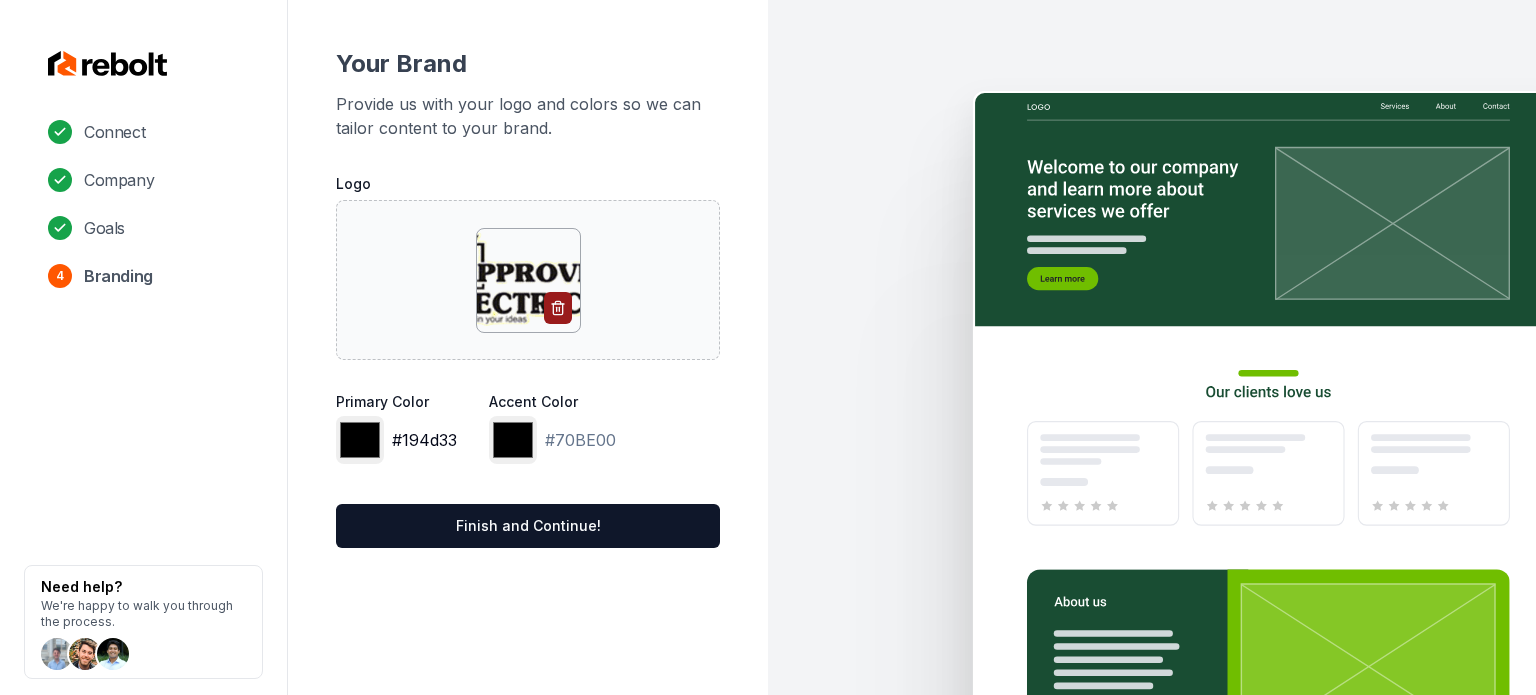 click on "*******" at bounding box center (360, 440) 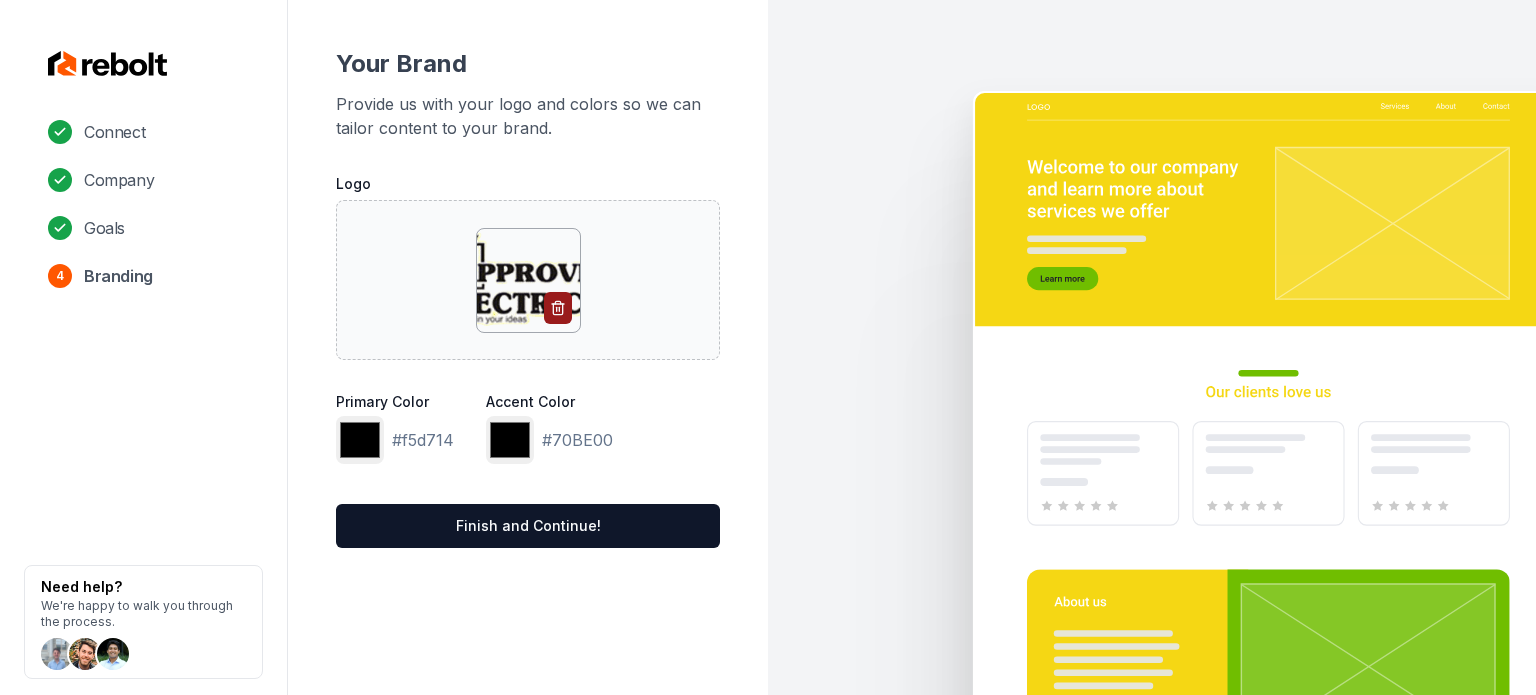type on "*******" 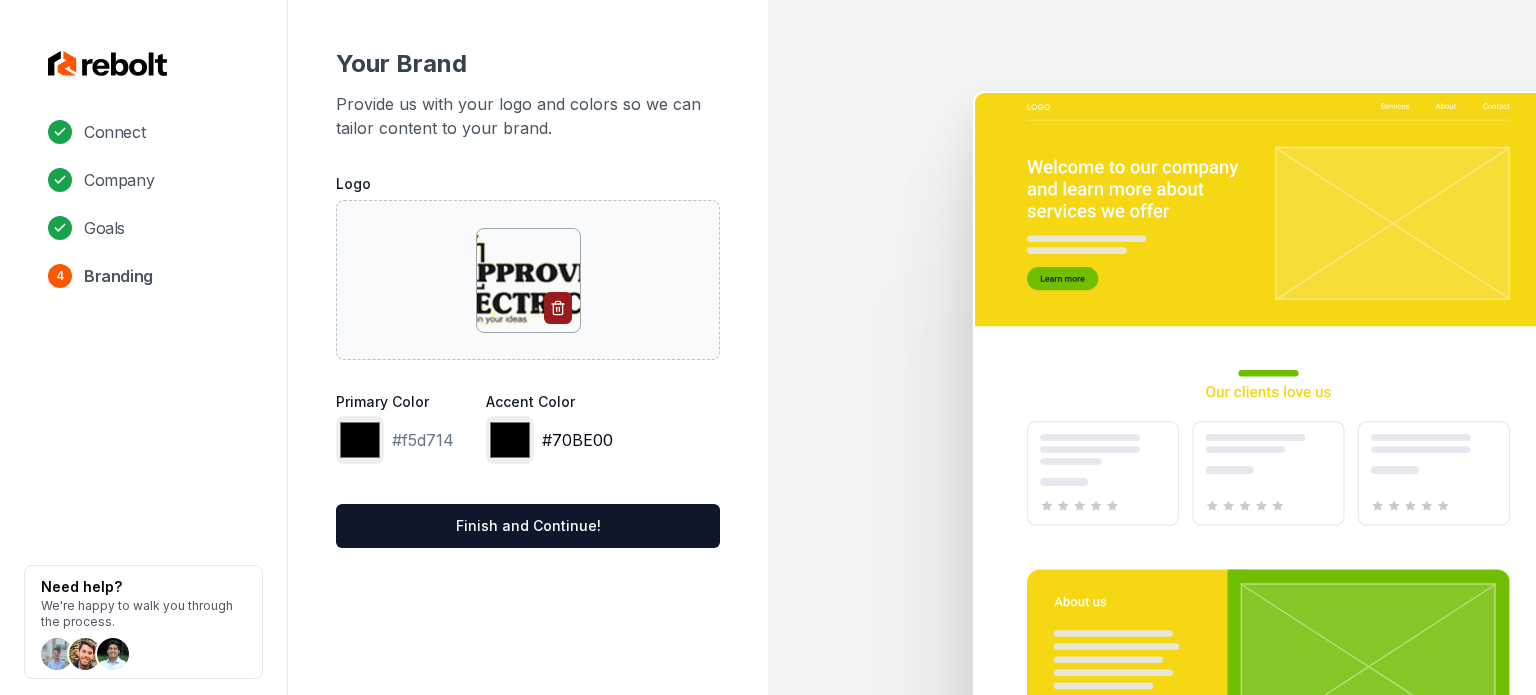 click on "*******" at bounding box center (510, 440) 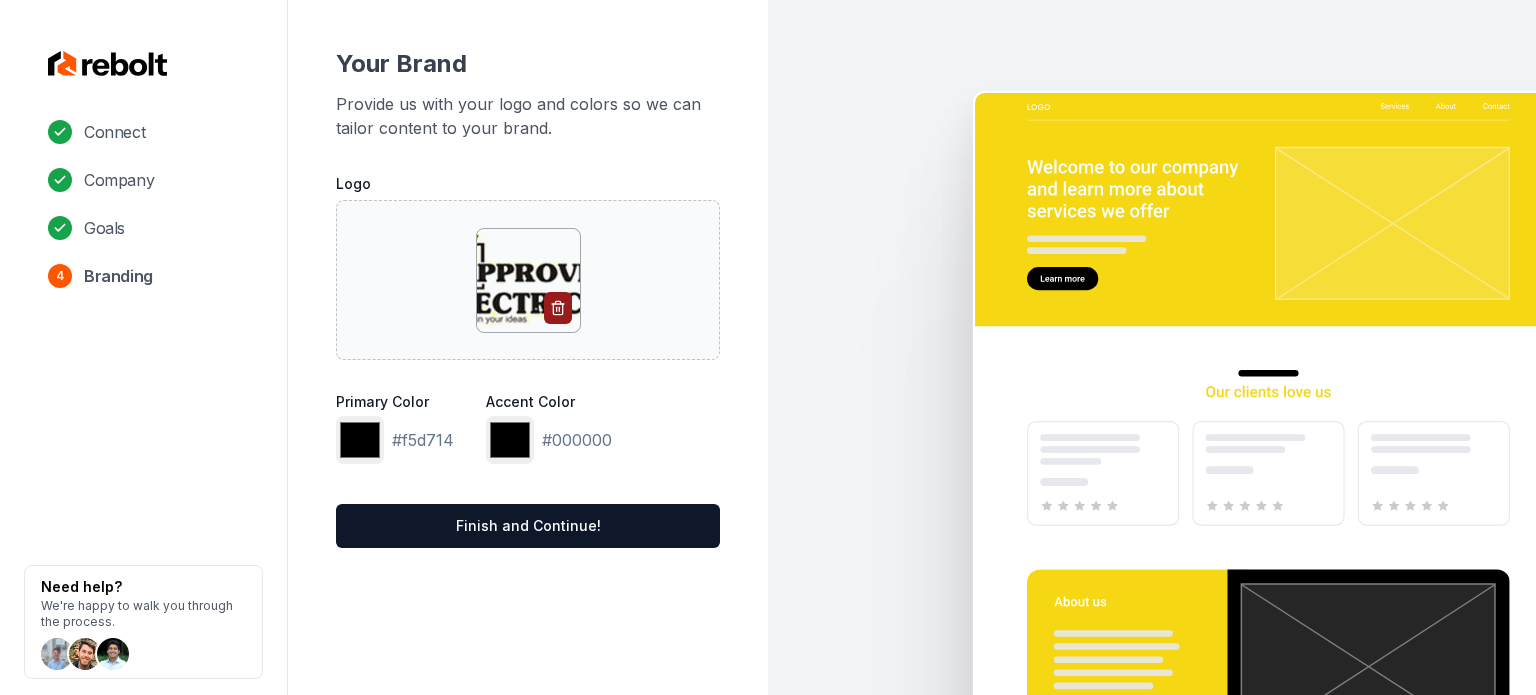 type on "*******" 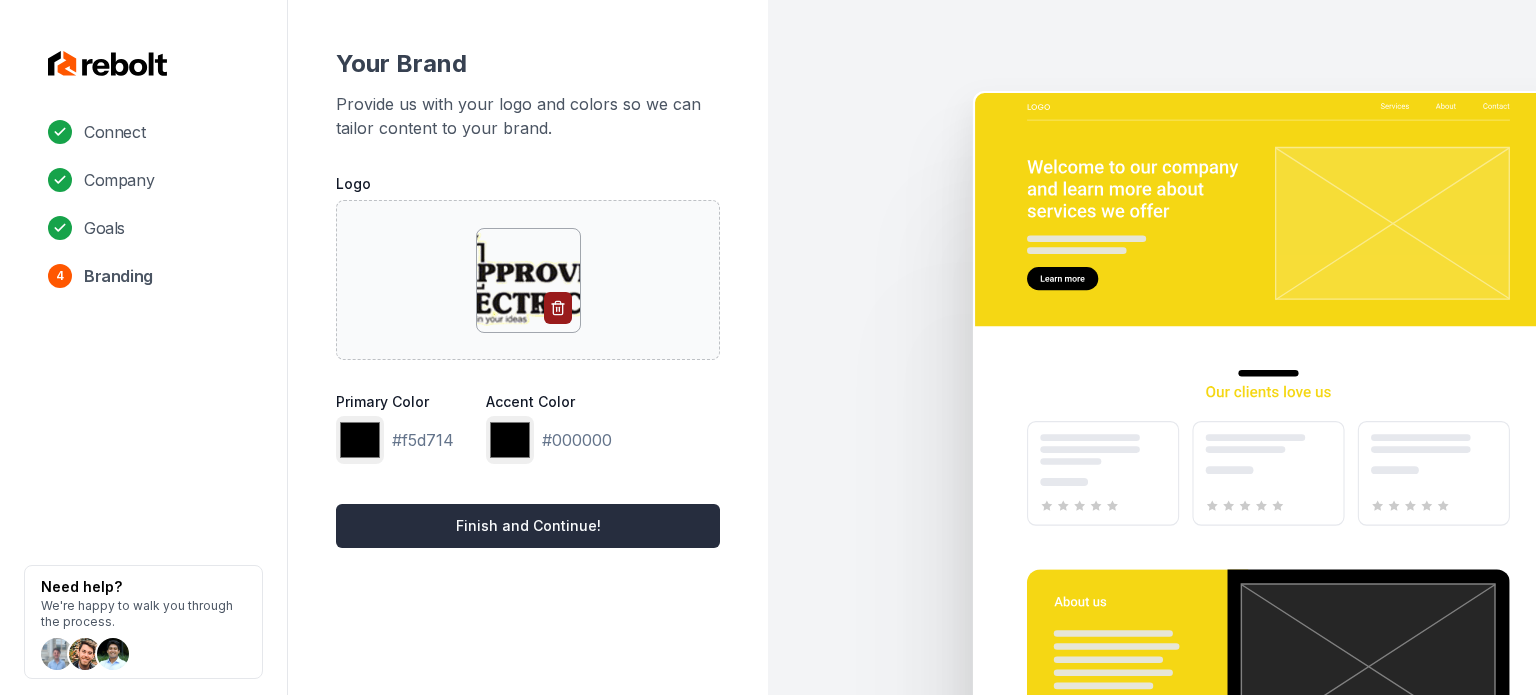 click on "Finish and Continue!" at bounding box center [528, 526] 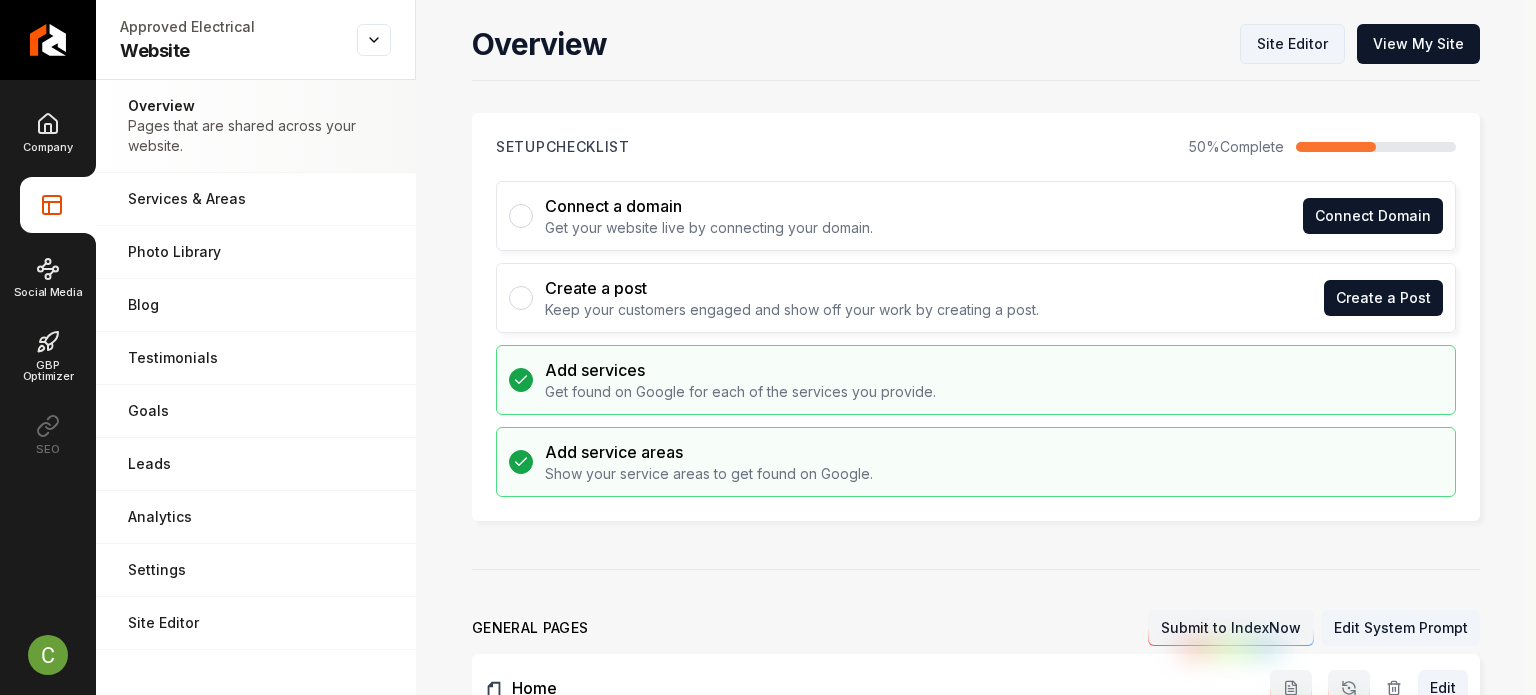 click on "Site Editor" at bounding box center [1292, 44] 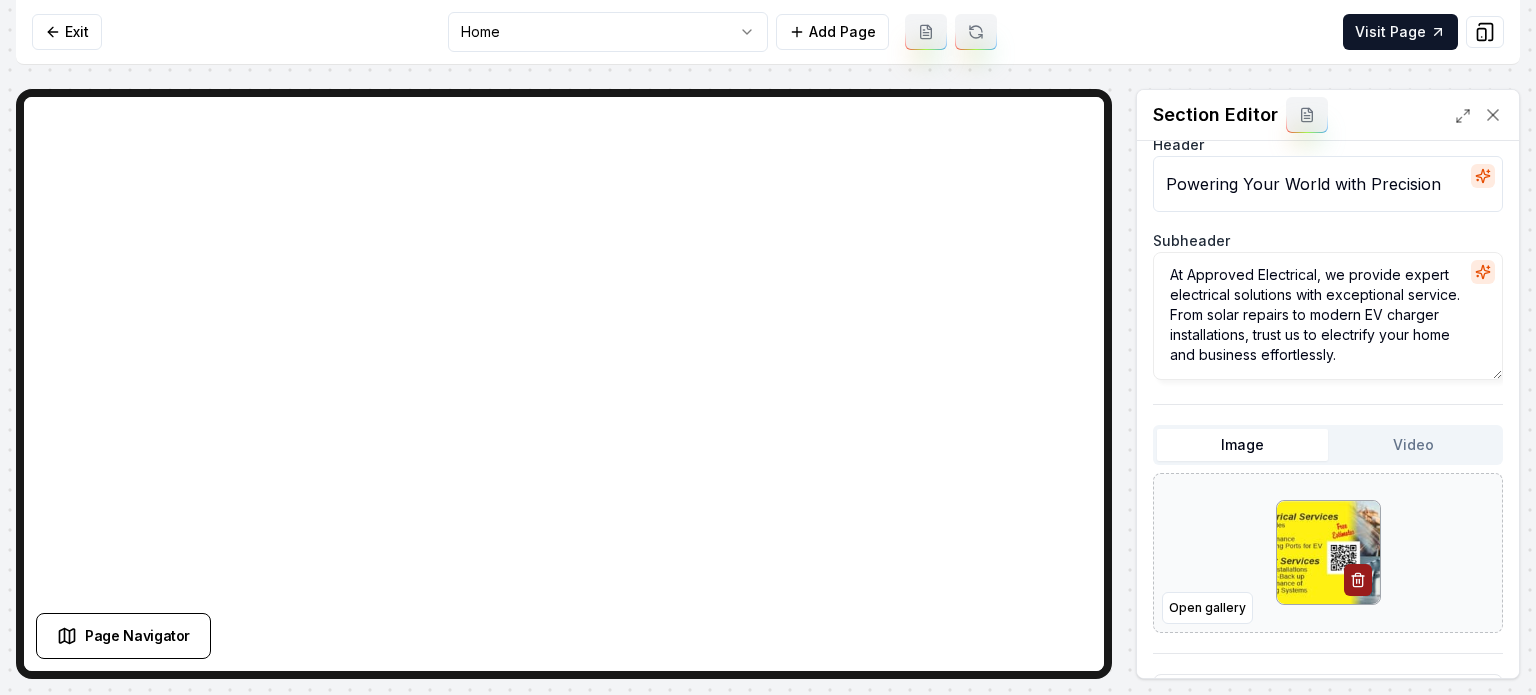 scroll, scrollTop: 100, scrollLeft: 0, axis: vertical 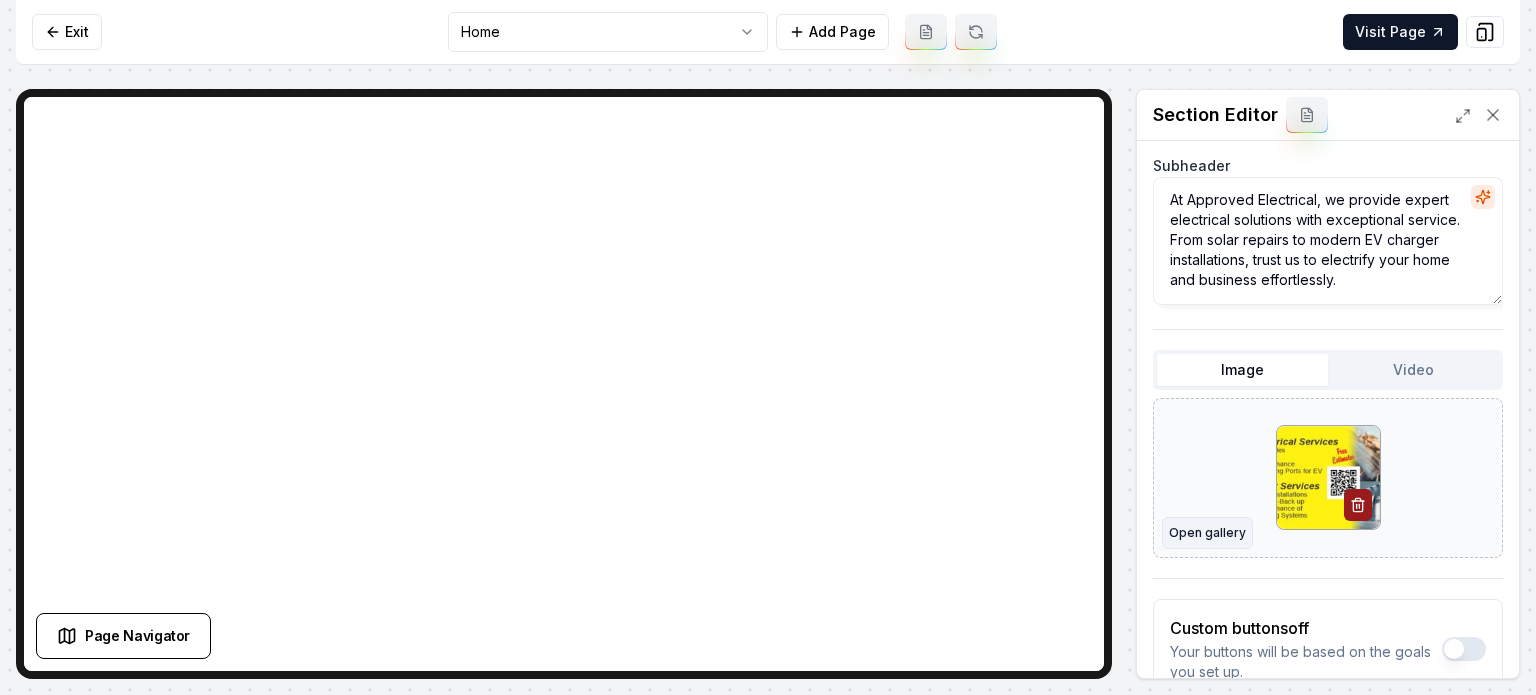 click on "Open gallery" at bounding box center (1207, 533) 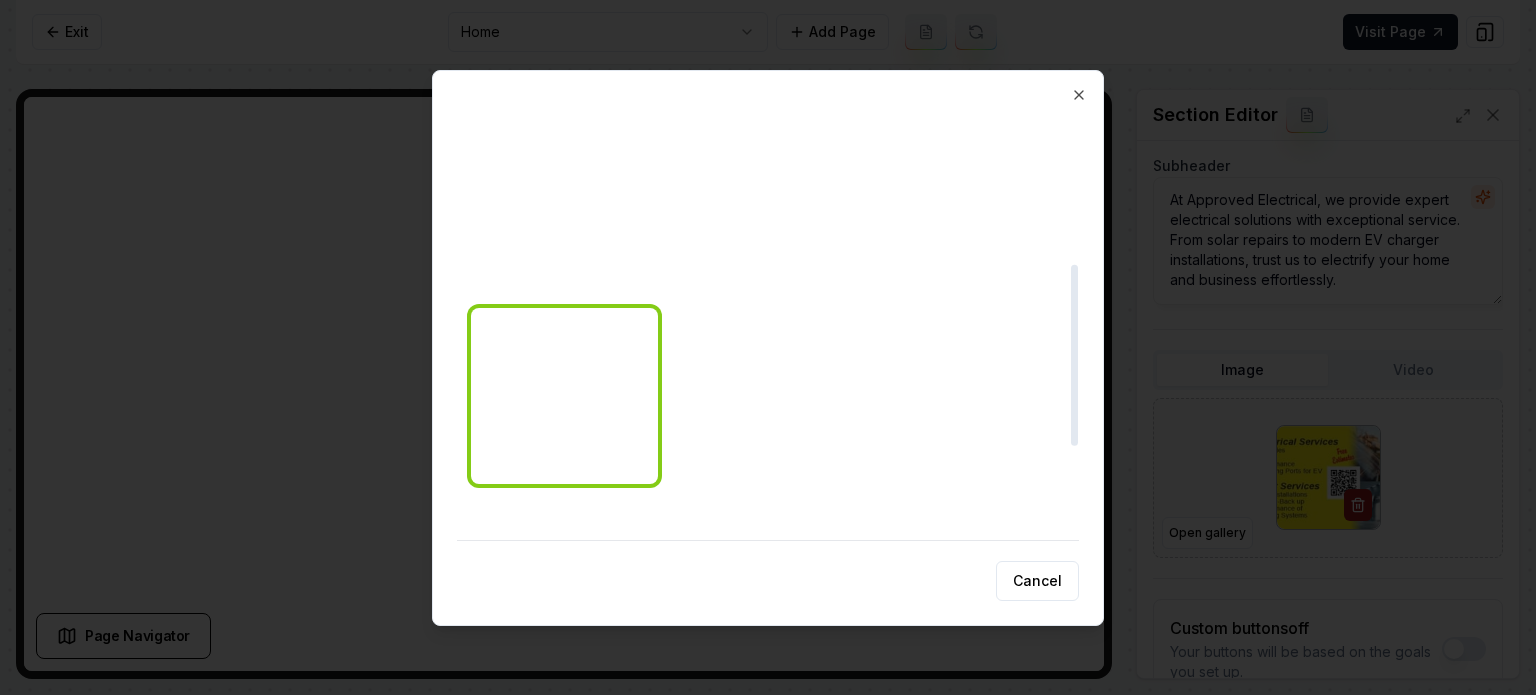 scroll, scrollTop: 400, scrollLeft: 0, axis: vertical 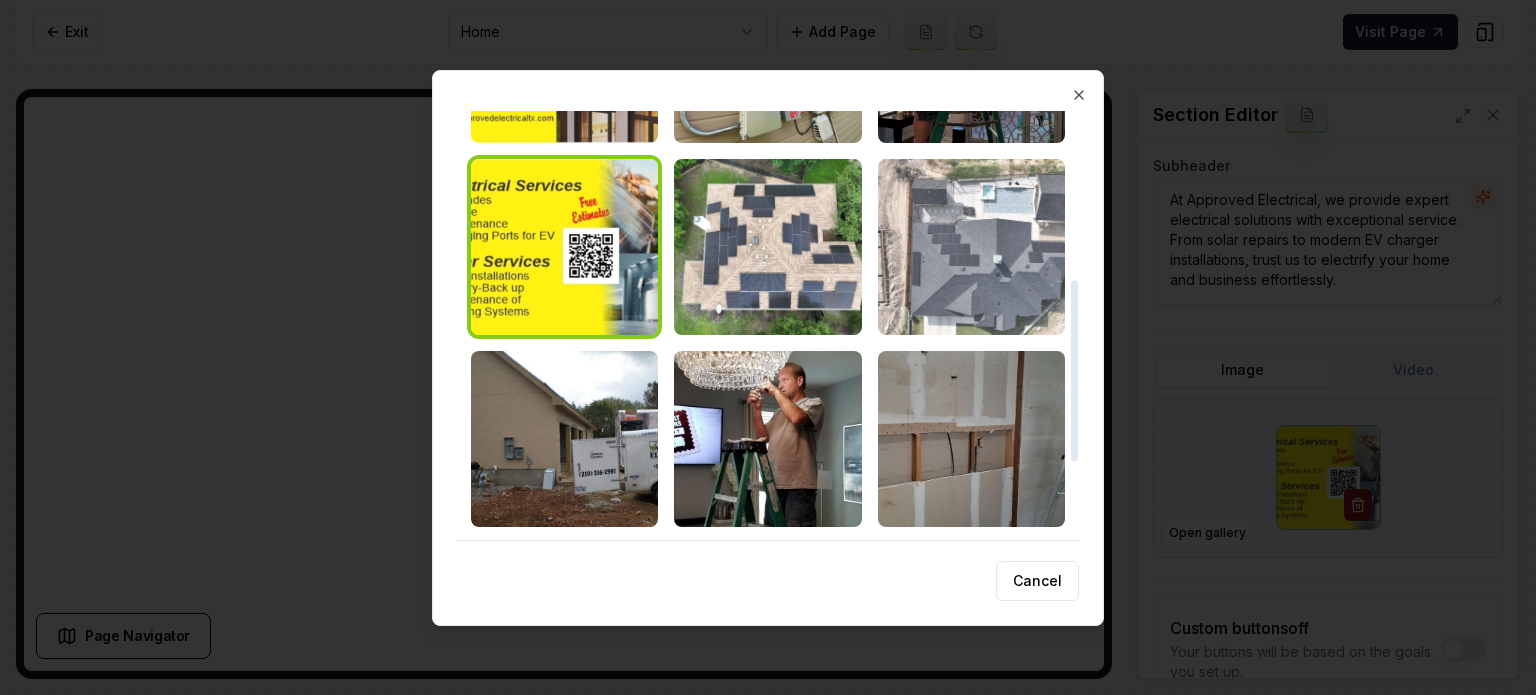 click at bounding box center (971, 247) 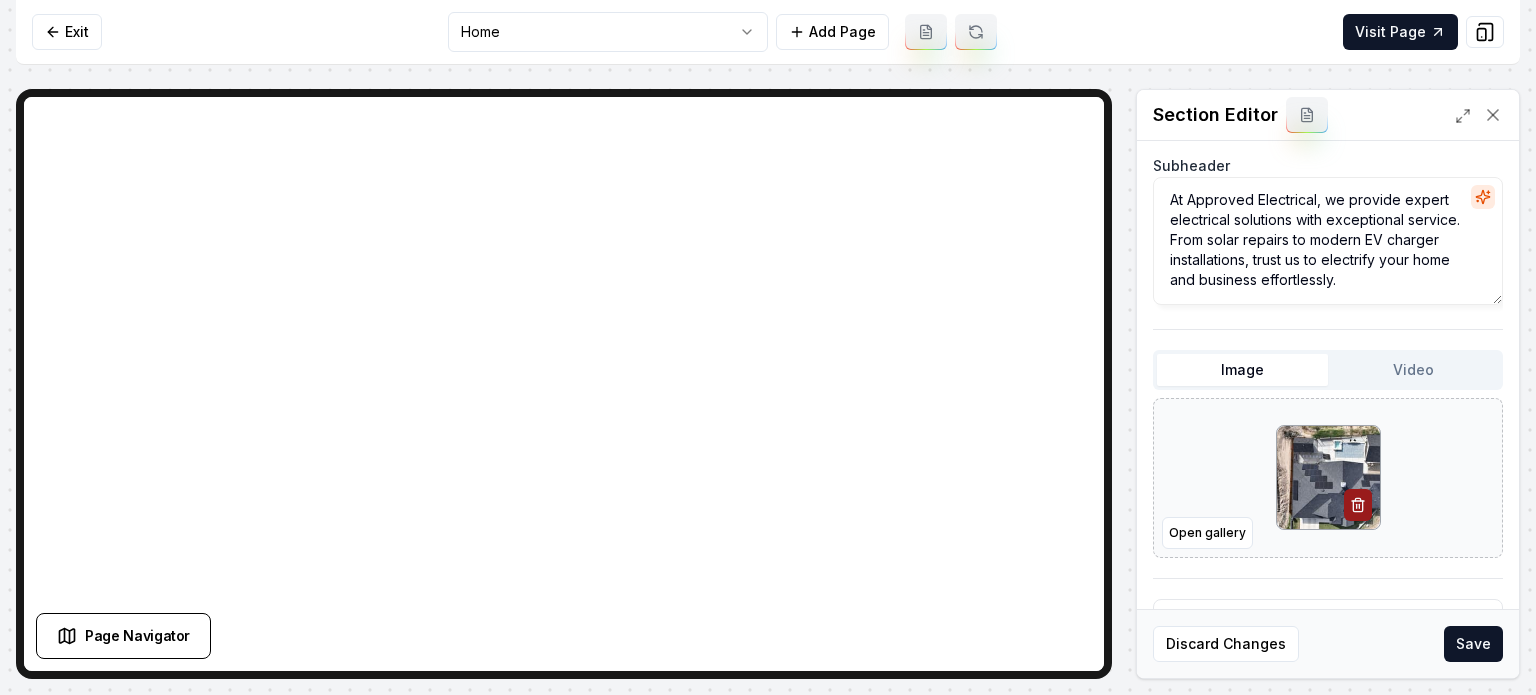 click on "Discard Changes Save" at bounding box center [1328, 643] 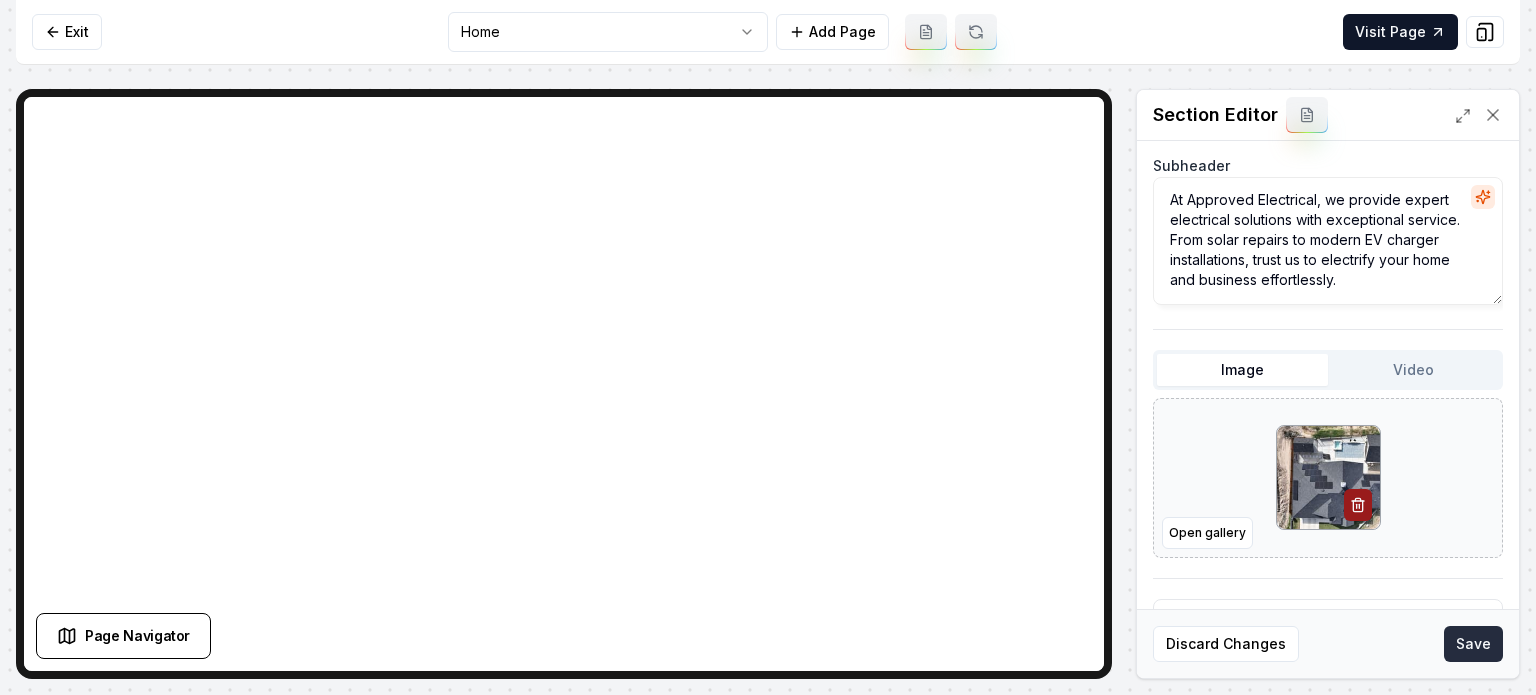 click on "Save" at bounding box center (1473, 644) 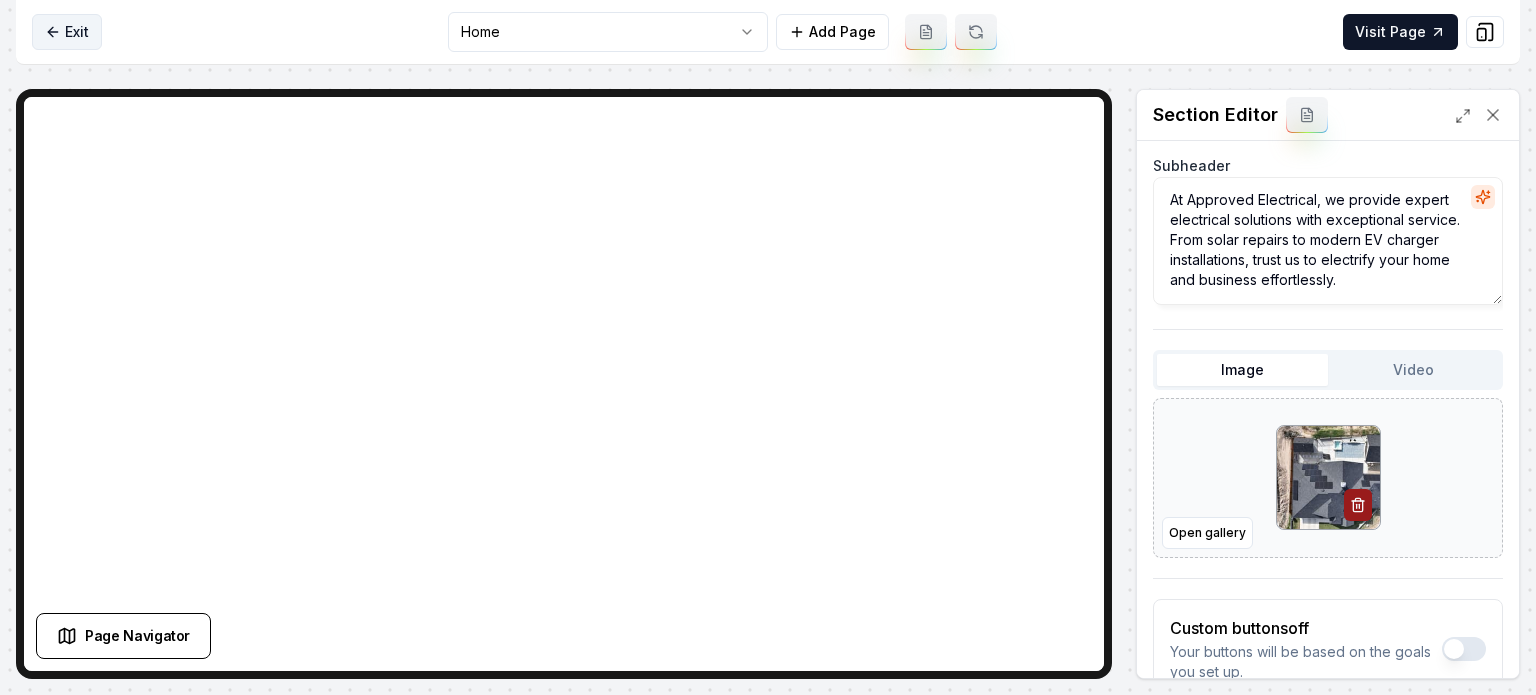 click on "Exit" at bounding box center [67, 32] 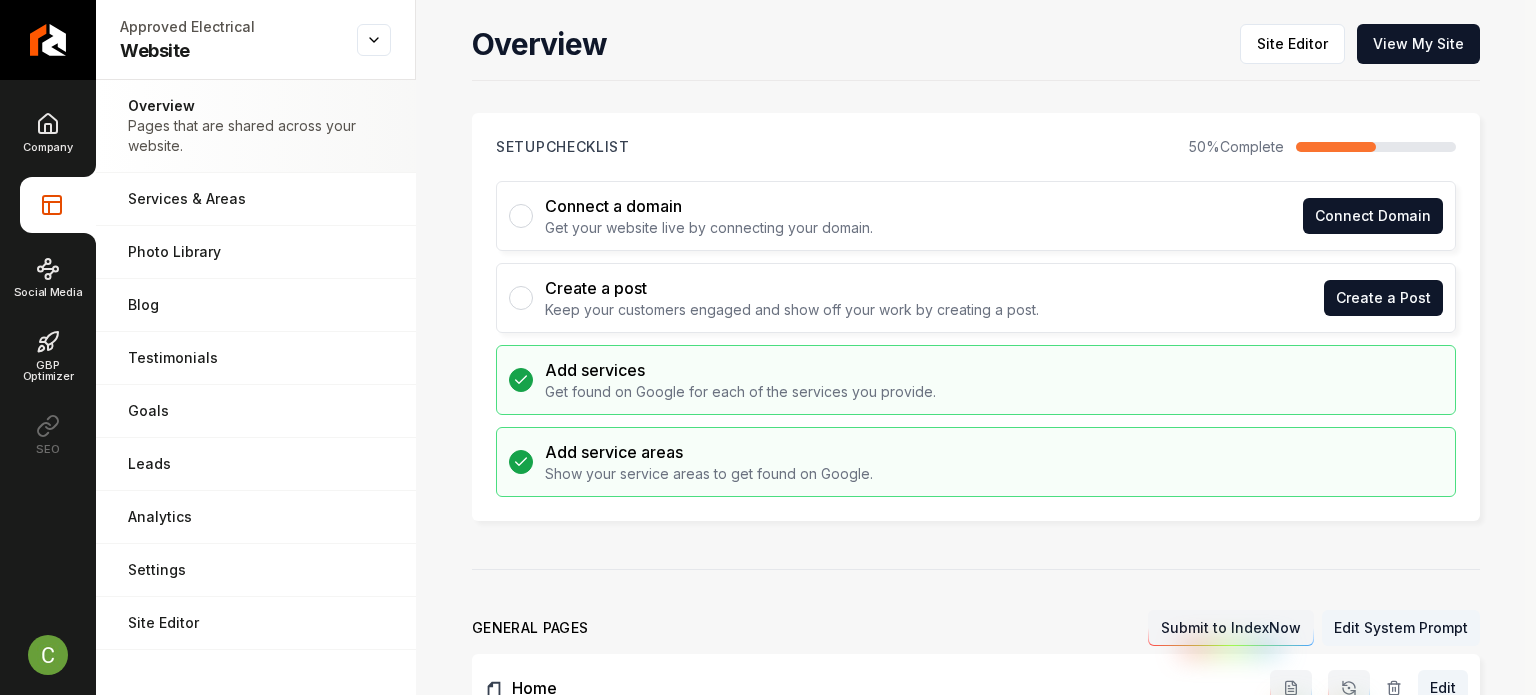 click on "Company Website Social Media GBP Optimizer SEO" at bounding box center (48, 283) 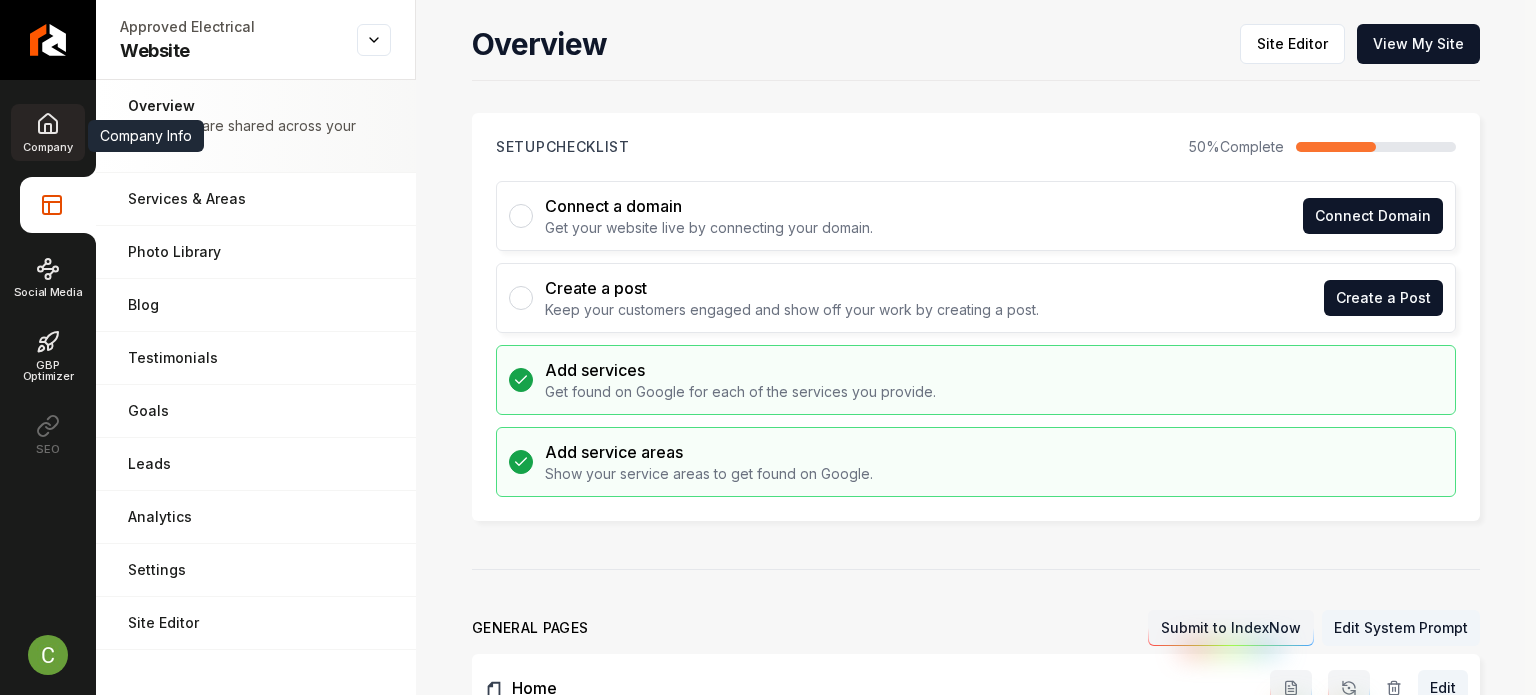 click on "Company" at bounding box center [47, 147] 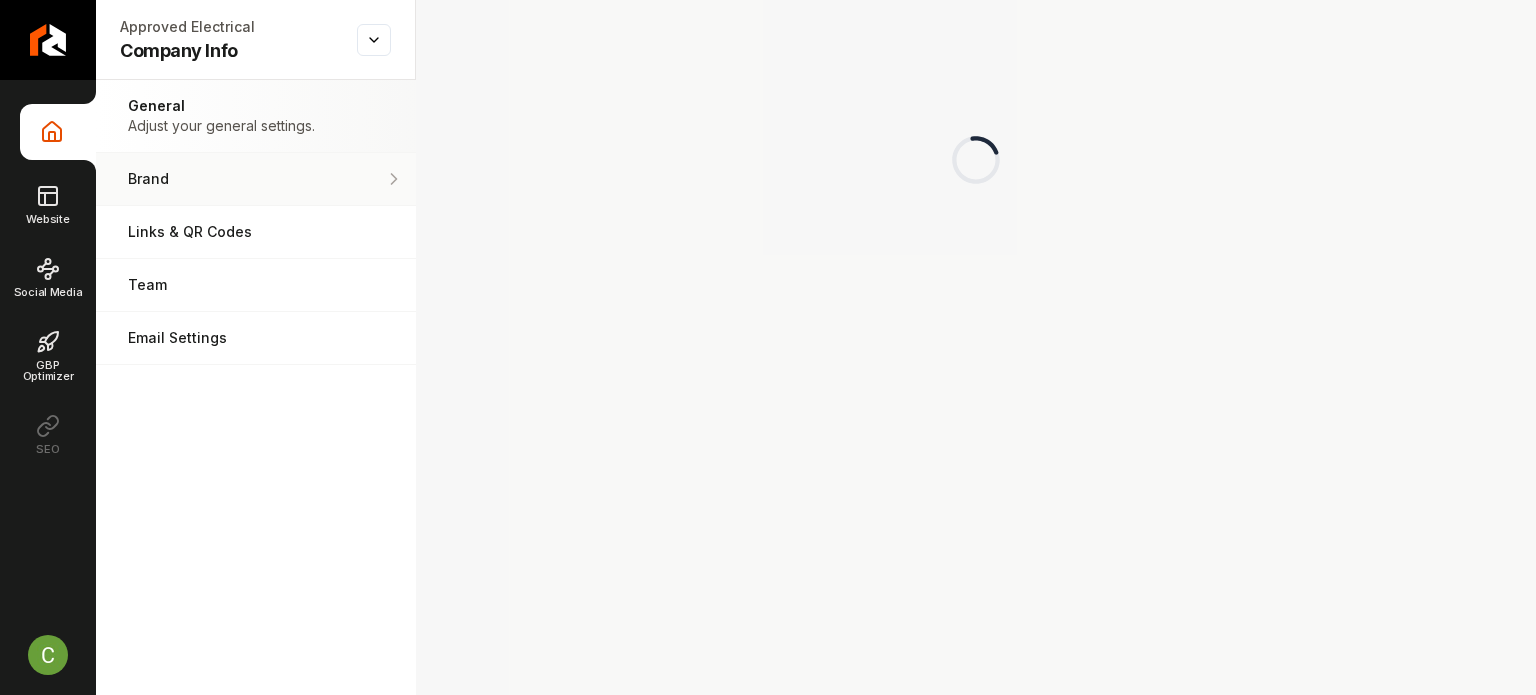 click on "Brand" at bounding box center (256, 179) 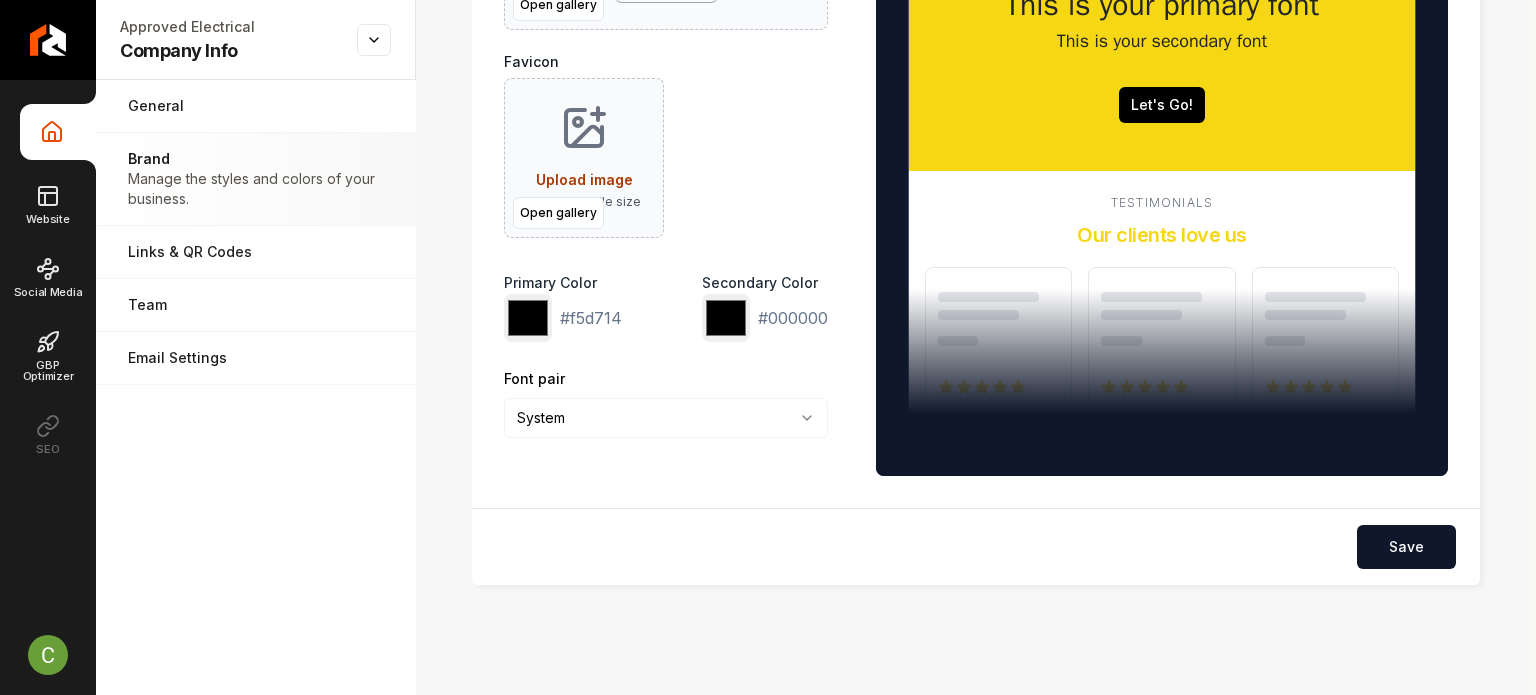 scroll, scrollTop: 300, scrollLeft: 0, axis: vertical 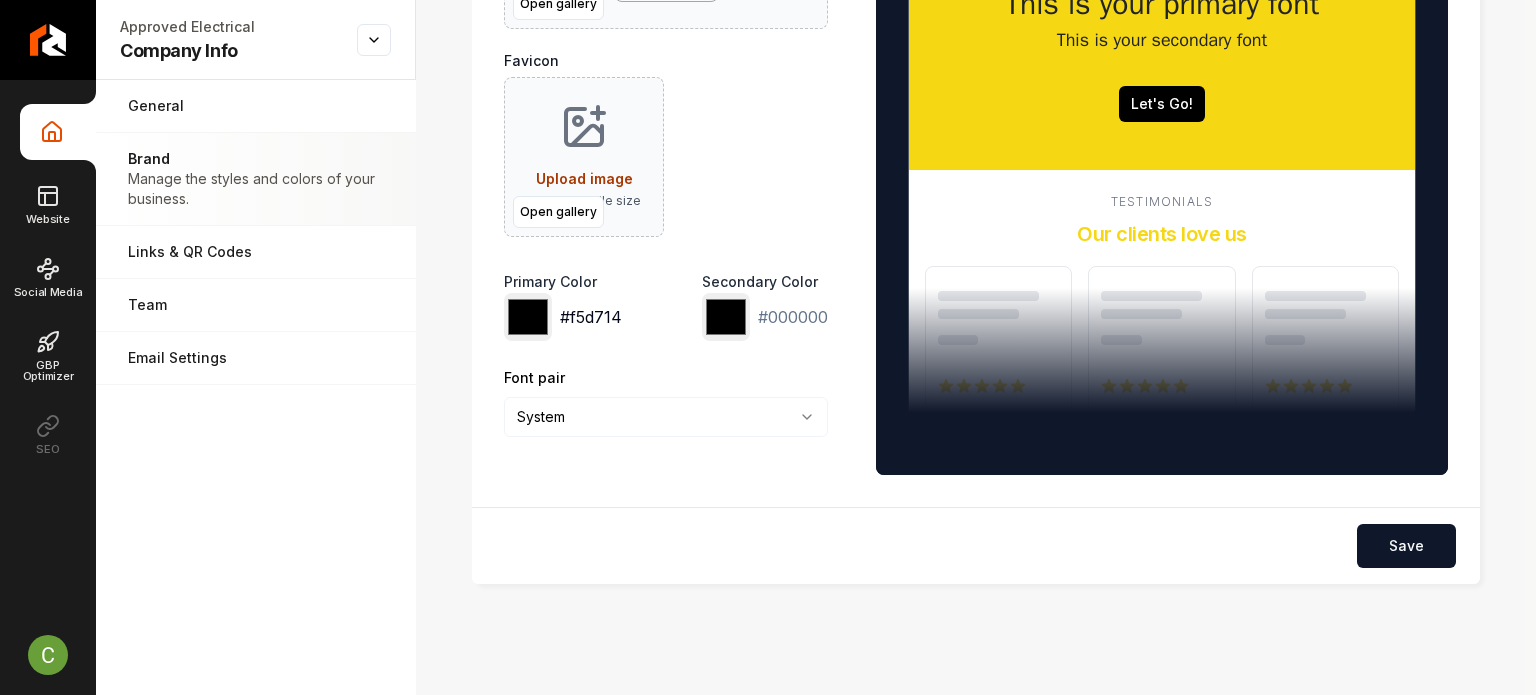 click on "*******" at bounding box center [528, 317] 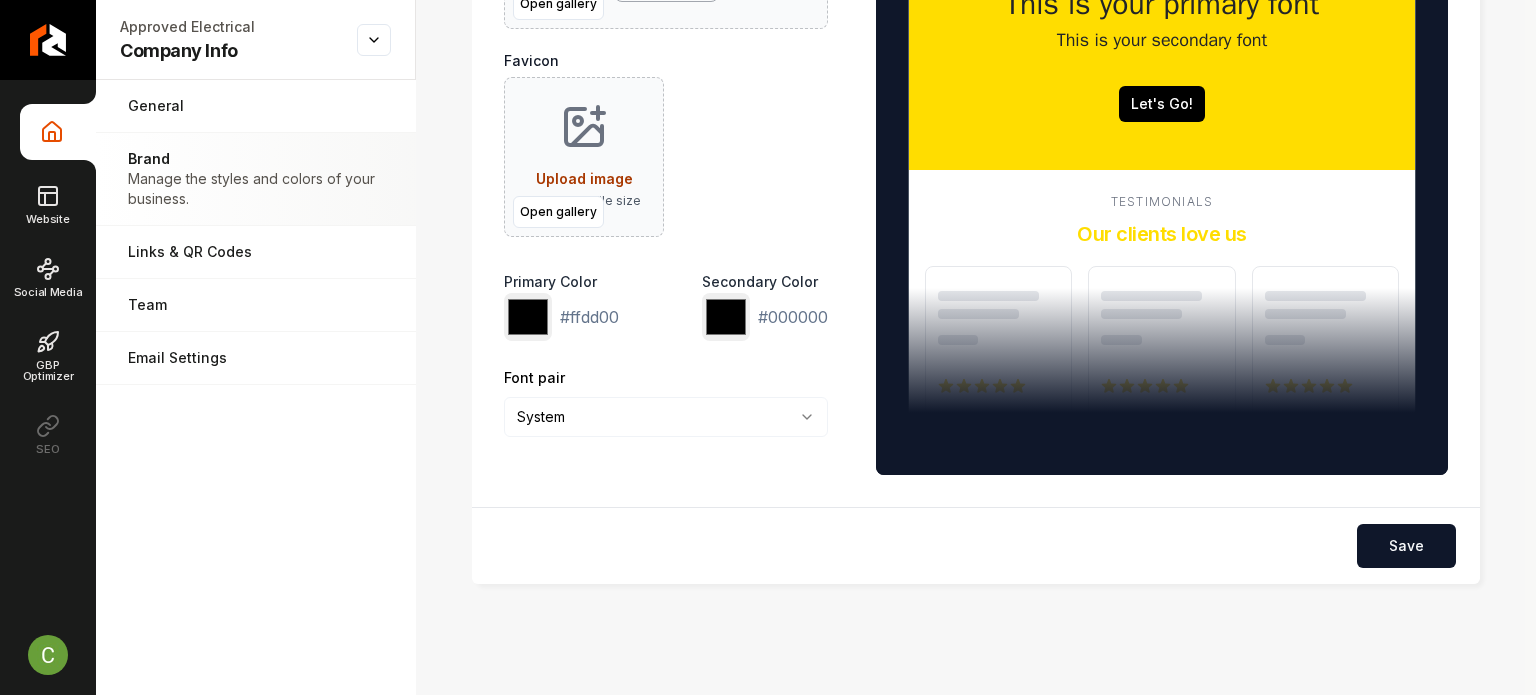 type on "*******" 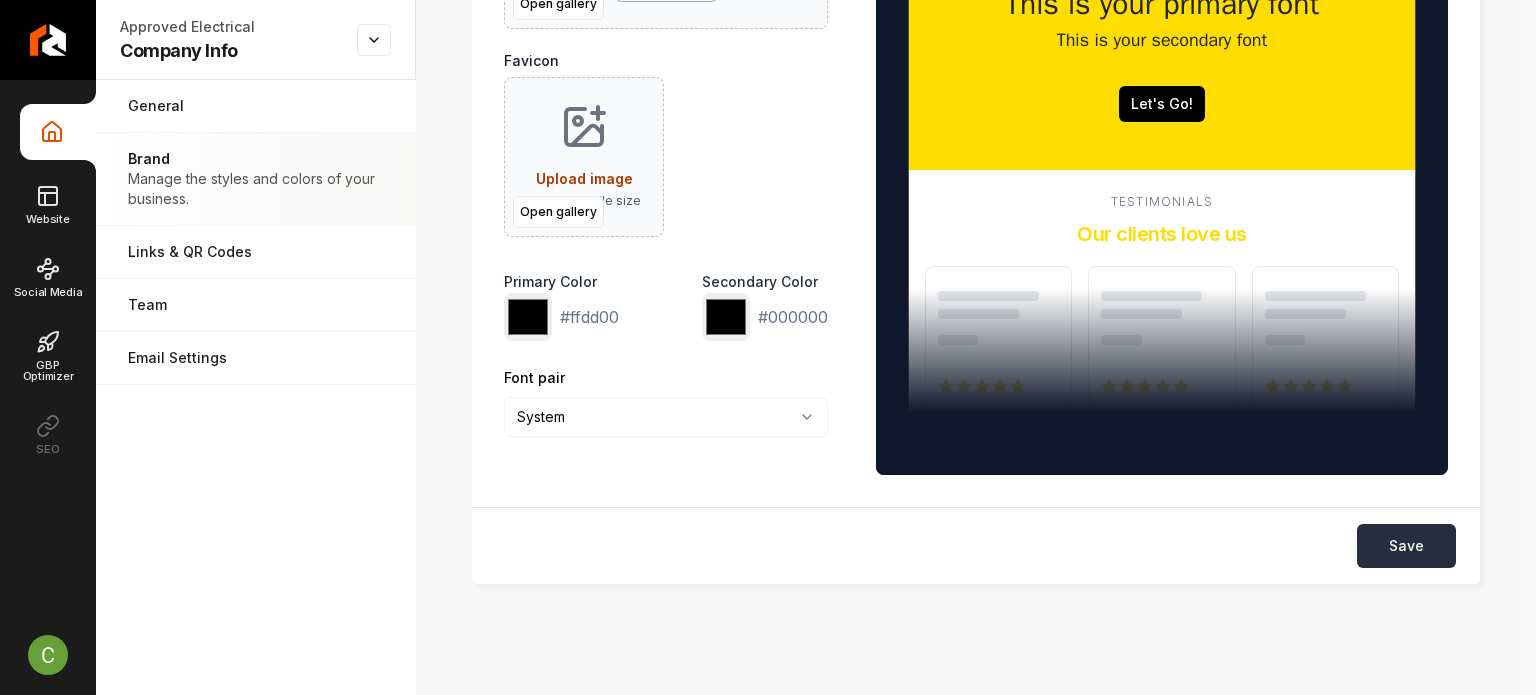 click on "Save" at bounding box center (1406, 546) 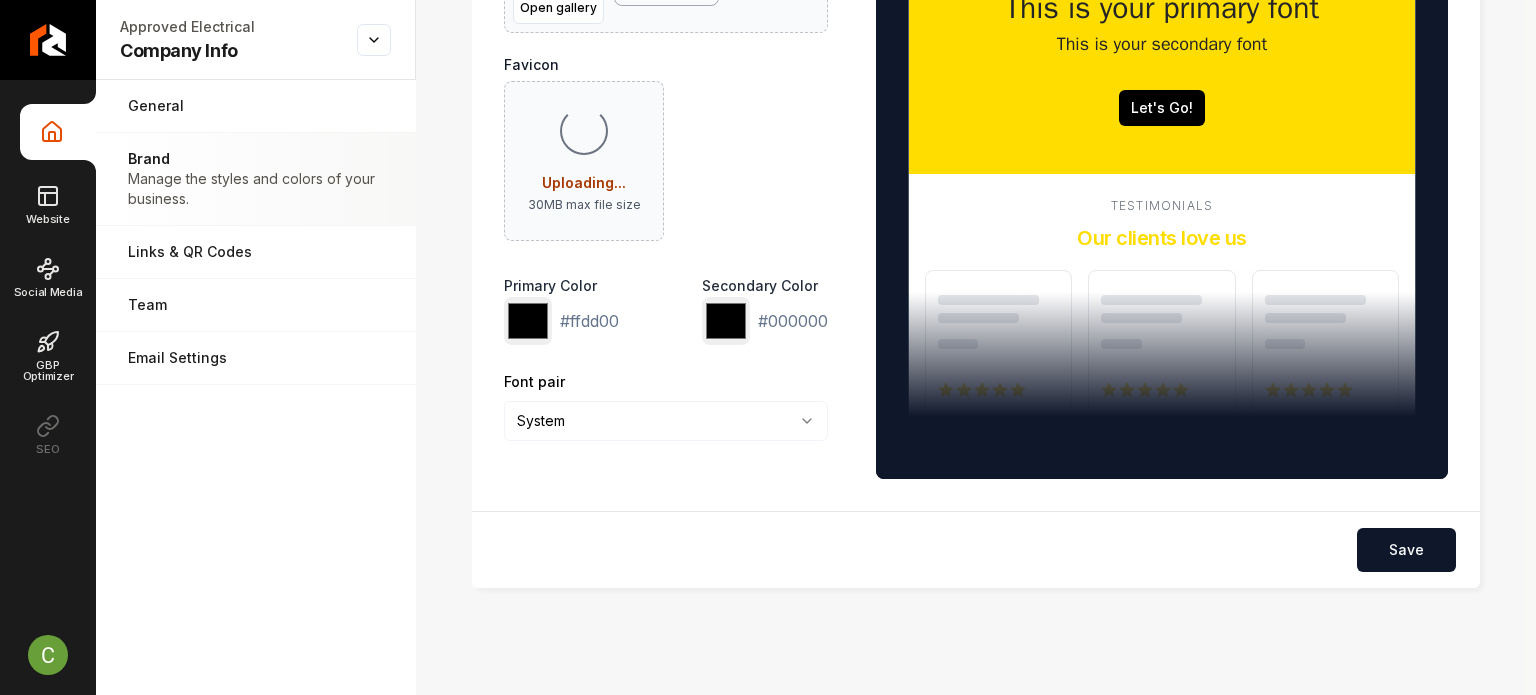 scroll, scrollTop: 300, scrollLeft: 0, axis: vertical 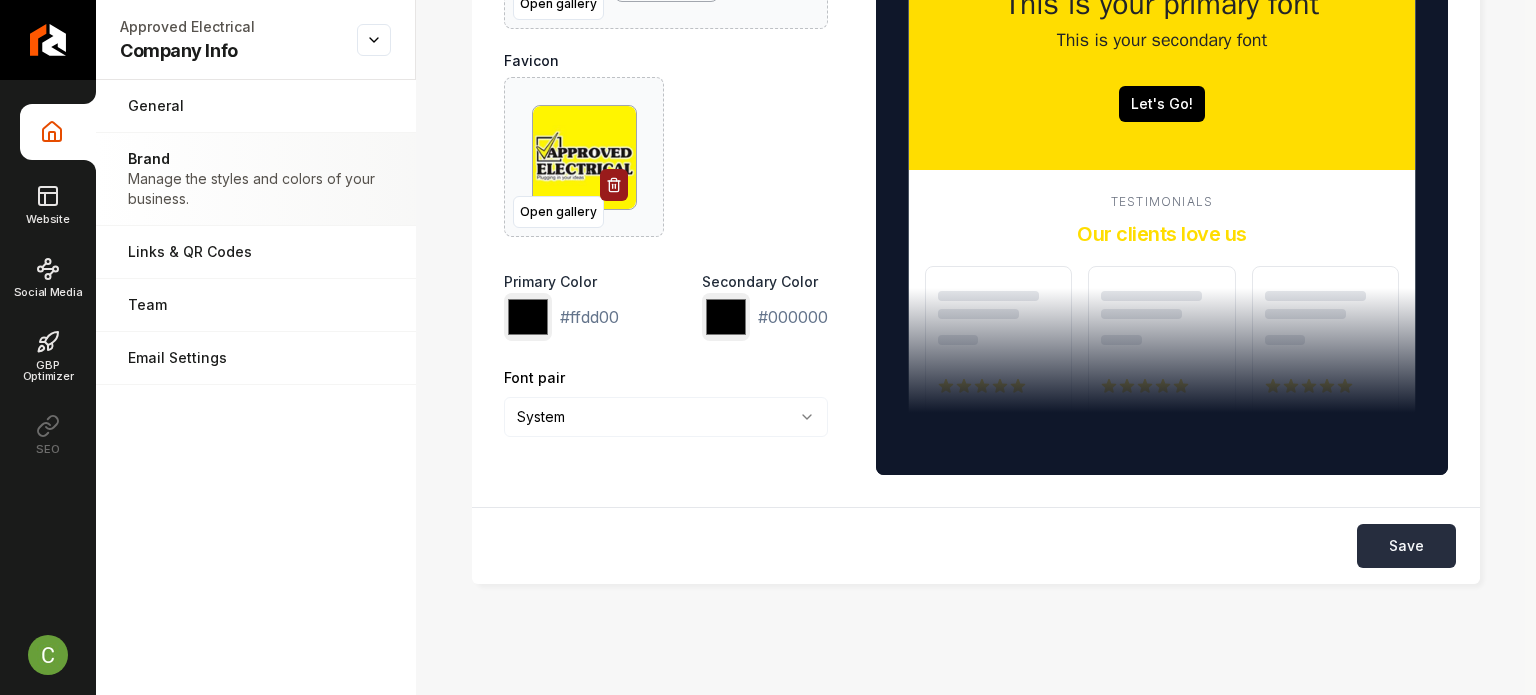 click on "Save" at bounding box center [1406, 546] 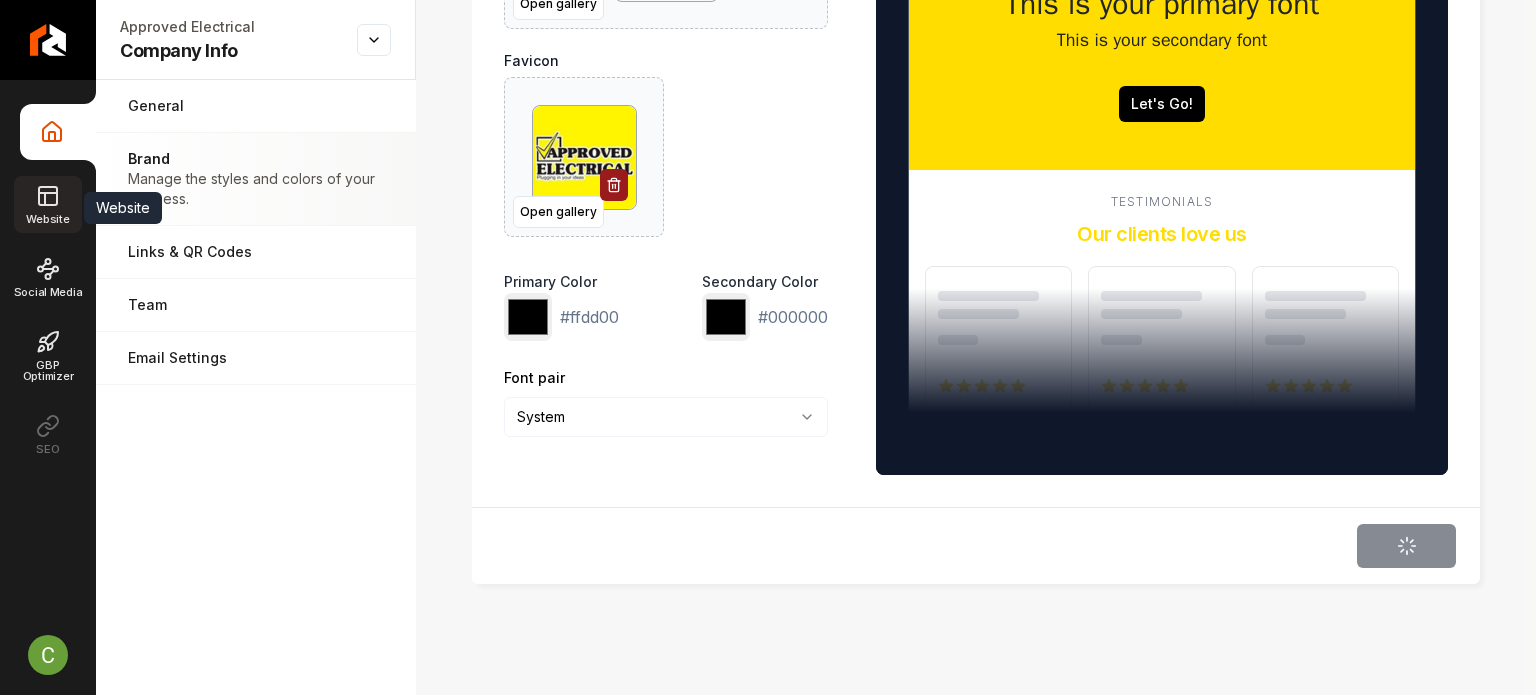click on "Website" at bounding box center [47, 219] 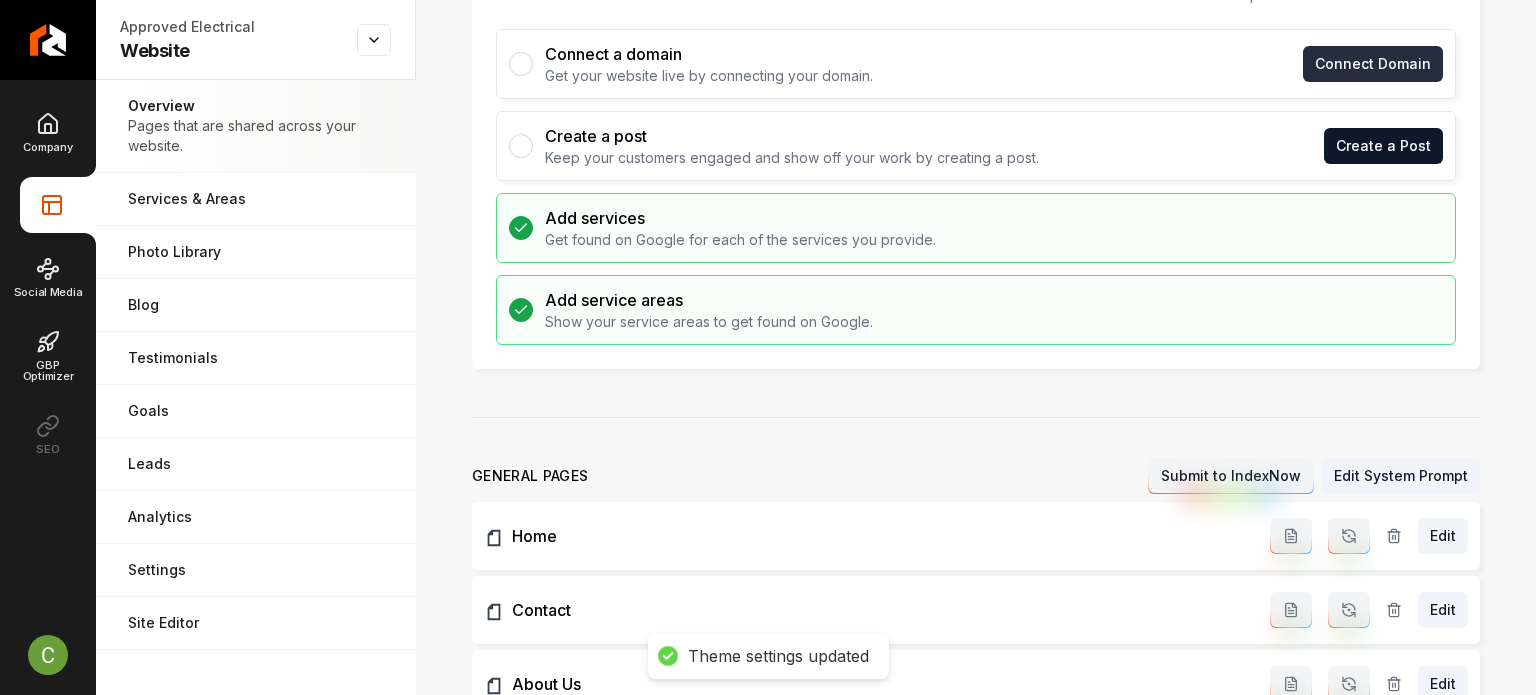 scroll, scrollTop: 0, scrollLeft: 0, axis: both 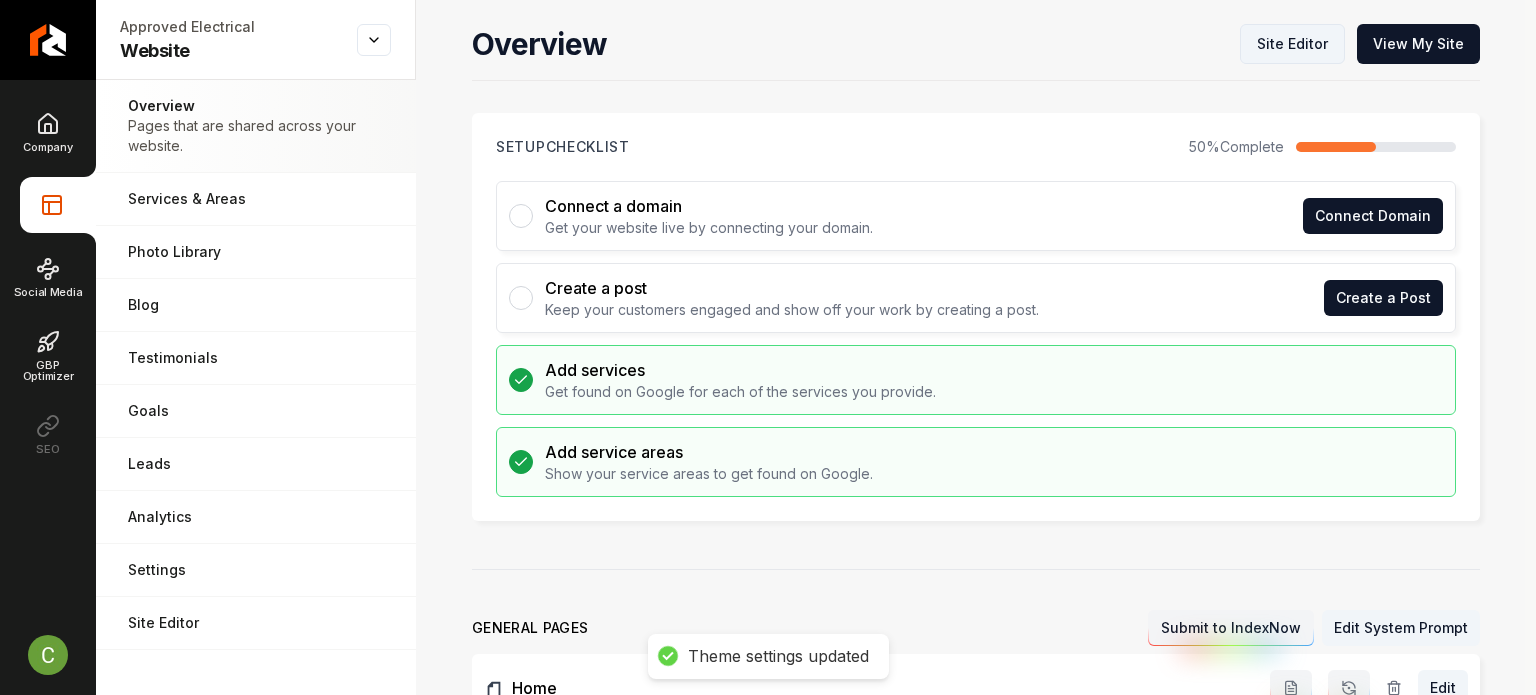 click on "Site Editor" at bounding box center (1292, 44) 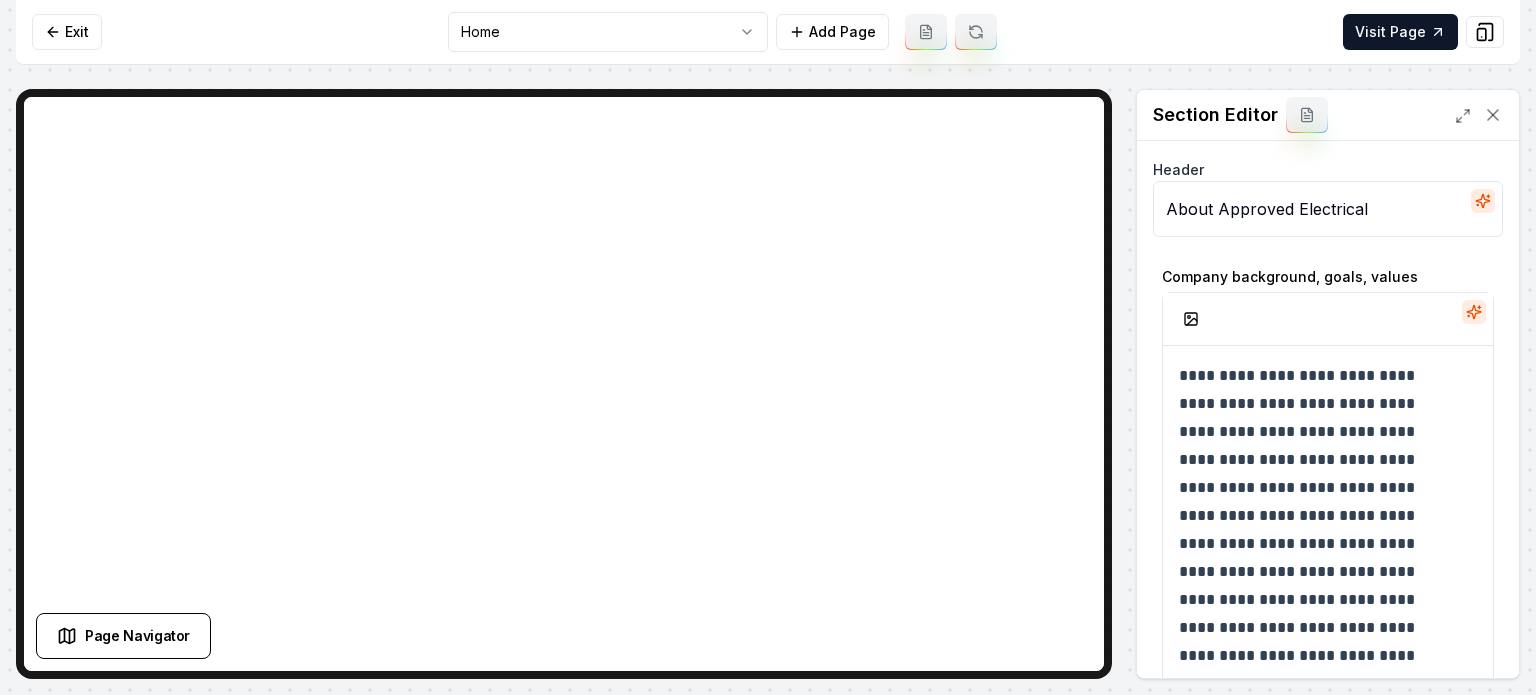 scroll, scrollTop: 73, scrollLeft: 0, axis: vertical 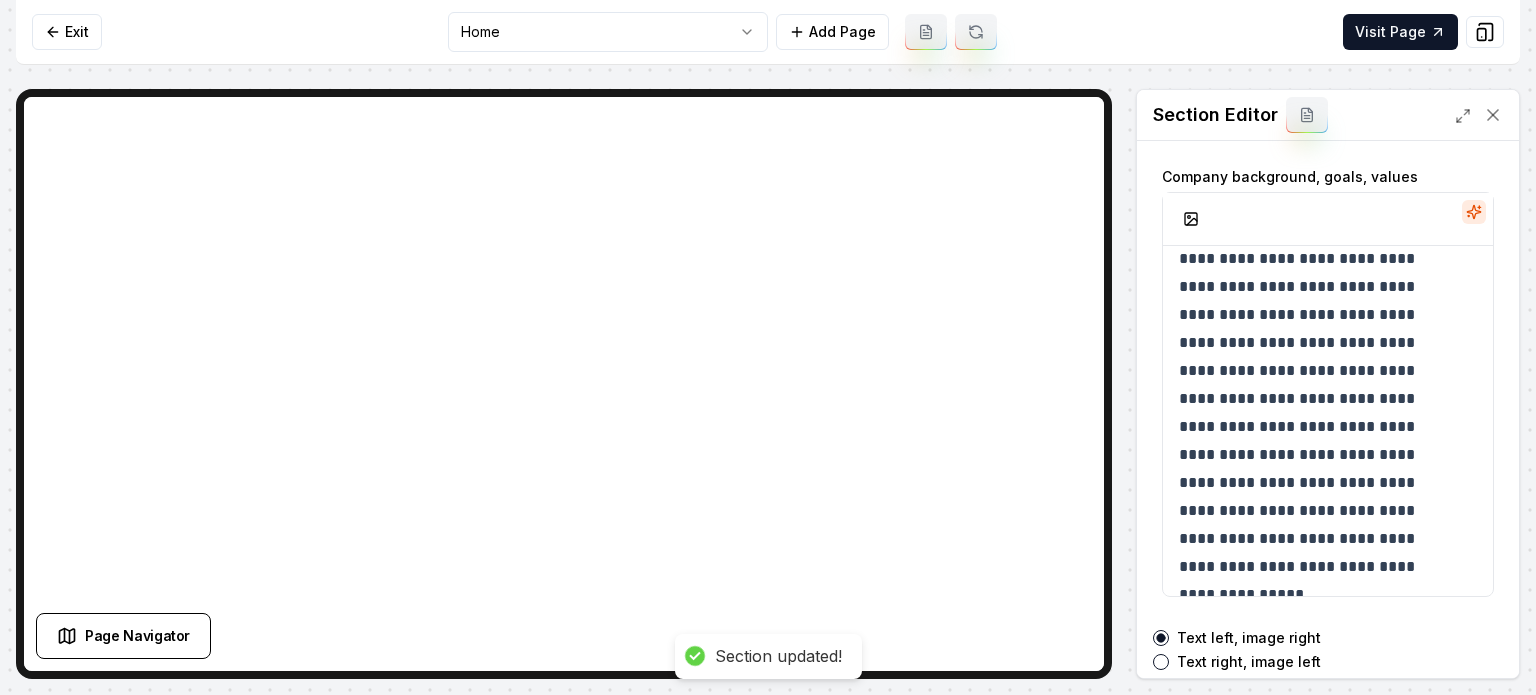 click on "**********" at bounding box center [768, 347] 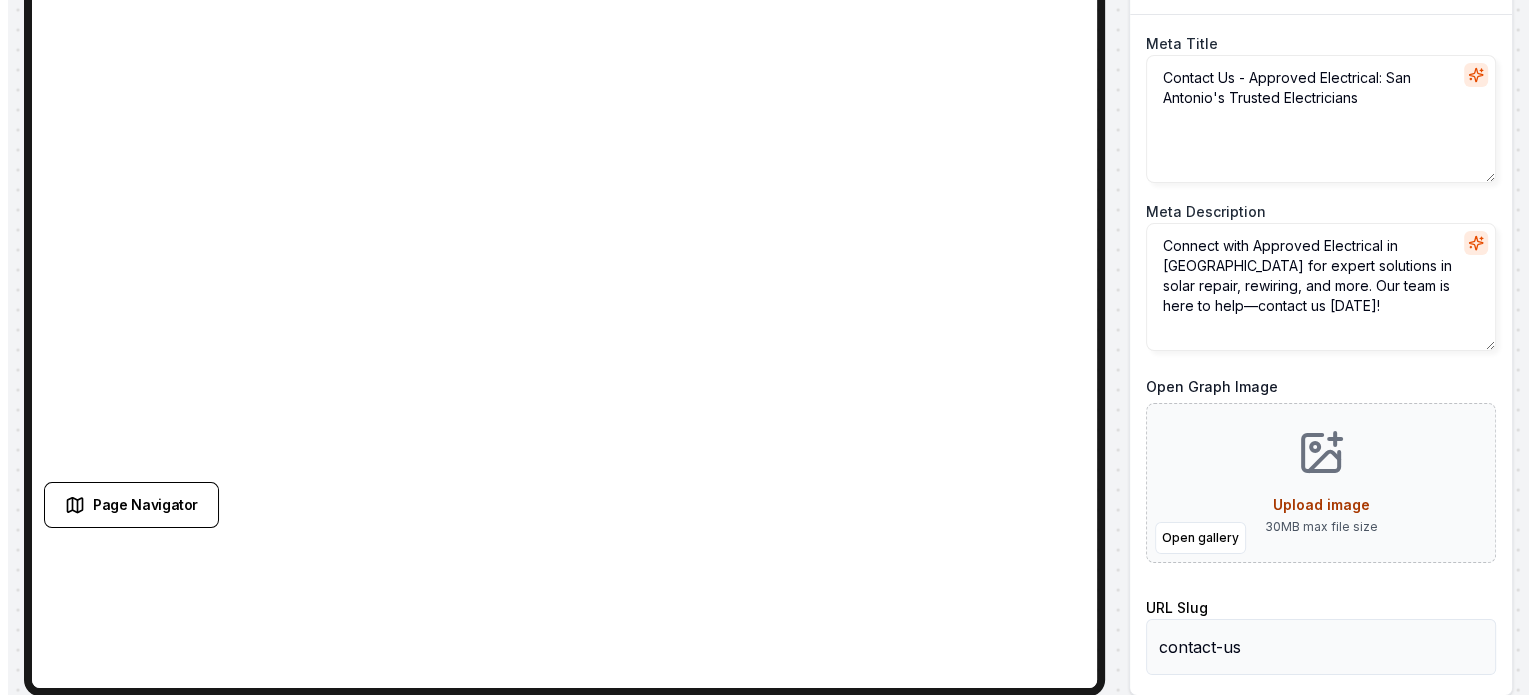 scroll, scrollTop: 0, scrollLeft: 0, axis: both 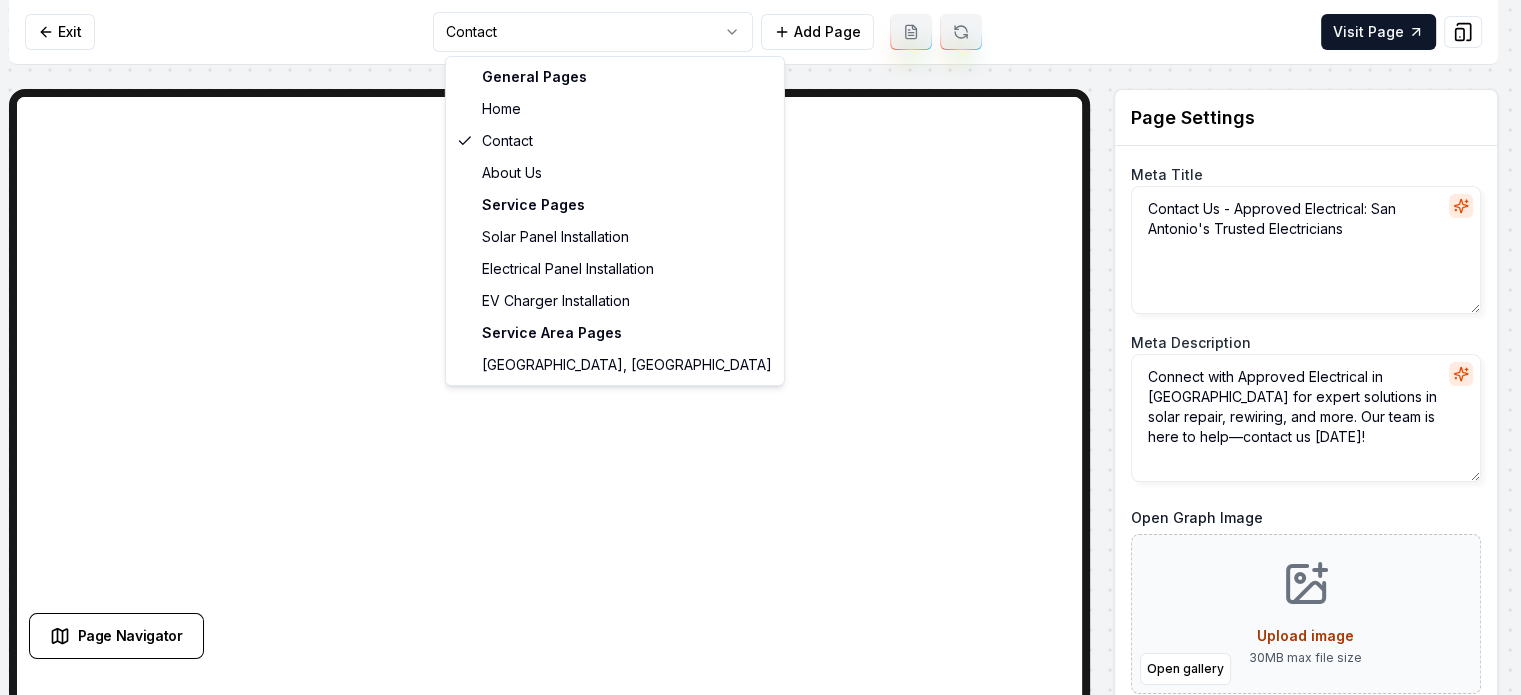 click on "Computer Required This feature is only available on a computer. Please switch to a computer to edit your site. Go back  Exit Contact Add Page Visit Page  Page Navigator Page Settings Meta Title Contact Us - Approved Electrical: [GEOGRAPHIC_DATA]'s Trusted Electricians Meta Description Connect with Approved Electrical in [GEOGRAPHIC_DATA] for expert solutions in solar repair, rewiring, and more. Our team is here to help—contact us [DATE]! Open Graph Image Open gallery Upload image 30  MB max file size URL Slug contact-us Discard Changes Save Section Editor Unsupported section type /dashboard/sites/e7308b18-1eeb-4524-9025-62d9d6be63f6/pages/73b53f87-36f9-4cc2-b7dd-5981da4e009e General Pages Home Contact About Us Service Pages Solar Panel Installation Electrical Panel Installation EV Charger Installation Service Area Pages [GEOGRAPHIC_DATA], [GEOGRAPHIC_DATA]" at bounding box center [760, 347] 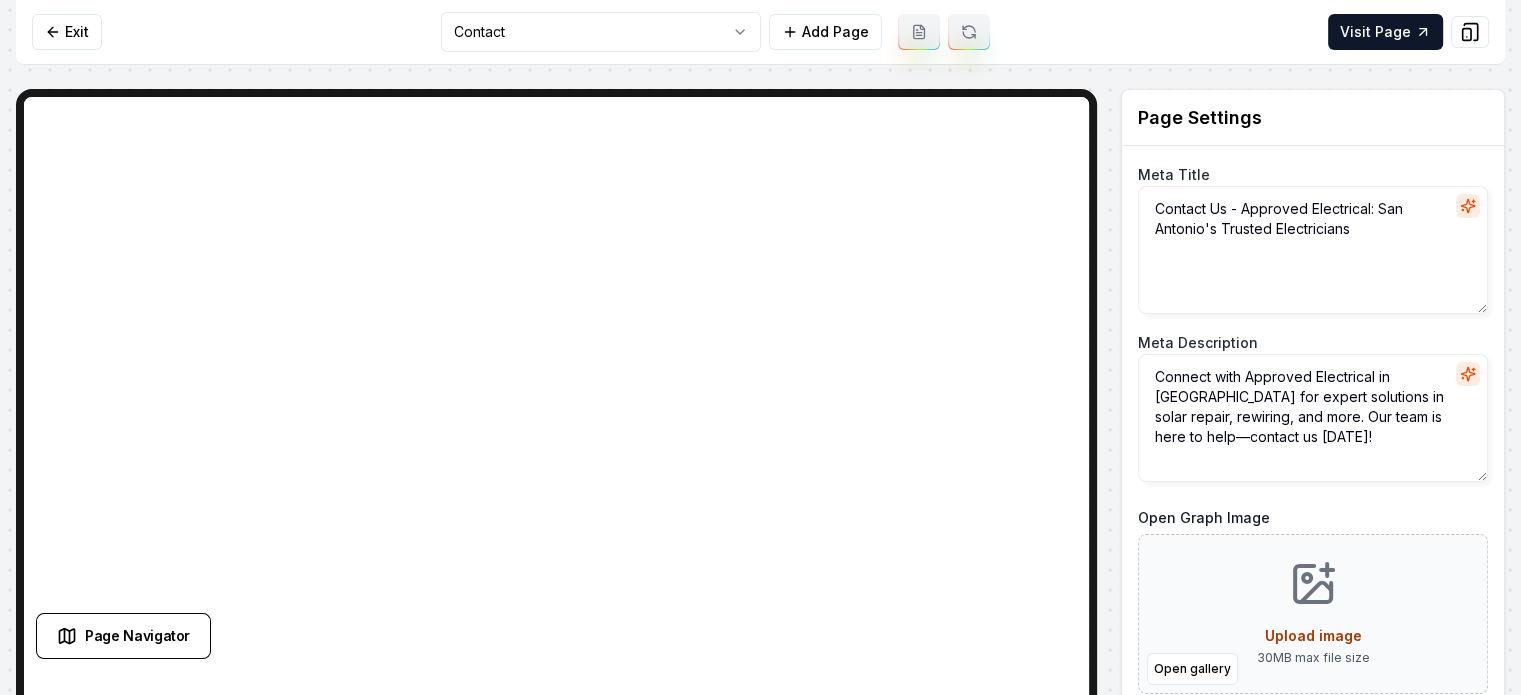 click on "Computer Required This feature is only available on a computer. Please switch to a computer to edit your site. Go back  Exit Contact Add Page Visit Page  Page Navigator Page Settings Meta Title Contact Us - Approved Electrical: [GEOGRAPHIC_DATA]'s Trusted Electricians Meta Description Connect with Approved Electrical in [GEOGRAPHIC_DATA] for expert solutions in solar repair, rewiring, and more. Our team is here to help—contact us [DATE]! Open Graph Image Open gallery Upload image 30  MB max file size URL Slug contact-us Discard Changes Save Section Editor Unsupported section type /dashboard/sites/e7308b18-1eeb-4524-9025-62d9d6be63f6/pages/73b53f87-36f9-4cc2-b7dd-5981da4e009e" at bounding box center [760, 347] 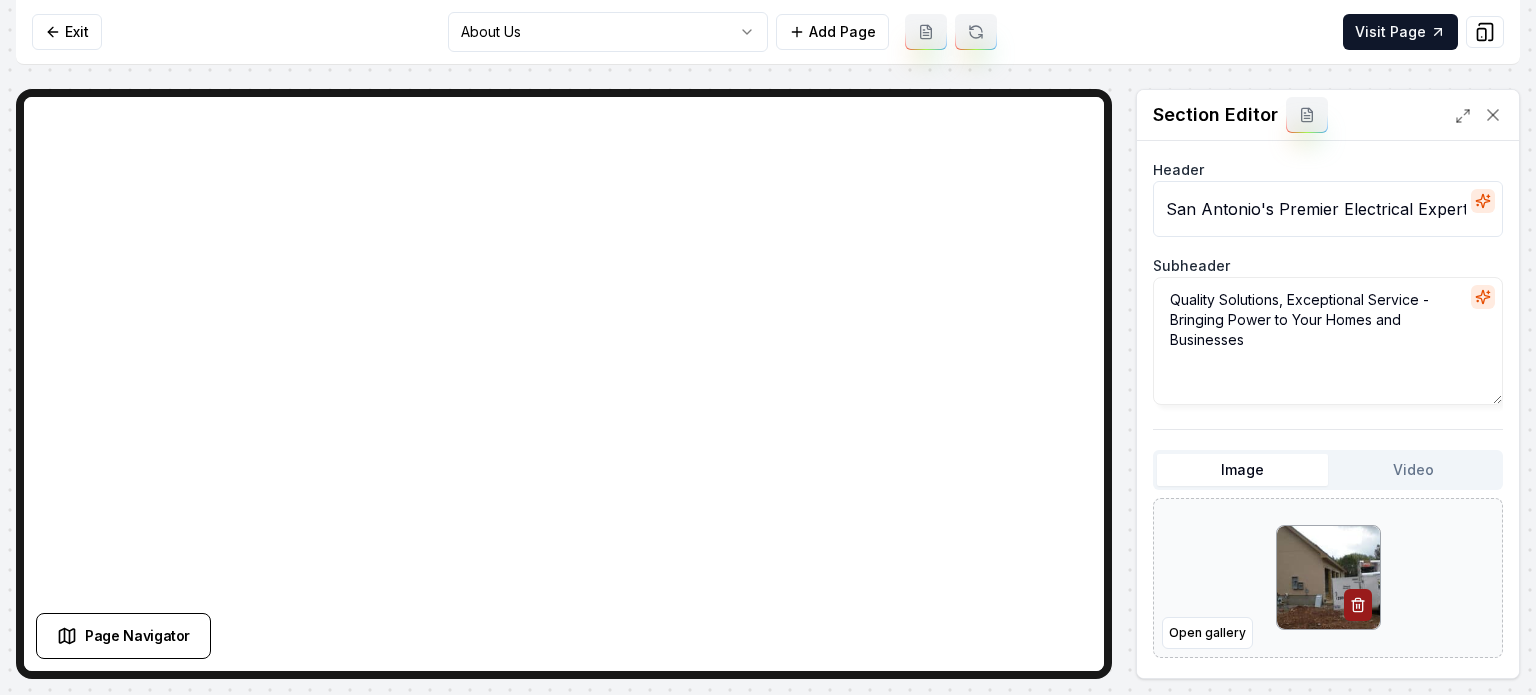 click at bounding box center (1328, 577) 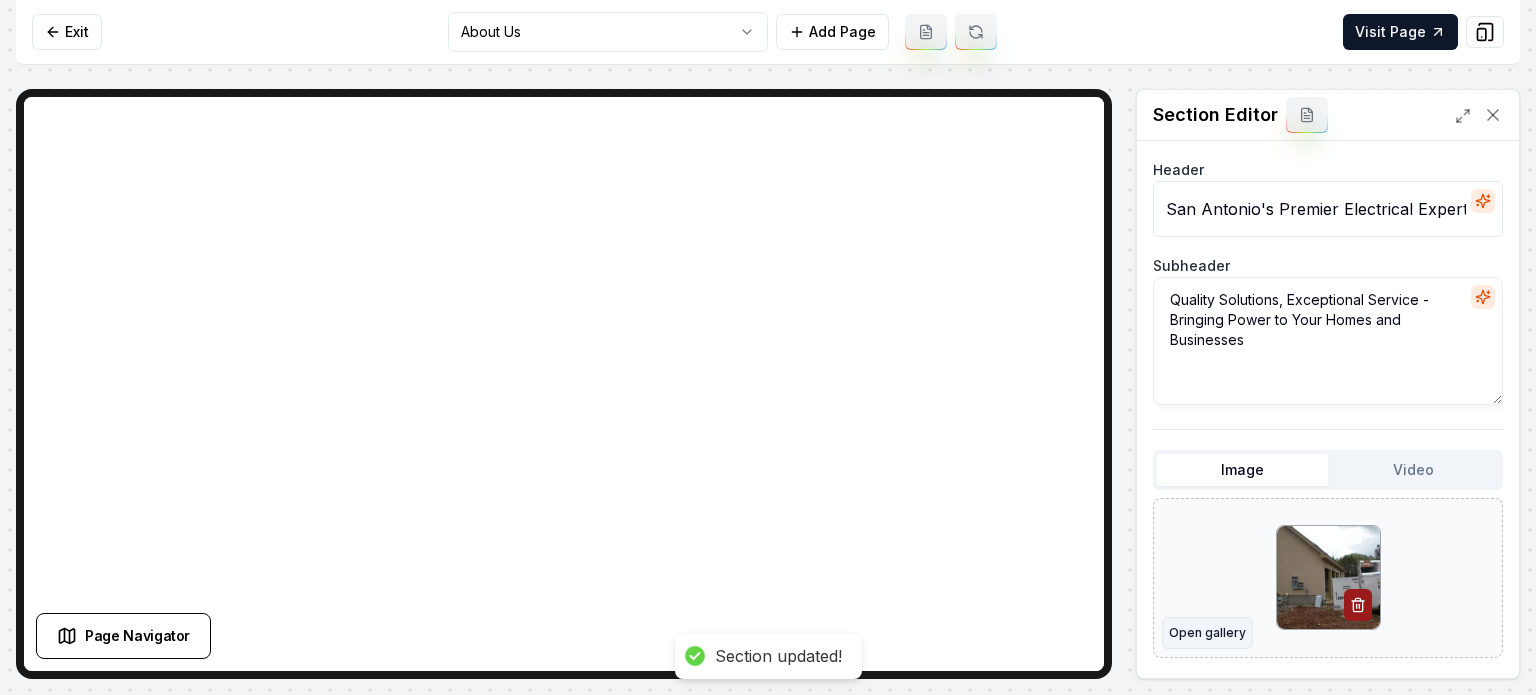 click on "Open gallery" at bounding box center (1207, 633) 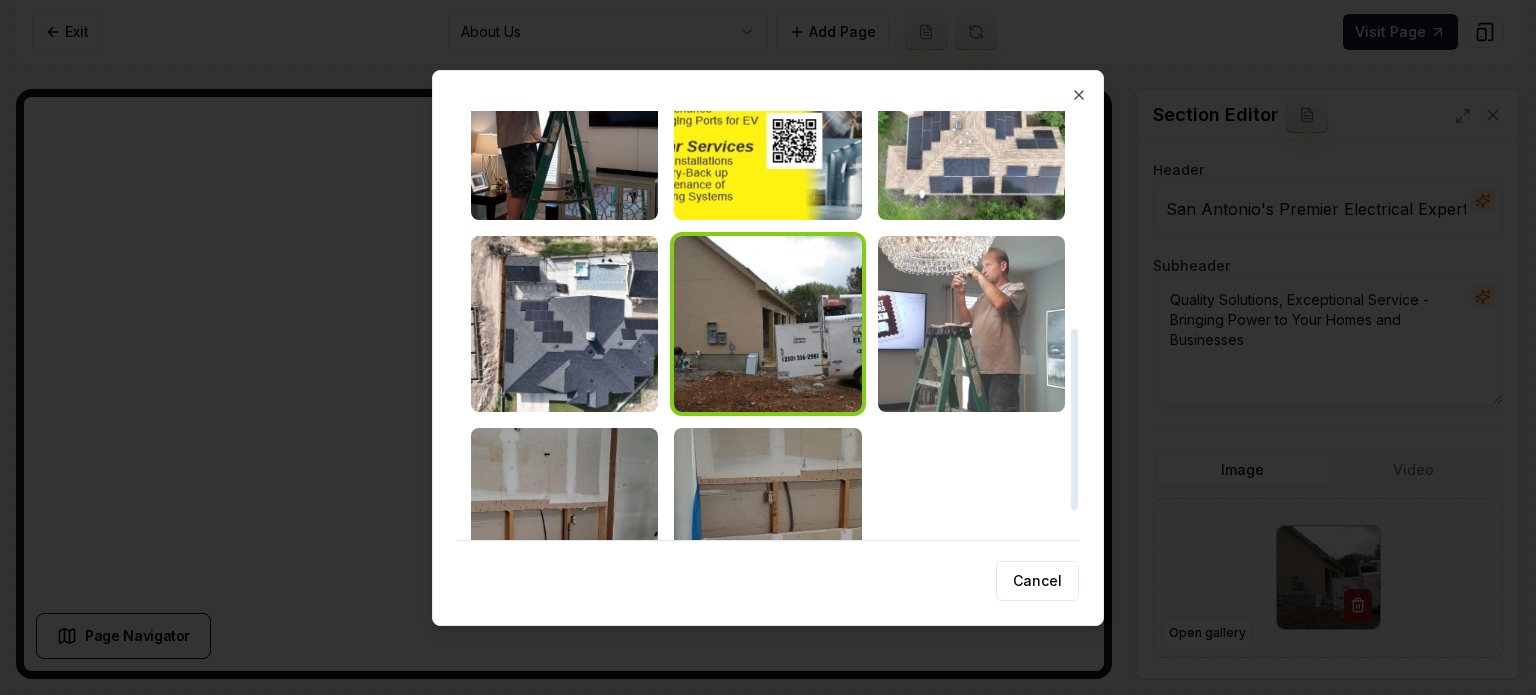 scroll, scrollTop: 486, scrollLeft: 0, axis: vertical 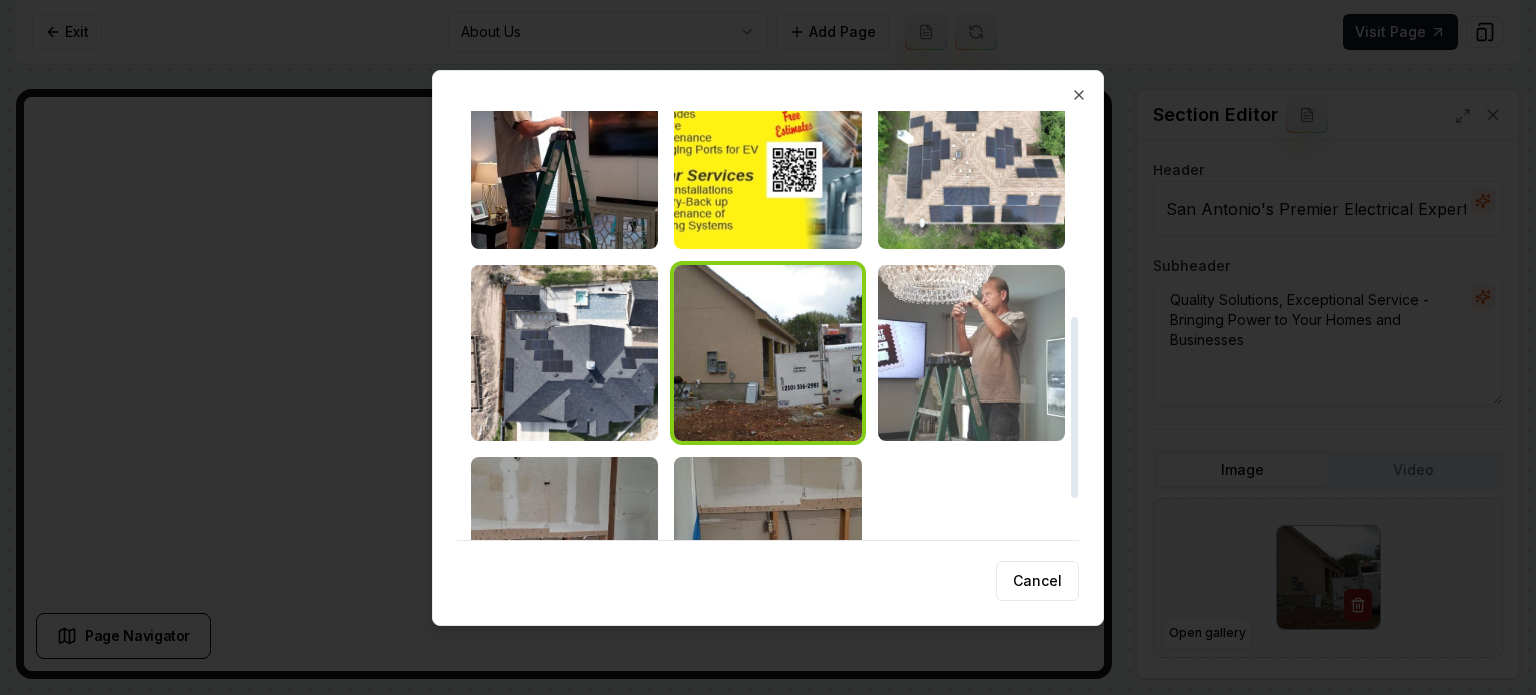 click at bounding box center (971, 353) 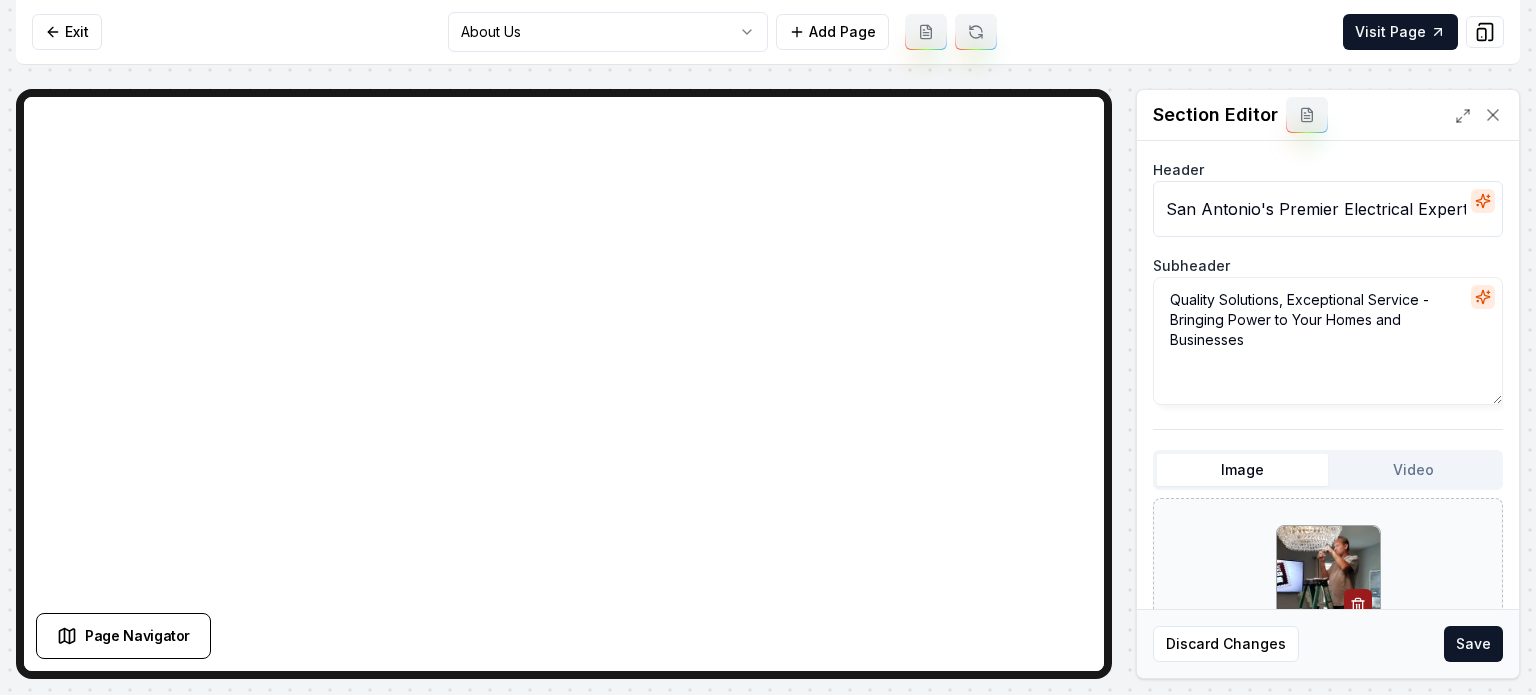 click on "Save" at bounding box center [1473, 644] 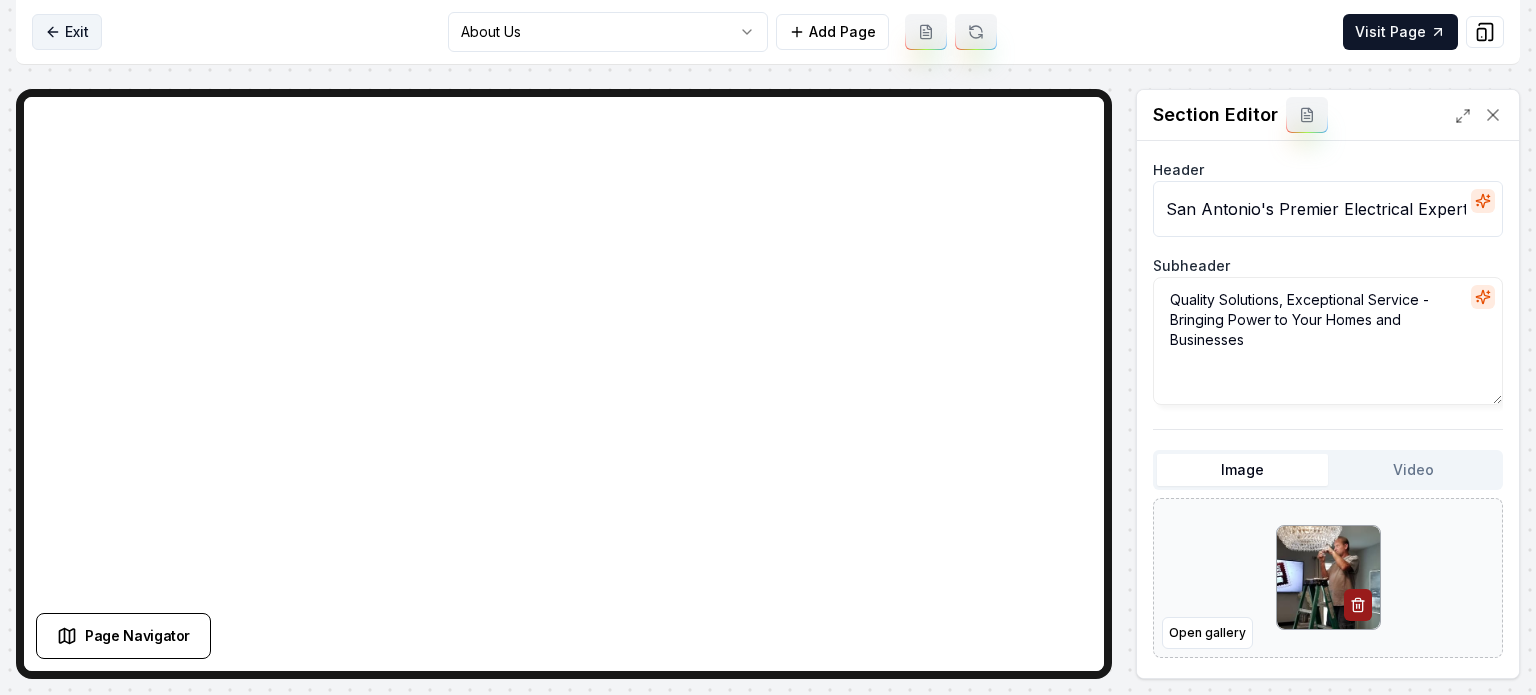 click on "Exit" at bounding box center [67, 32] 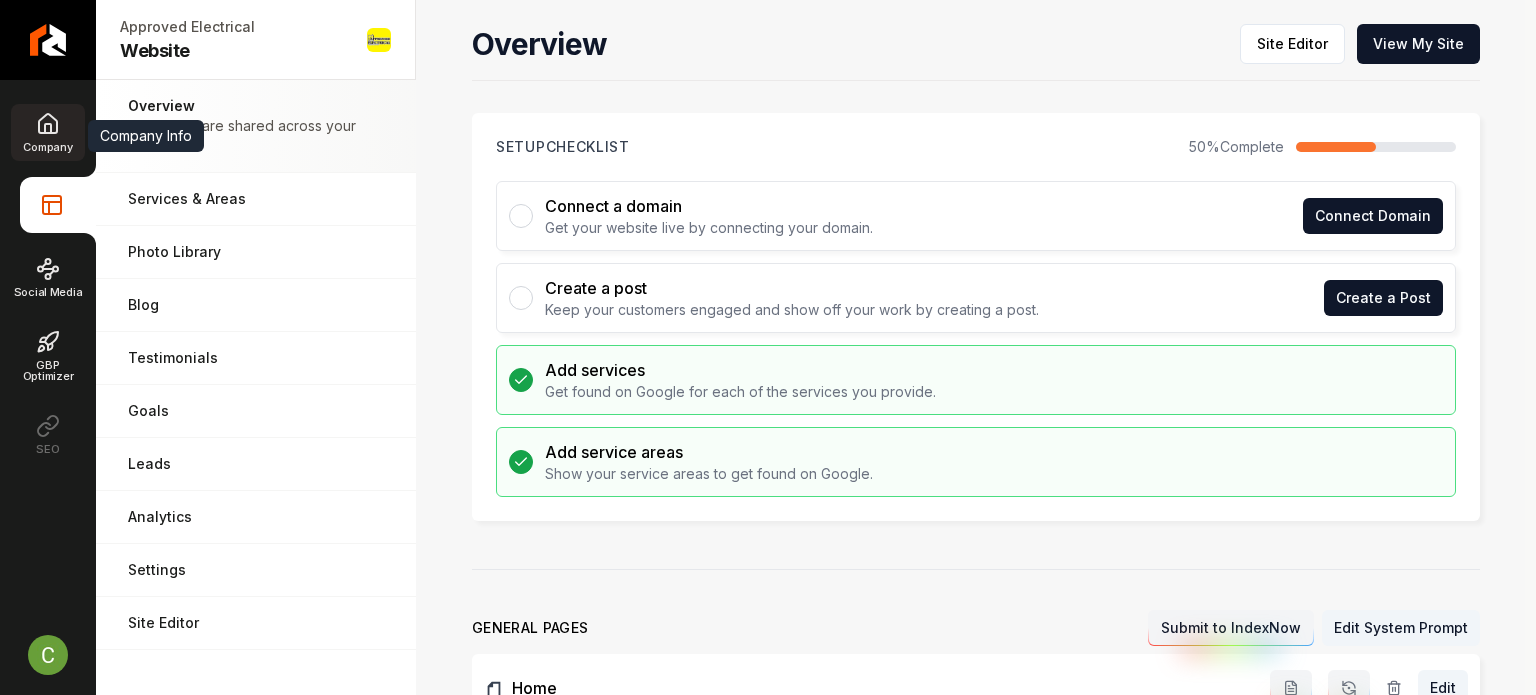 click 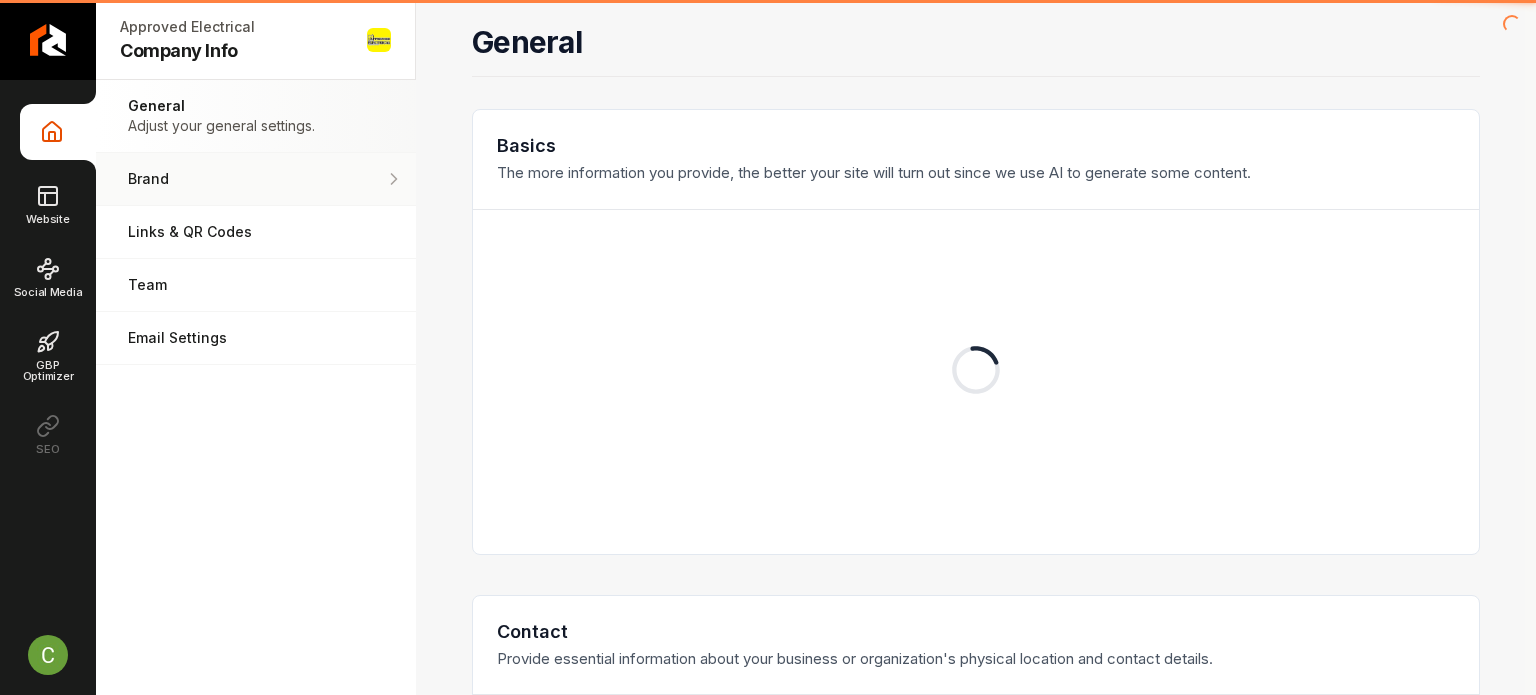 click on "Brand" at bounding box center (256, 179) 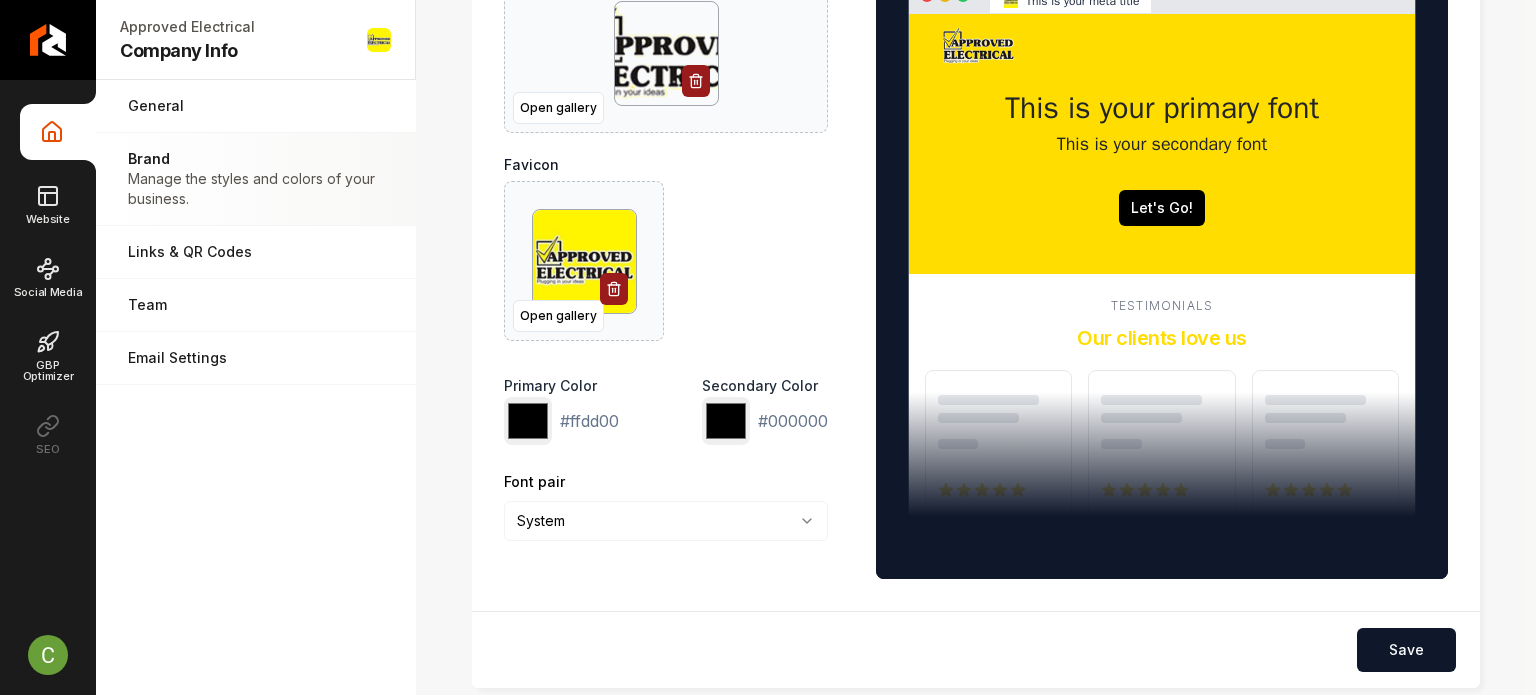 scroll, scrollTop: 200, scrollLeft: 0, axis: vertical 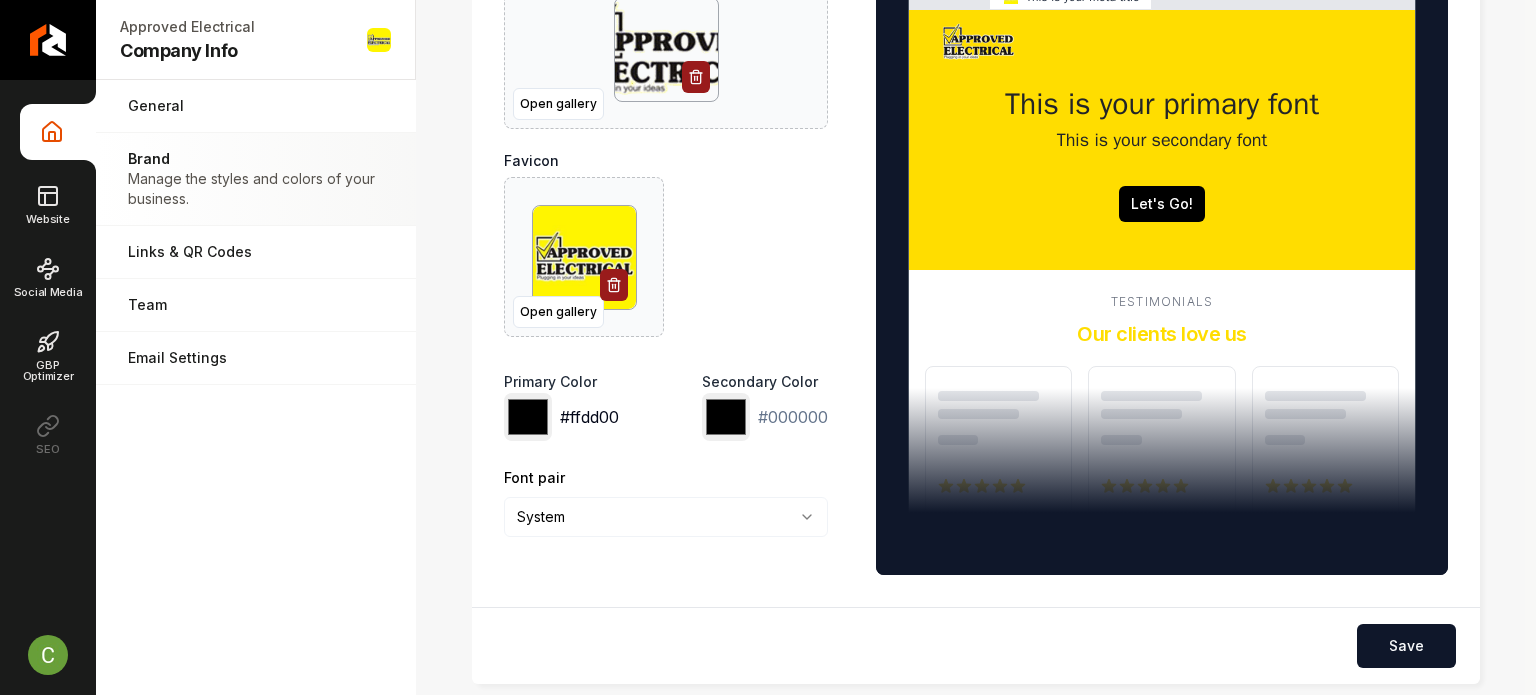 click on "*******" at bounding box center [528, 417] 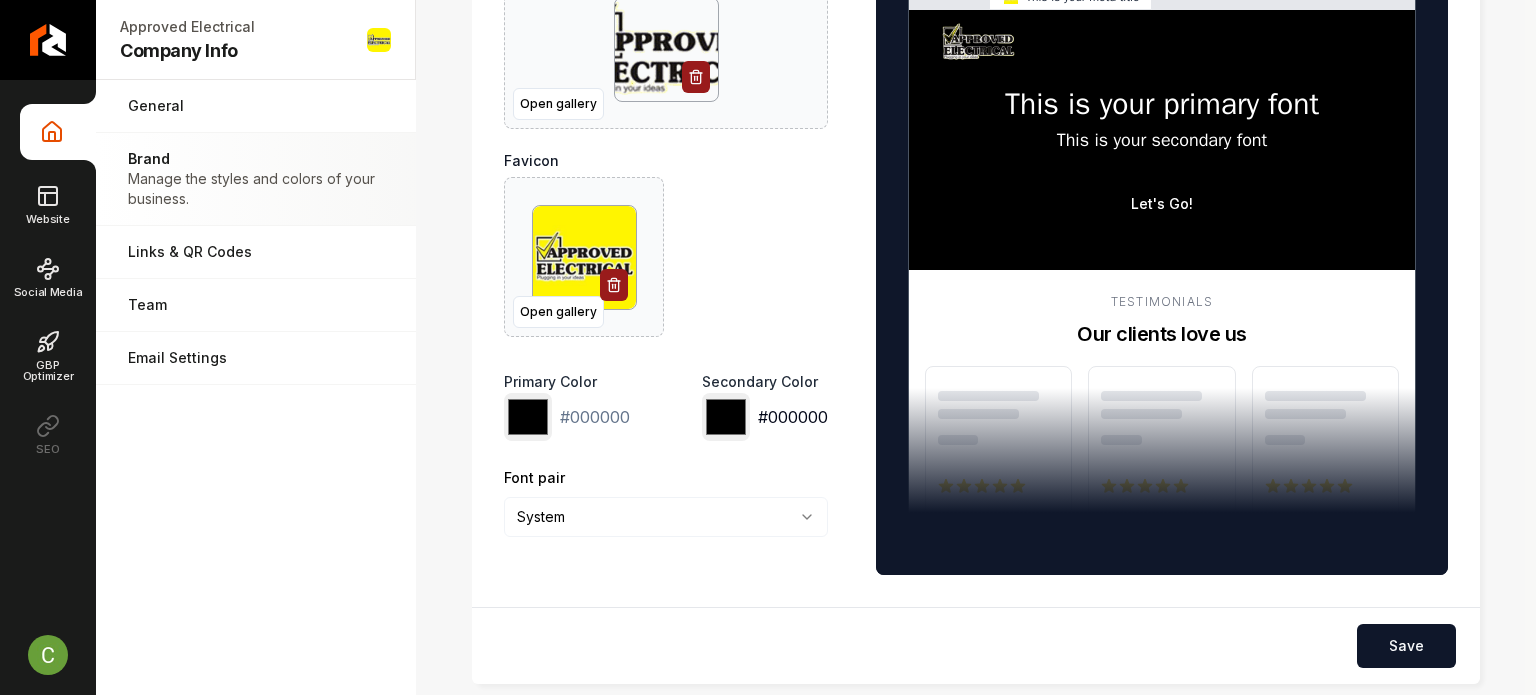 type on "*******" 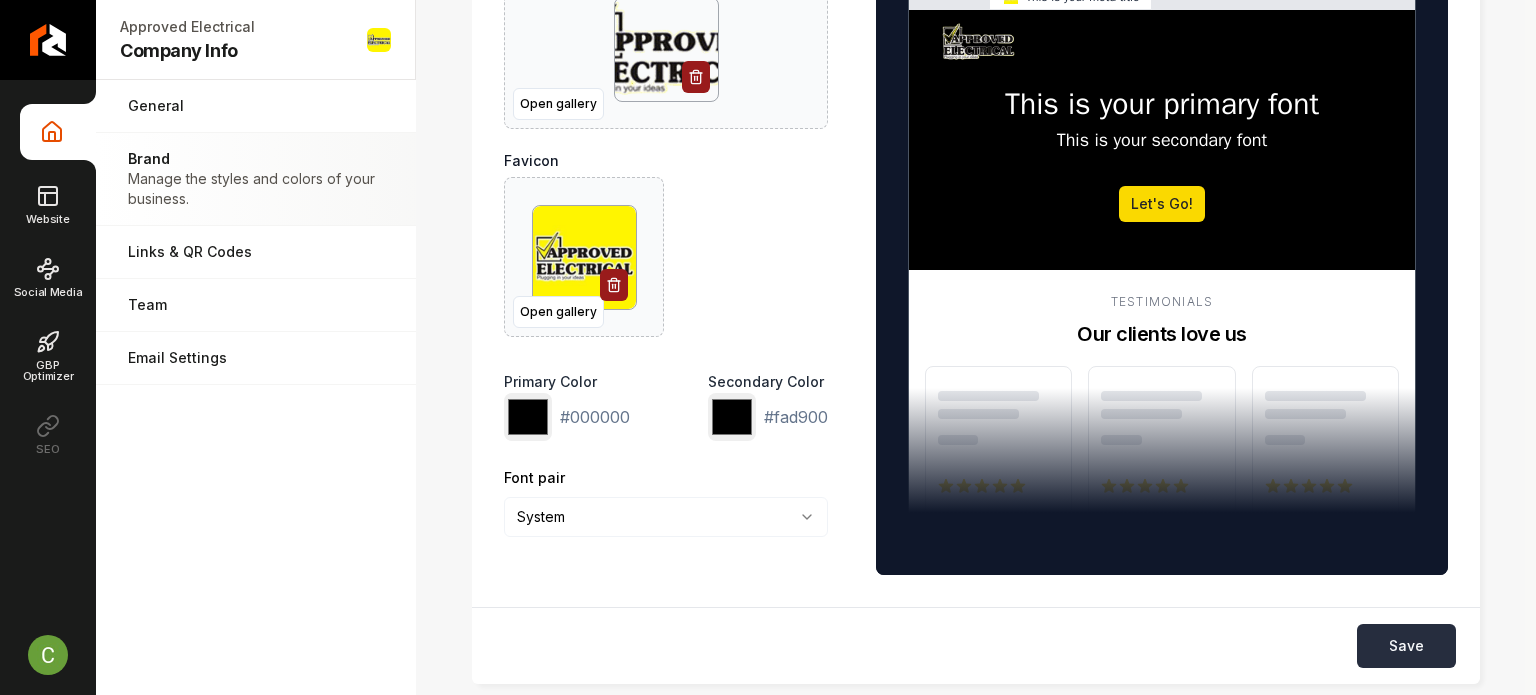 type on "*******" 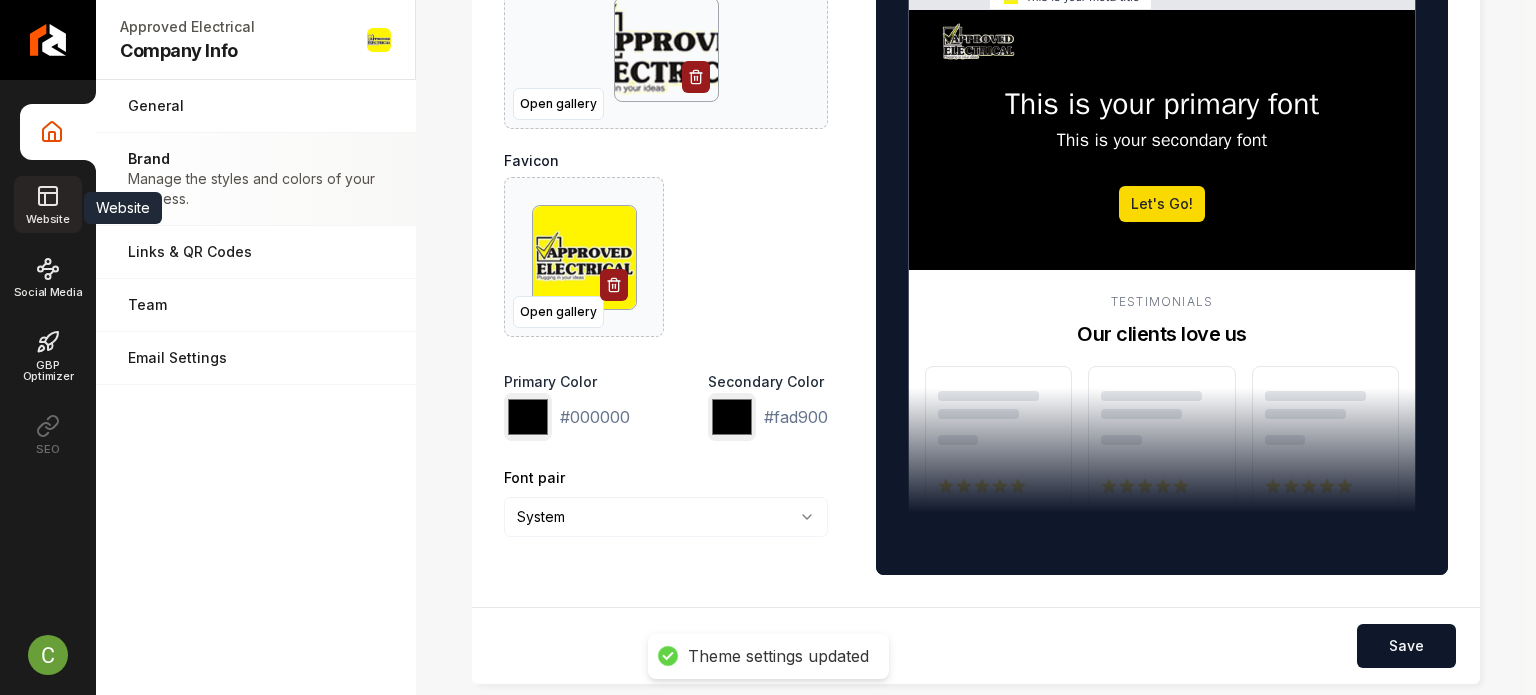 click on "Website" at bounding box center (47, 204) 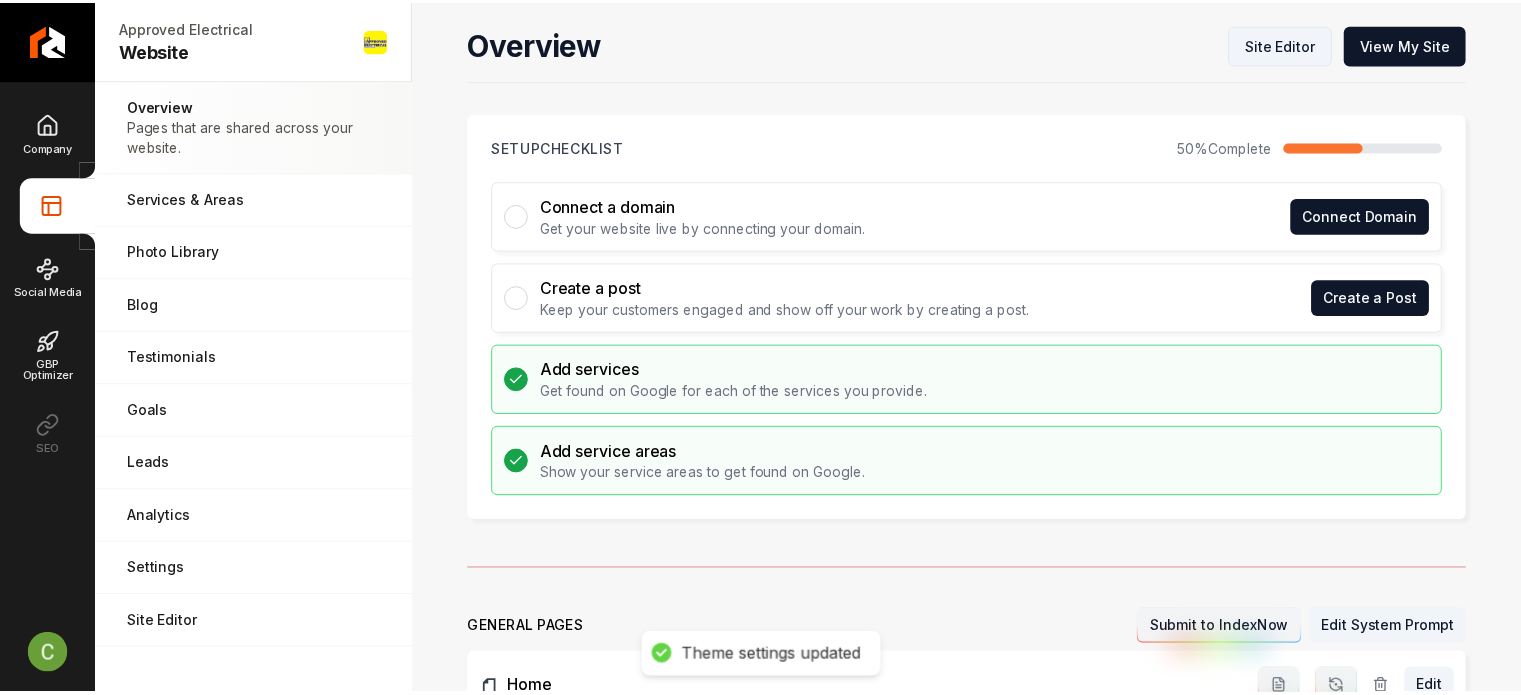 scroll, scrollTop: 0, scrollLeft: 0, axis: both 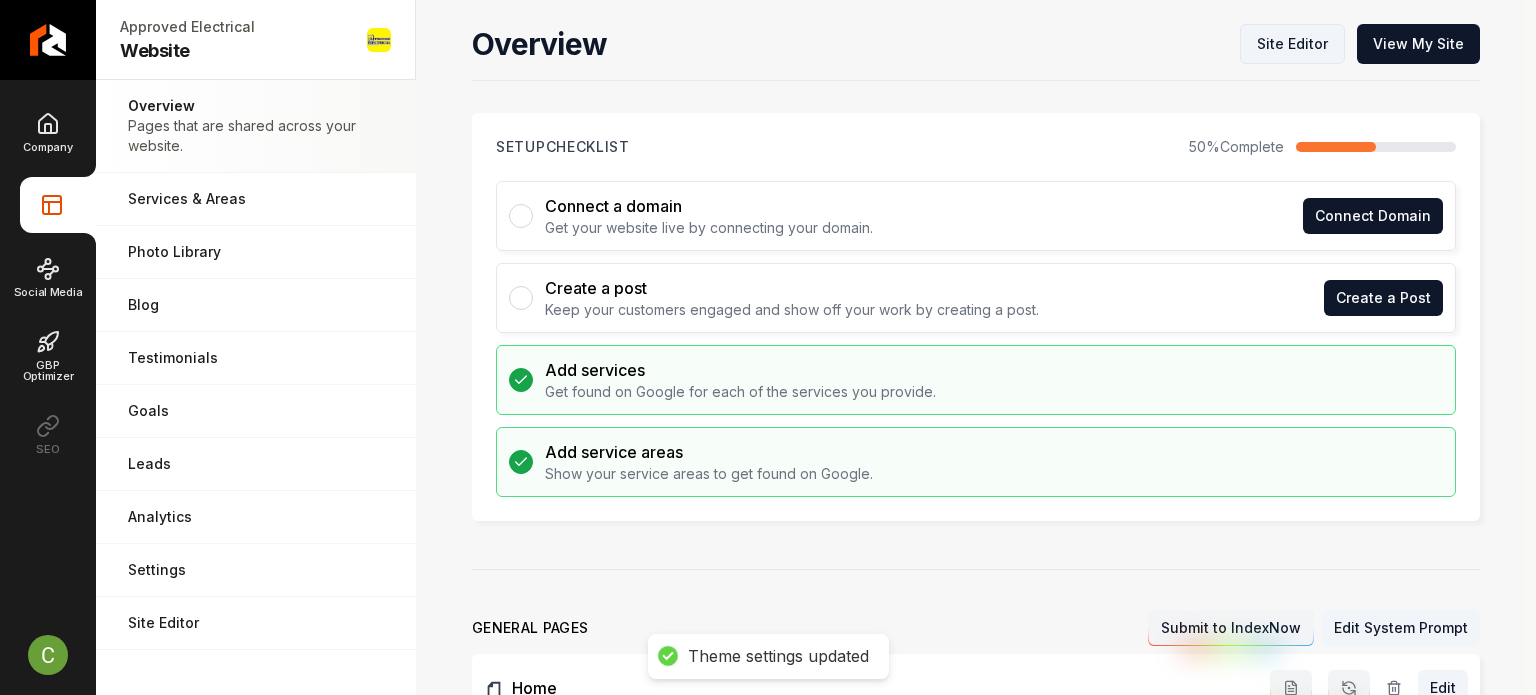 click on "Site Editor" at bounding box center (1292, 44) 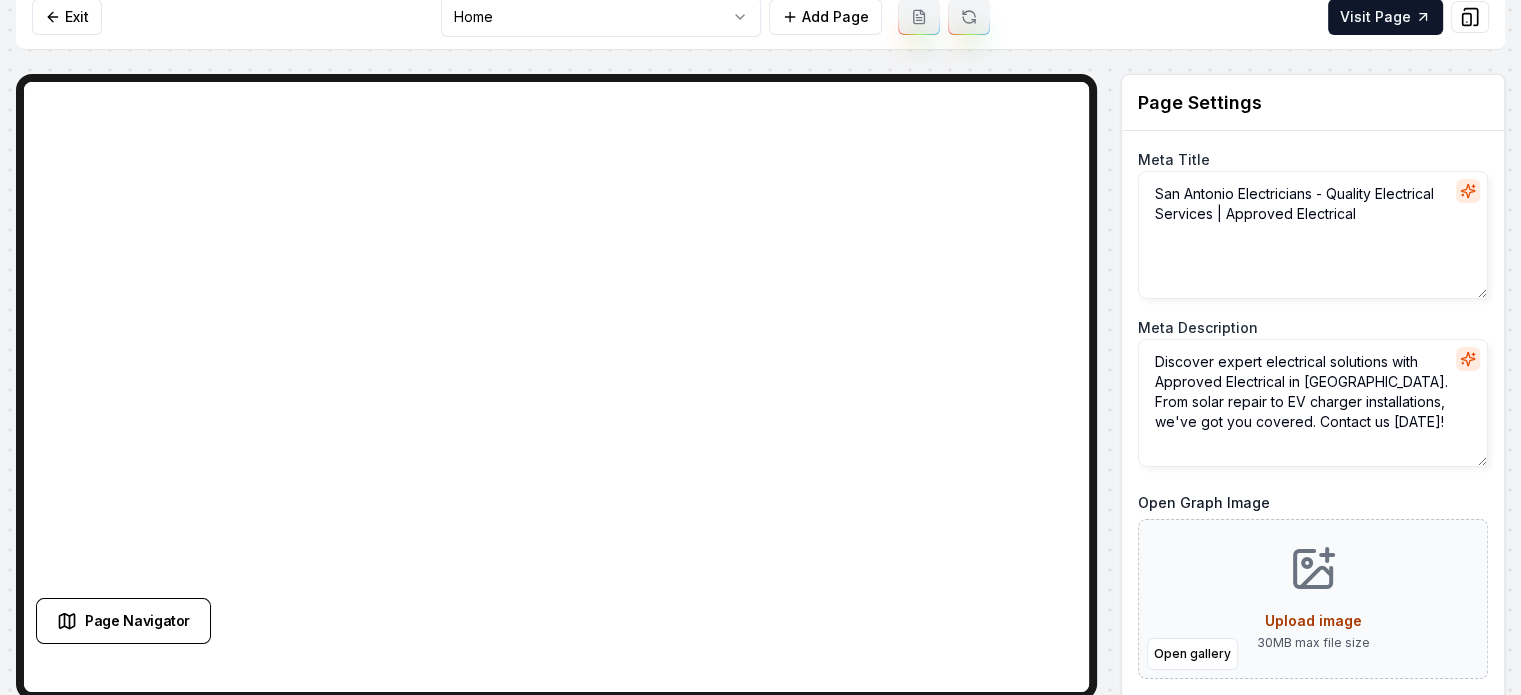 scroll, scrollTop: 19, scrollLeft: 0, axis: vertical 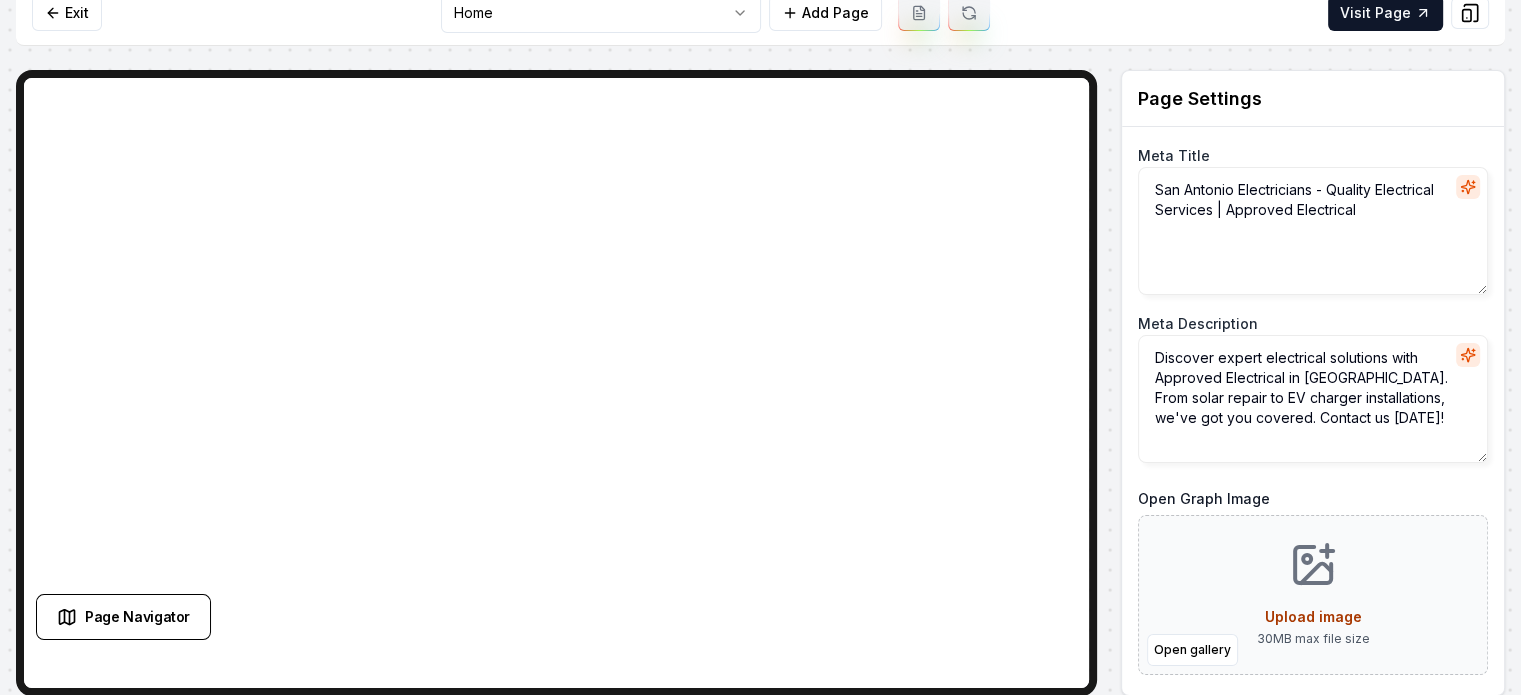 click on "Computer Required This feature is only available on a computer. Please switch to a computer to edit your site. Go back  Exit Home Add Page Visit Page  Page Navigator Page Settings Meta Title San Antonio Electricians - Quality Electrical Services | Approved Electrical Meta Description Discover expert electrical solutions with Approved Electrical in [GEOGRAPHIC_DATA]. From solar repair to EV charger installations, we've got you covered. Contact us [DATE]! Open Graph Image Open gallery Upload image 30  MB max file size Discard Changes Save Section Editor Unsupported section type /dashboard/sites/e7308b18-1eeb-4524-9025-62d9d6be63f6/pages/da49a88f-9725-475b-9ae1-584df9c38be5" at bounding box center [760, 328] 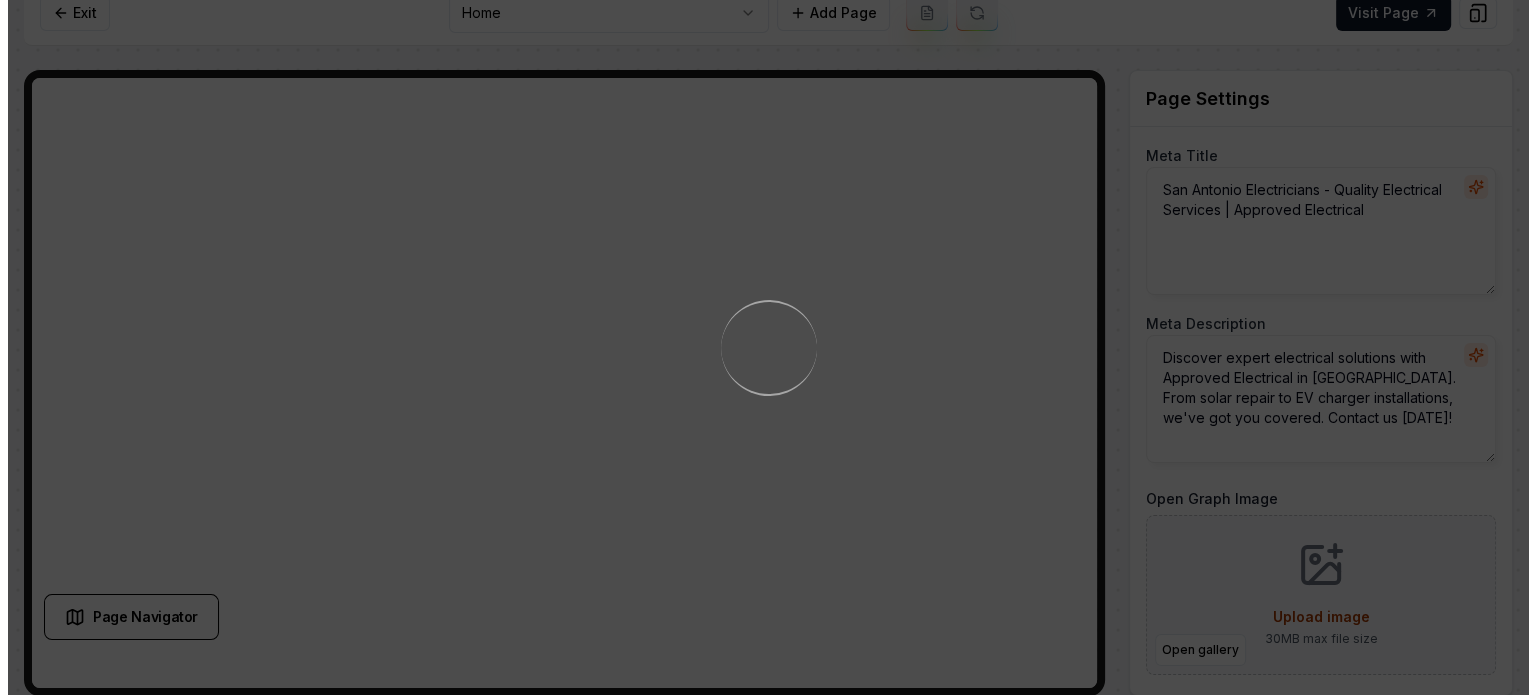 scroll, scrollTop: 0, scrollLeft: 0, axis: both 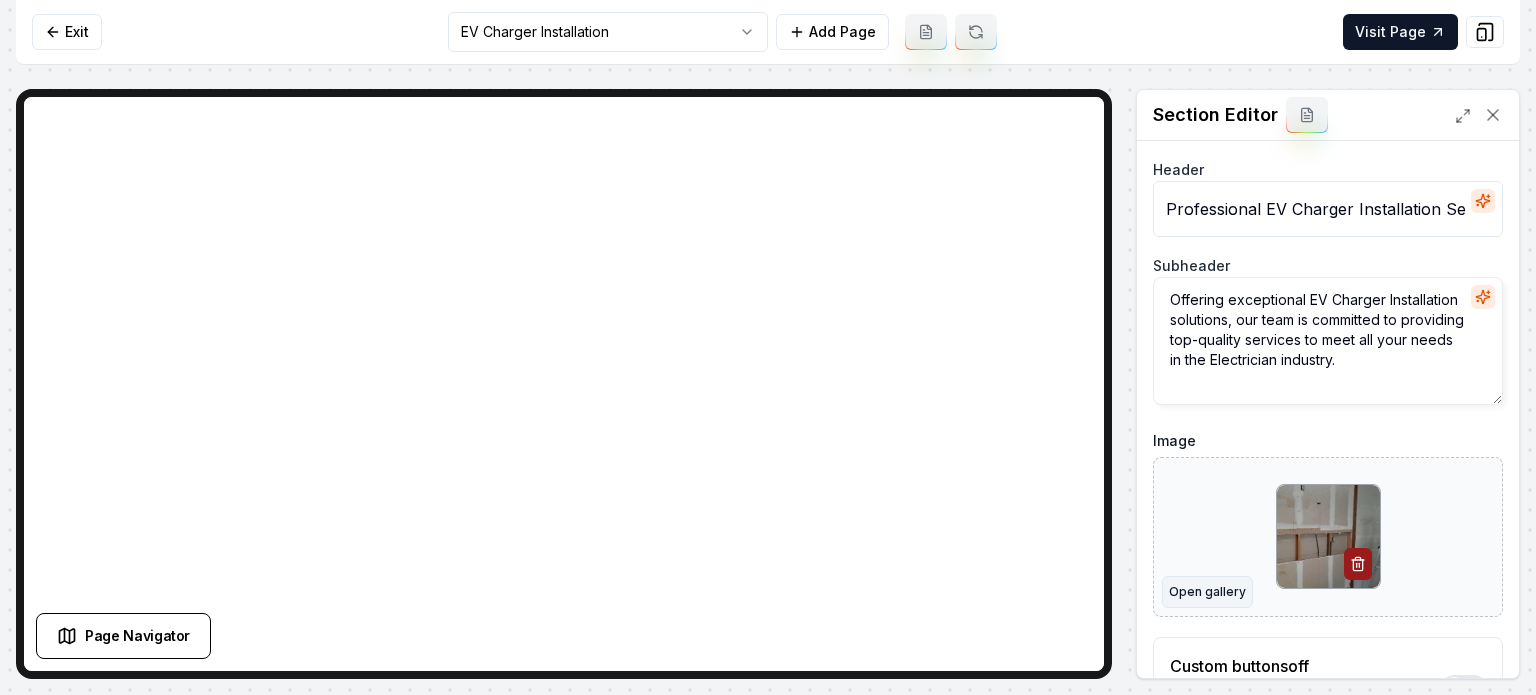 click on "Open gallery" at bounding box center [1207, 592] 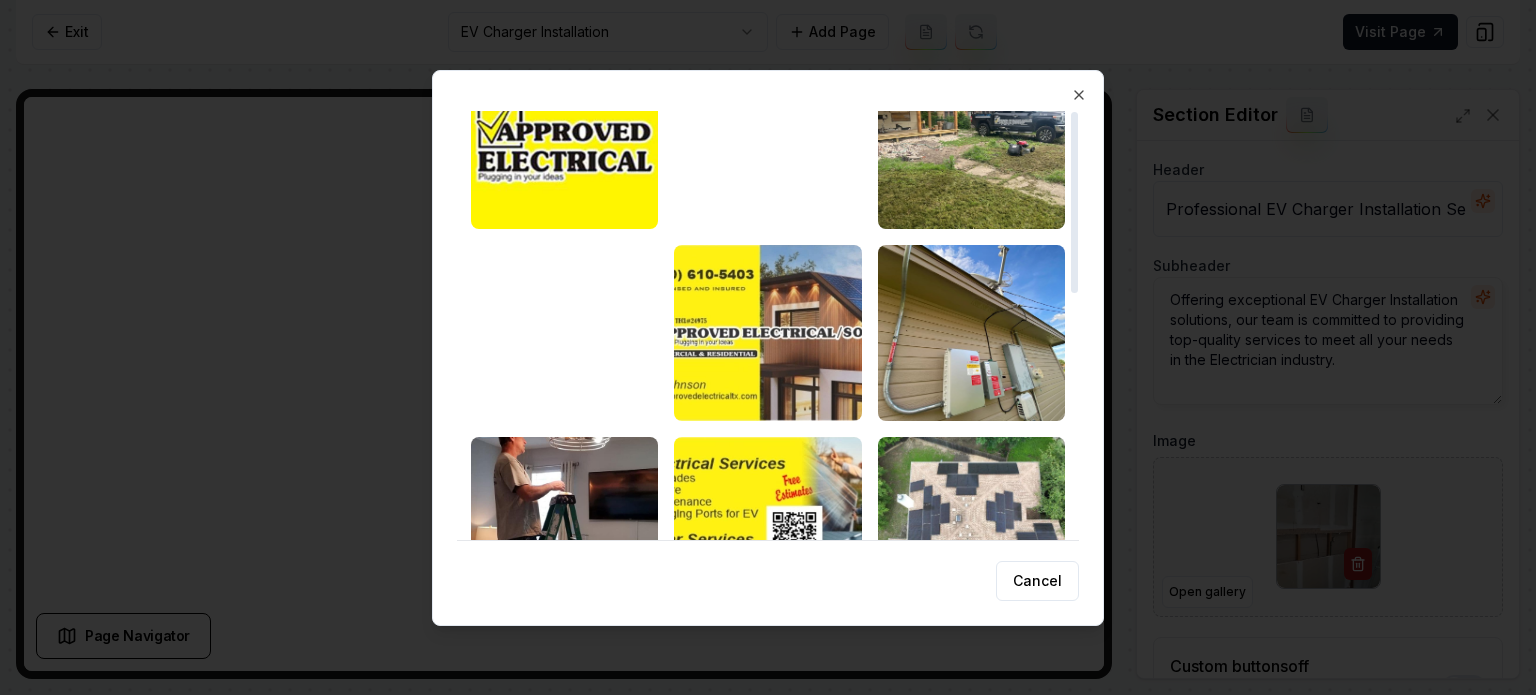 scroll, scrollTop: 0, scrollLeft: 0, axis: both 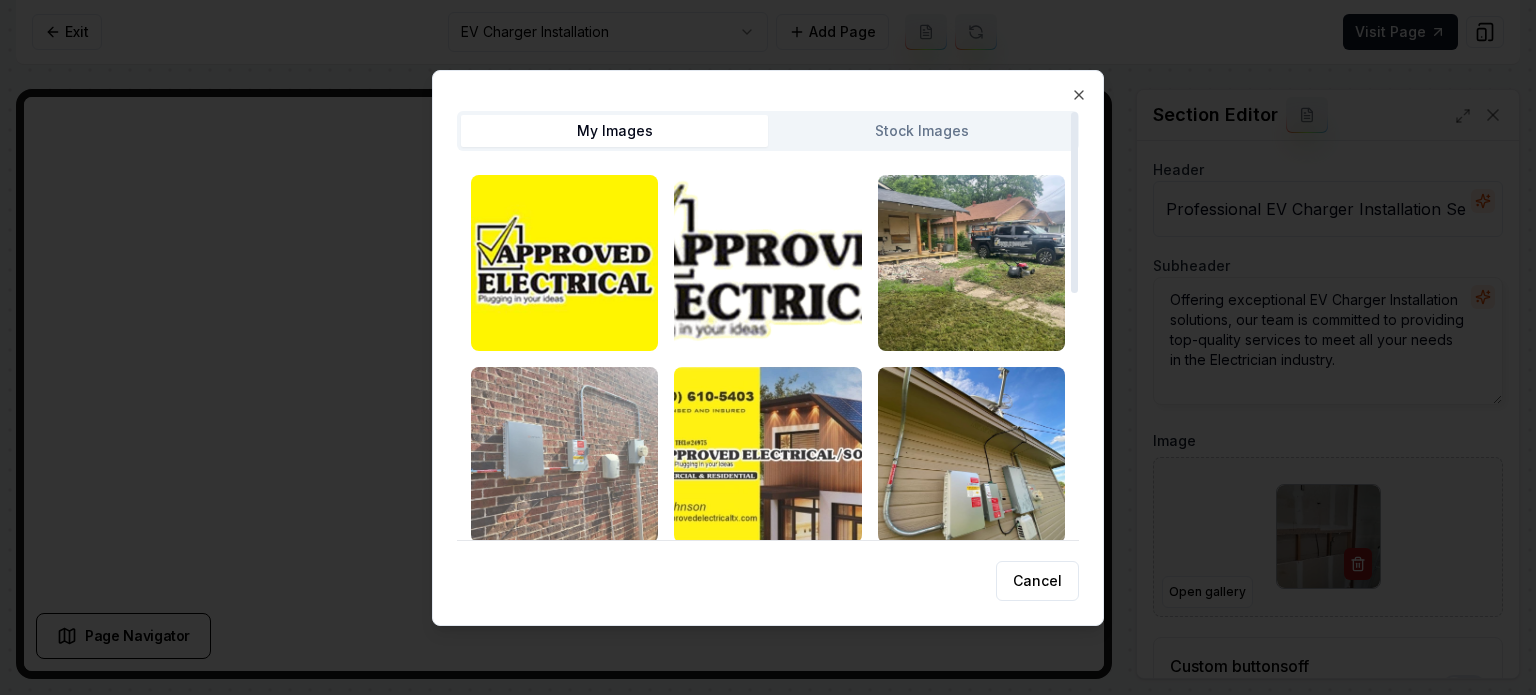 click at bounding box center [564, 455] 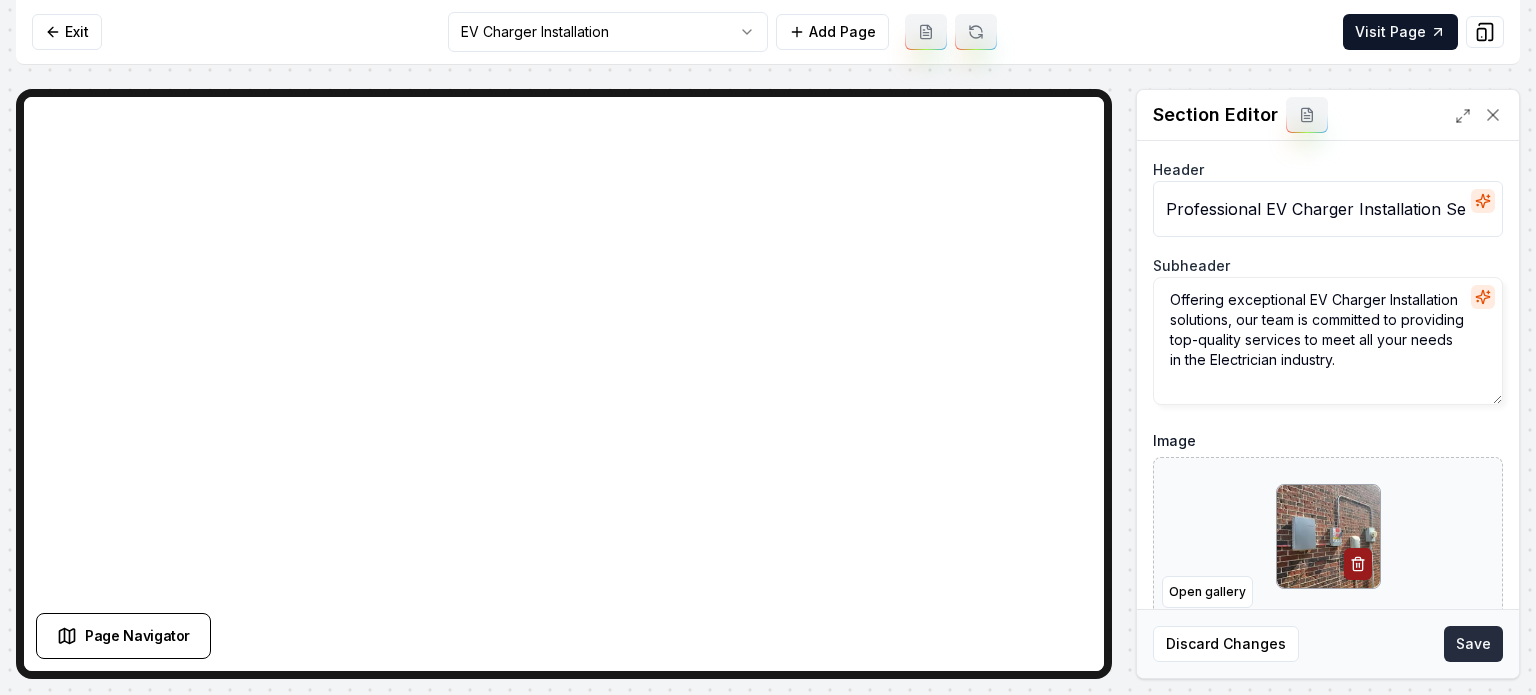click on "Save" at bounding box center (1473, 644) 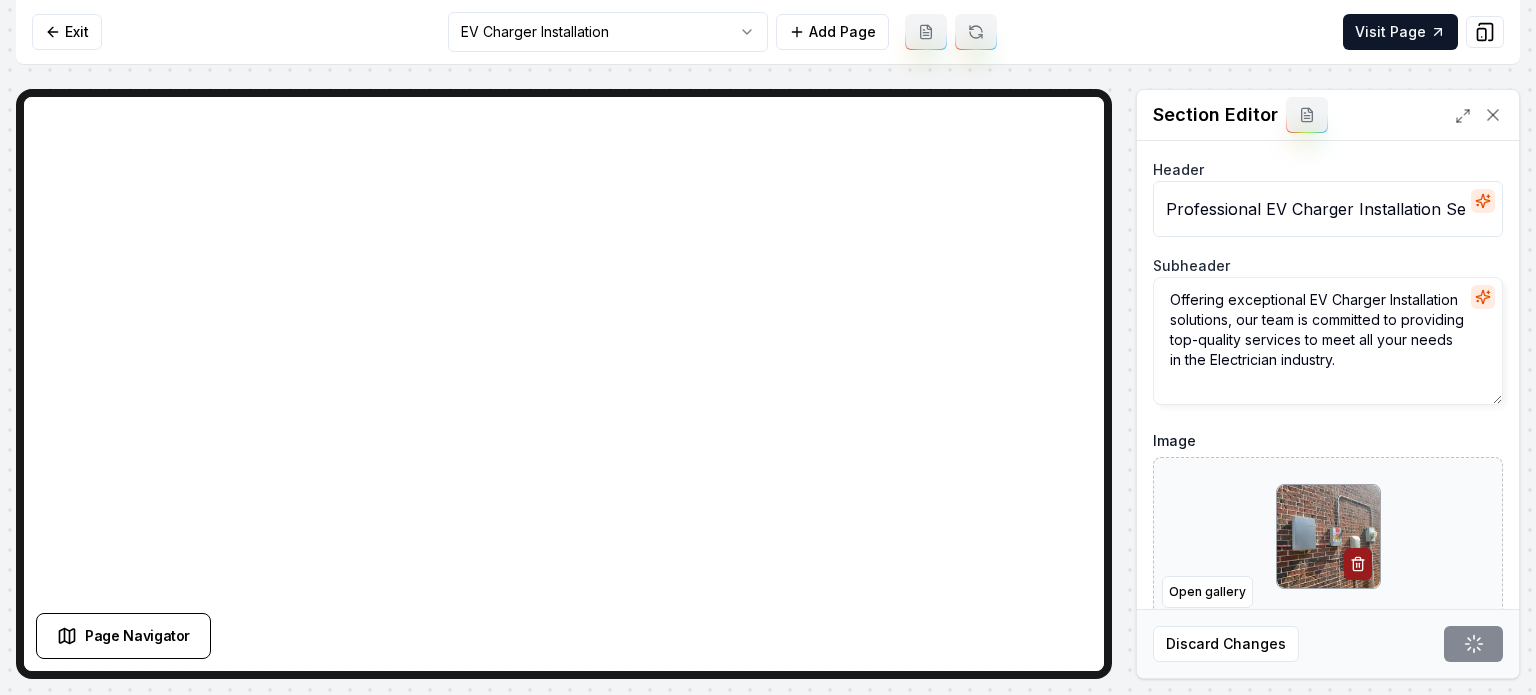 click on "Computer Required This feature is only available on a computer. Please switch to a computer to edit your site. Go back  Exit EV Charger Installation Add Page Visit Page  Page Navigator Page Settings Section Editor Header Professional EV Charger Installation Services Subheader Offering exceptional EV Charger Installation solutions, our team is committed to providing top-quality services to meet all your needs in the Electrician industry. Image Open gallery Custom buttons  off Your buttons will be based on the goals you set up. Discard Changes Save /dashboard/sites/e7308b18-1eeb-4524-9025-62d9d6be63f6/pages/4599872f-db68-498e-9402-4b31fab8d8f6" at bounding box center (768, 347) 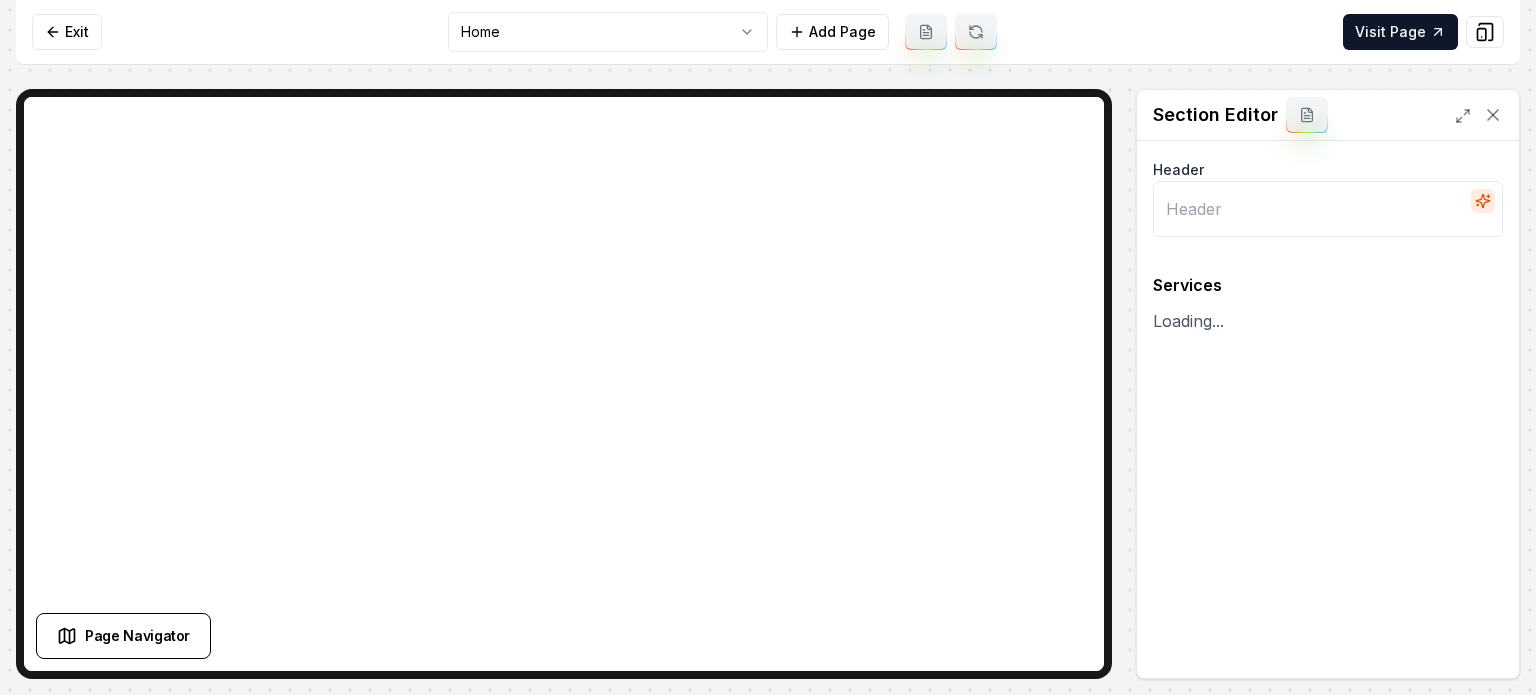 type on "Our Comprehensive Electrical Services" 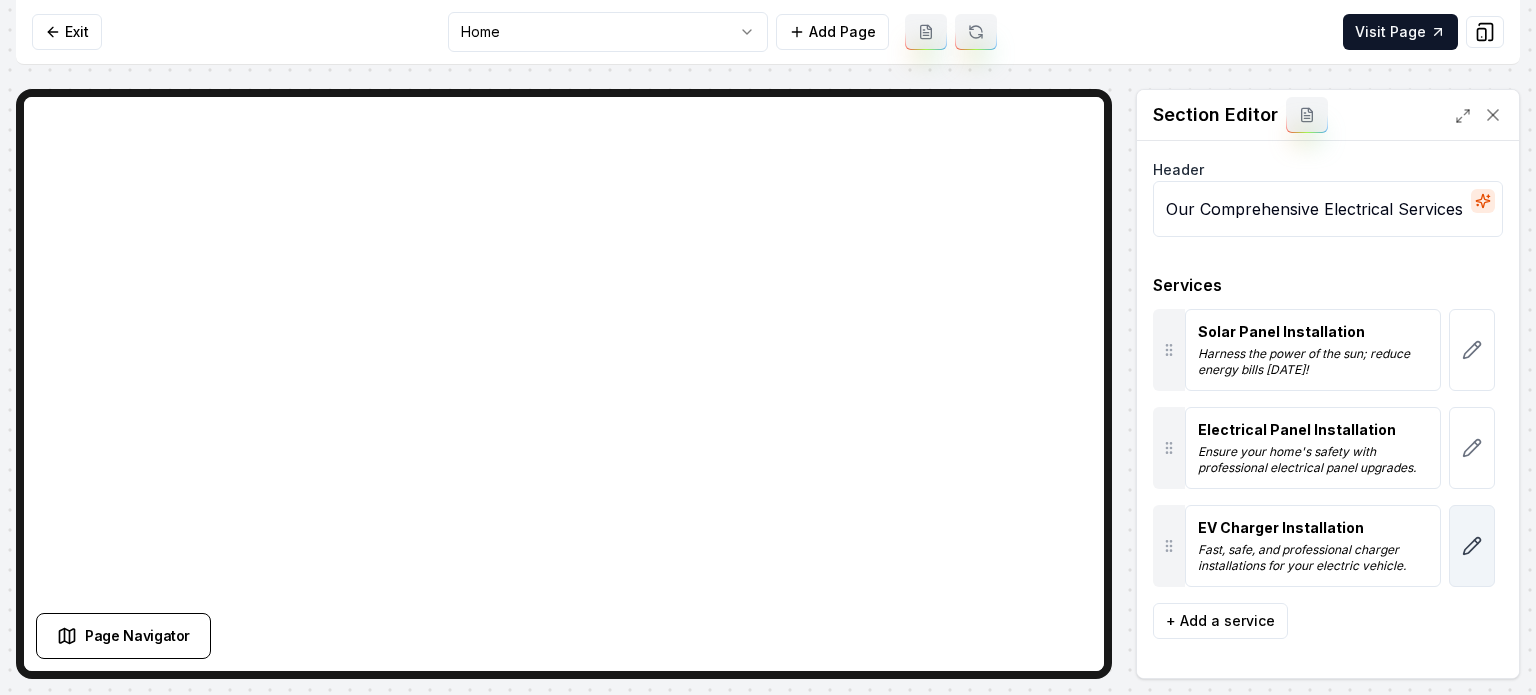 click 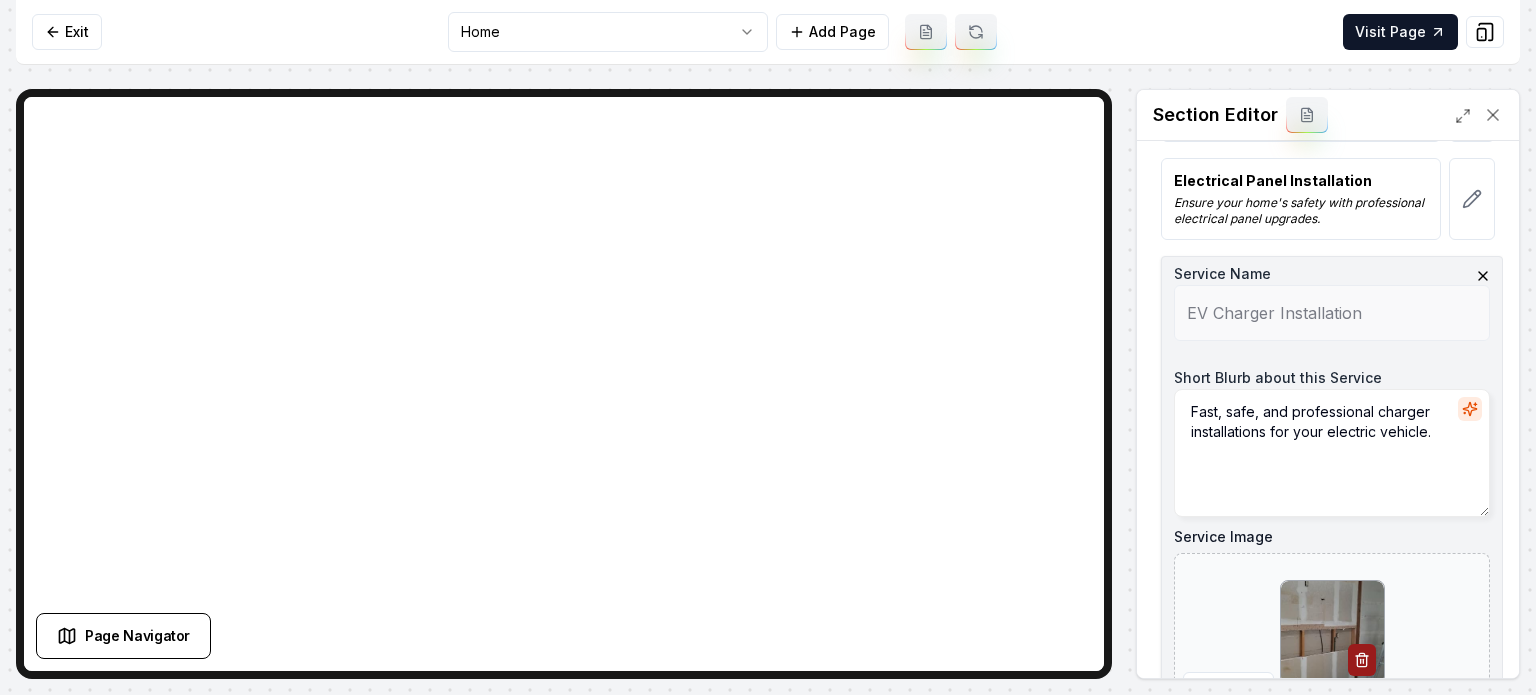 scroll, scrollTop: 443, scrollLeft: 0, axis: vertical 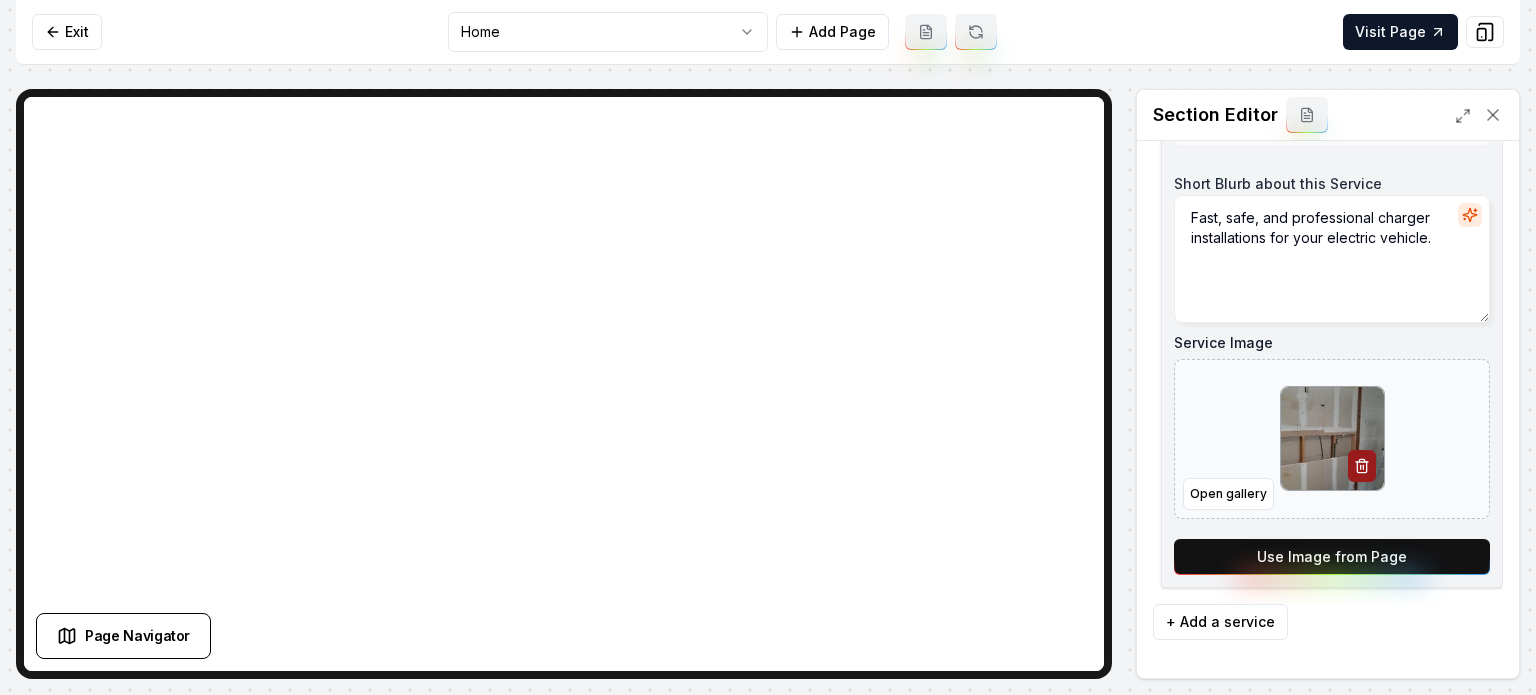 click on "Use Image from Page" at bounding box center [1332, 557] 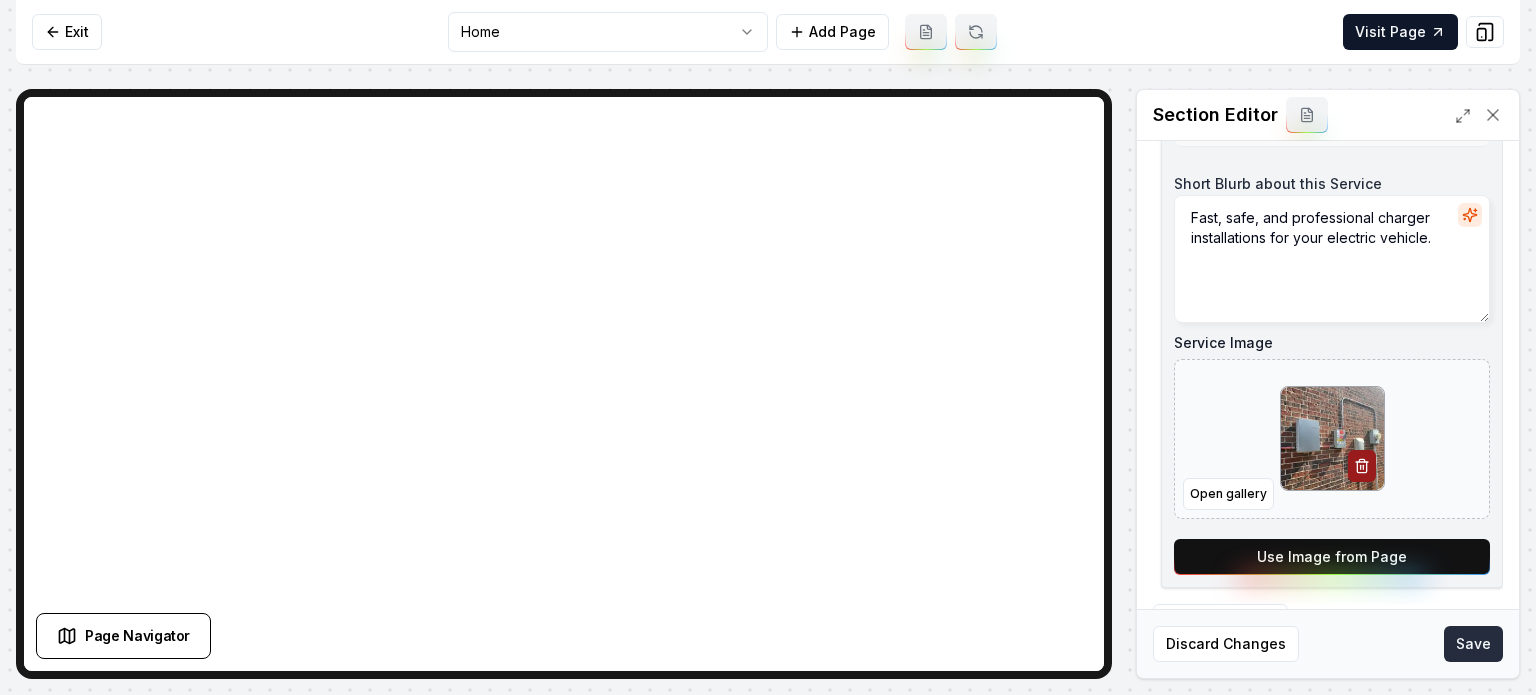 click on "Save" at bounding box center [1473, 644] 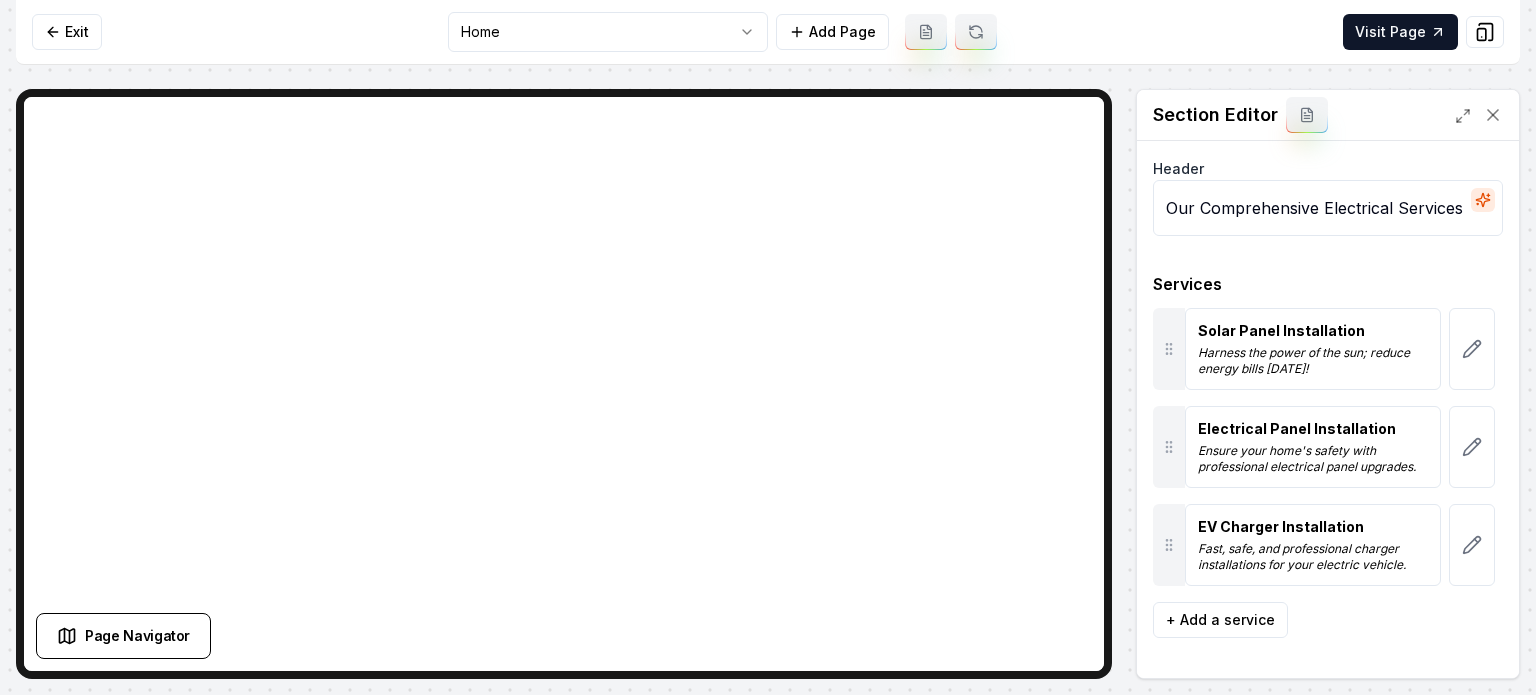 scroll, scrollTop: 0, scrollLeft: 0, axis: both 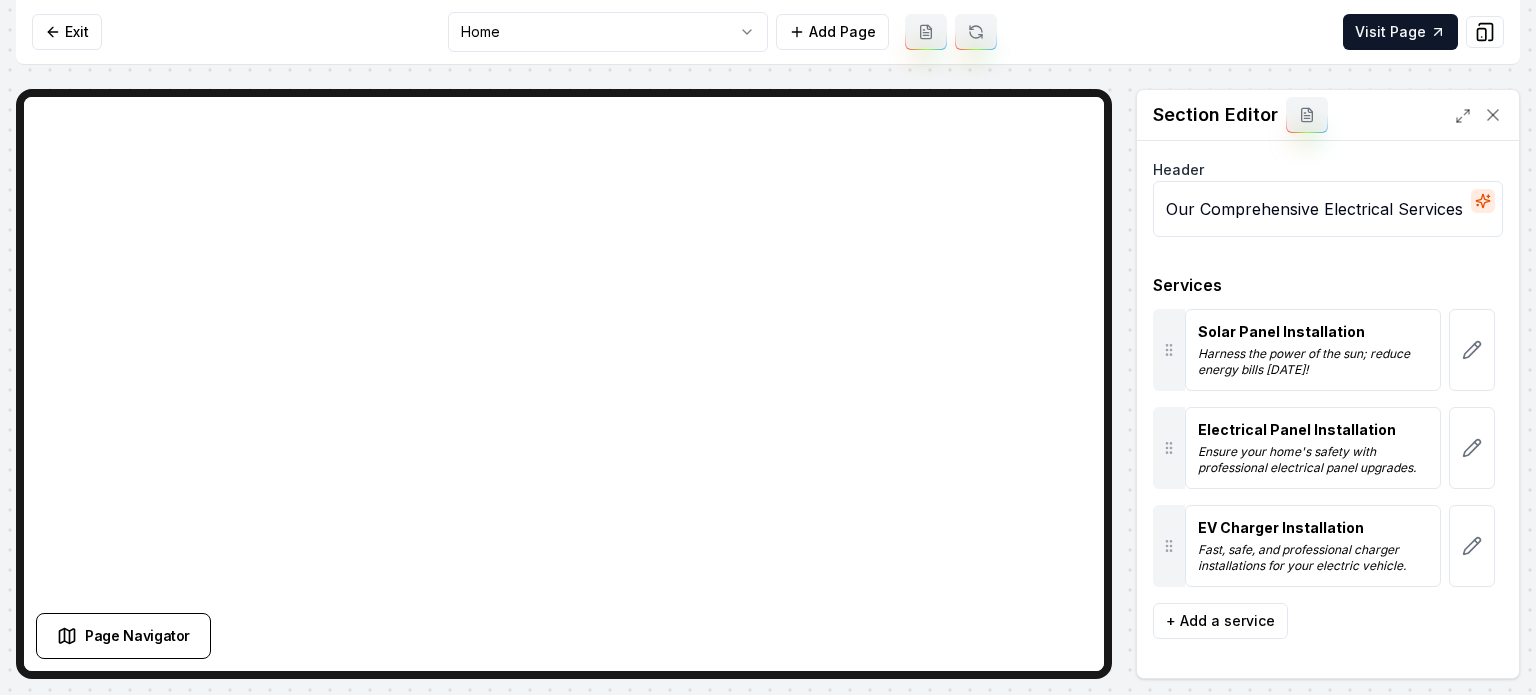 click on "Exit Home Add Page Visit Page" at bounding box center [768, 32] 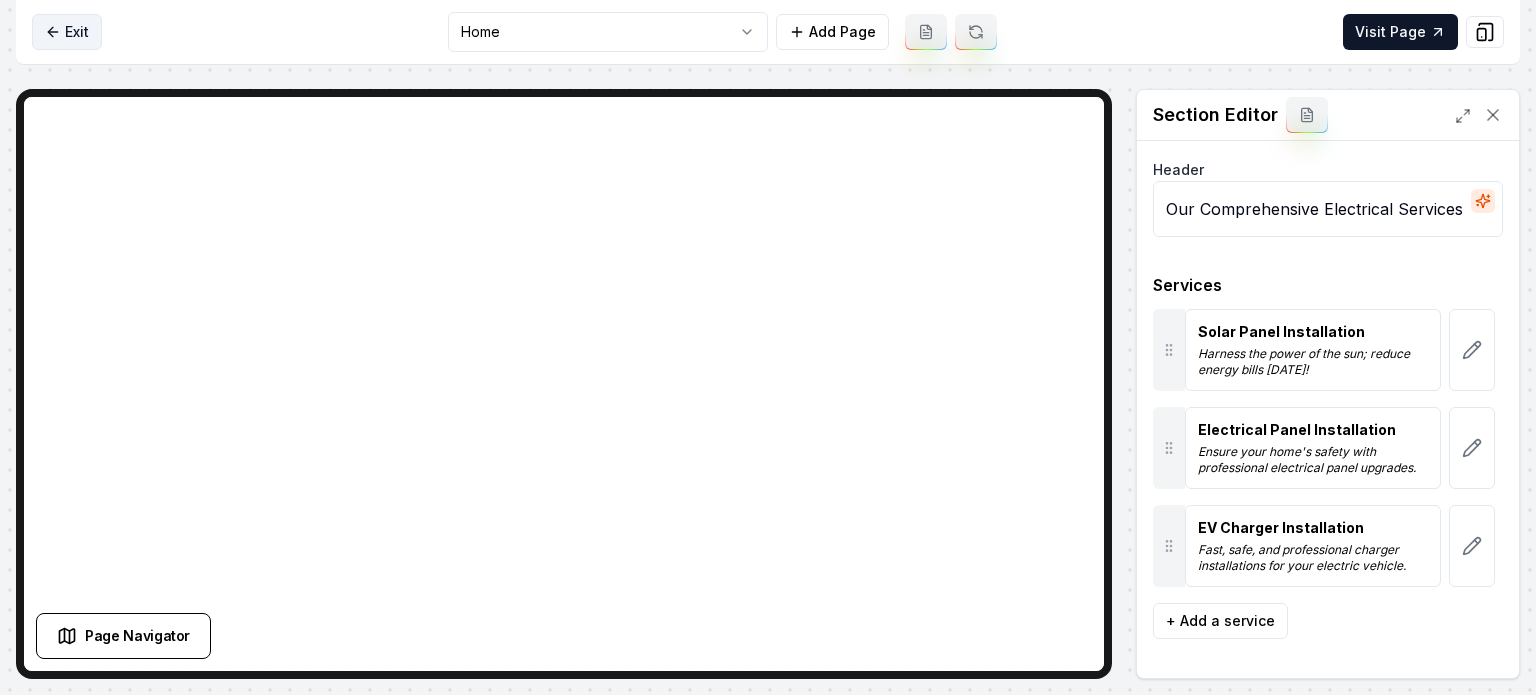 click on "Exit" at bounding box center [67, 32] 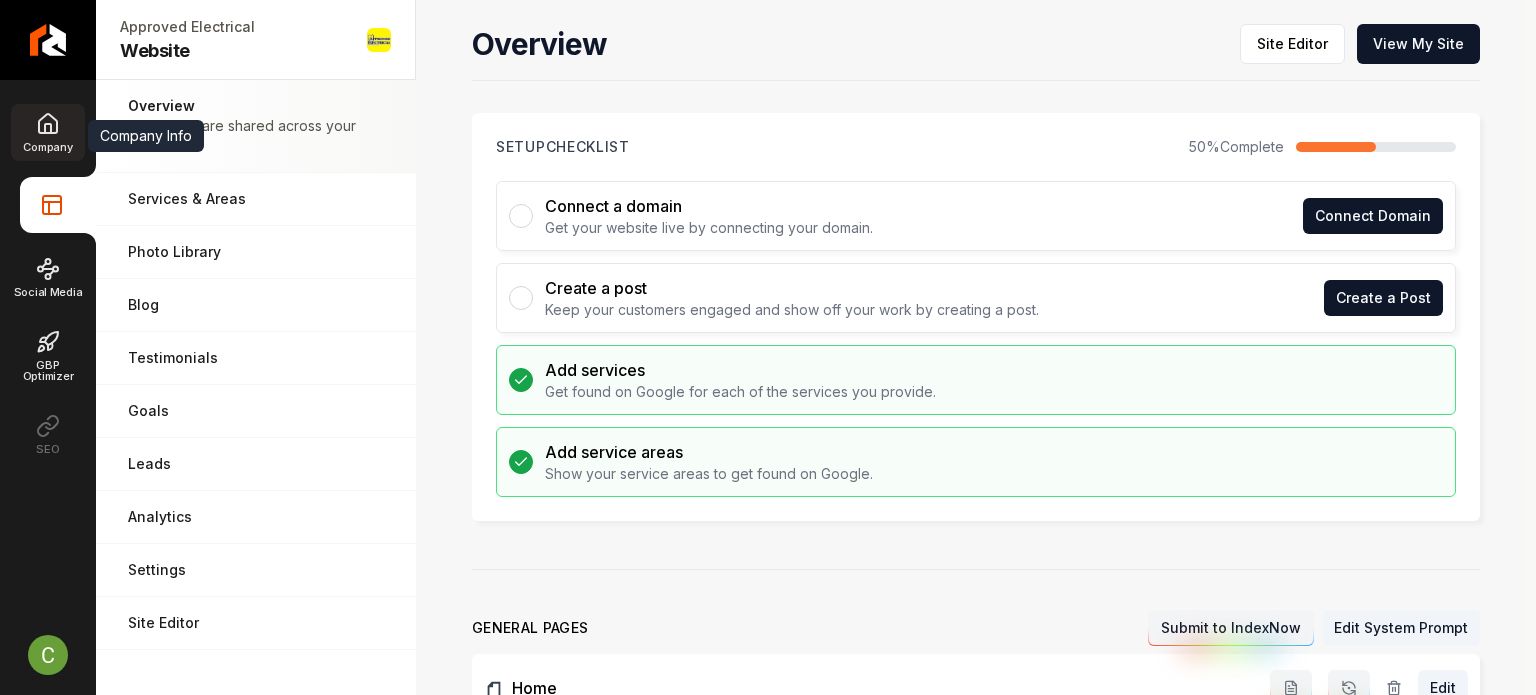 click on "Company" at bounding box center [47, 132] 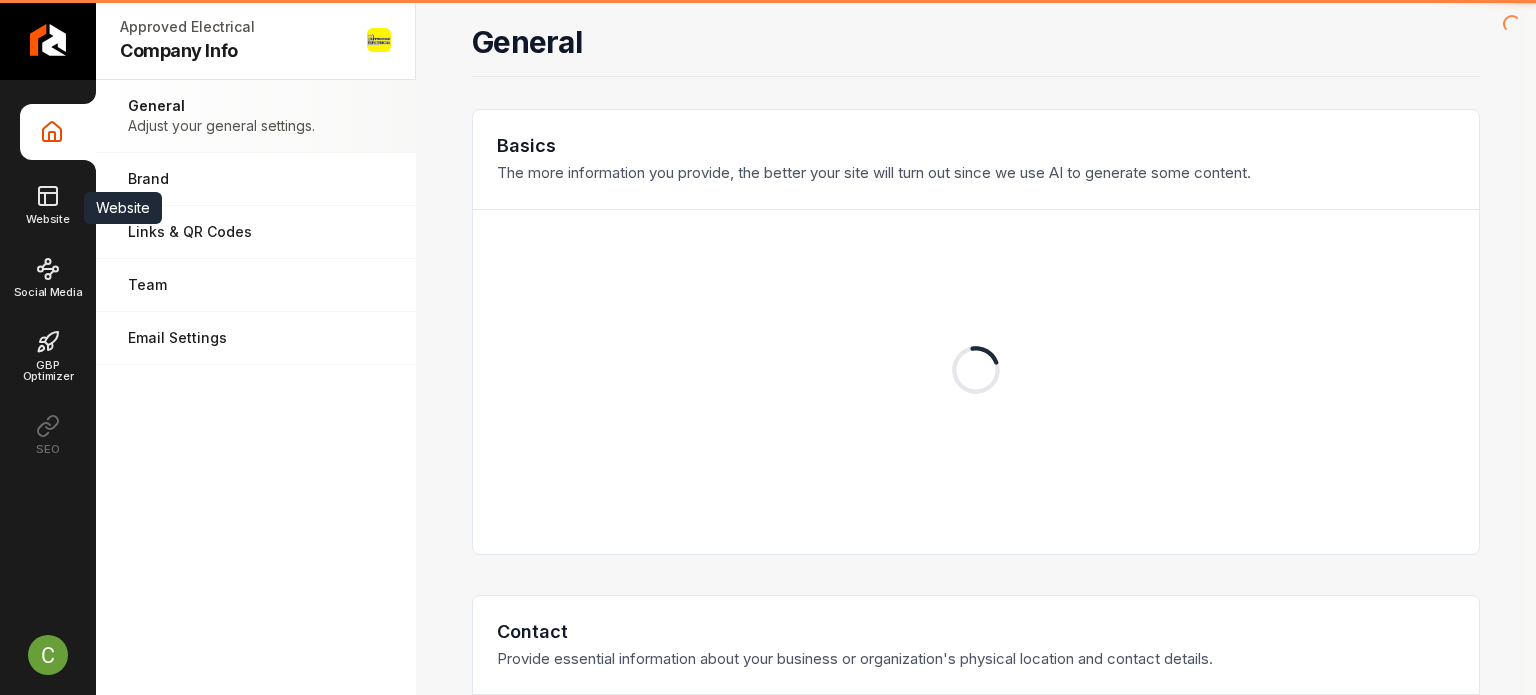 click on "Website" at bounding box center (47, 204) 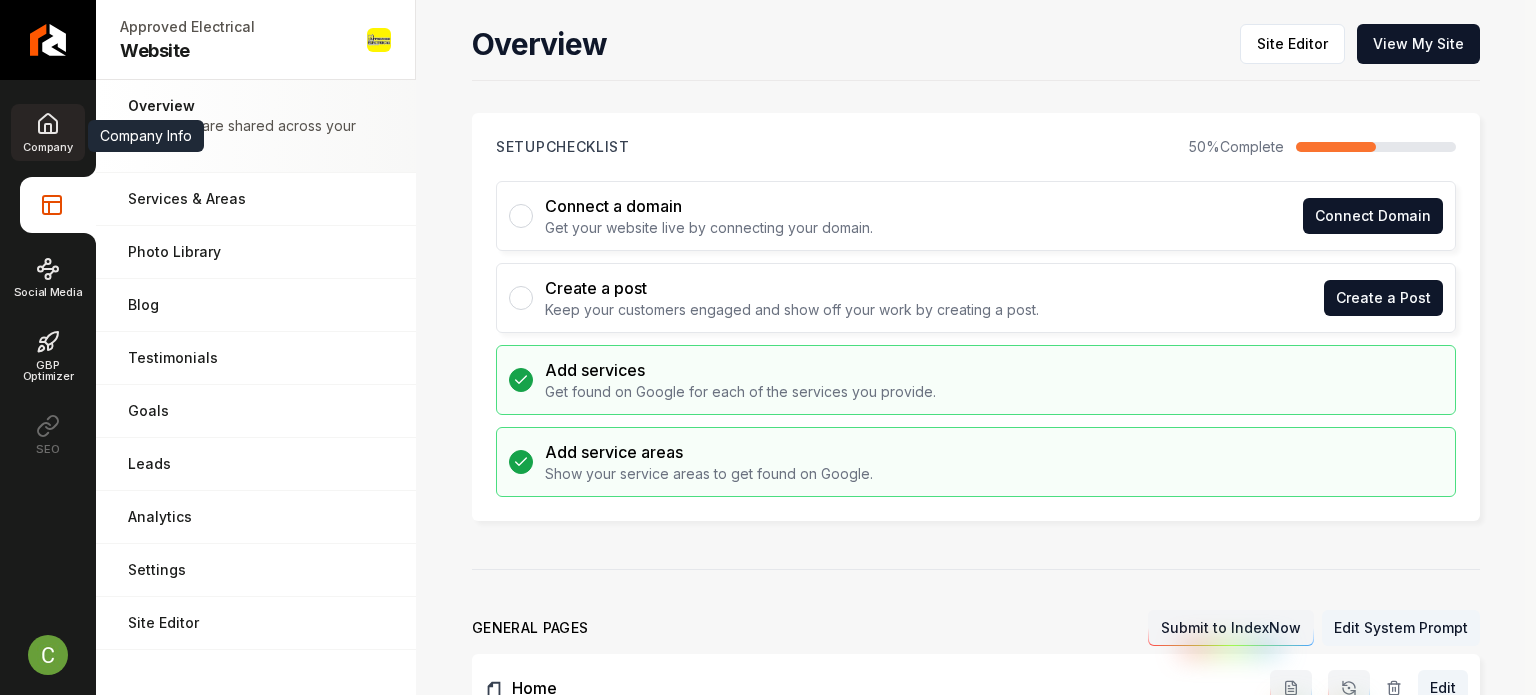 click on "Company" at bounding box center (47, 132) 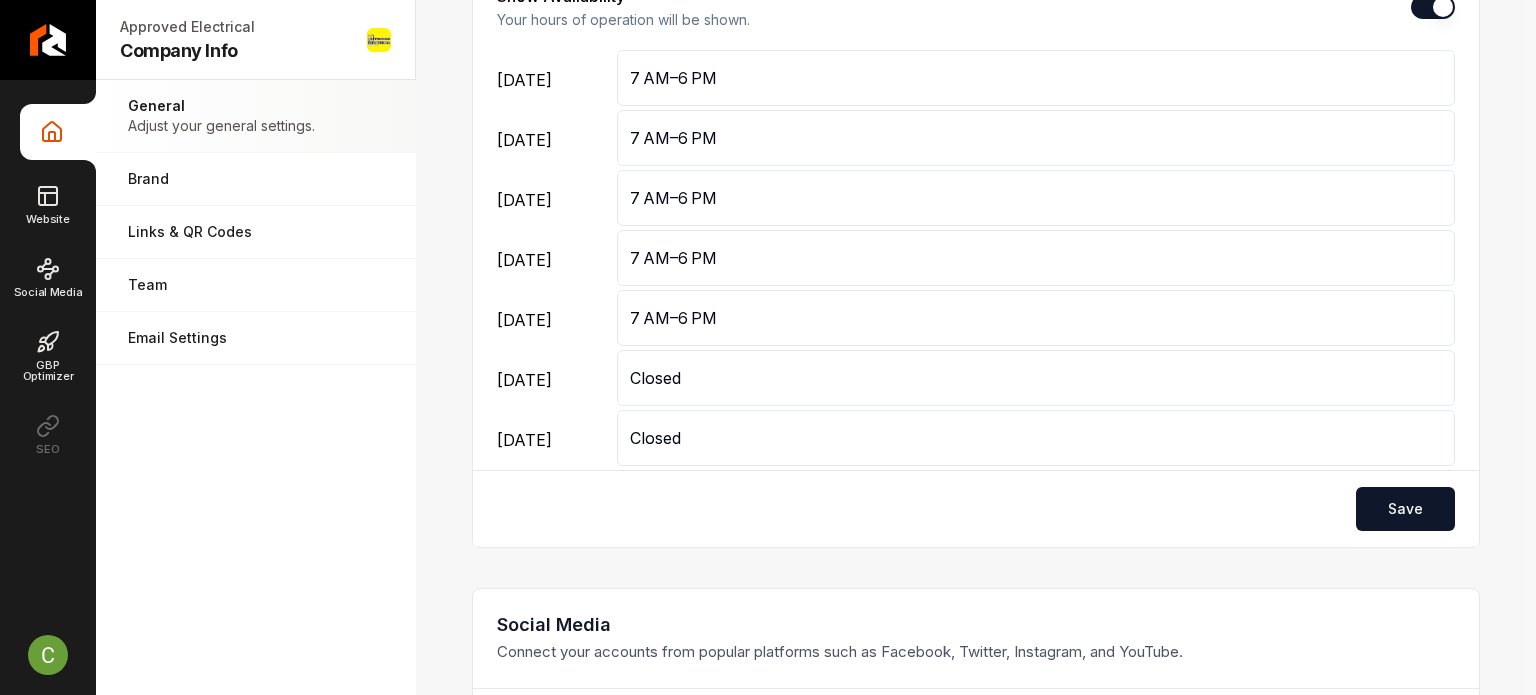 scroll, scrollTop: 1916, scrollLeft: 0, axis: vertical 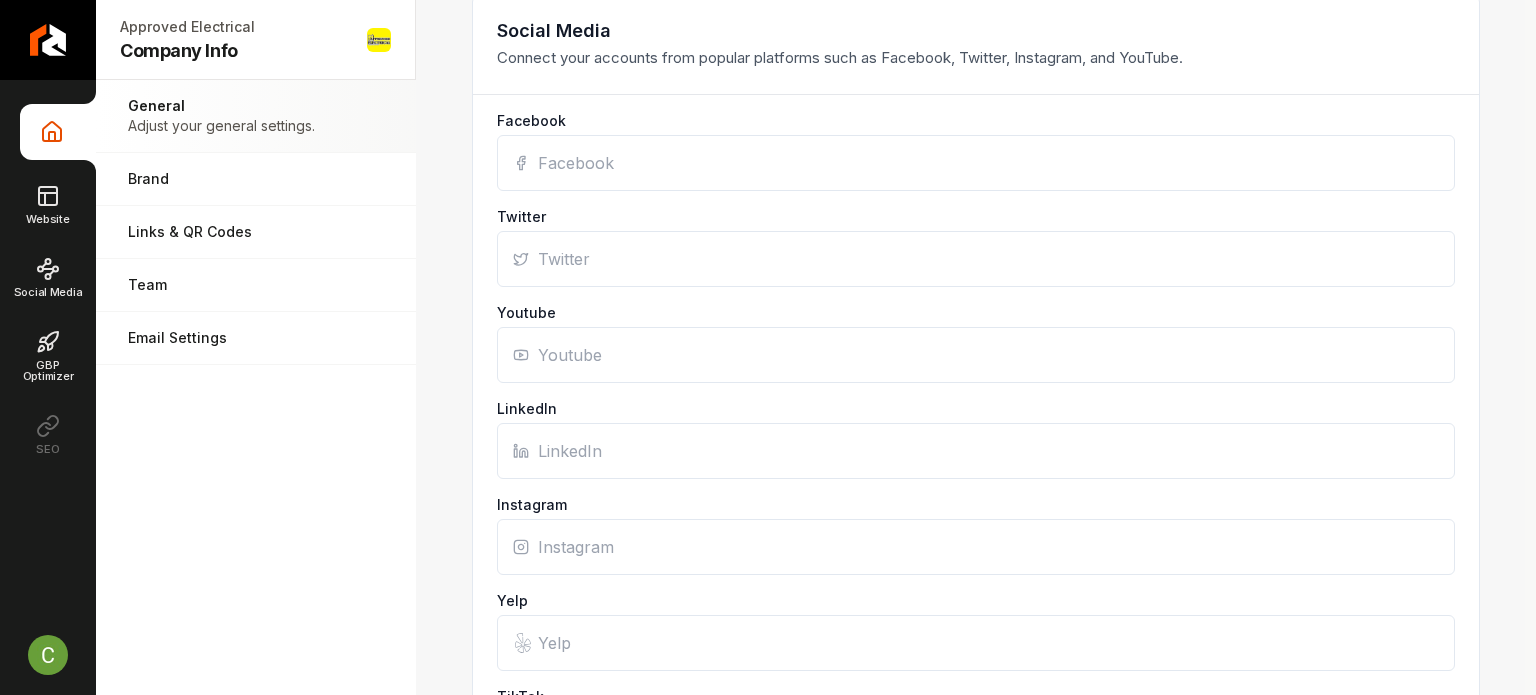 click on "Facebook" at bounding box center (976, 163) 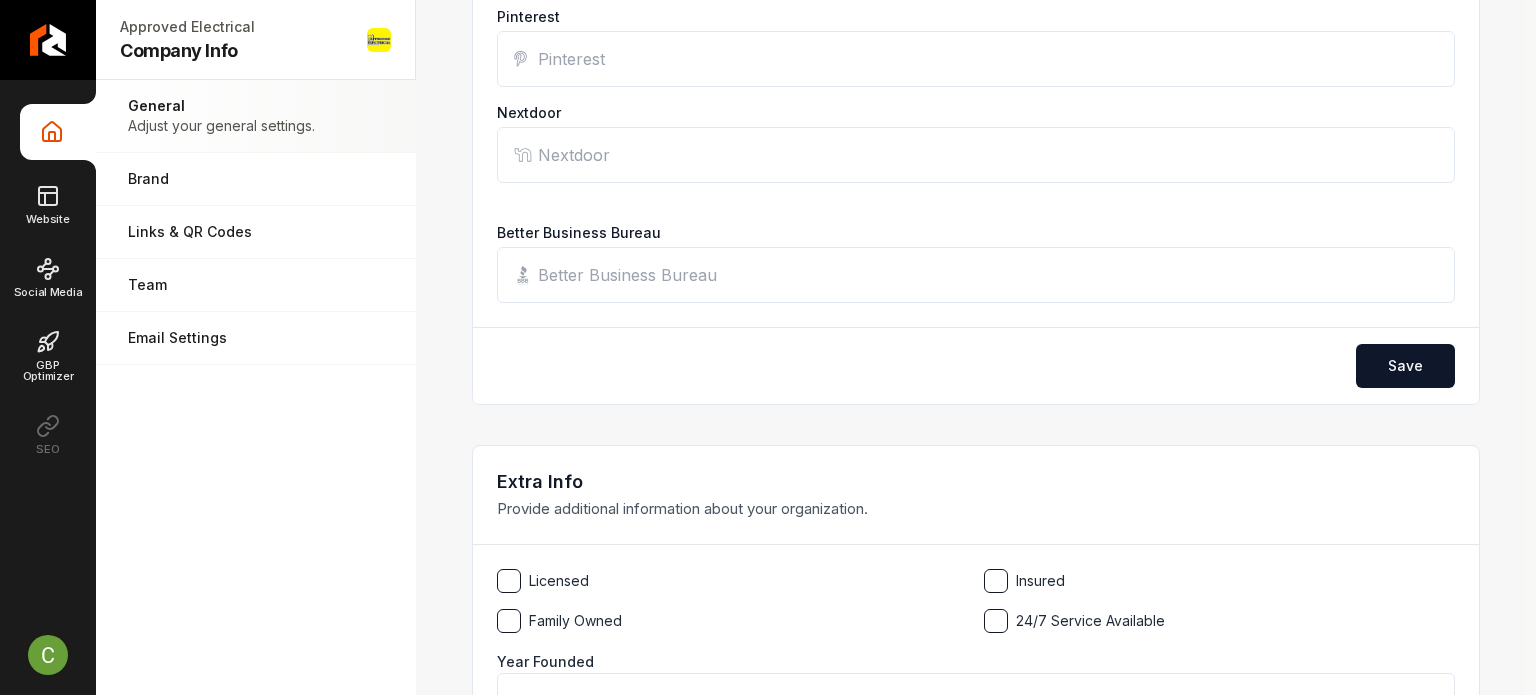 scroll, scrollTop: 2716, scrollLeft: 0, axis: vertical 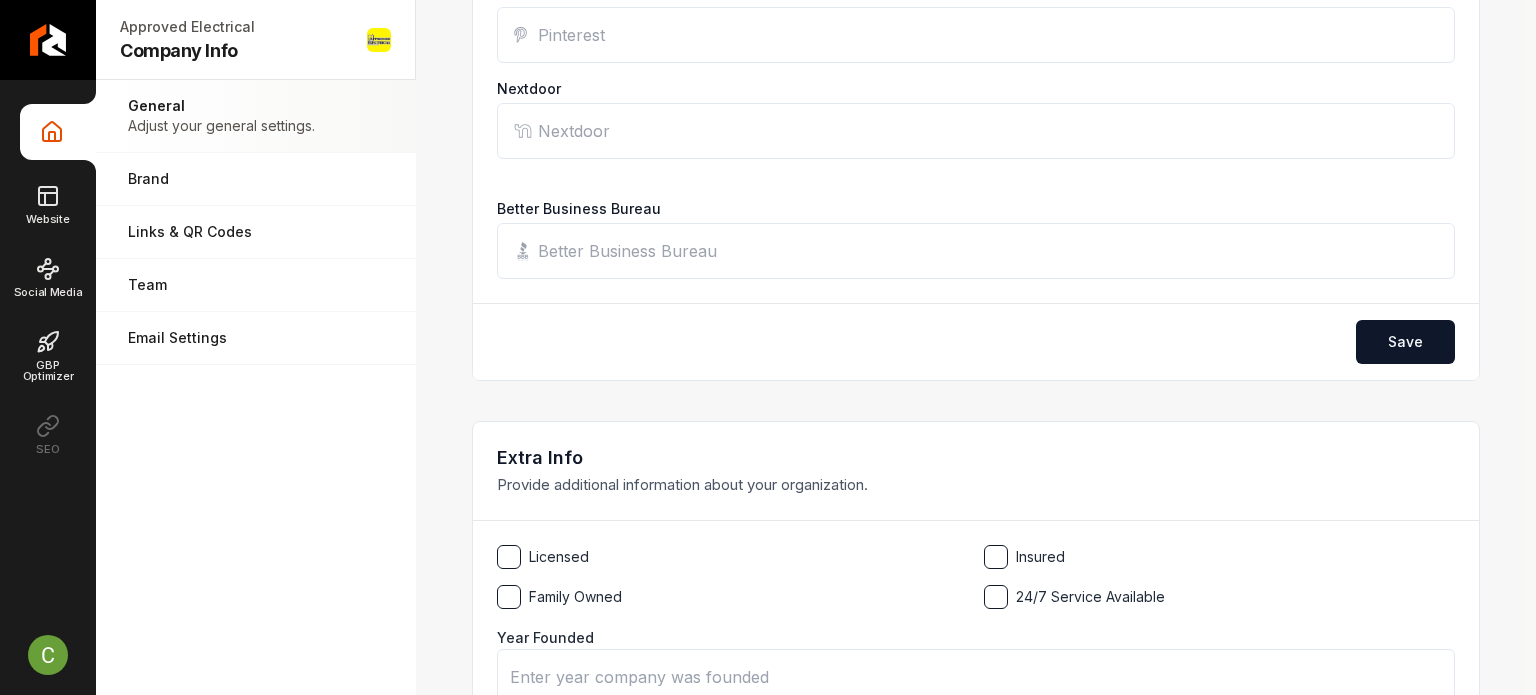 type on "[URL][DOMAIN_NAME]" 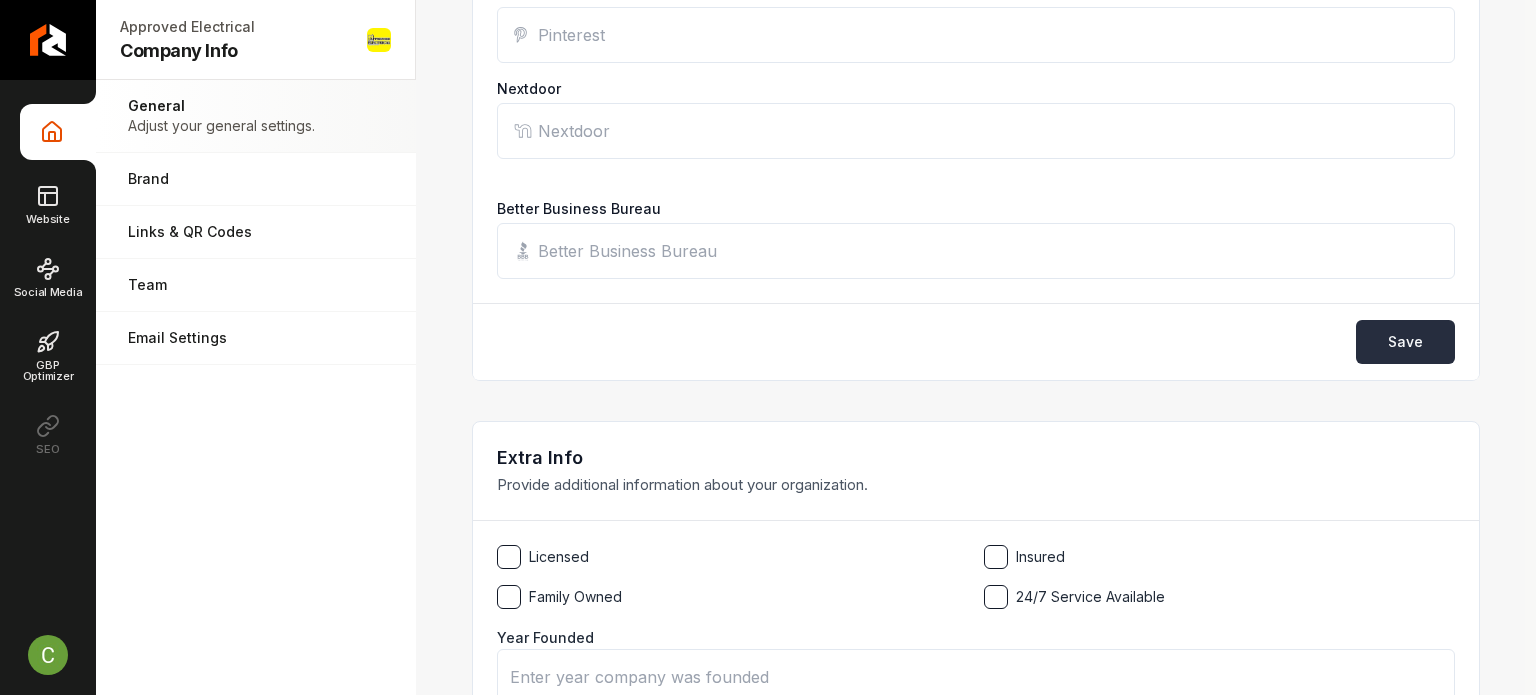 click on "Save" at bounding box center [1405, 342] 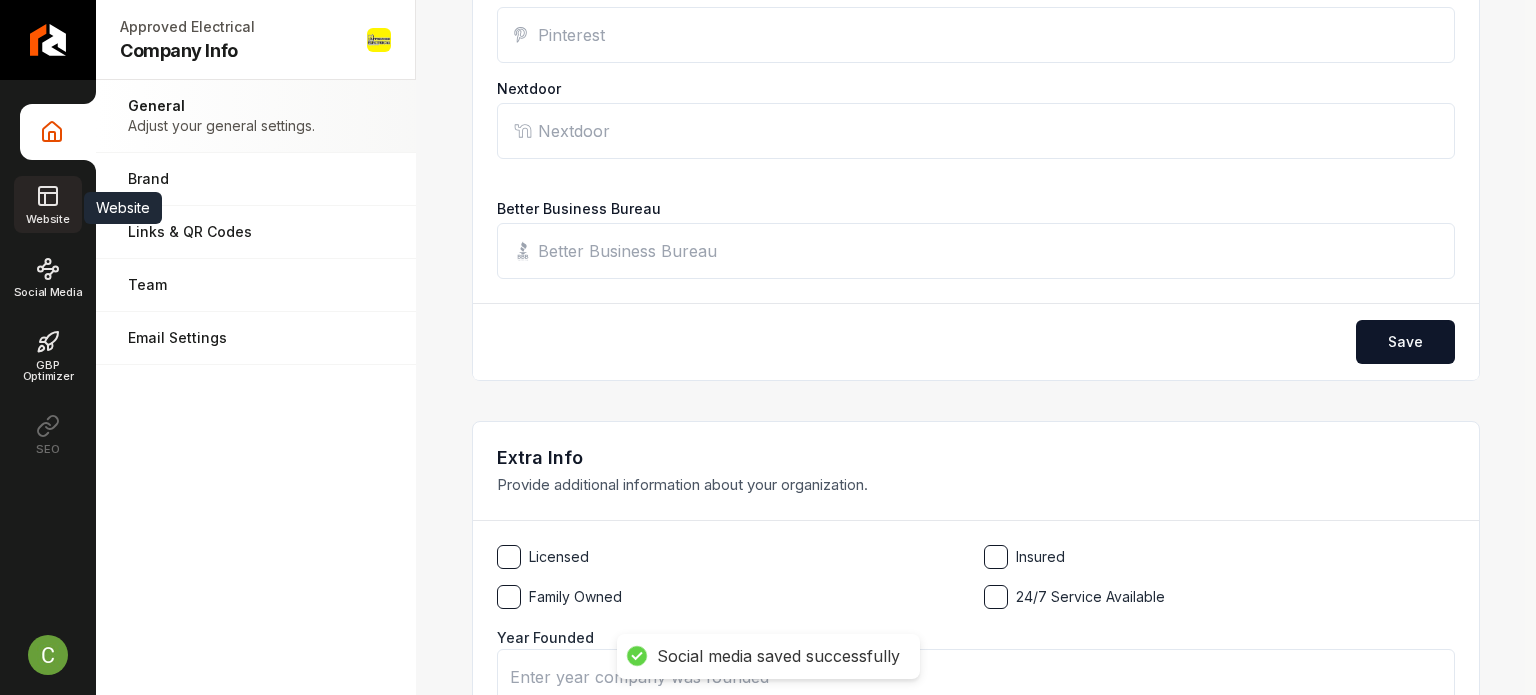 click 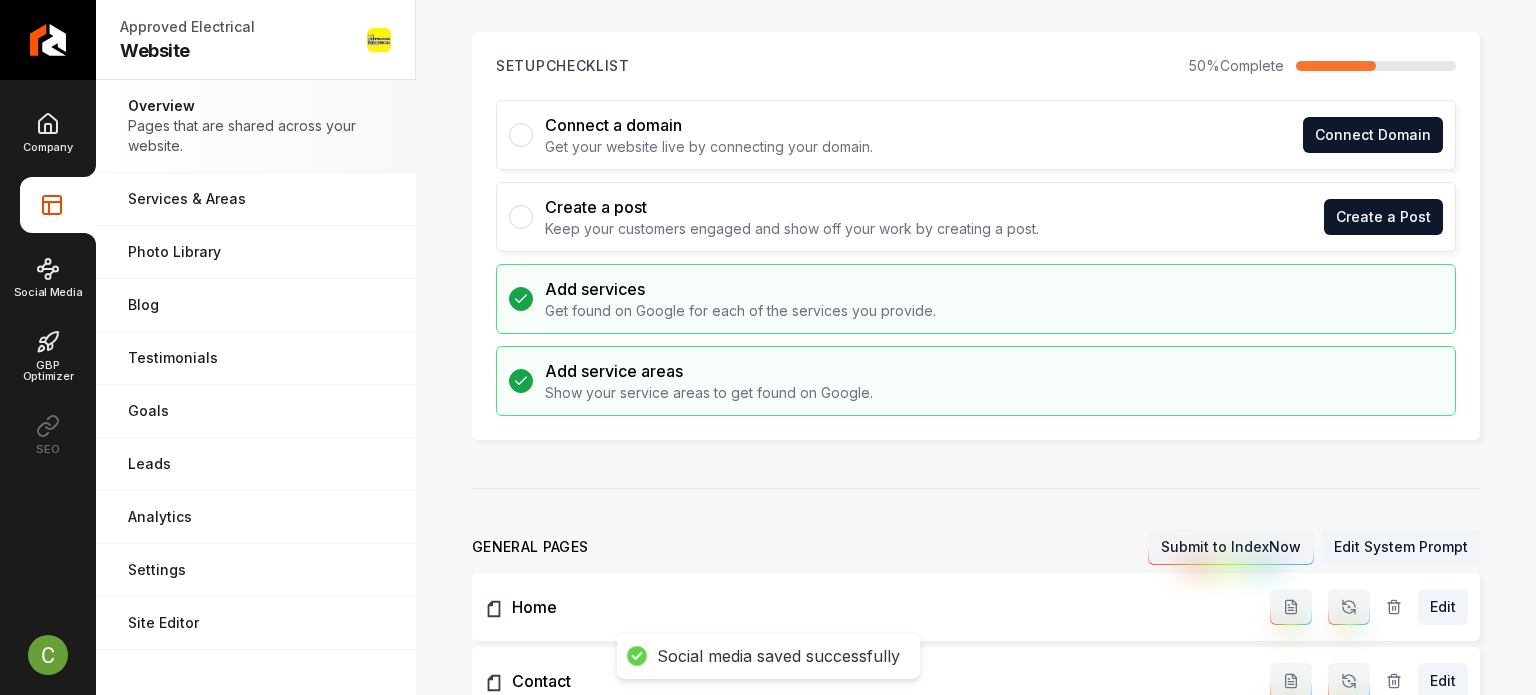 scroll, scrollTop: 0, scrollLeft: 0, axis: both 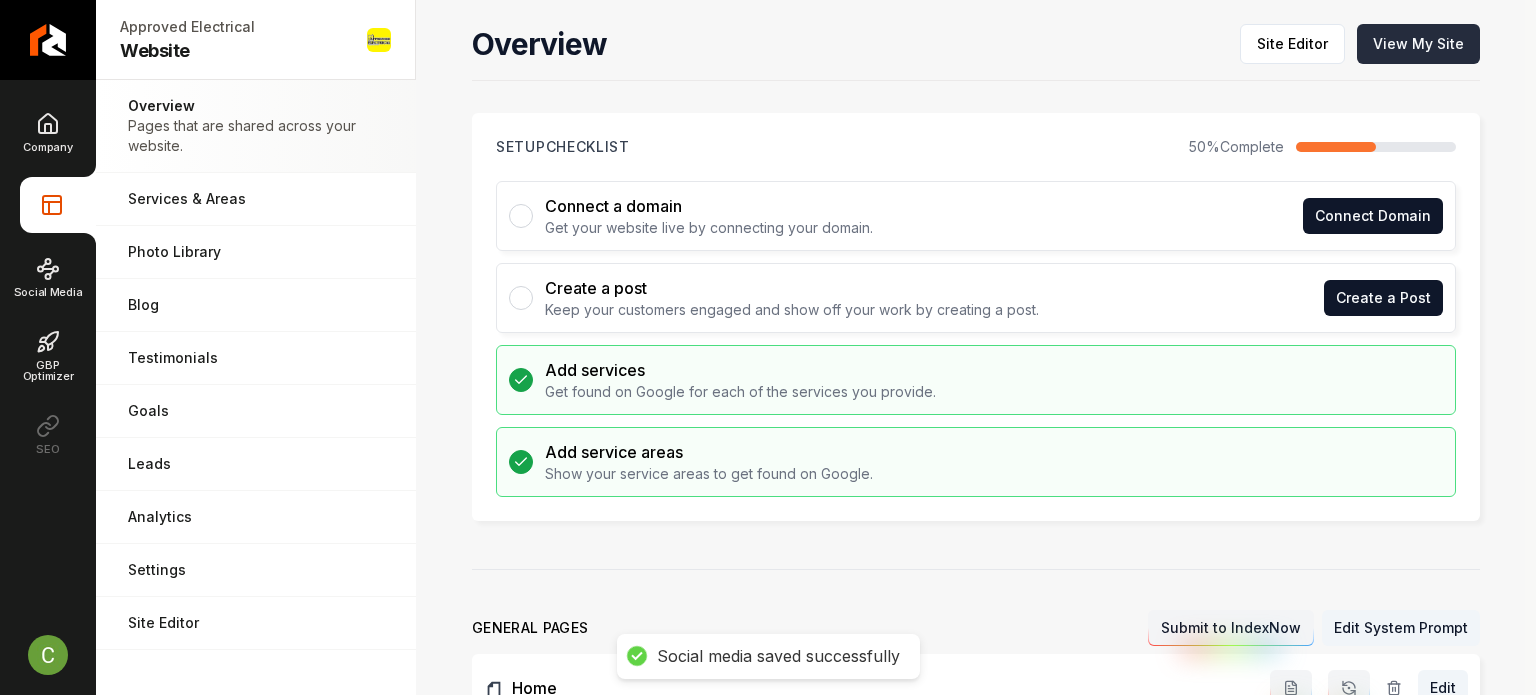 click on "View My Site" at bounding box center [1418, 44] 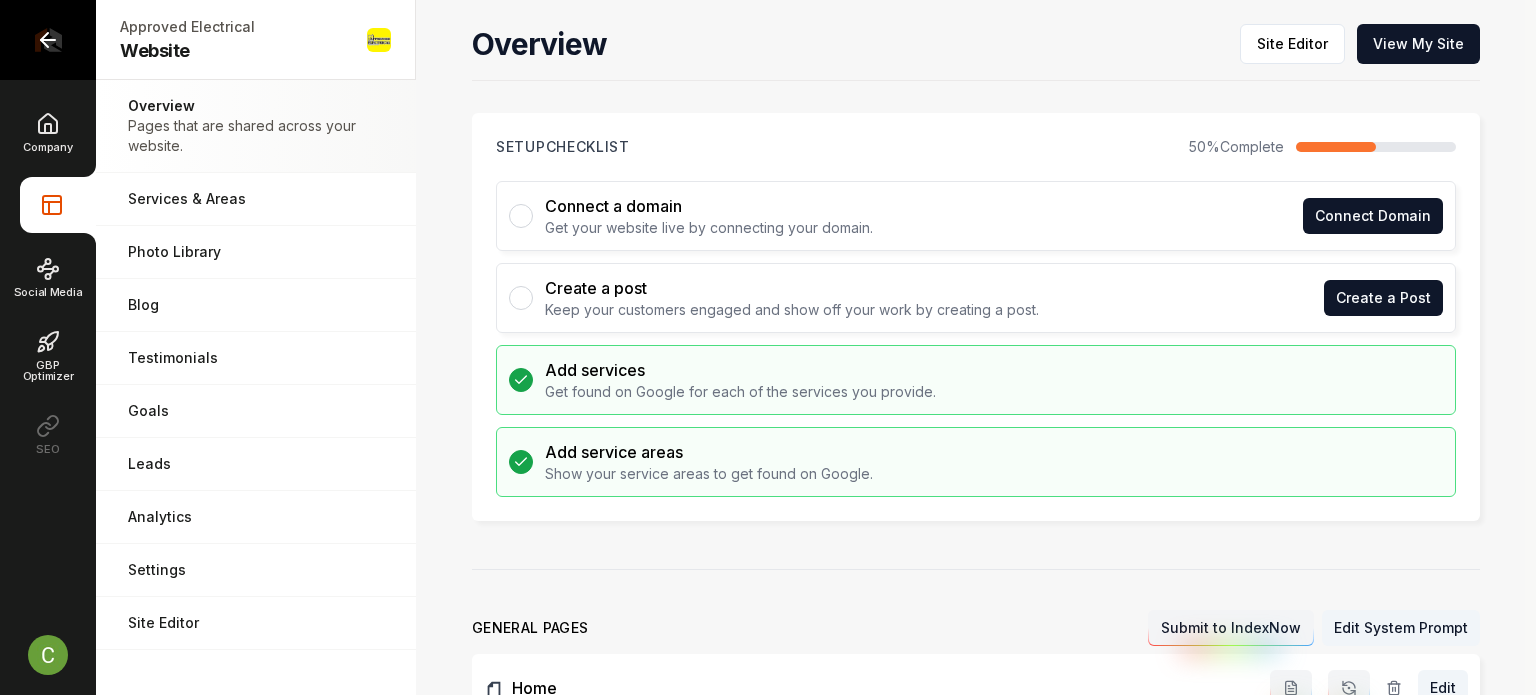 click at bounding box center [48, 40] 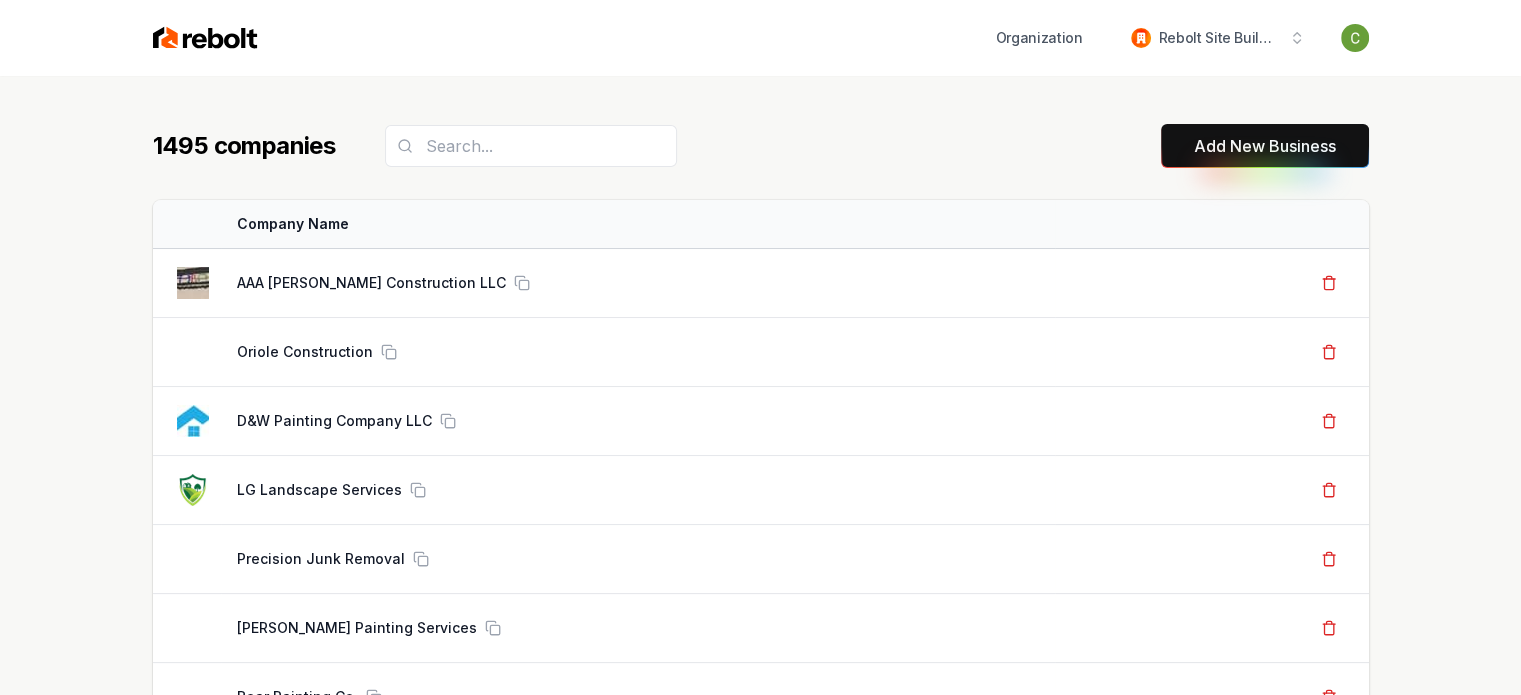 click on "1495   companies Add New Business Logo Company Name Actions AAA [PERSON_NAME] Construction LLC Create Org & Transfer Out Oriole Construction Create Org & Transfer Out D&W Painting Company LLC Create Org & Transfer Out LG Landscape Services Create Org & Transfer Out Precision Junk Removal Create Org & Transfer Out [PERSON_NAME] Painting Services Create Org & Transfer Out Bear Painting Co. Create Org & Transfer Out New Moon Janitorial And Floor Care Corp Create Org & Transfer Out HomeTegrity Inc Create Org & Transfer Out Skyline Transformation LLC Create Org & Transfer Out Quest Roofing Create Org & Transfer Out Junk Yard Dog Junk Removal Create Org & Transfer Out [PERSON_NAME] Roof Repair Create Org & Transfer Out [PERSON_NAME] Seal Coating Create Org & Transfer Out [PERSON_NAME] Heating & Air Create Org & Transfer Out AT Max Roofing Create Org & Transfer Out [PERSON_NAME] Glass Service Create Org & Transfer Out Envision Roofing Create Org & Transfer Out Grand Champ Carpet Cleaning Create Org & Transfer Out Whole Lotta Junk Services A1 Landscaping" at bounding box center (760, 51803) 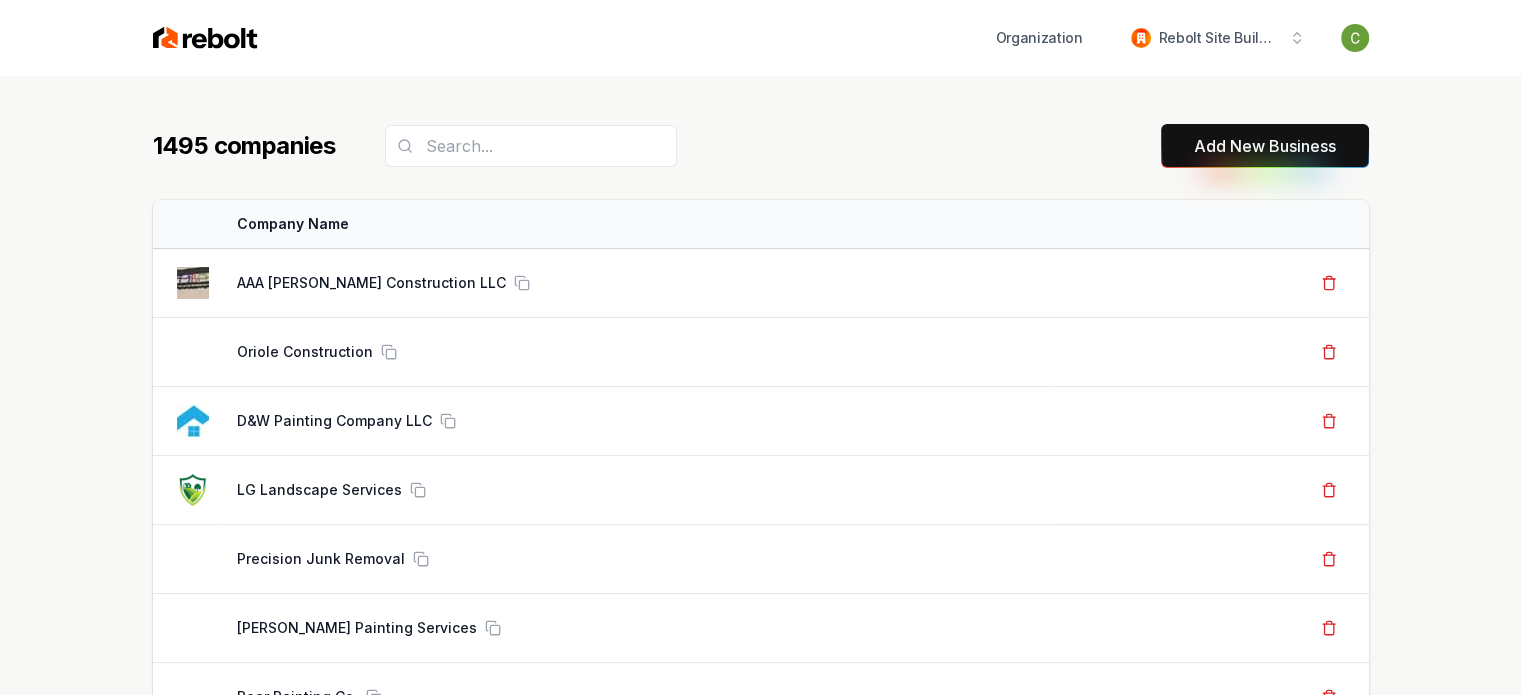 click on "Add New Business" at bounding box center (1265, 146) 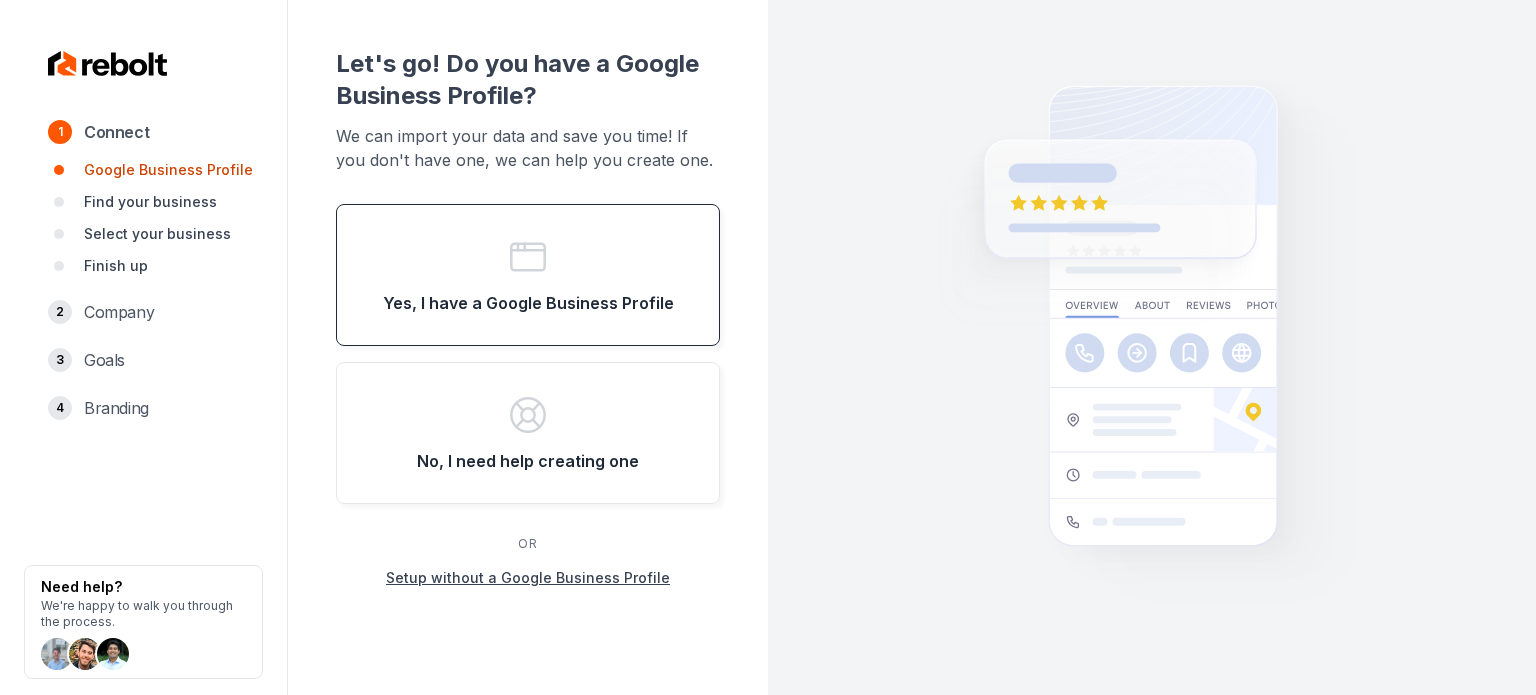 click on "Yes, I have a Google Business Profile" at bounding box center (528, 303) 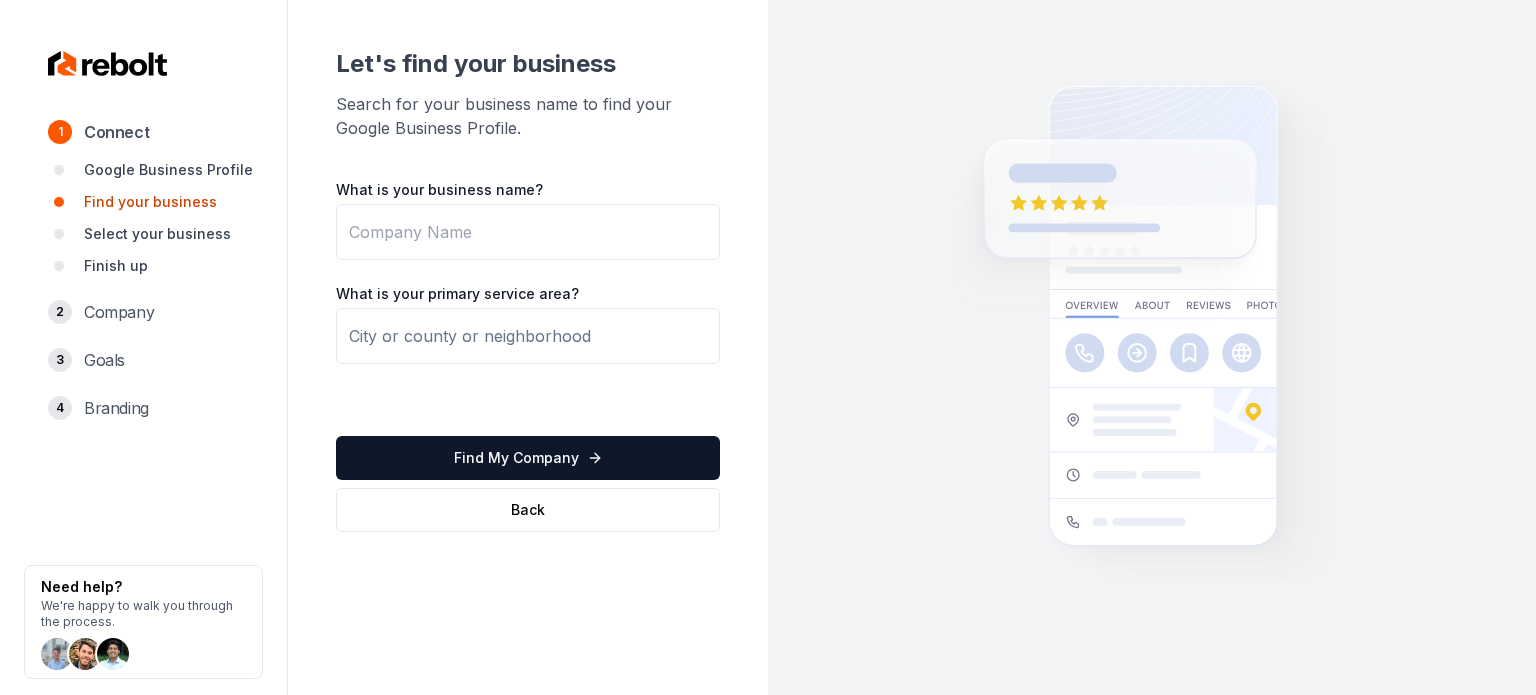 click on "What is your business name?" at bounding box center [528, 232] 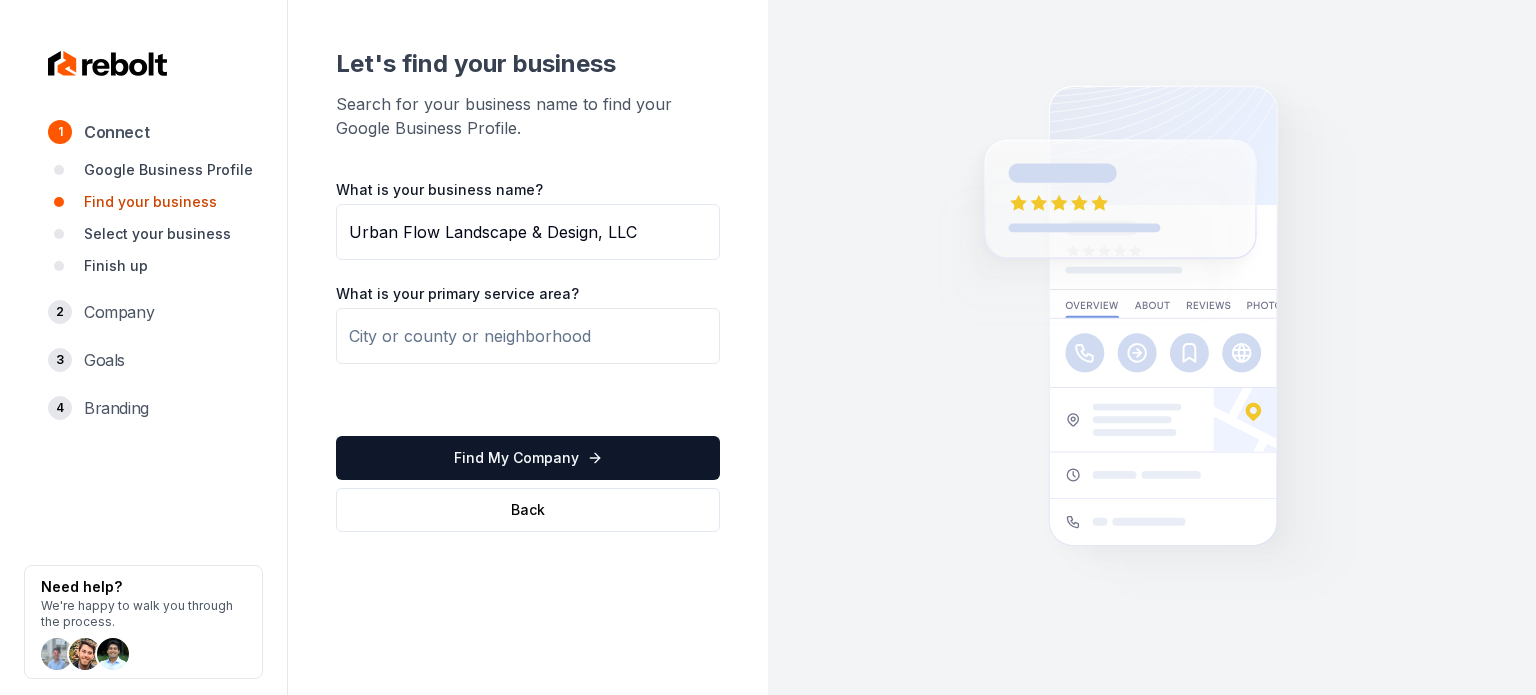 type on "Urban Flow Landscape & Design, LLC" 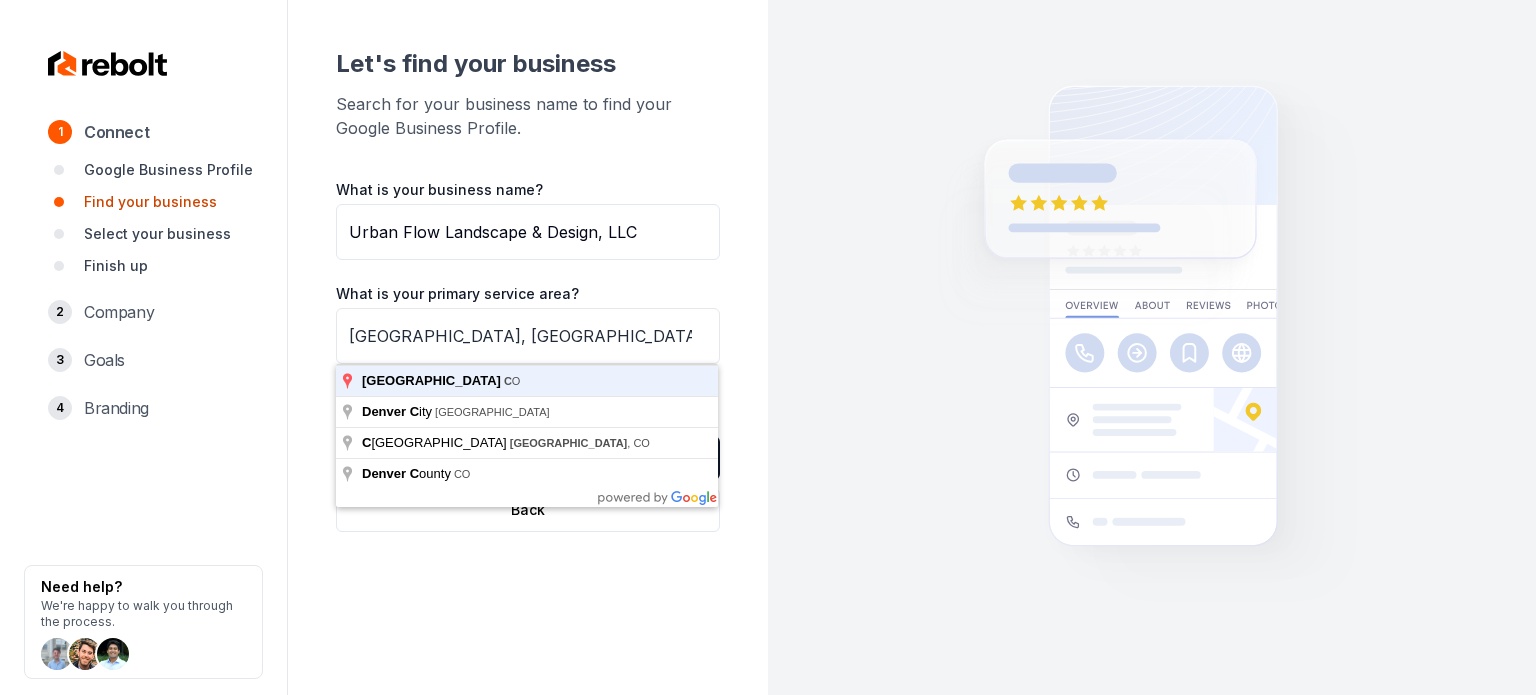 type on "[GEOGRAPHIC_DATA], [GEOGRAPHIC_DATA]" 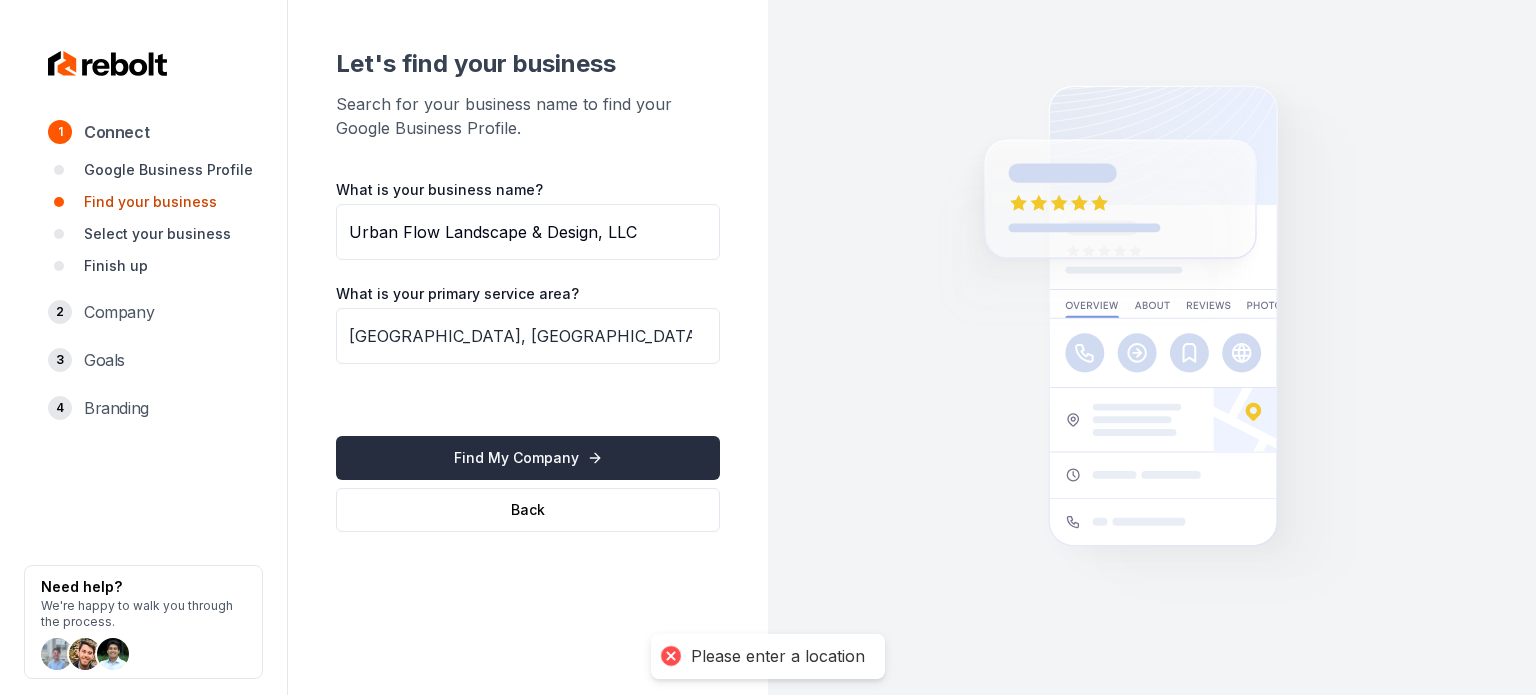 click on "Find My Company" at bounding box center (528, 458) 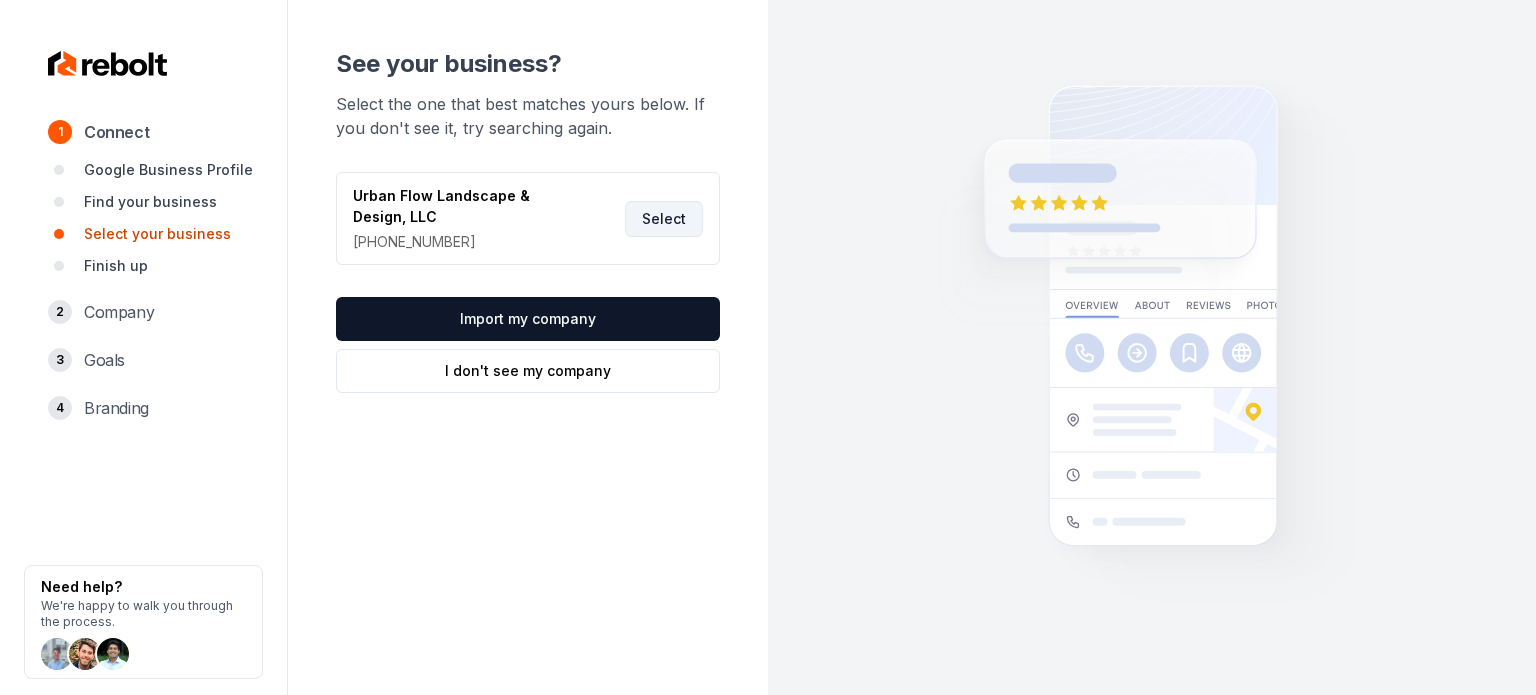 click on "Select" at bounding box center (664, 219) 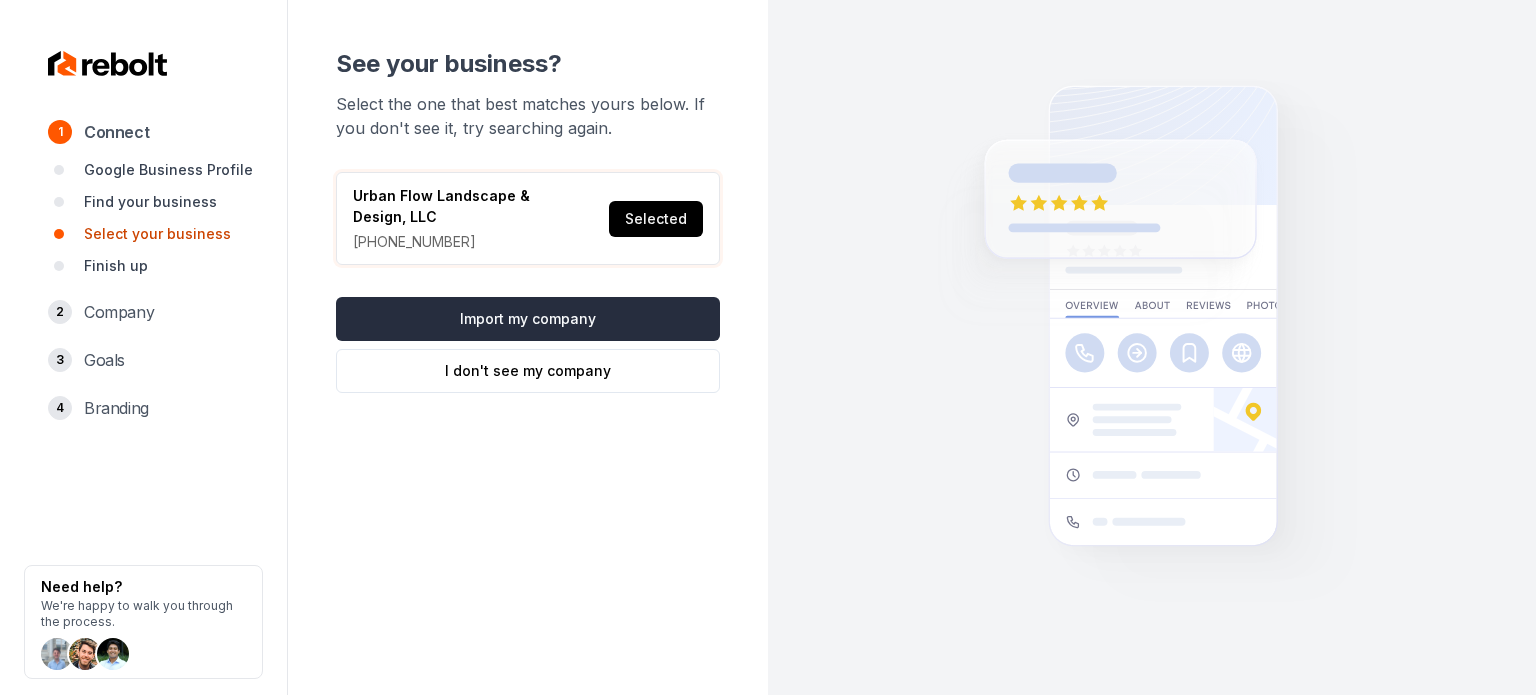 click on "Import my company" at bounding box center (528, 319) 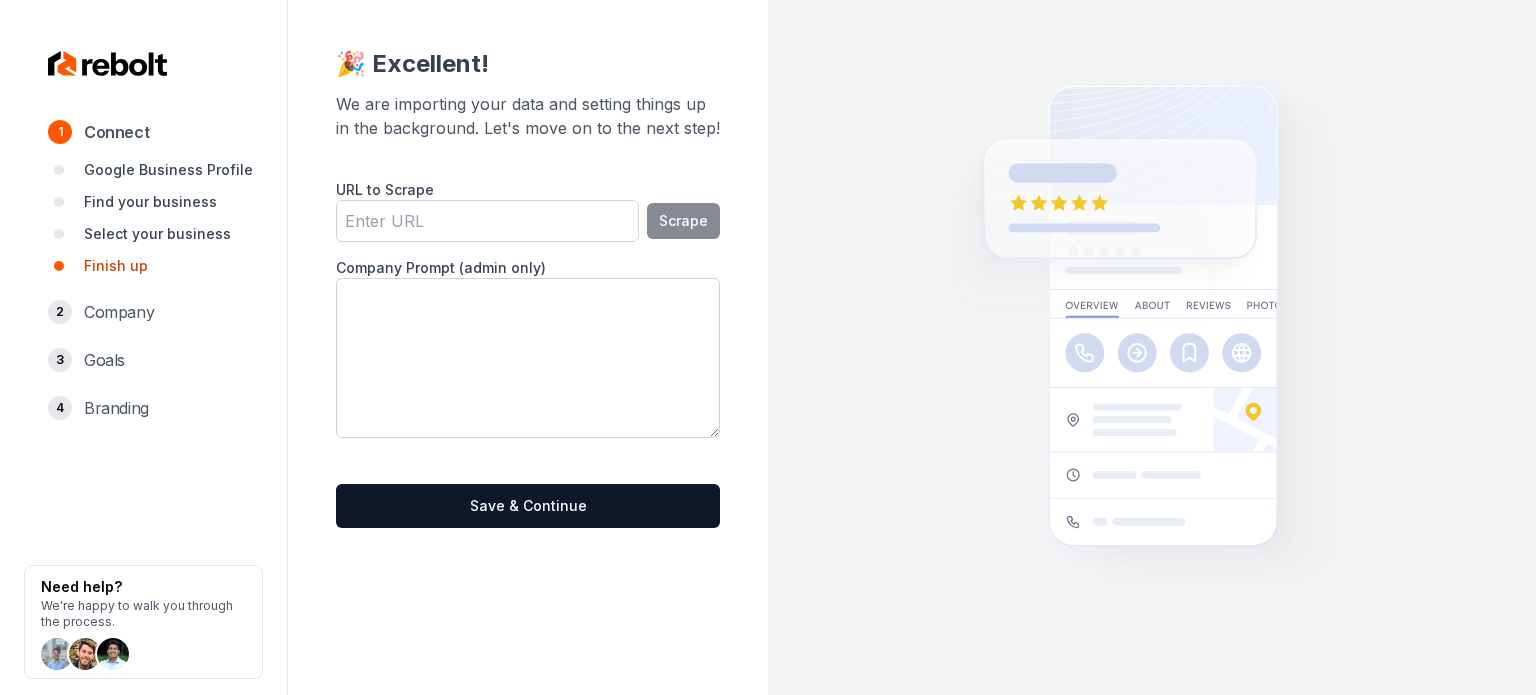 click on "URL to Scrape" at bounding box center (487, 221) 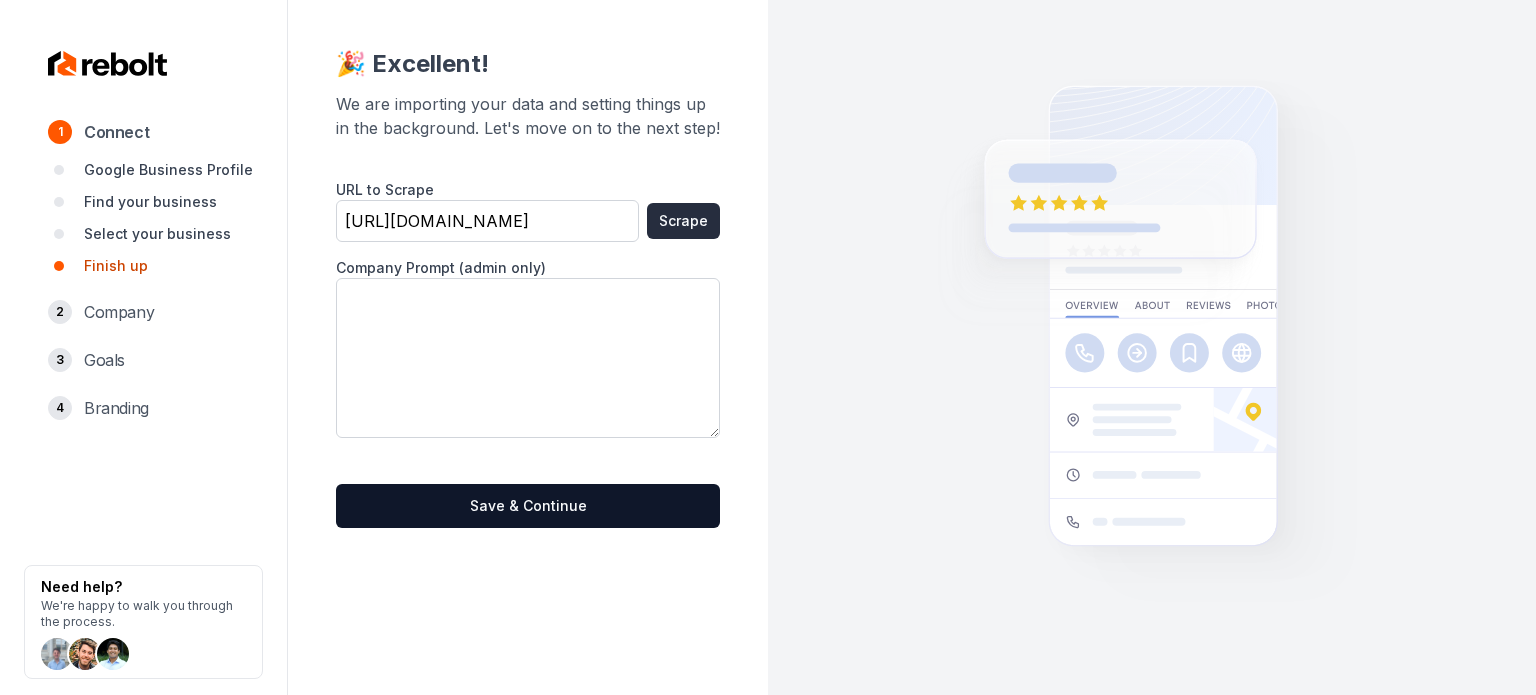 type on "[URL][DOMAIN_NAME]" 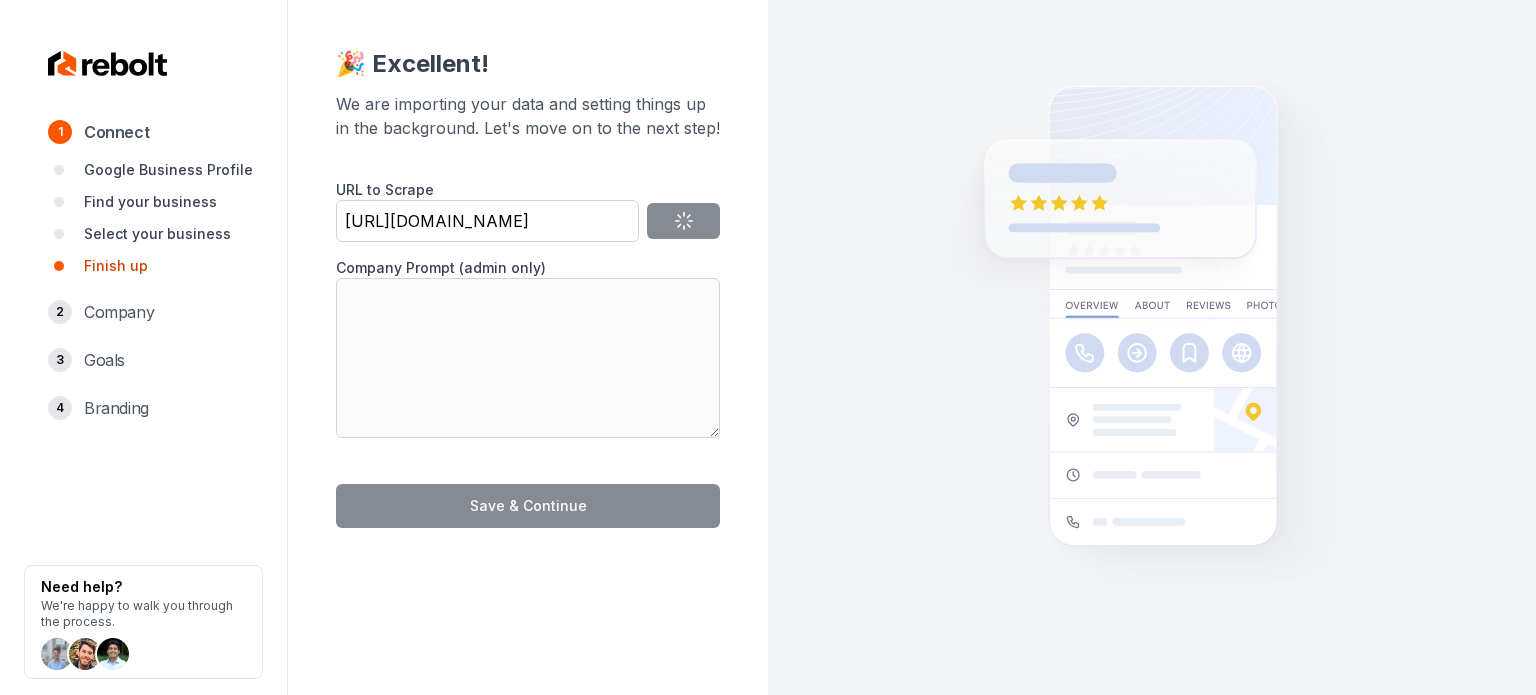 type on "At Urban Flow, we specialize in creating custom outdoor environments that reflect your vision and enhance your lifestyle. With years of experience serving the [GEOGRAPHIC_DATA] community, we’re passionate about delivering exceptional results tailored to [US_STATE]’s unique climate." 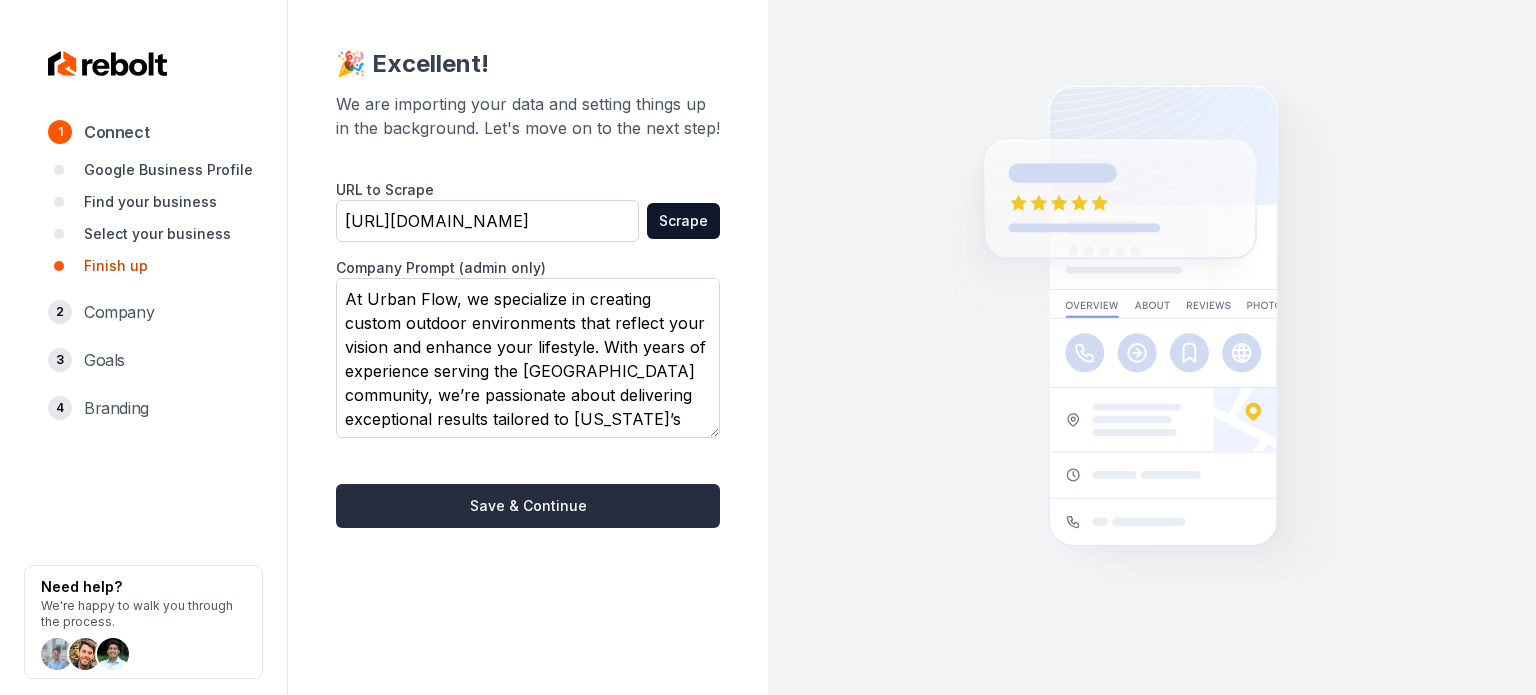 click on "Save & Continue" at bounding box center (528, 506) 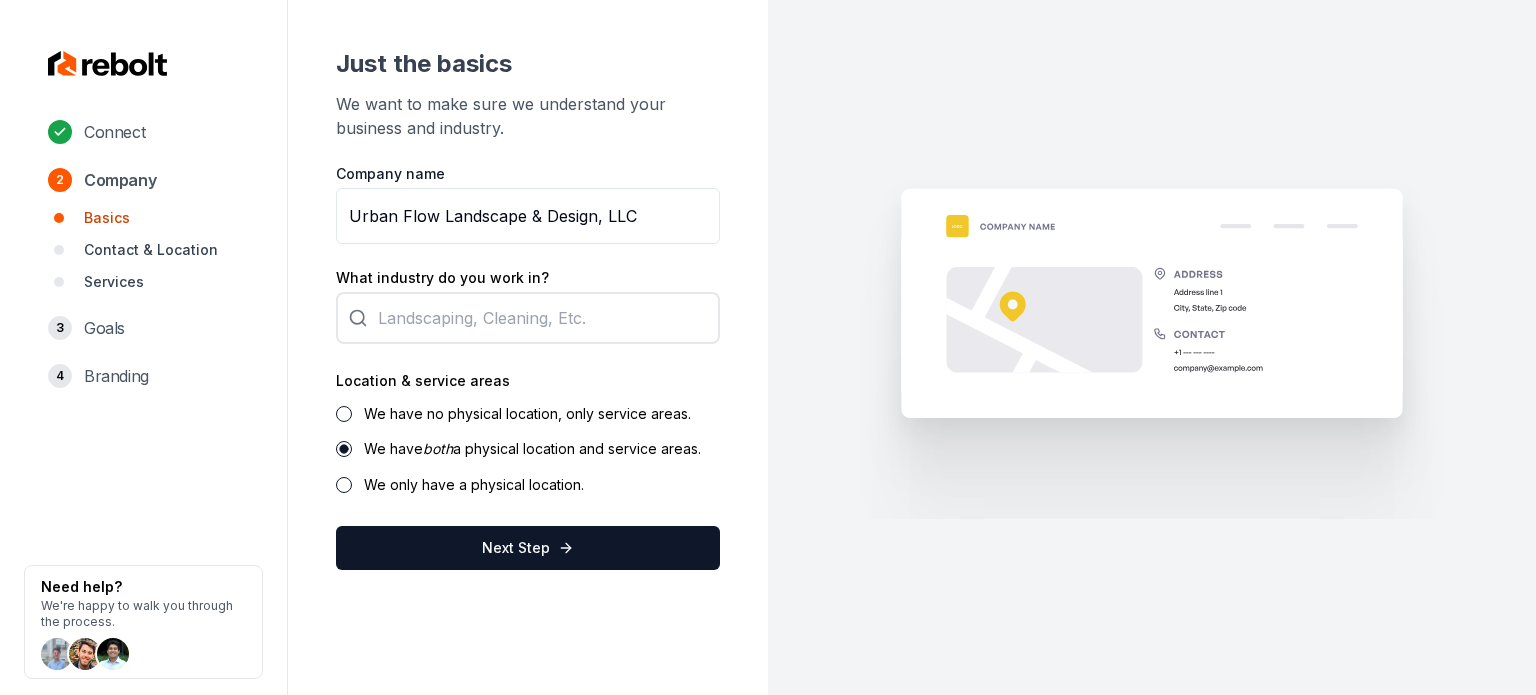 click on "Company name Urban Flow Landscape & Design, LLC What industry do you work in? Location & service areas We have no physical location, only service areas. We have  both  a physical location and service areas. We only have a physical location. Next Step" at bounding box center (528, 367) 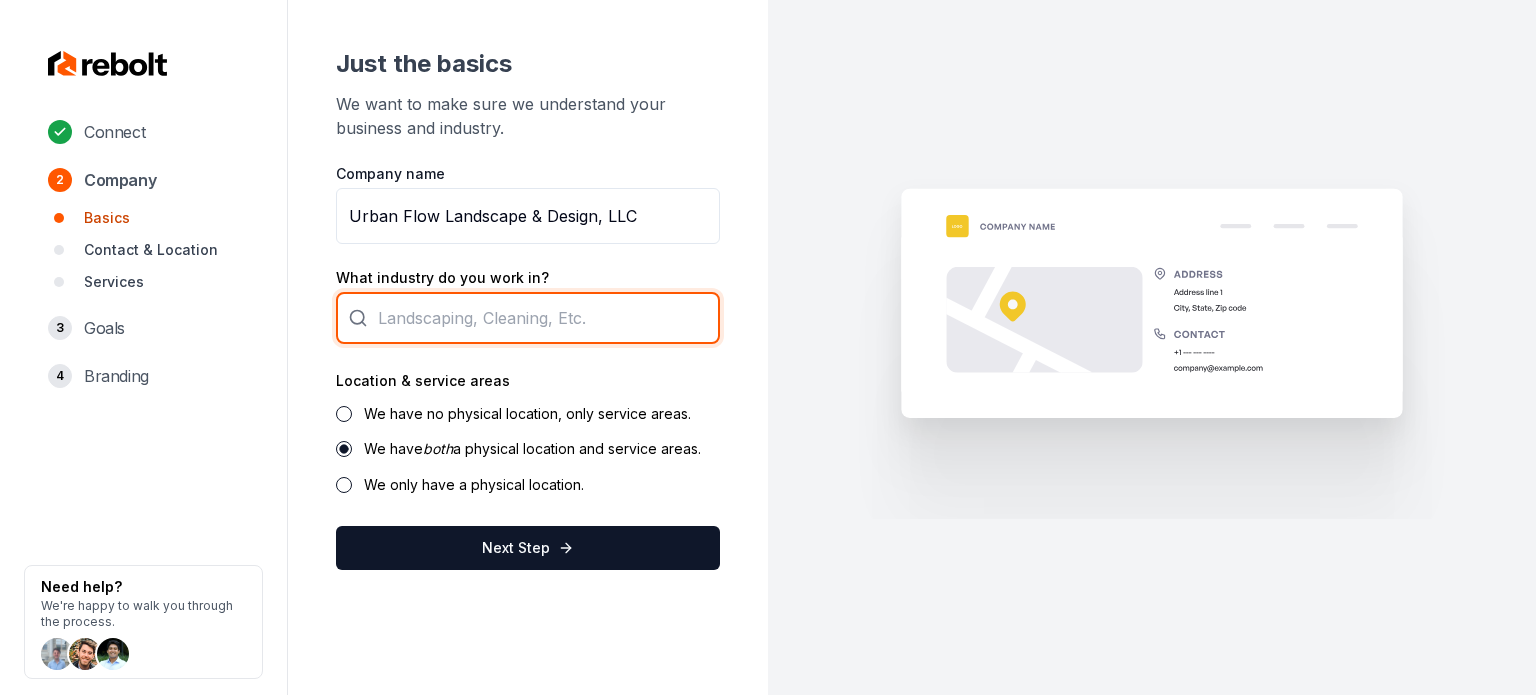 click at bounding box center (528, 318) 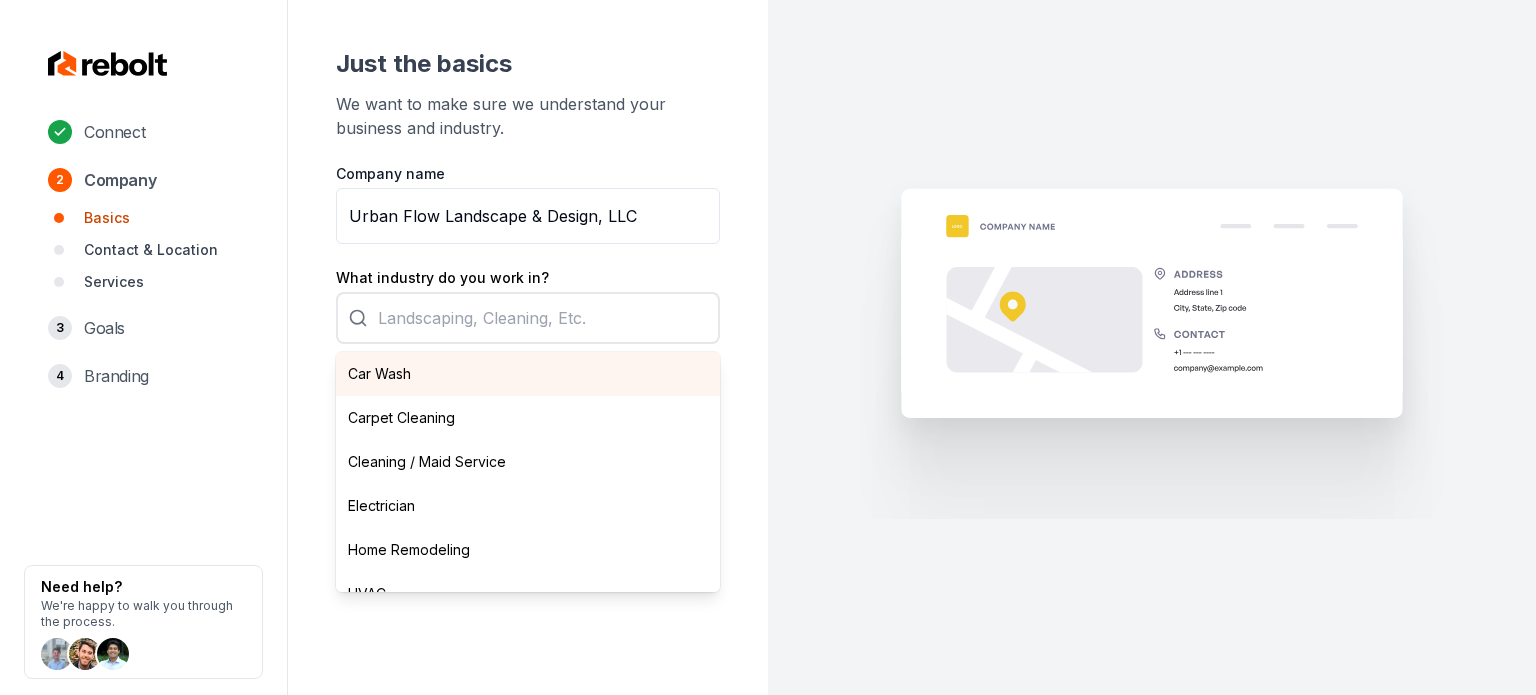 click on "Company name Urban Flow Landscape & Design, LLC What industry do you work in? Car Wash Carpet Cleaning Cleaning / Maid Service Electrician Home Remodeling HVAC Junk Removal Landscaping Moving Painting Personal Trainer Pest Control Plumbing Pool Cleaning Pressure Washing Roofing Tree Services Window Cleaning Location & service areas We have no physical location, only service areas. We have  both  a physical location and service areas. We only have a physical location. Next Step" at bounding box center [528, 367] 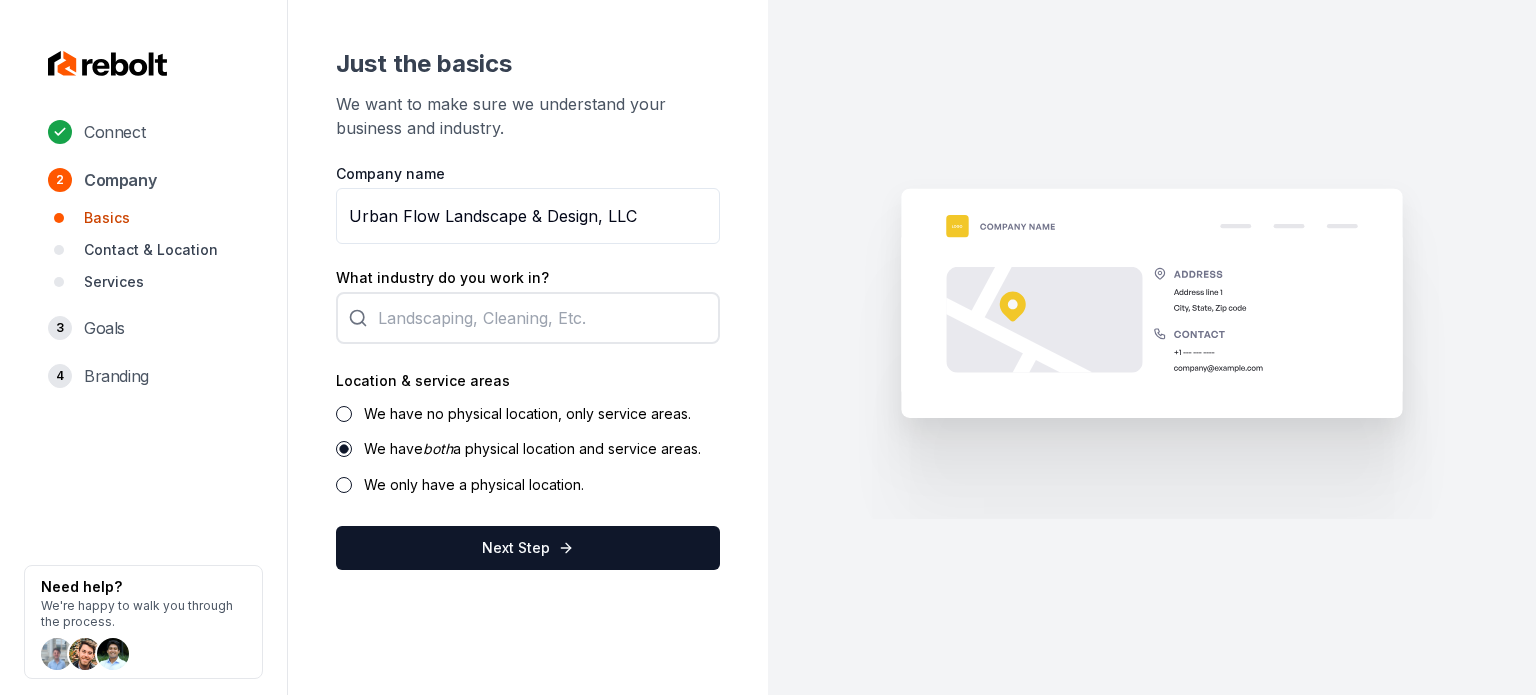 drag, startPoint x: 596, startPoint y: 217, endPoint x: 826, endPoint y: 227, distance: 230.21729 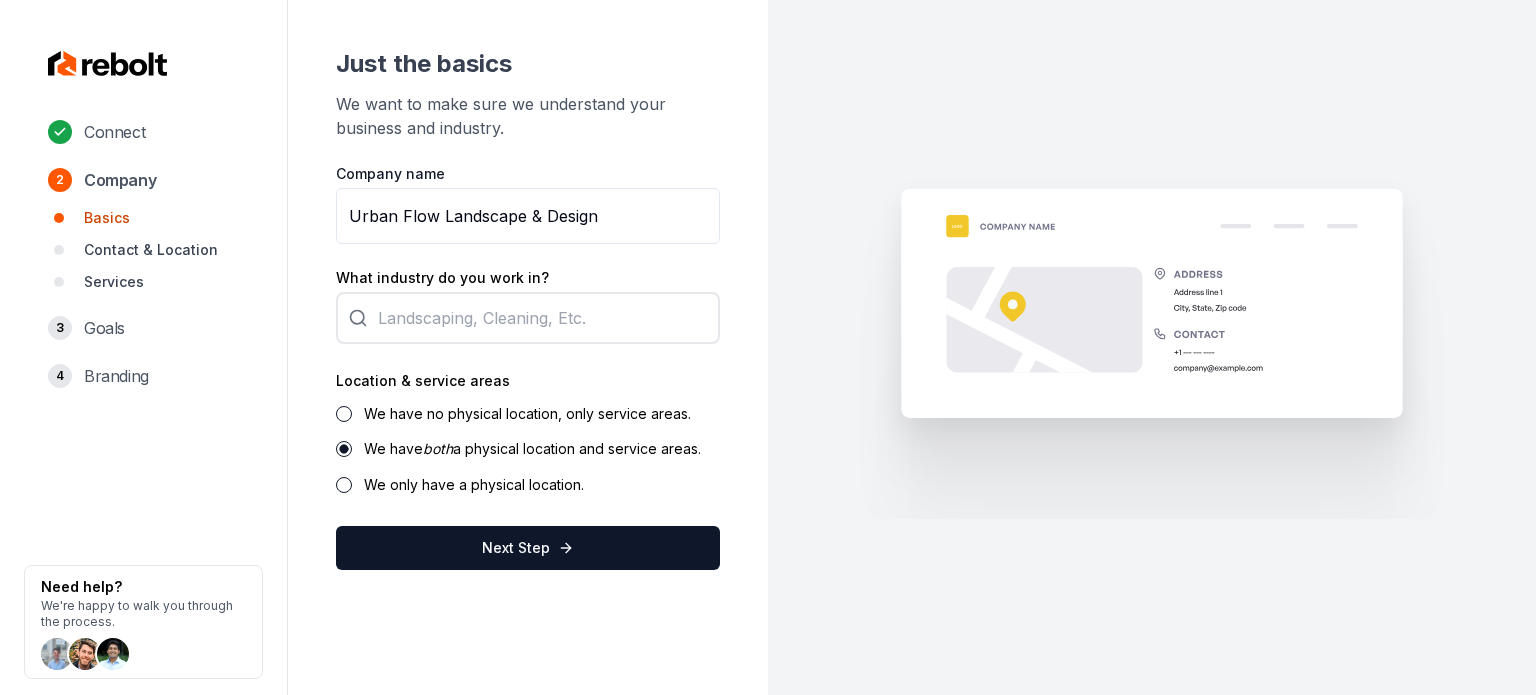 type on "Urban Flow Landscape & Design" 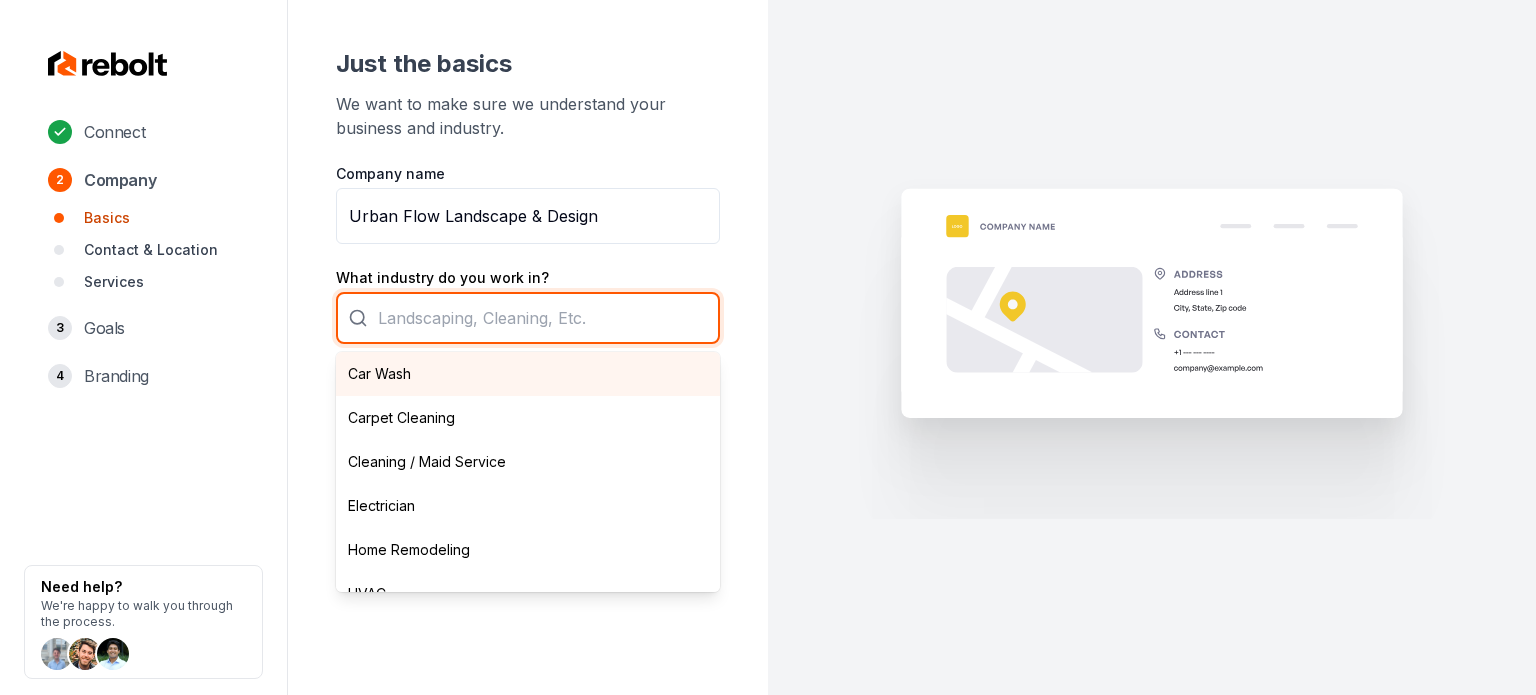 click on "Car Wash Carpet Cleaning Cleaning / Maid Service Electrician Home Remodeling HVAC Junk Removal Landscaping Moving Painting Personal Trainer Pest Control Plumbing Pool Cleaning Pressure Washing Roofing Tree Services Window Cleaning" at bounding box center (528, 318) 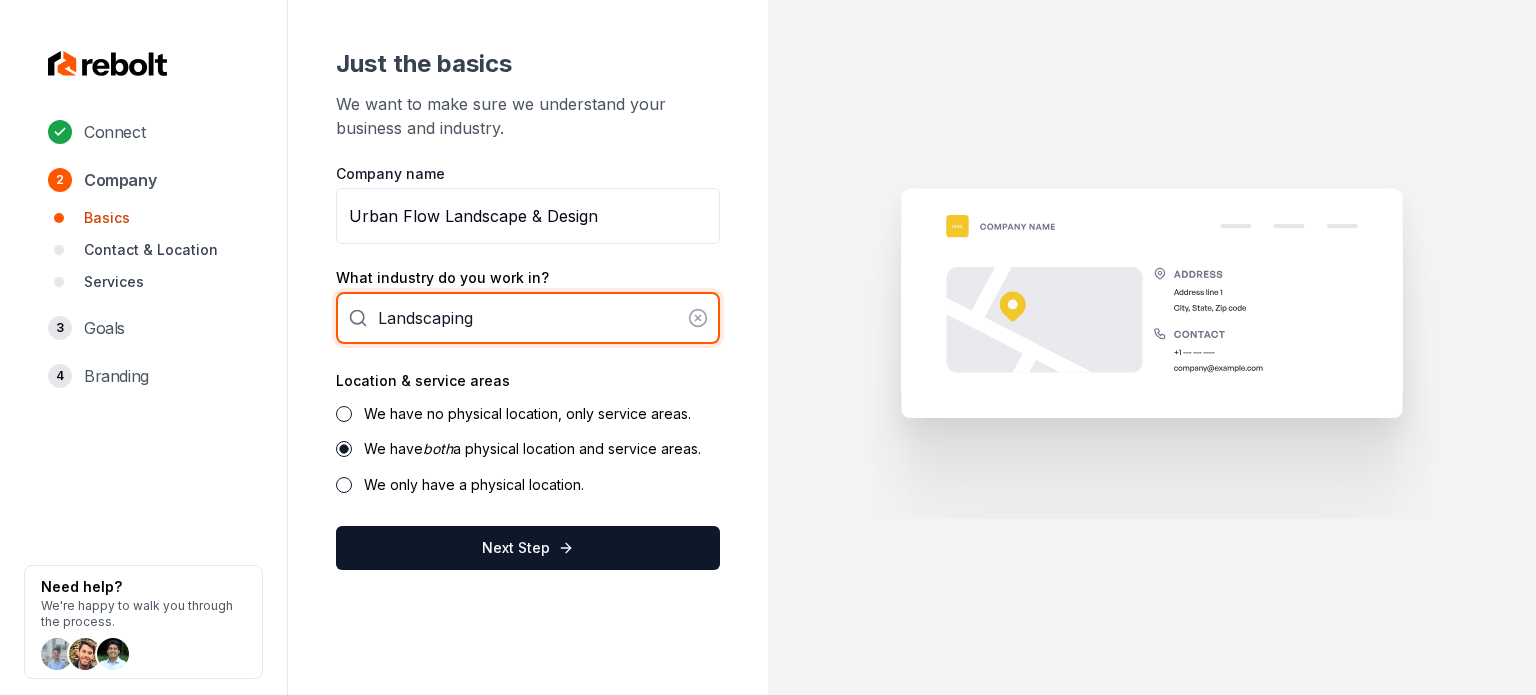 type on "Landscaping" 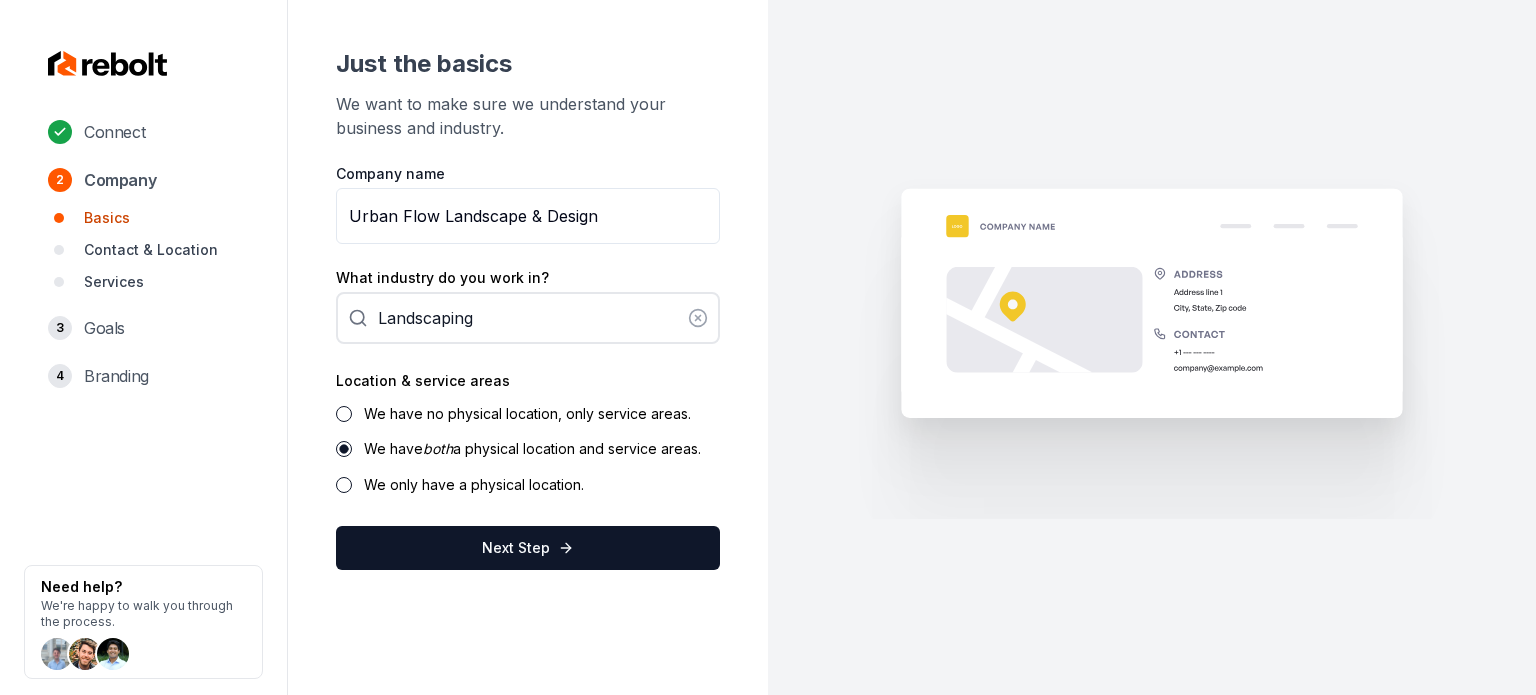 click on "We have no physical location, only service areas." at bounding box center (527, 413) 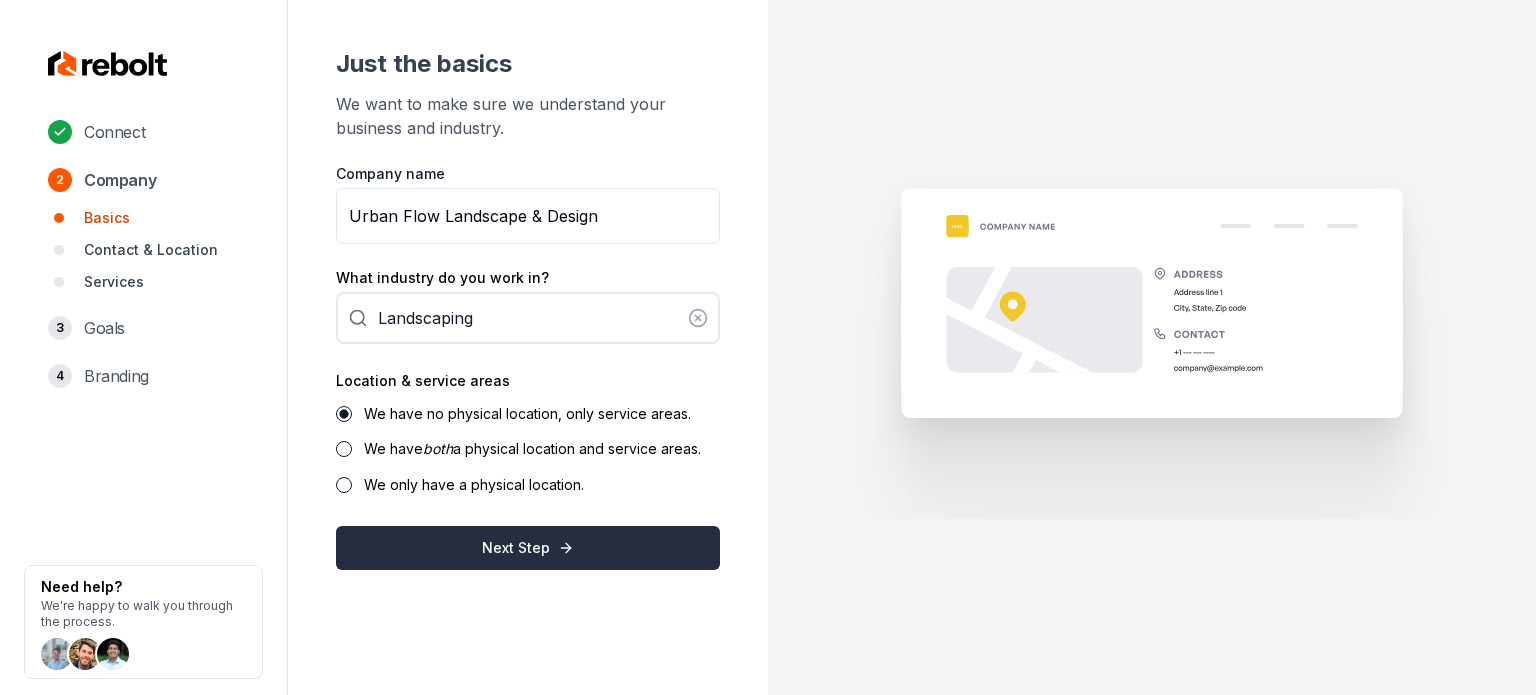 click on "Next Step" at bounding box center (528, 548) 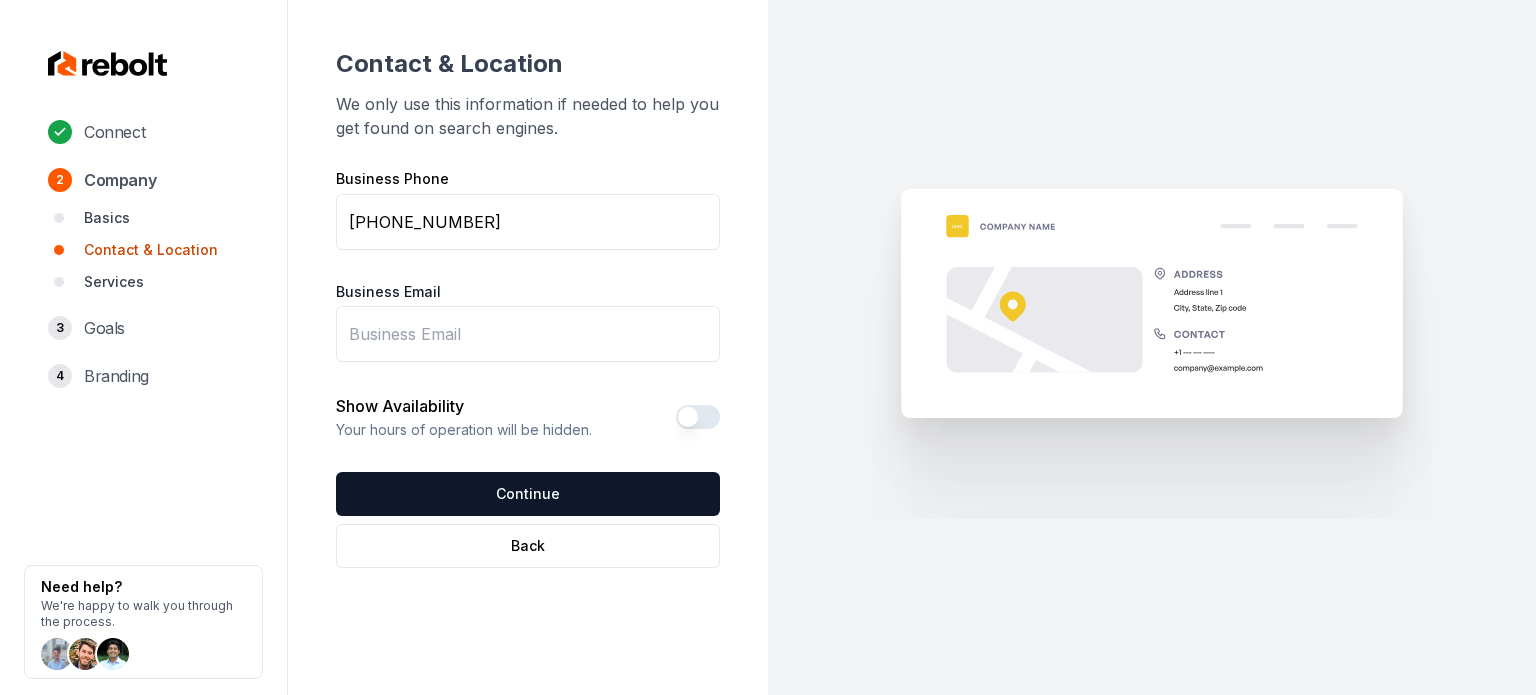 drag, startPoint x: 434, startPoint y: 344, endPoint x: 456, endPoint y: 311, distance: 39.661064 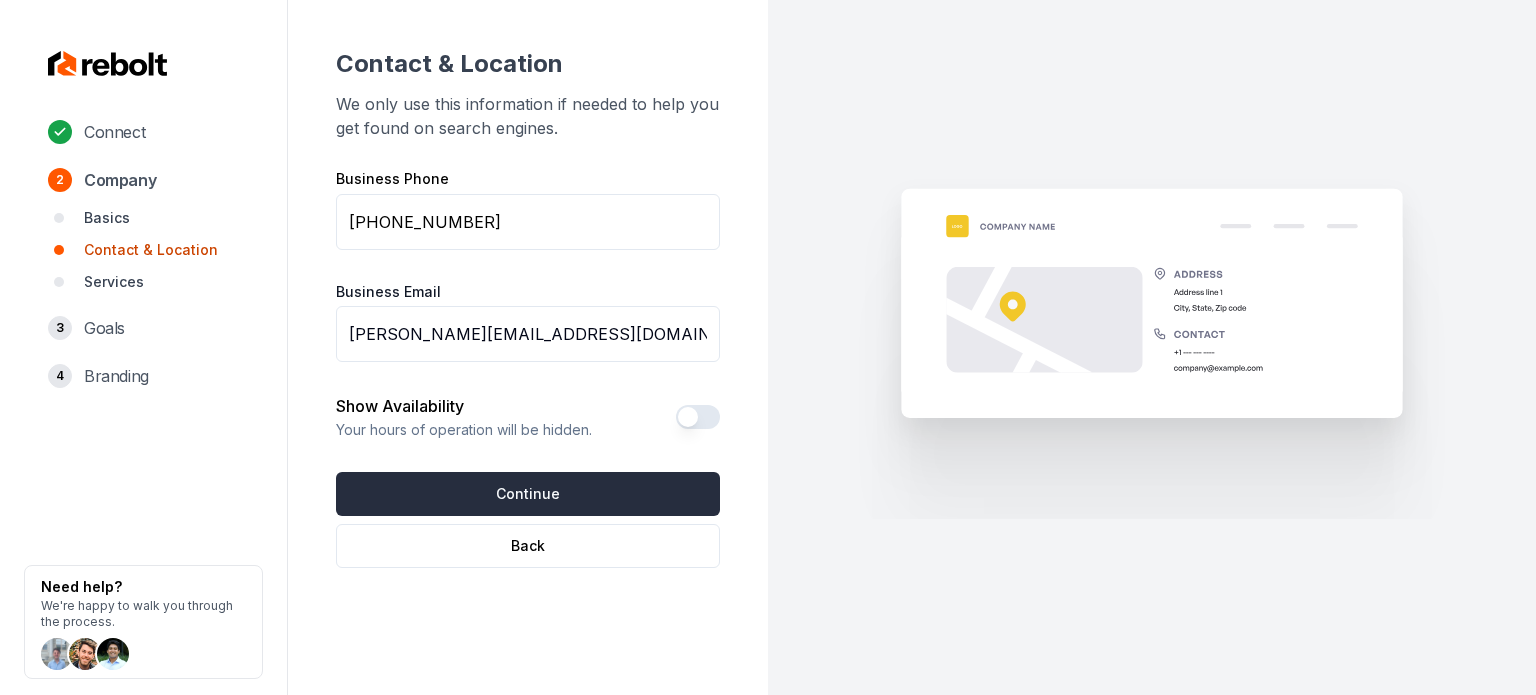type on "[PERSON_NAME][EMAIL_ADDRESS][DOMAIN_NAME]" 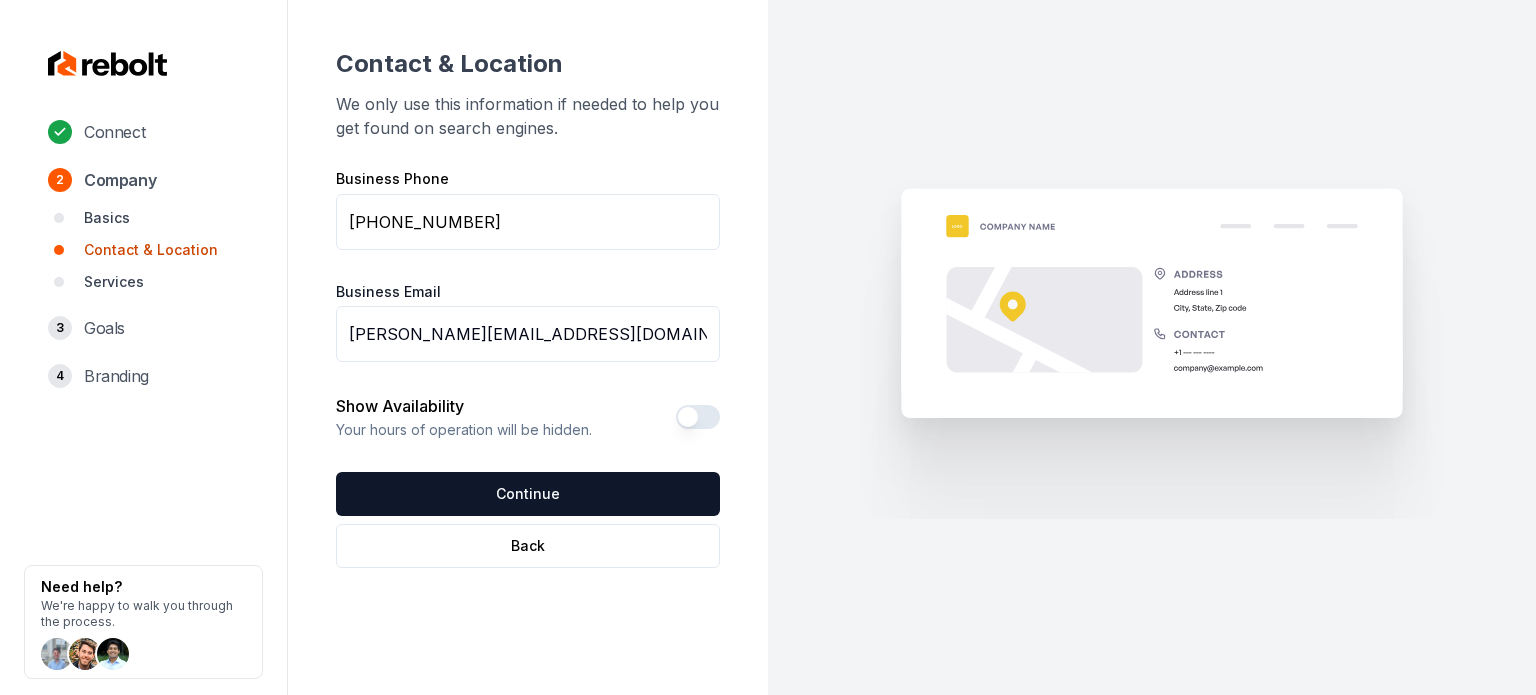 click on "Continue" at bounding box center (528, 494) 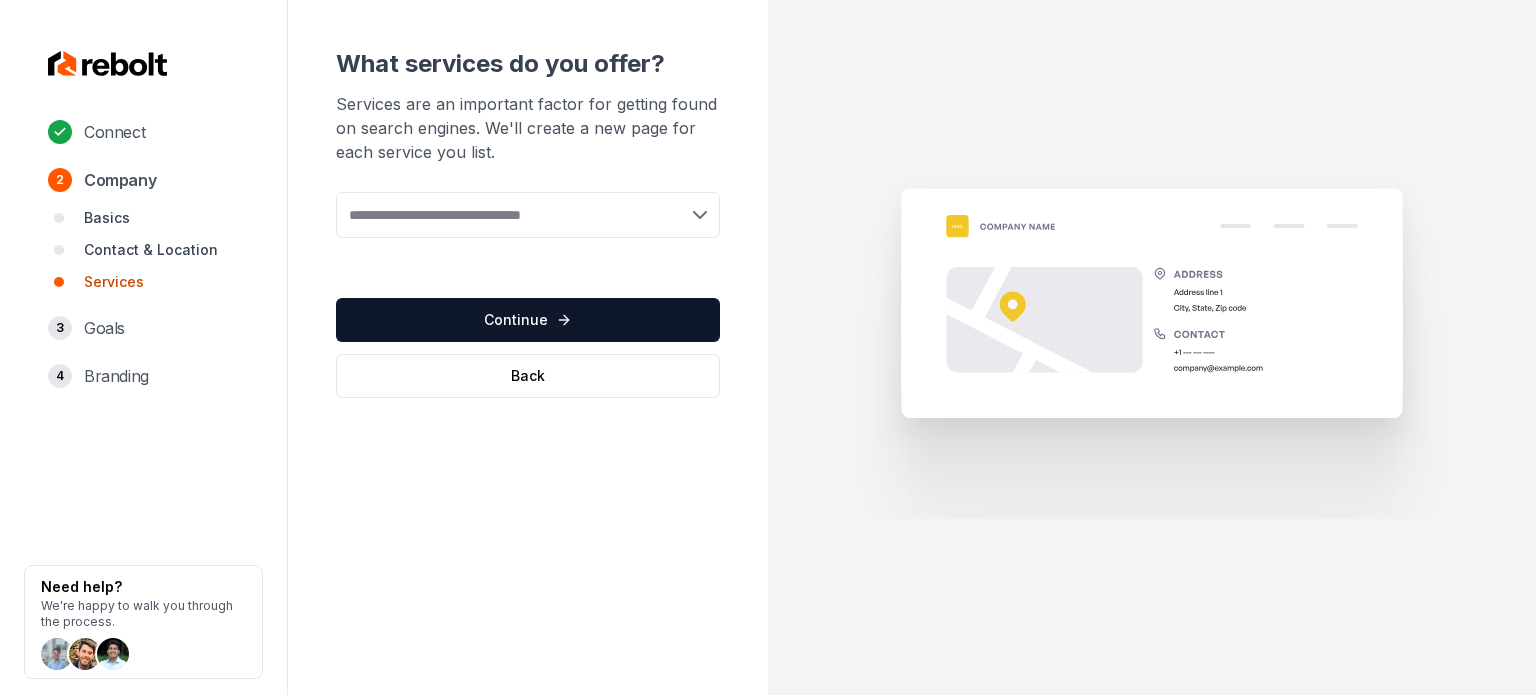 click at bounding box center (528, 215) 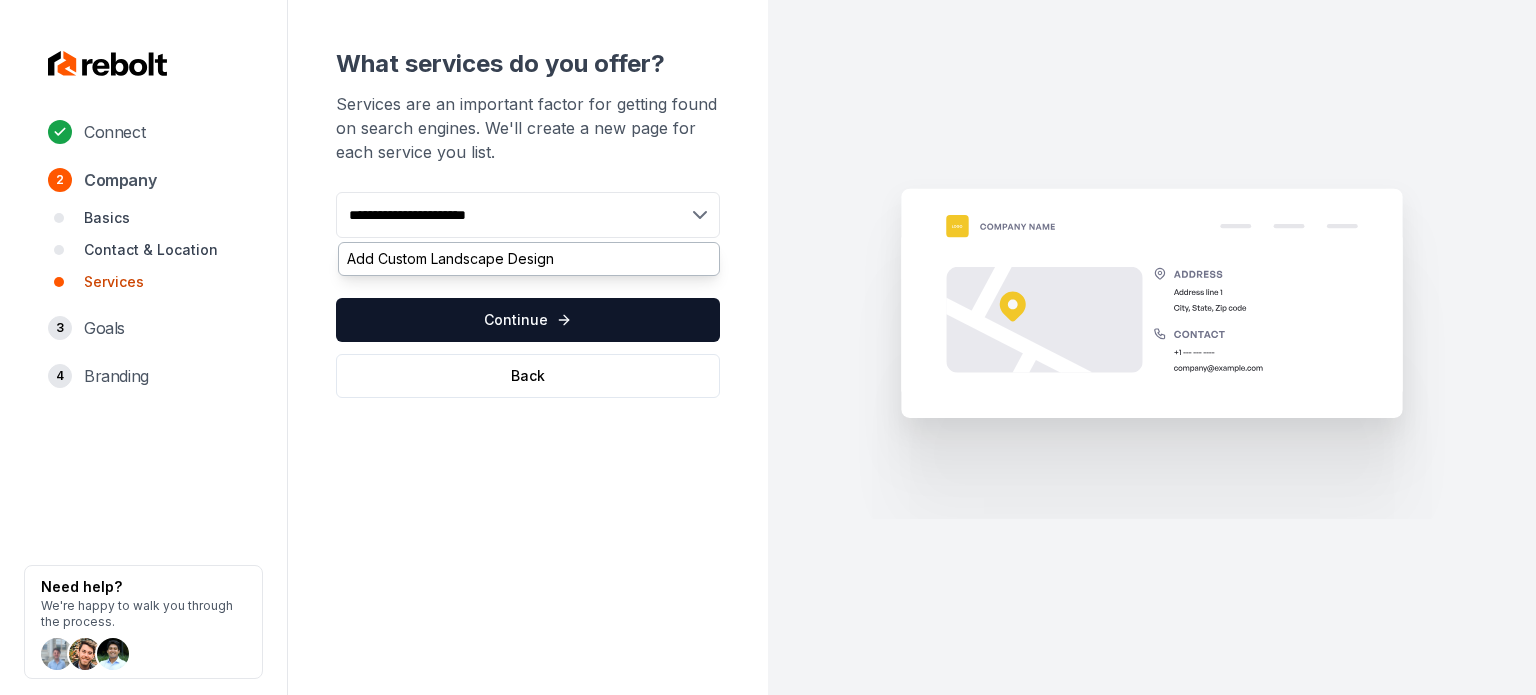 paste on "**********" 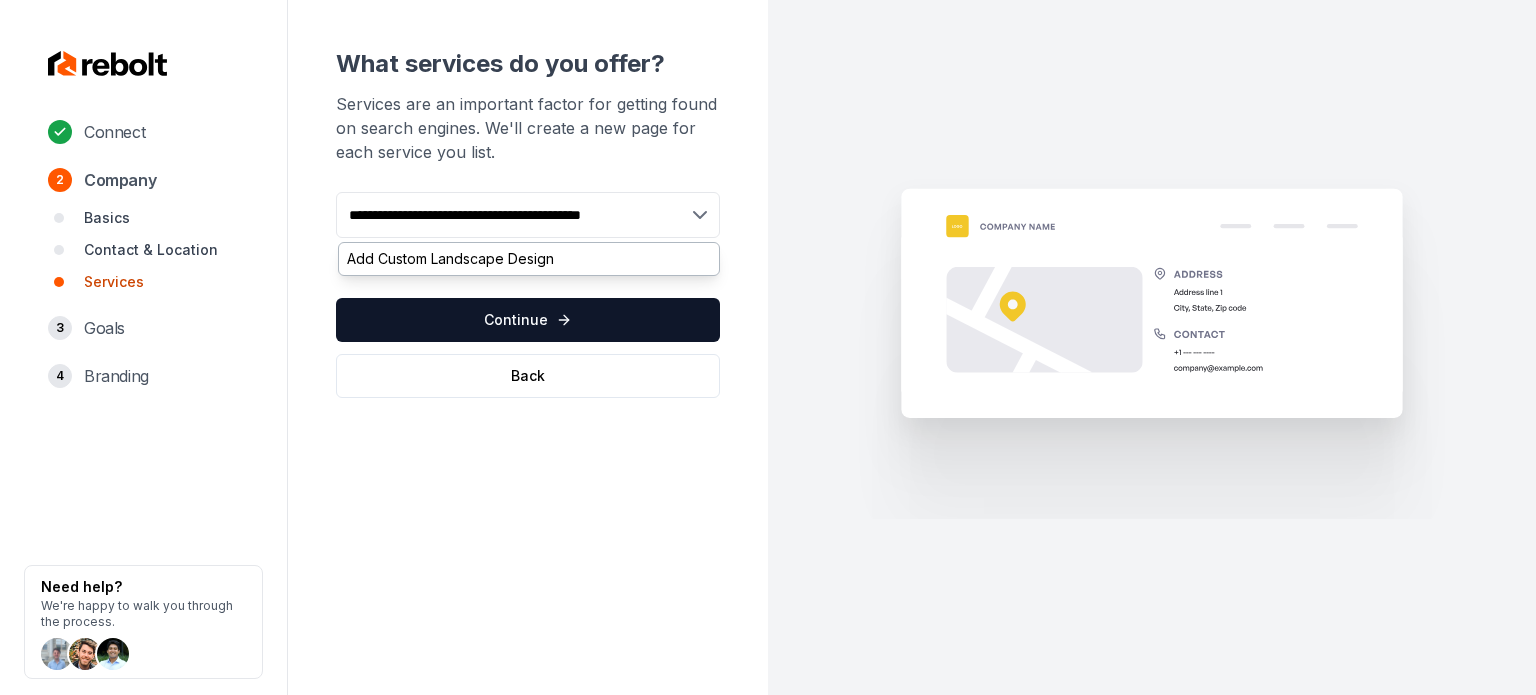 paste on "**********" 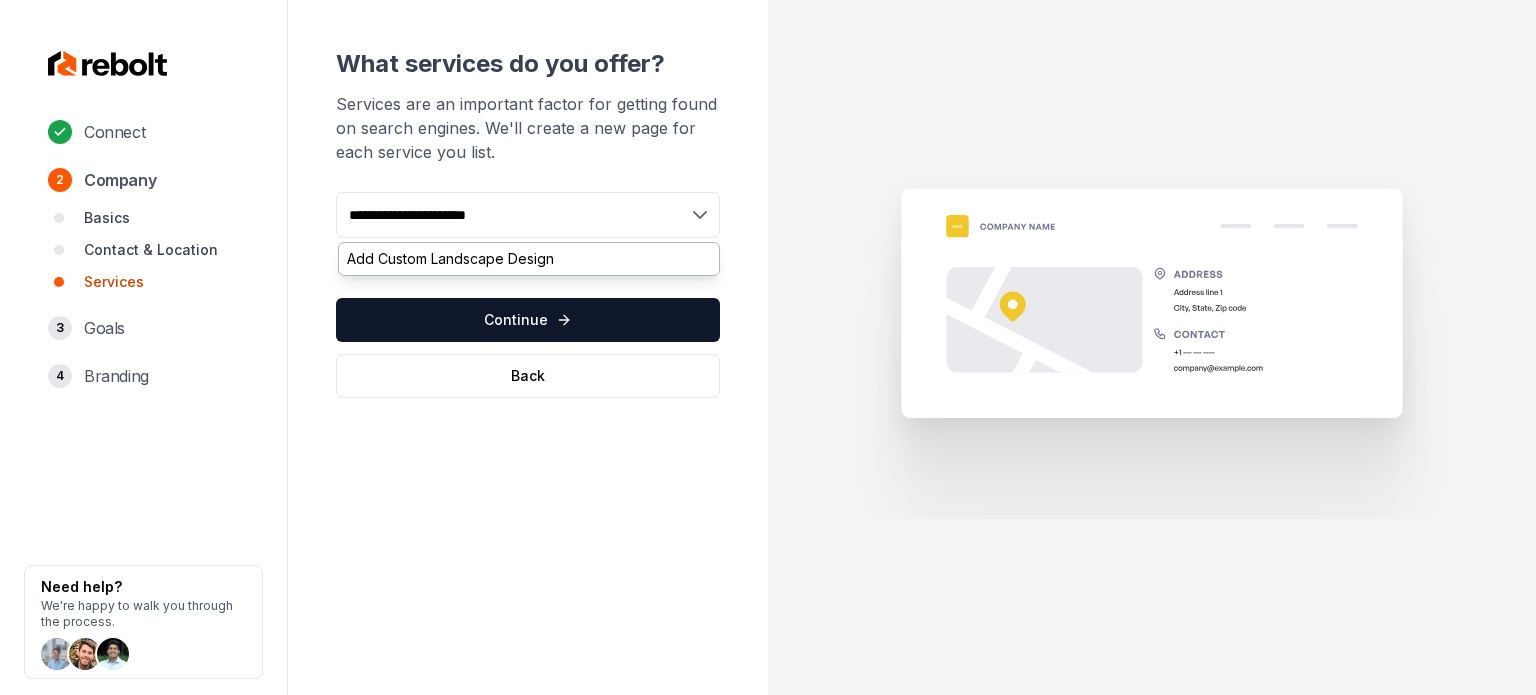scroll, scrollTop: 0, scrollLeft: 0, axis: both 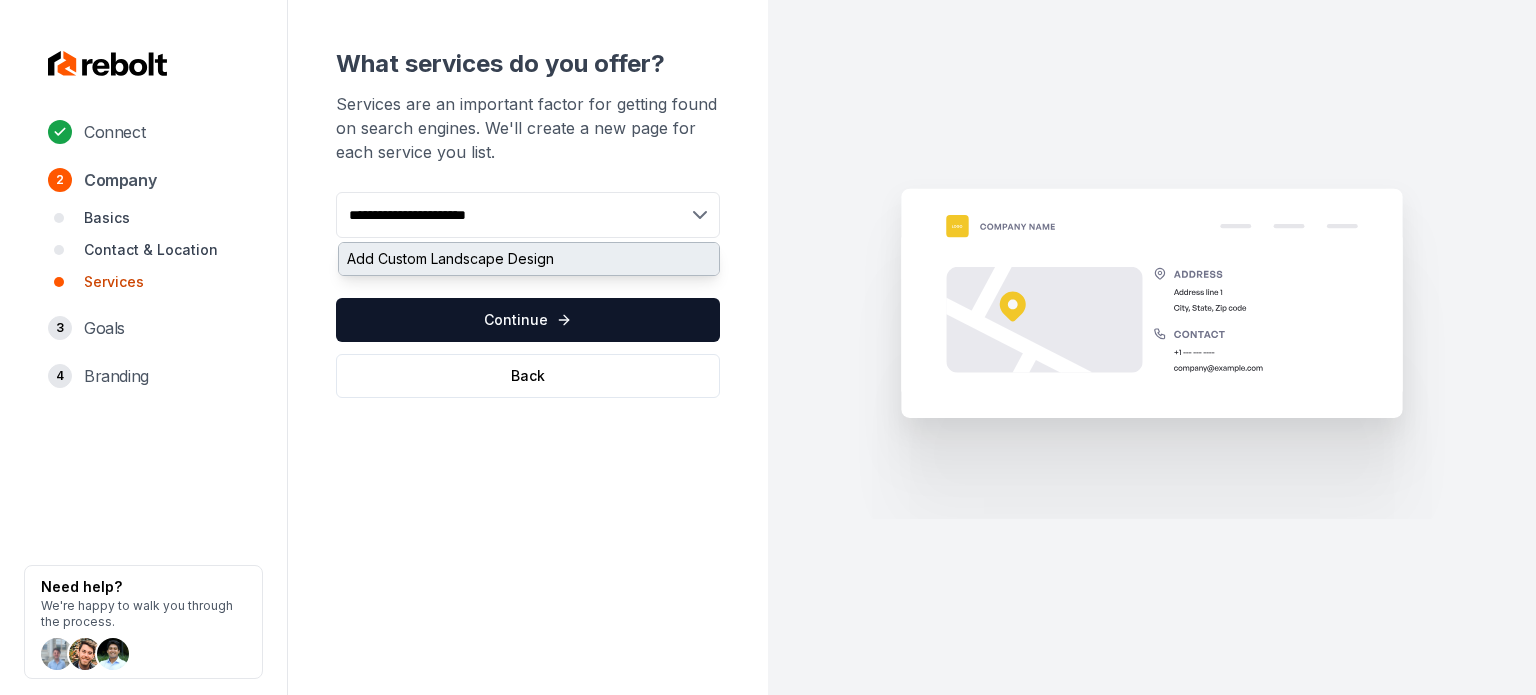 type on "**********" 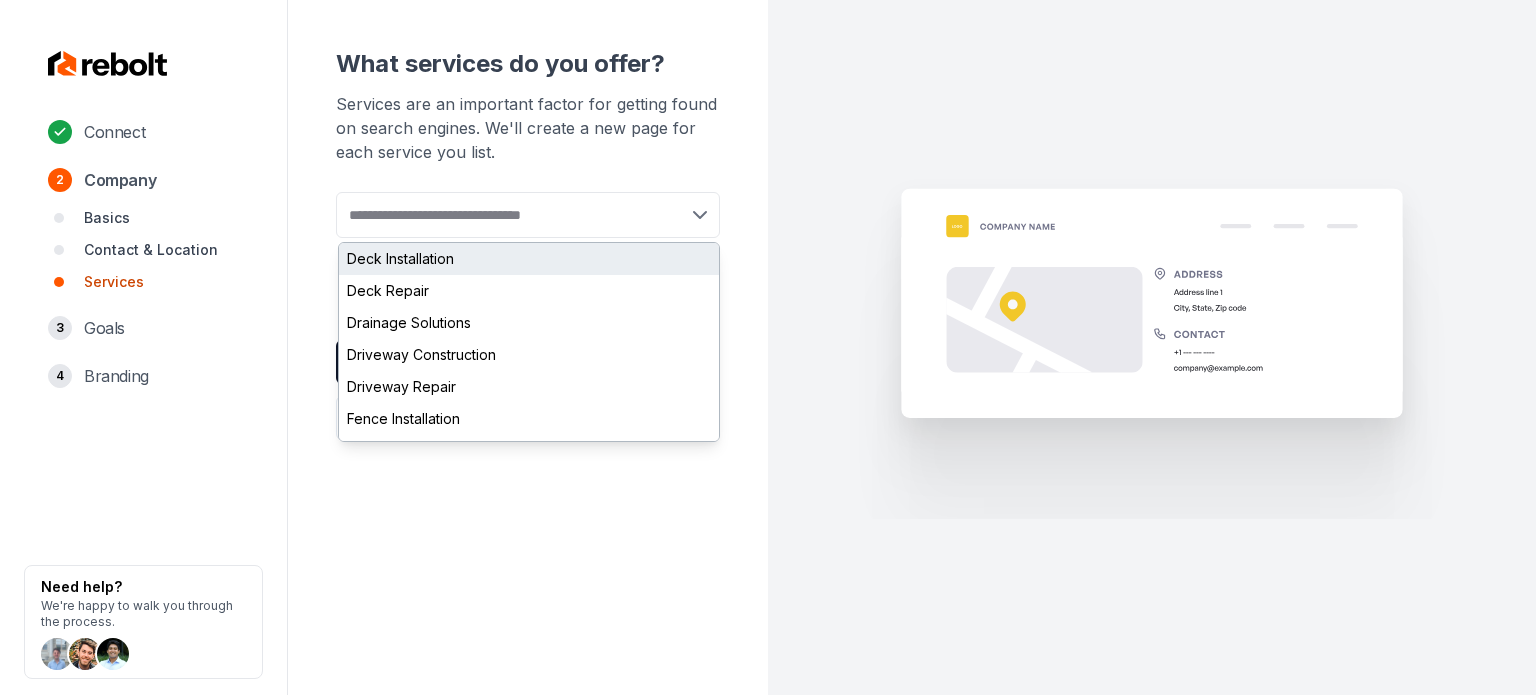 paste on "**********" 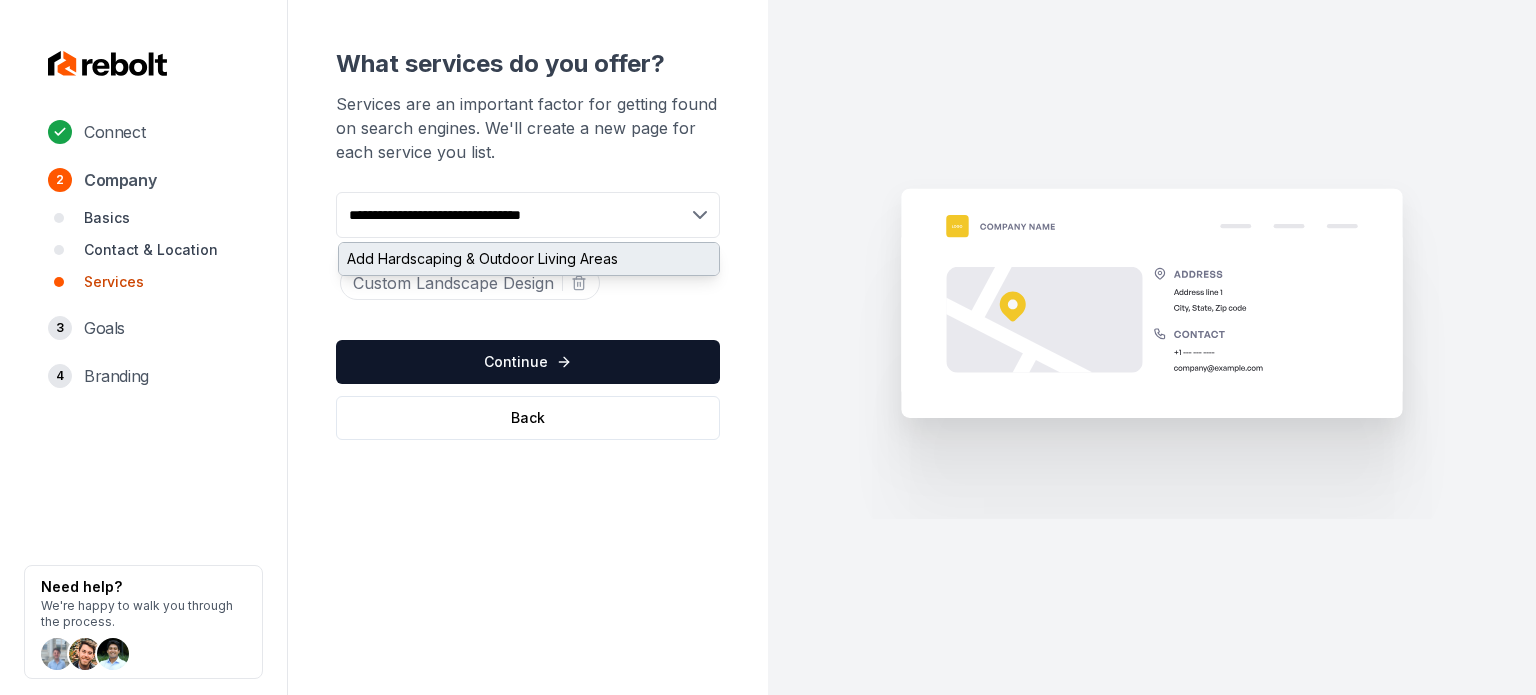 type on "**********" 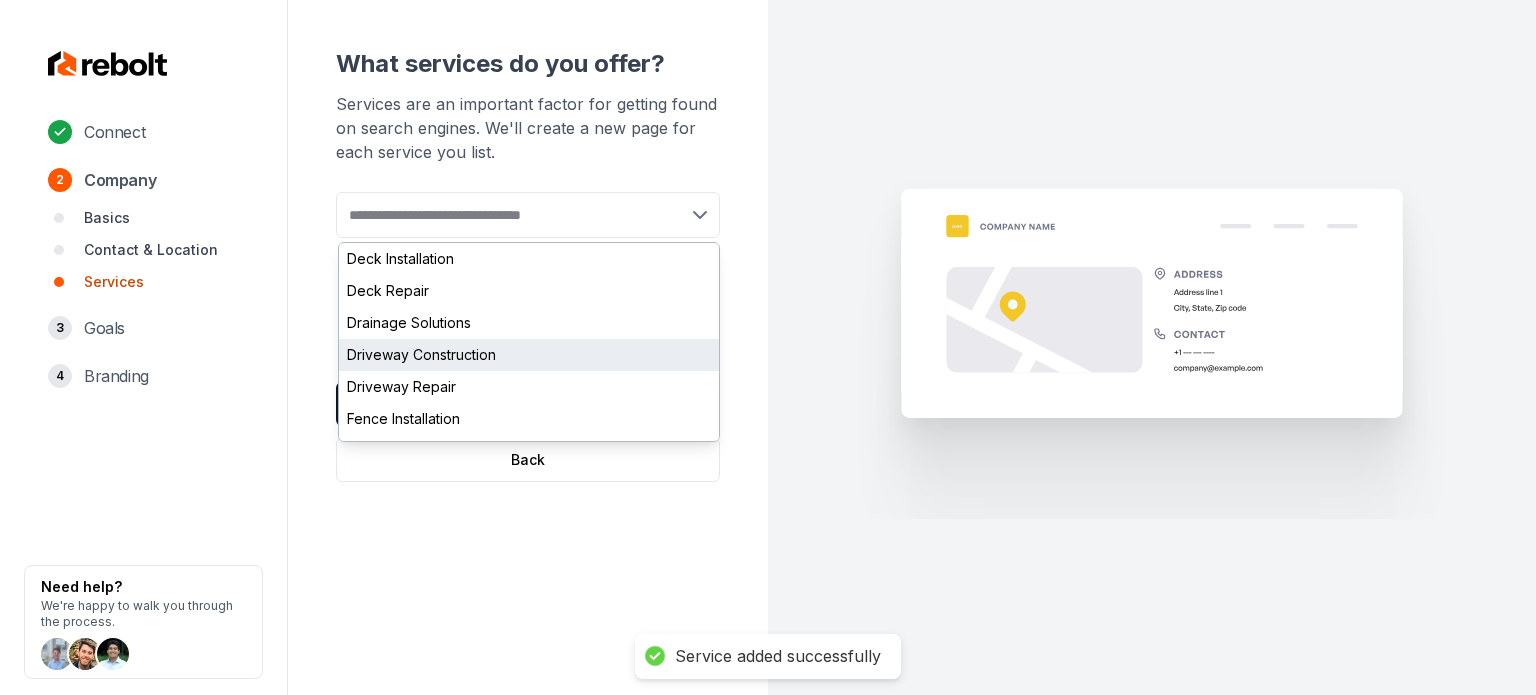 paste on "**********" 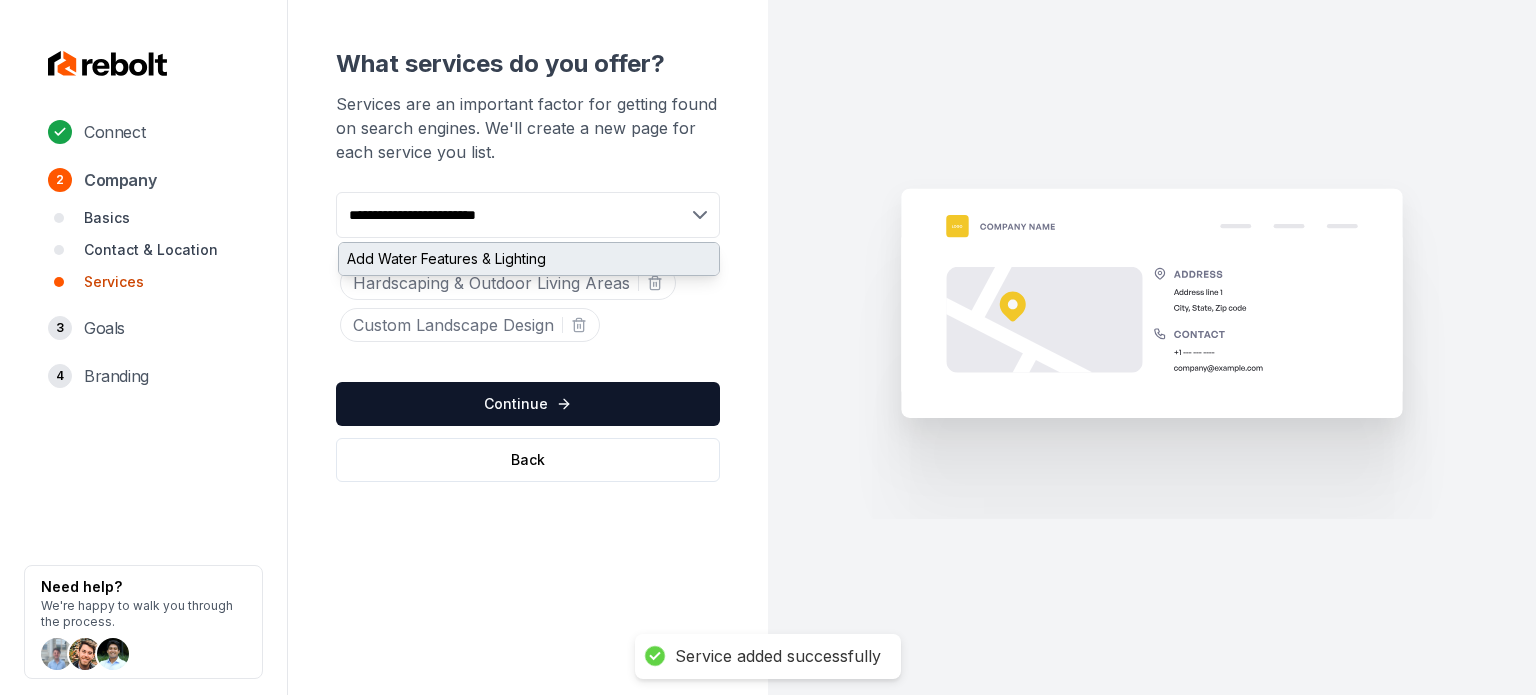 type on "**********" 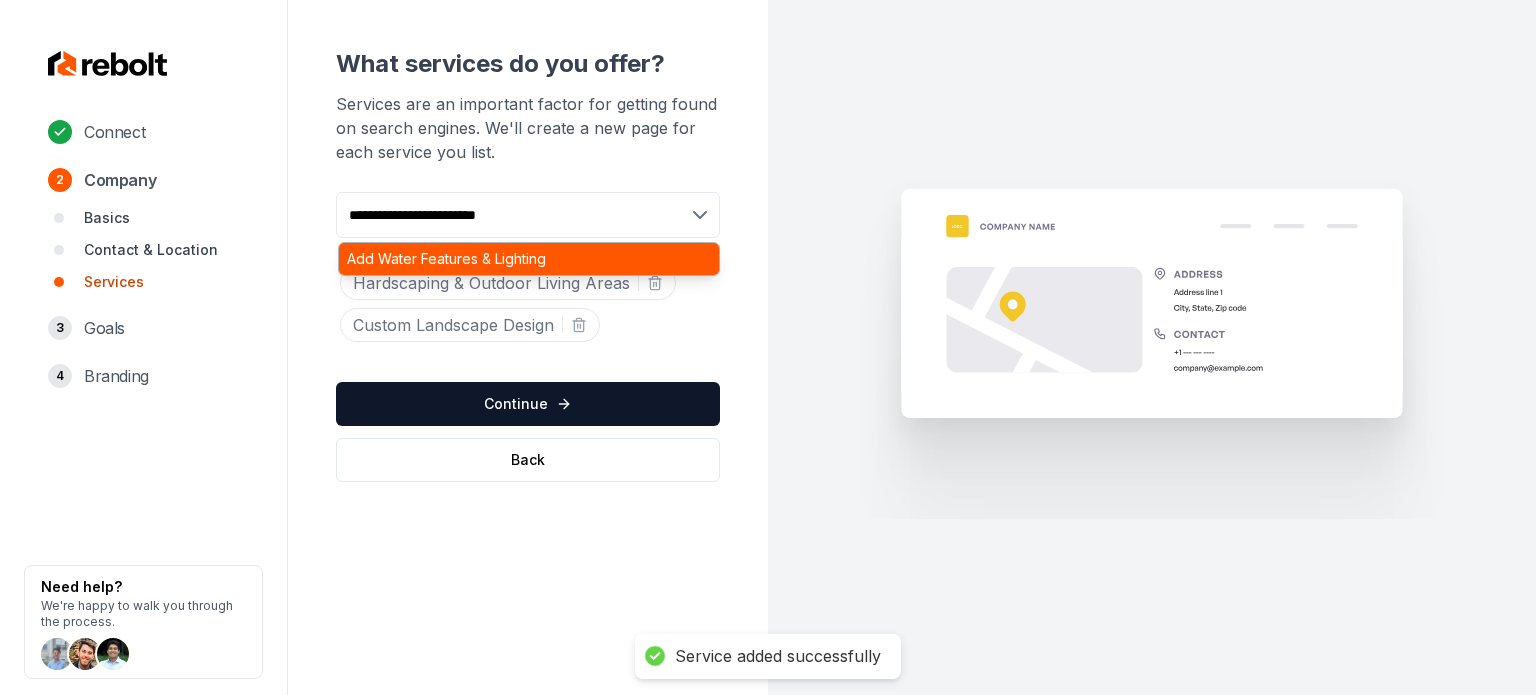 click on "Add Water Features & Lighting" at bounding box center (529, 259) 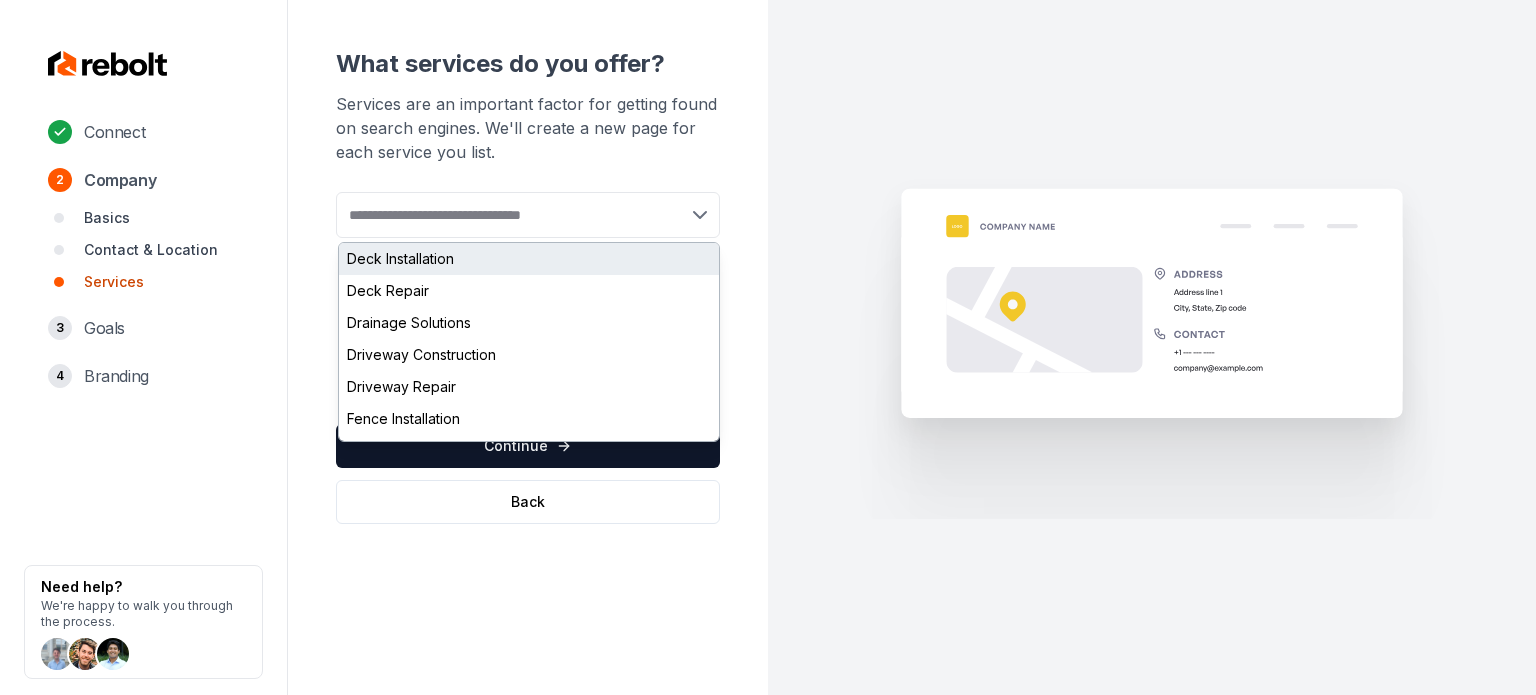 paste on "**********" 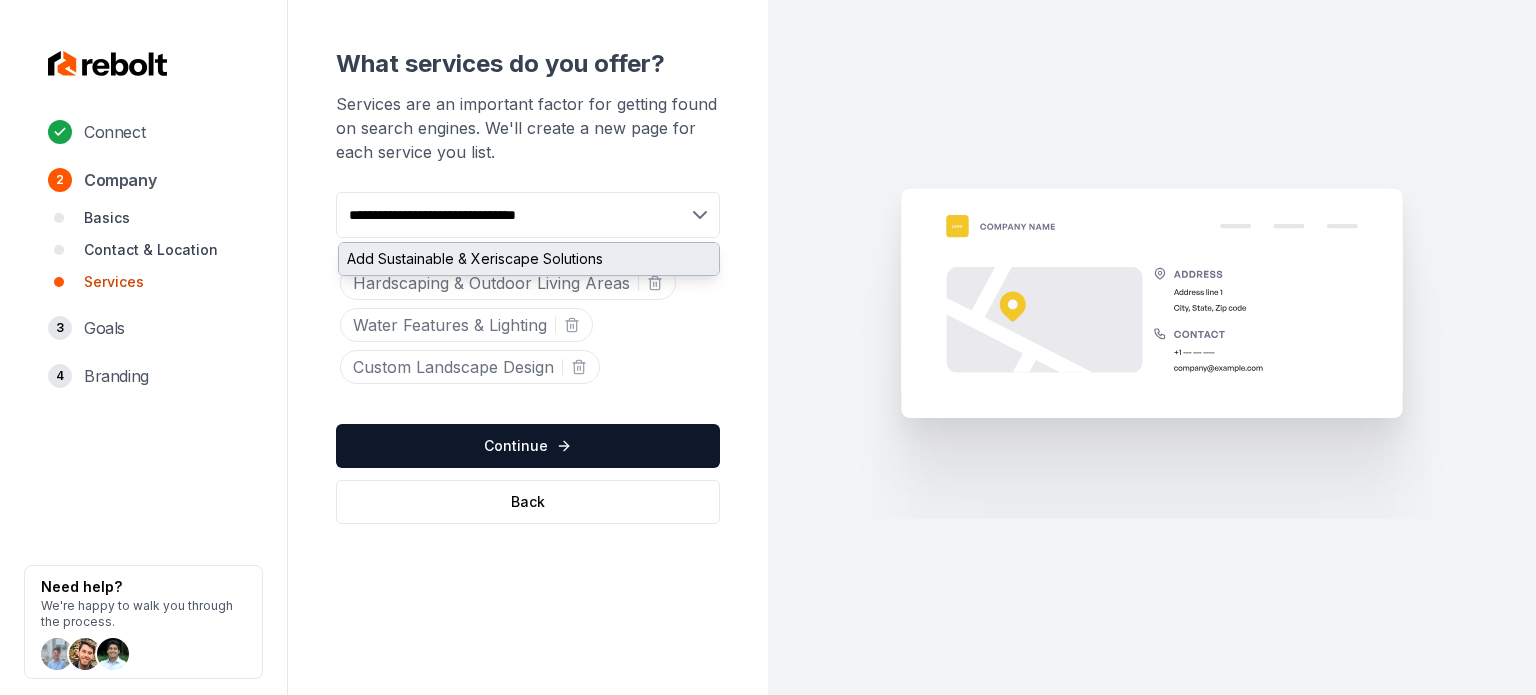type on "**********" 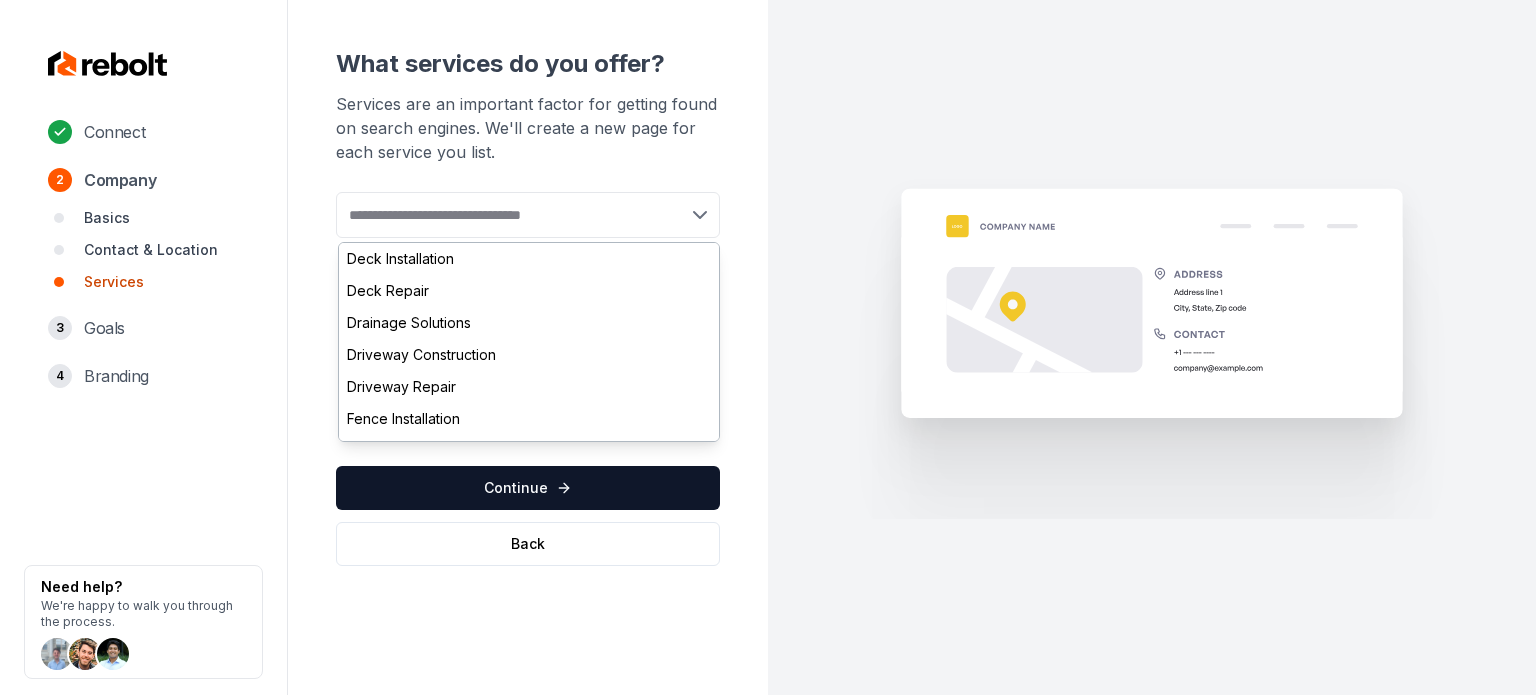 click on "What services do you offer? Services are an important factor for getting found on search engines. We'll create a new page for each service you list. Add new or select from suggestions Deck Installation Deck Repair Drainage Solutions Driveway Construction Driveway Repair Fence Installation Fence Repair Garden Design Garden Installation Garden Maintenance Gazebo Installation Gazebo Repair Hardscape Design Hardscape Installation Hedge Installation Hedge Trimming Irrigation System Installation Irrigation System Repair Landscape Consultation Landscape Design Landscape Installation Landscape Maintenance Landscape Renovation Lawn Aeration Lawn Edging Lawn Fertilization Lawn Maintenance Lawn Mowing Lawn Seeding Mulching Outdoor Lighting Installation Outdoor Lighting Repair Patio Construction Patio Repair Pergola Installation Pergola Repair Pest Control Retaining Wall Construction Retaining Wall Repair Shrub Planting Shrub Pruning Shrub Removal Soil Preparation Soil Testing [PERSON_NAME] Grinding [PERSON_NAME] Removal Tree Planting" at bounding box center (528, 307) 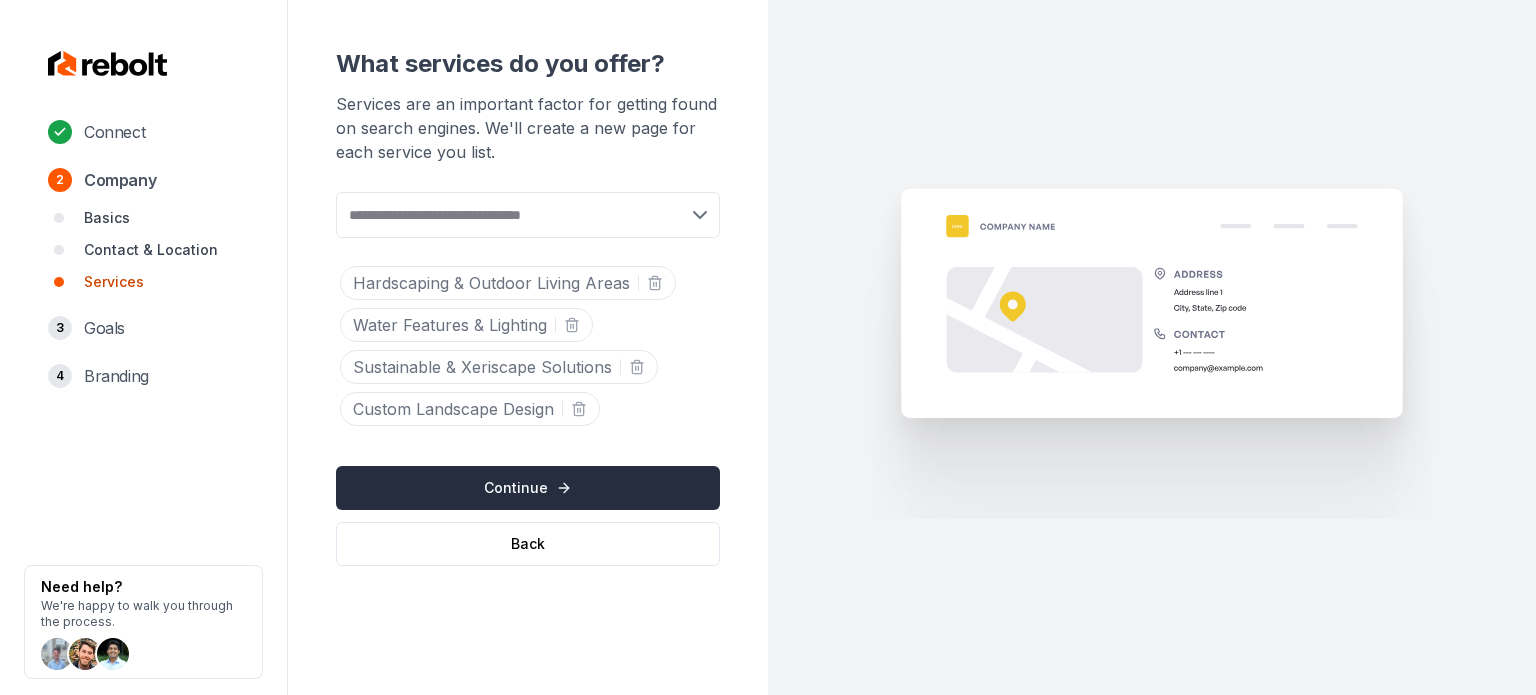 click on "Continue" at bounding box center [528, 488] 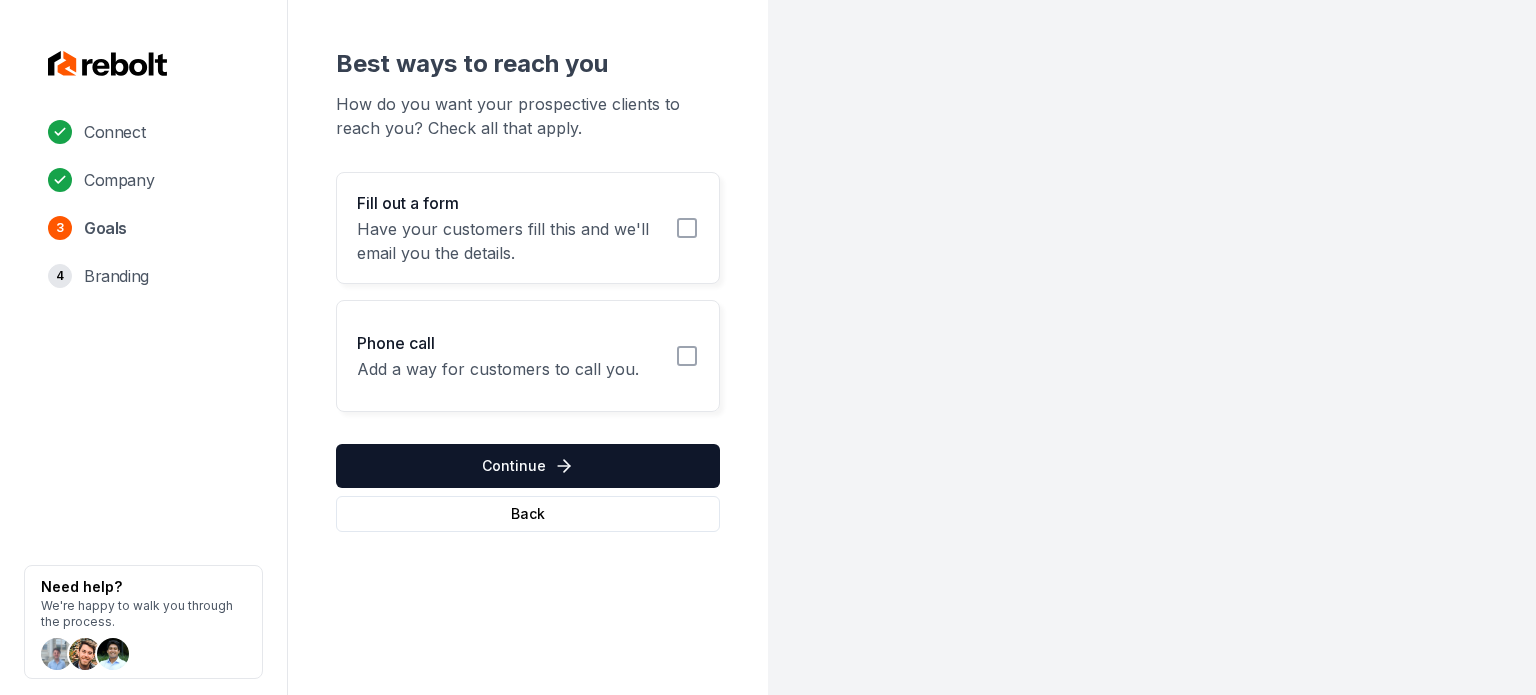 click on "Have your customers fill this and we'll email you the details." at bounding box center [510, 241] 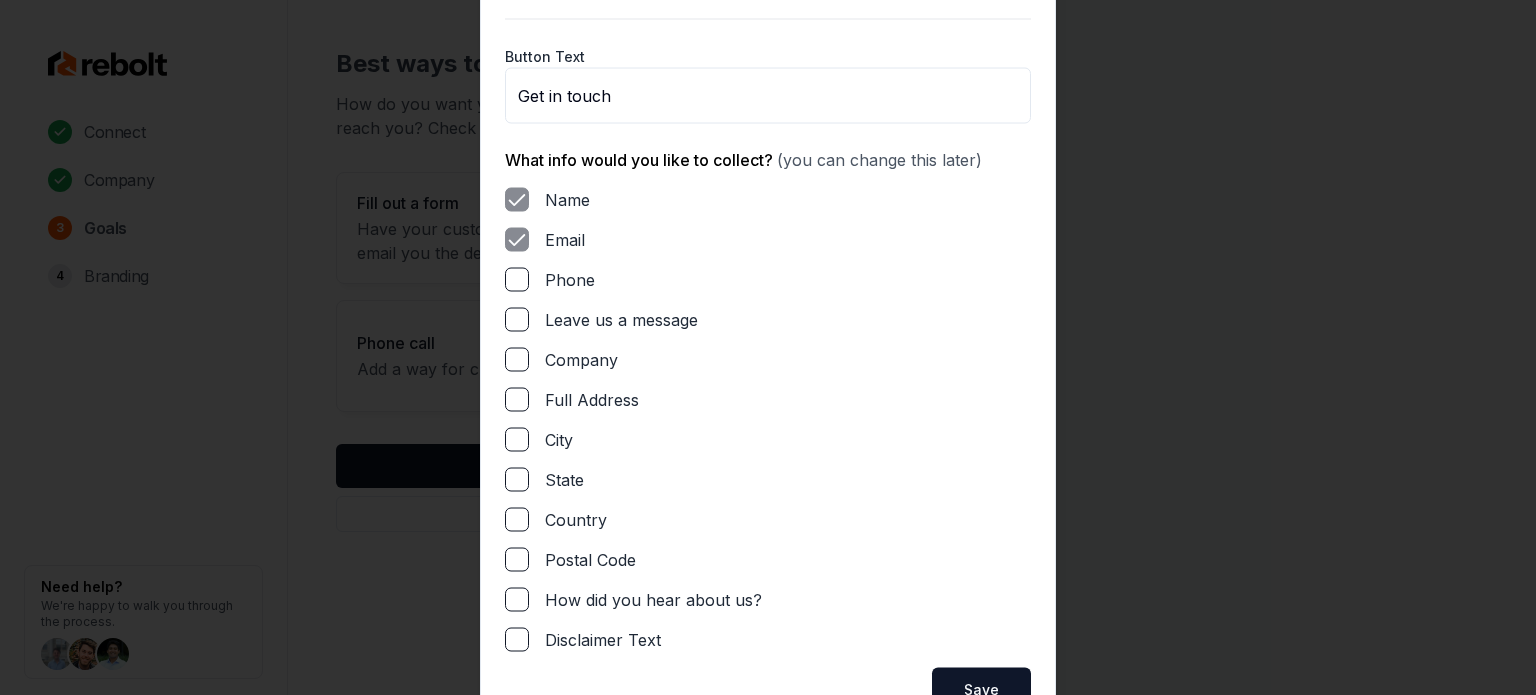 click on "Phone" at bounding box center [517, 279] 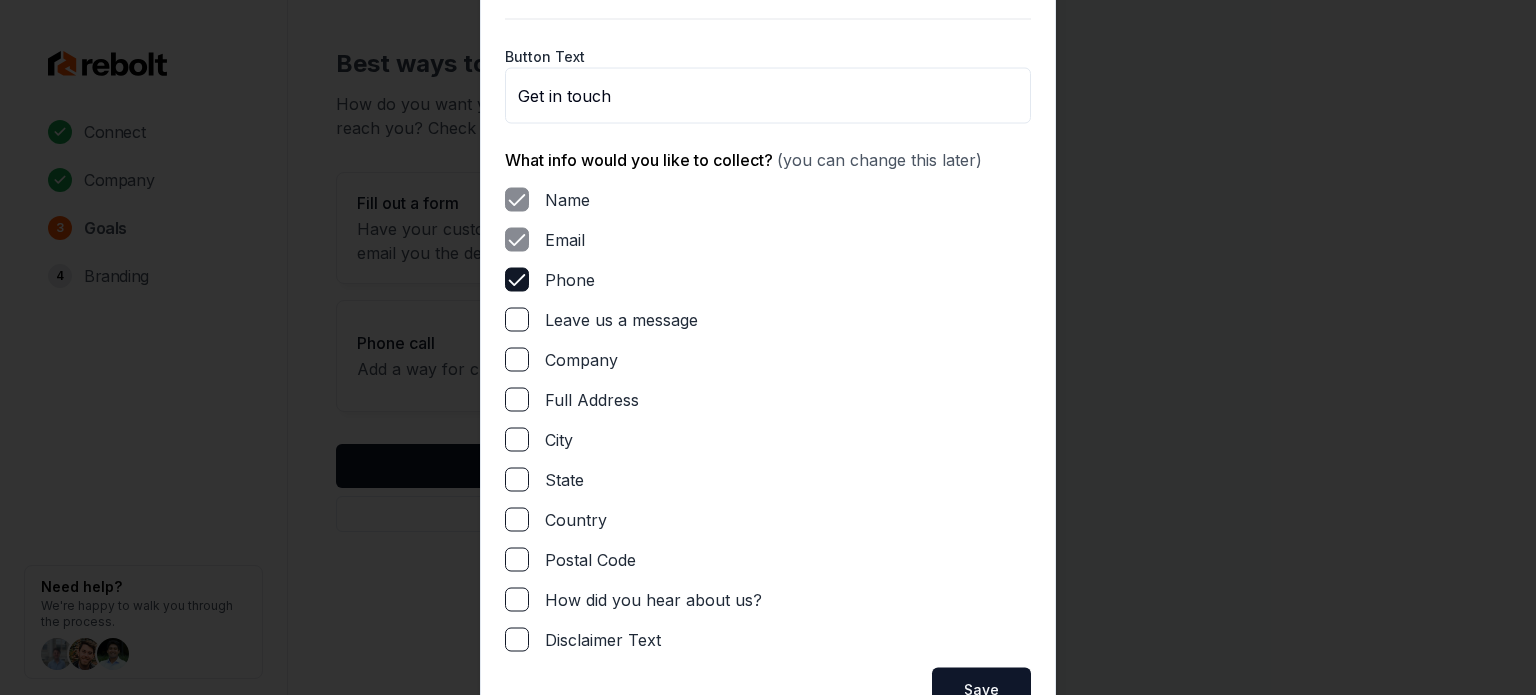 click on "Leave us a message" at bounding box center (517, 319) 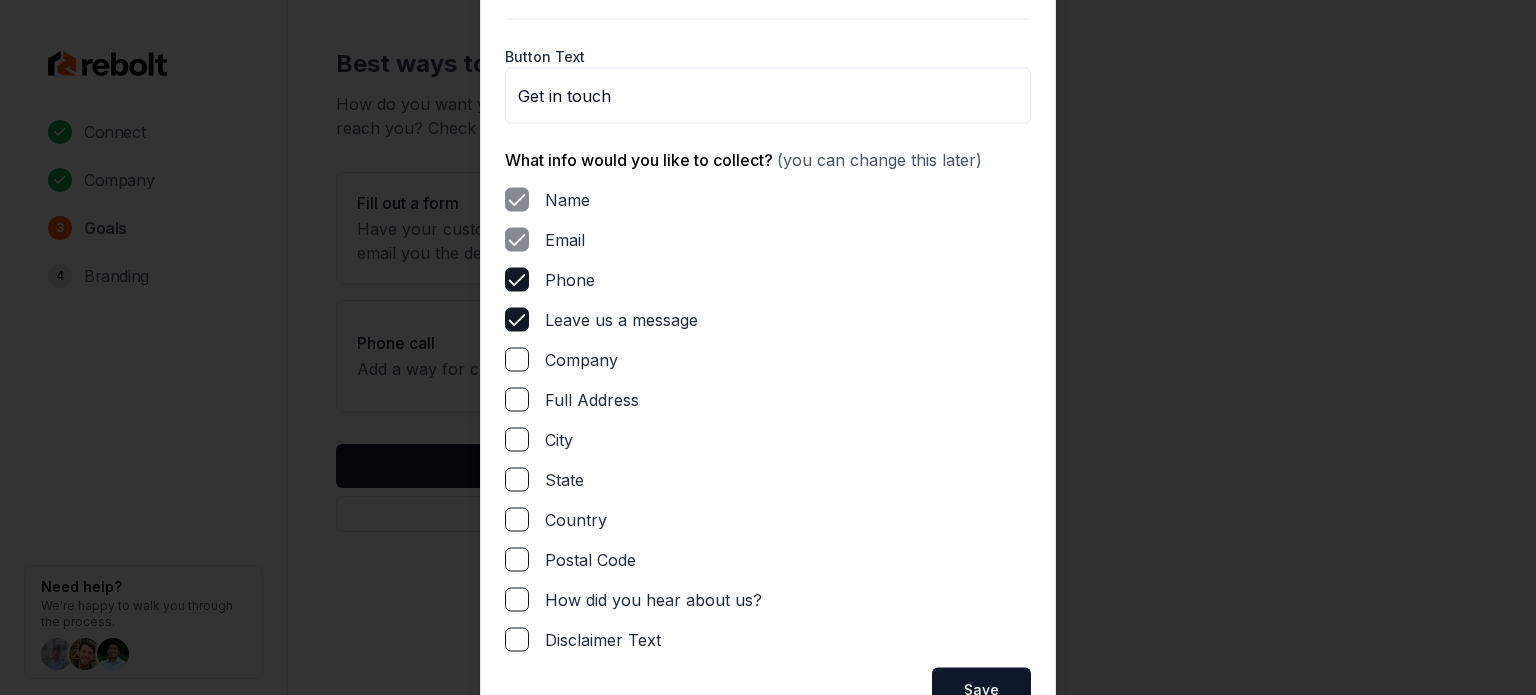 click on "Full Address" at bounding box center (517, 399) 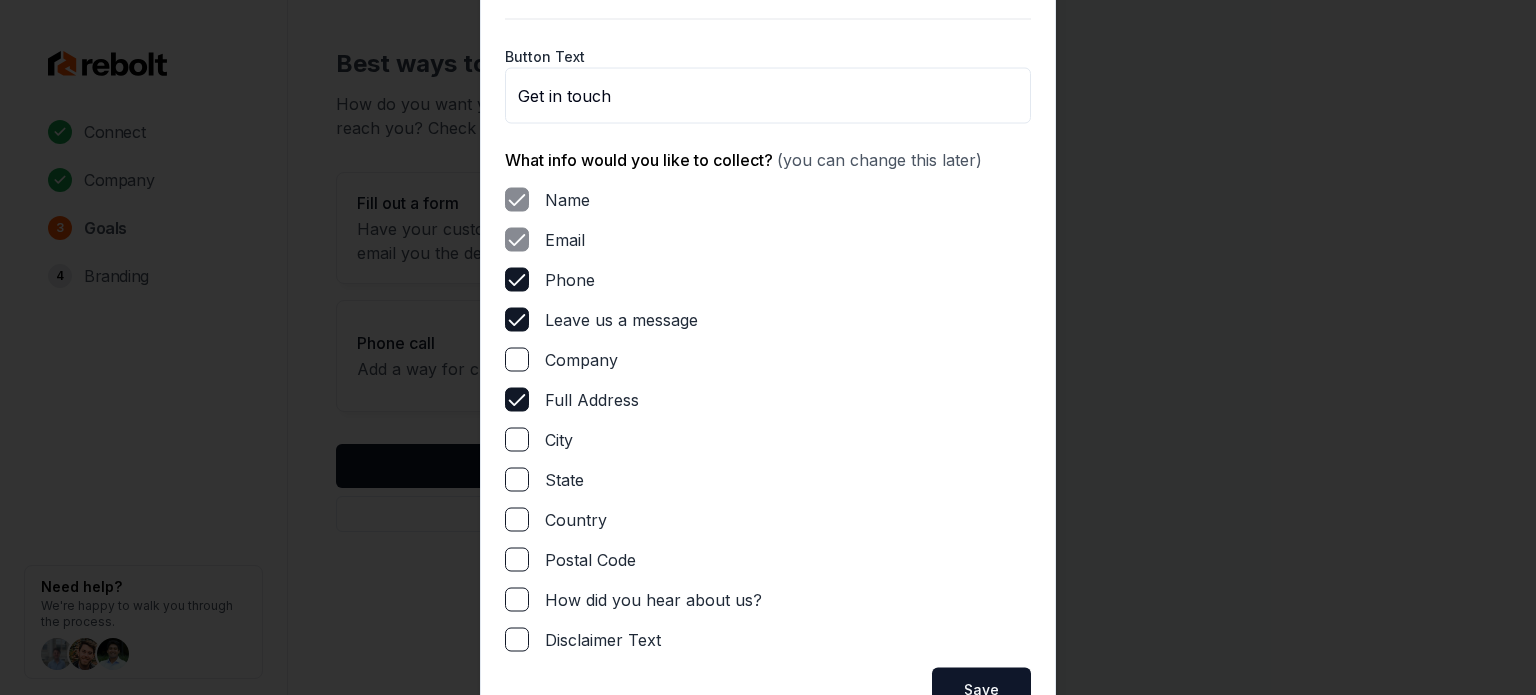 click on "Save" at bounding box center [981, 689] 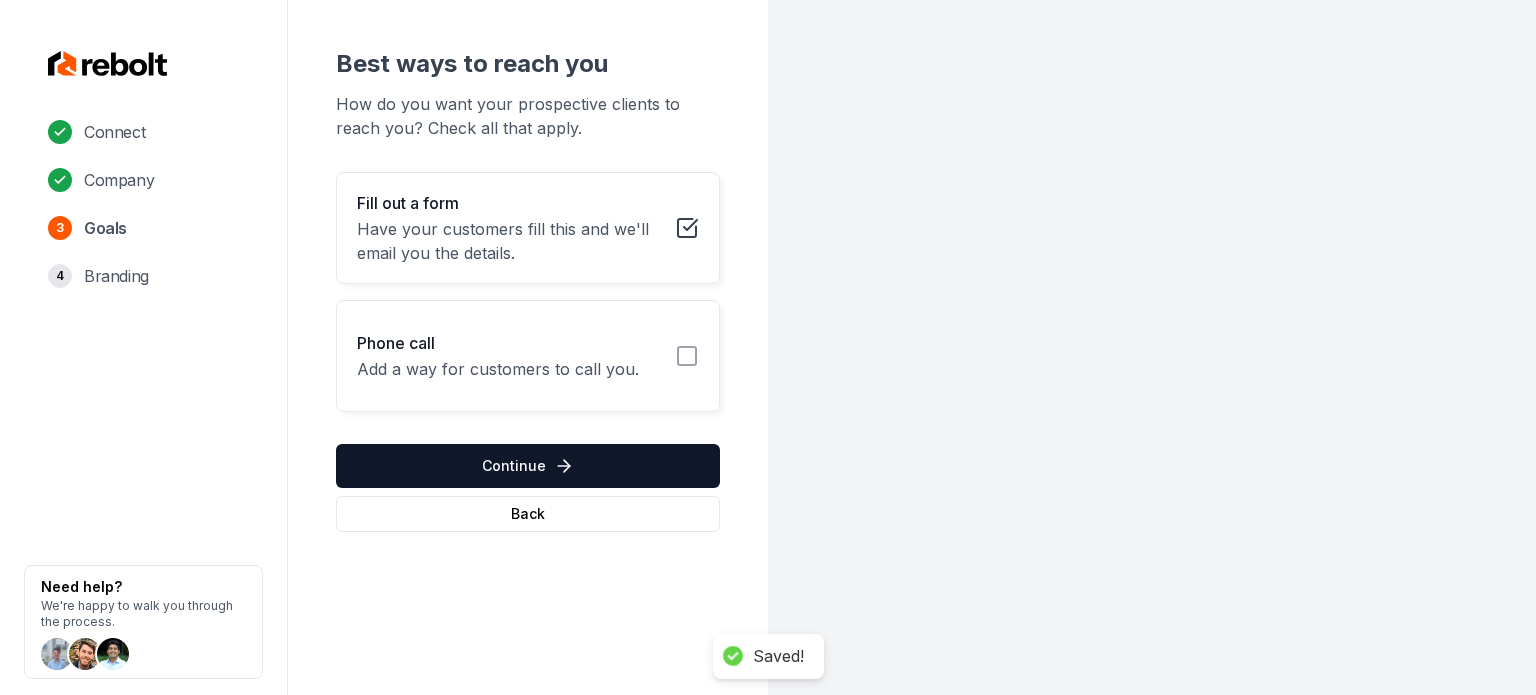 click 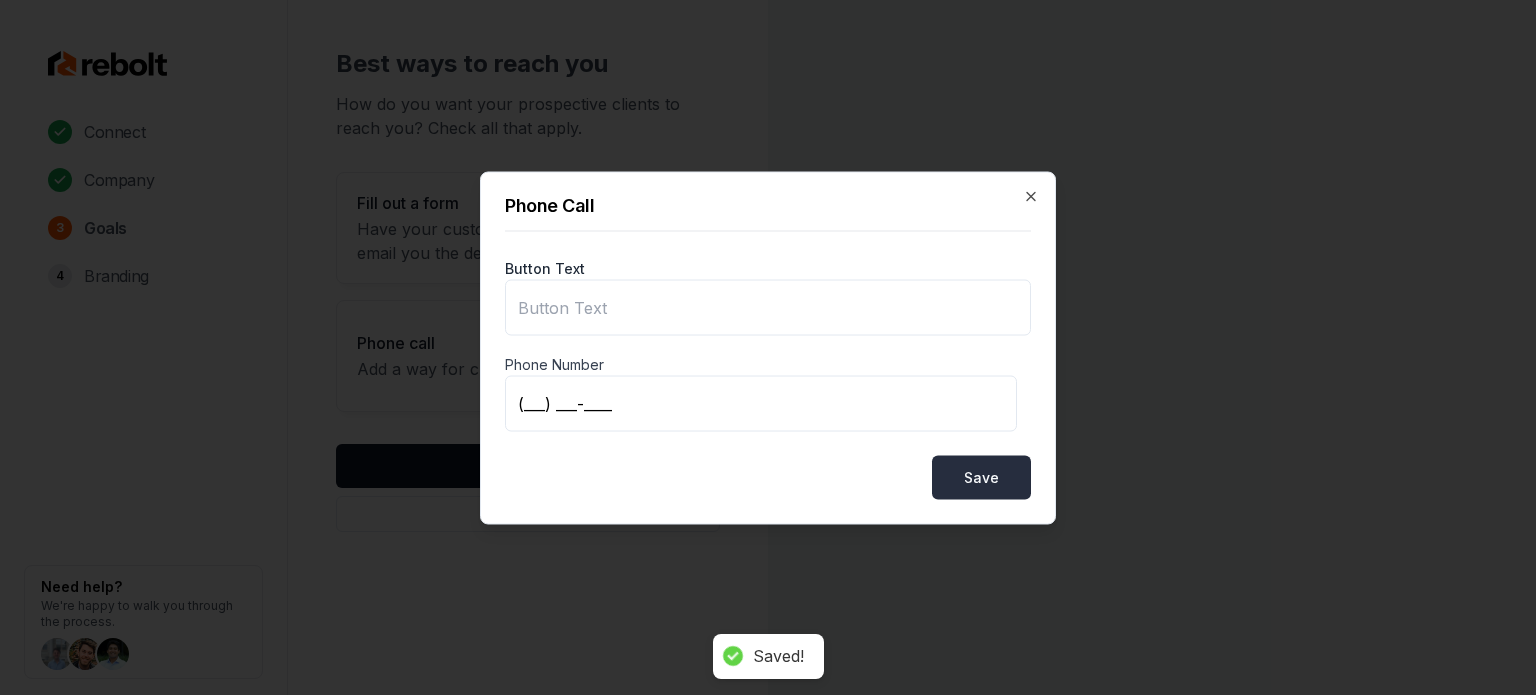 type on "Call us" 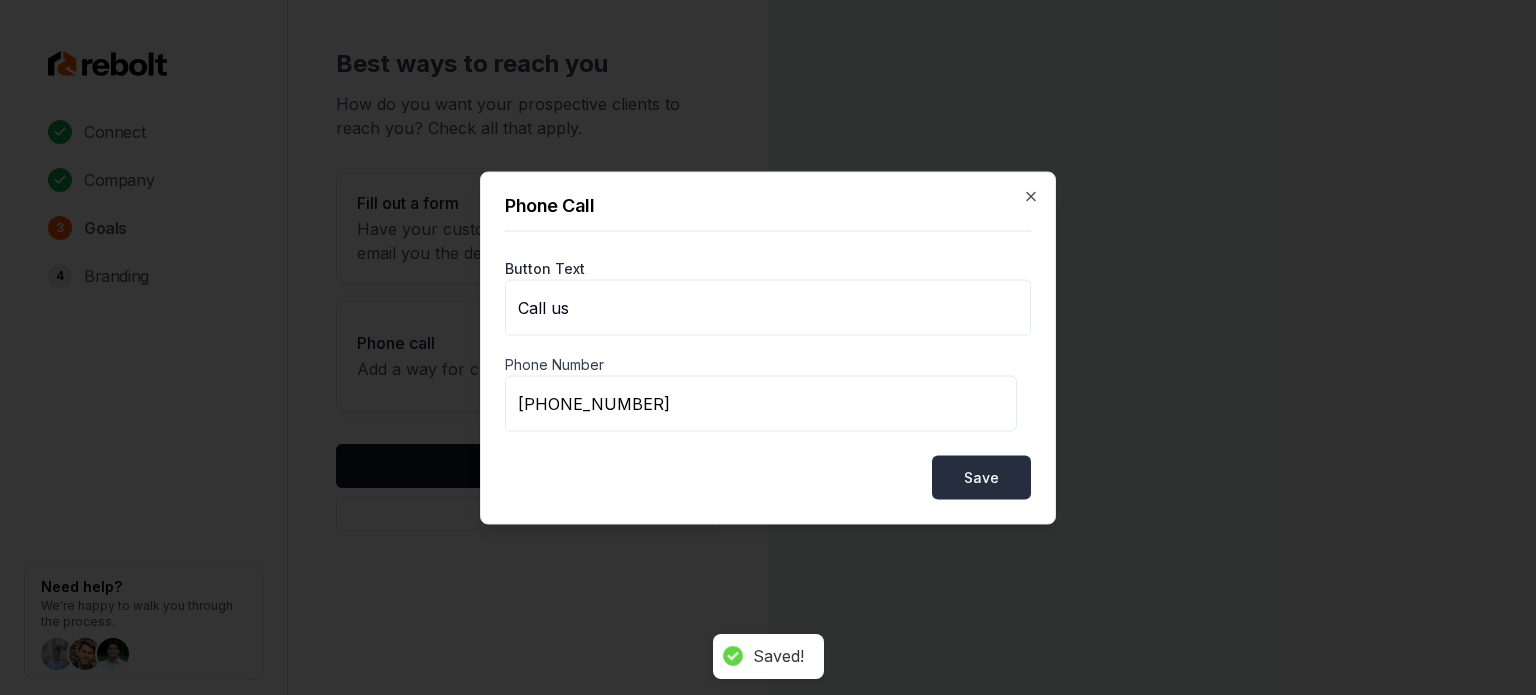 click on "Save" at bounding box center [981, 477] 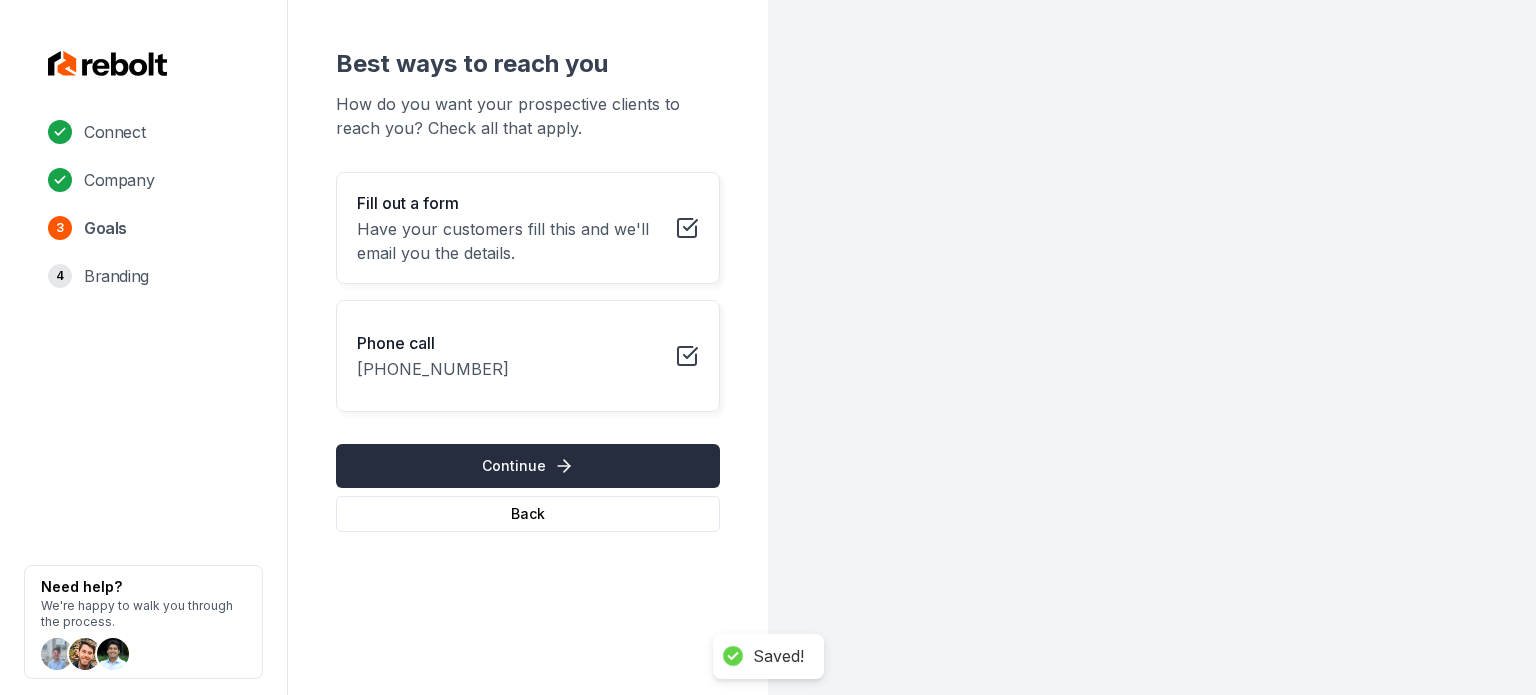 click 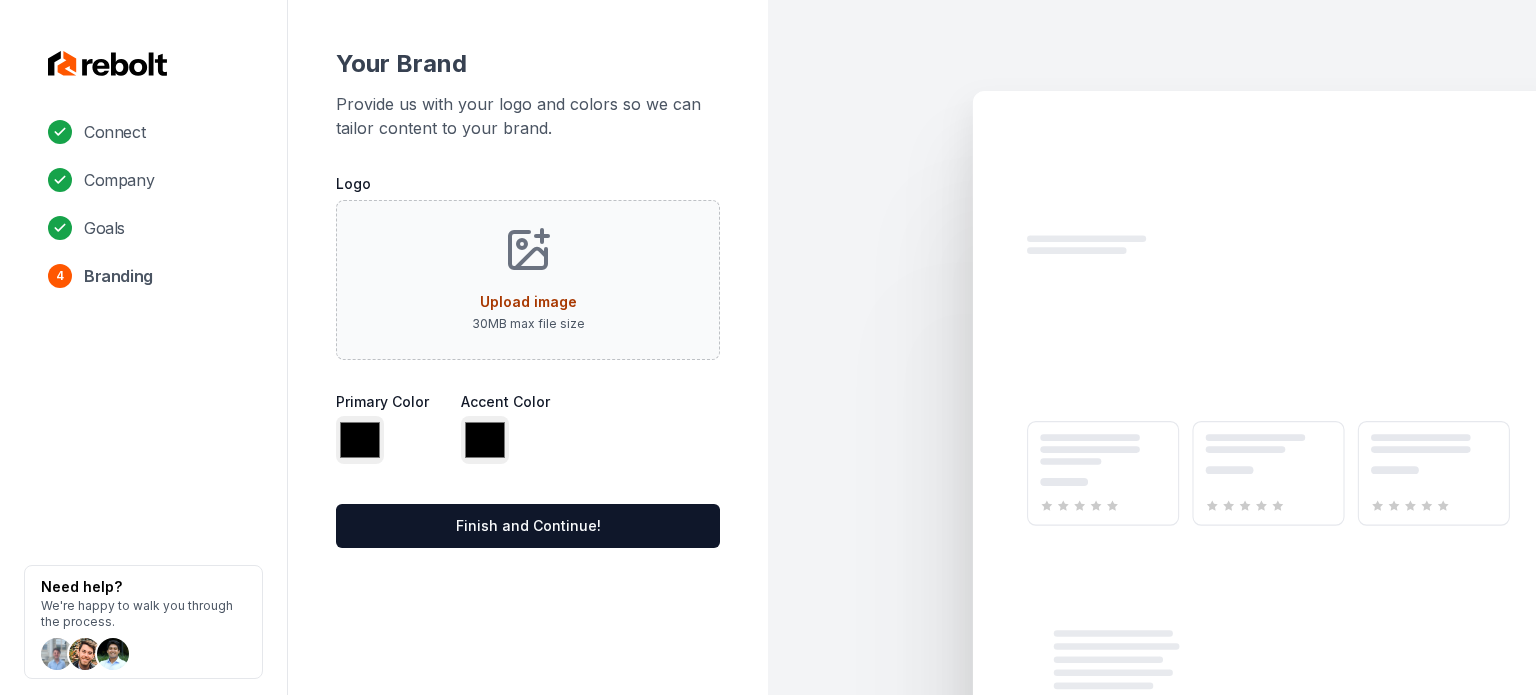 type on "*******" 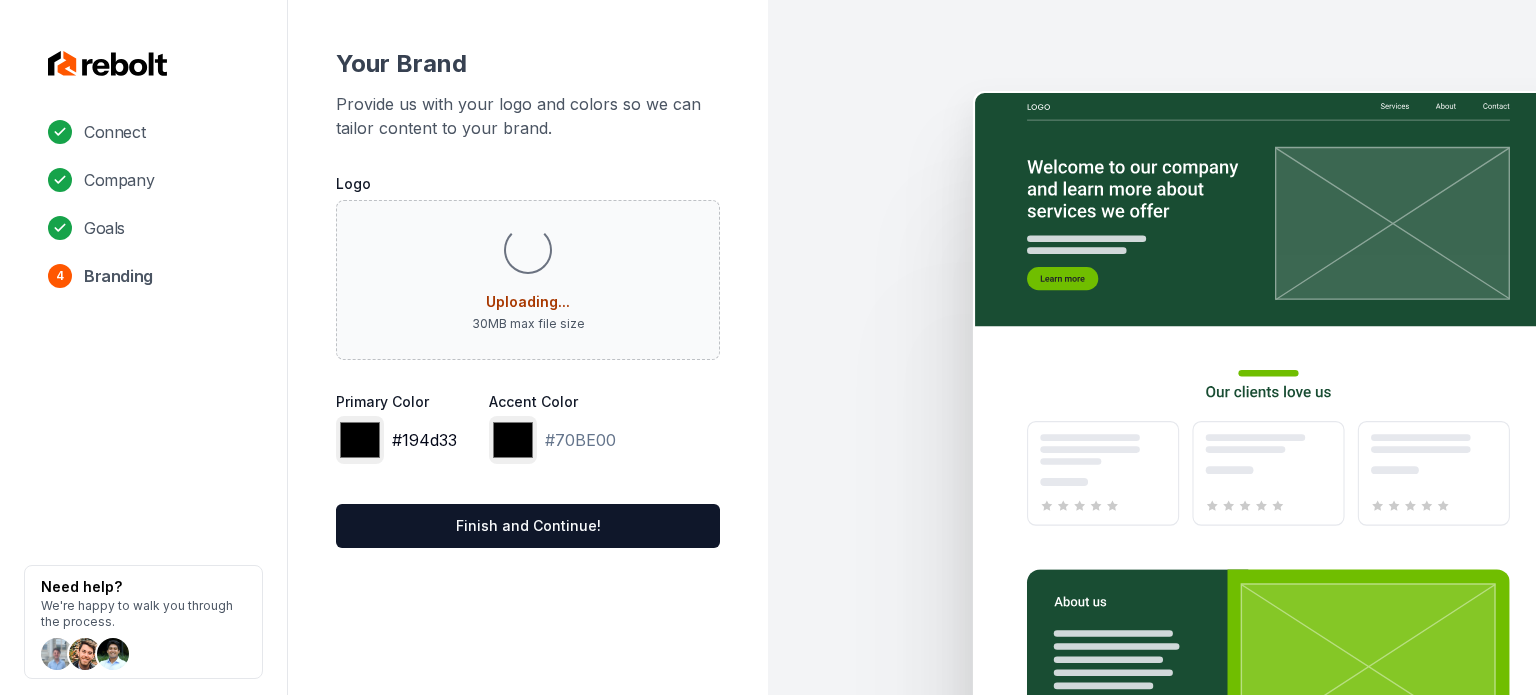 click on "*******" at bounding box center (360, 440) 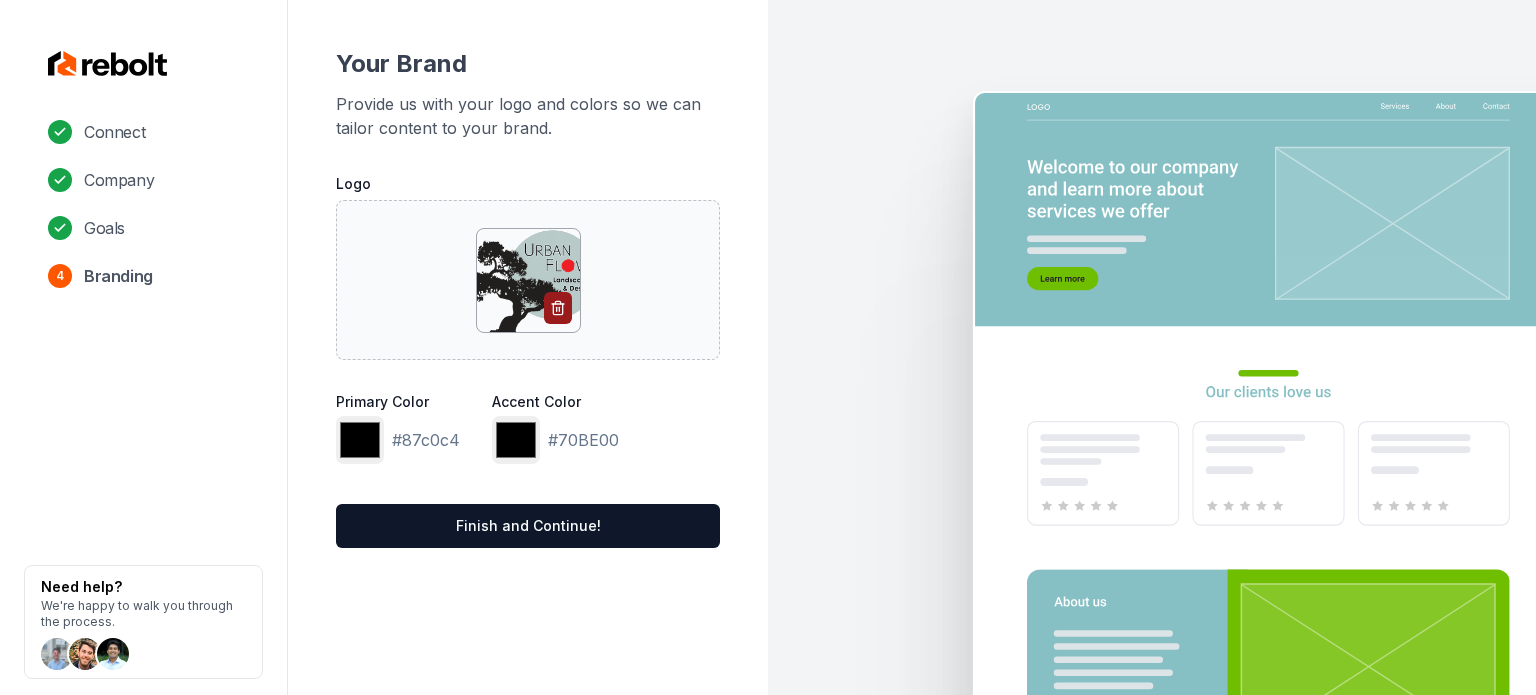click on "Logo Primary Color ******* #87c0c4 Accent Color ******* #70BE00 Finish and Continue!" at bounding box center [528, 360] 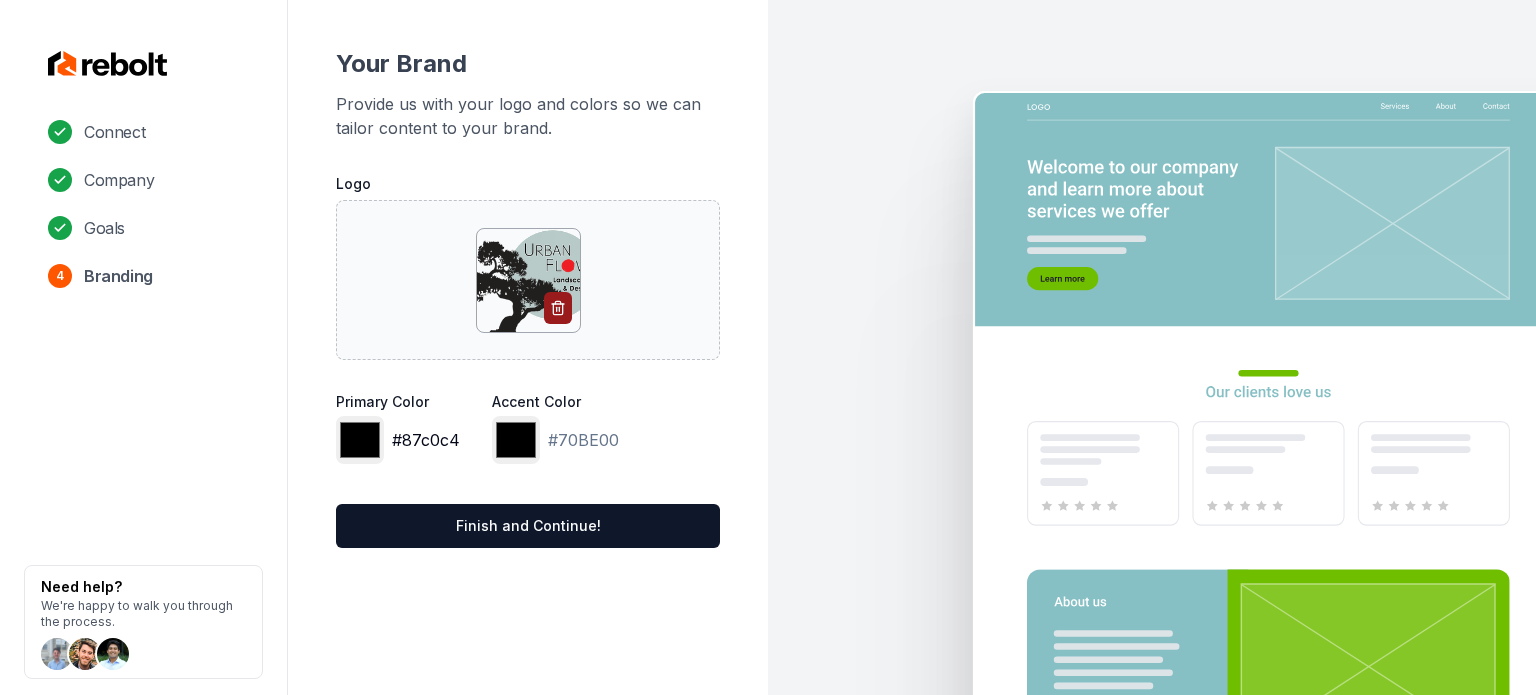click on "*******" at bounding box center [360, 440] 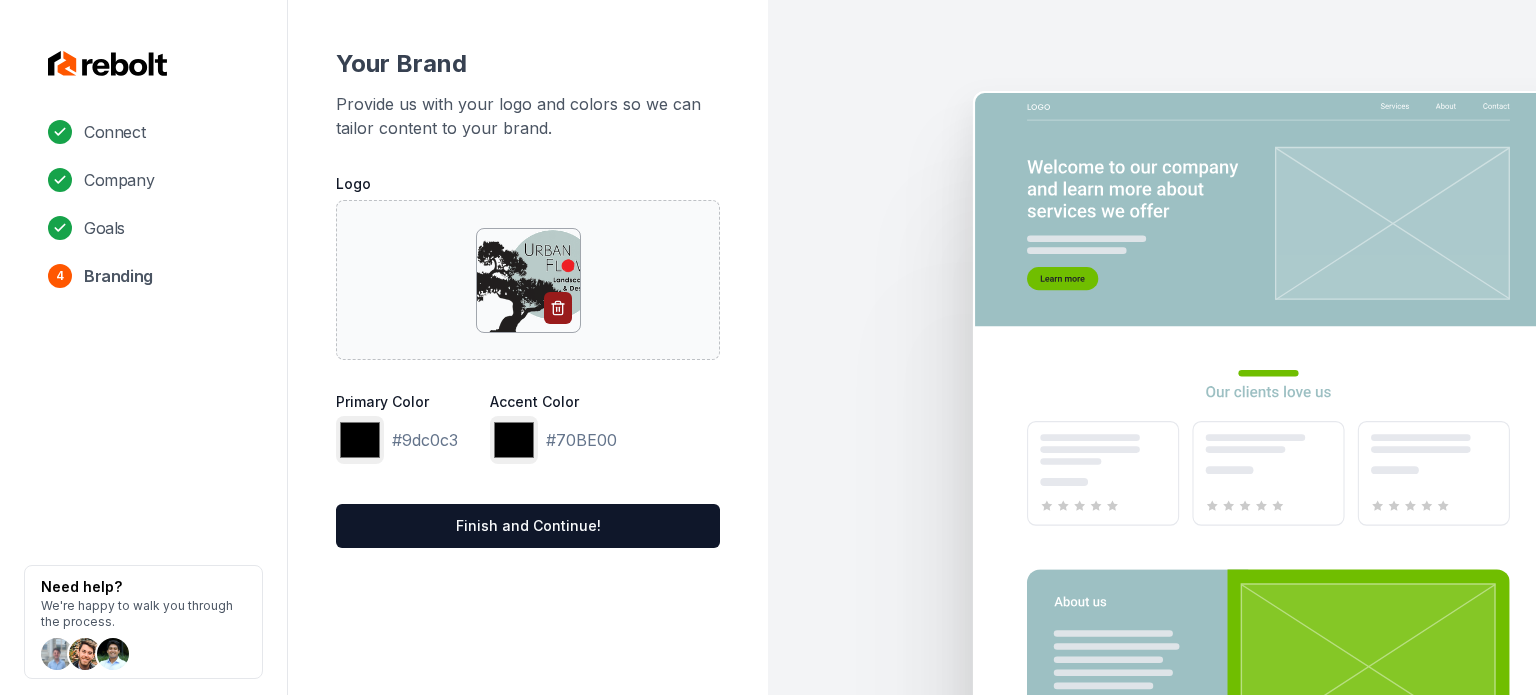 type on "*******" 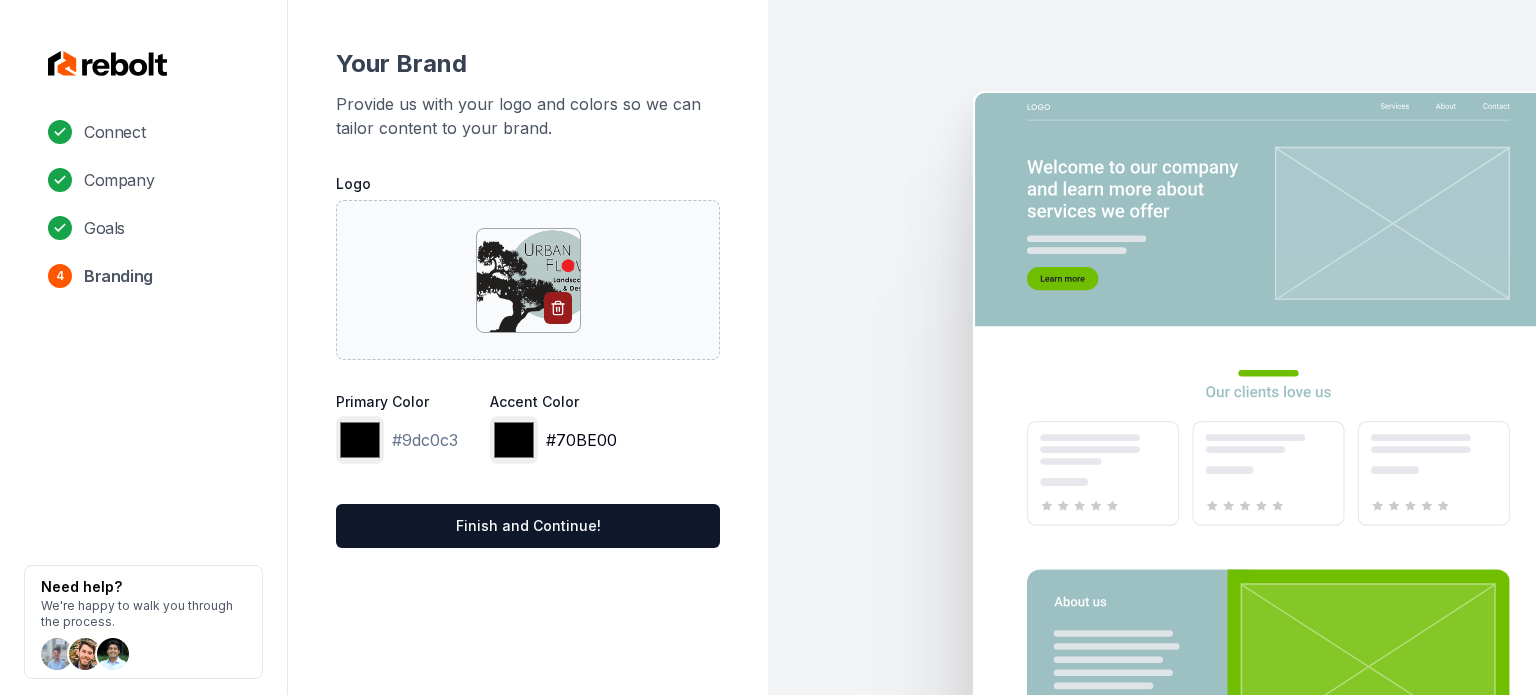 click on "*******" at bounding box center (514, 440) 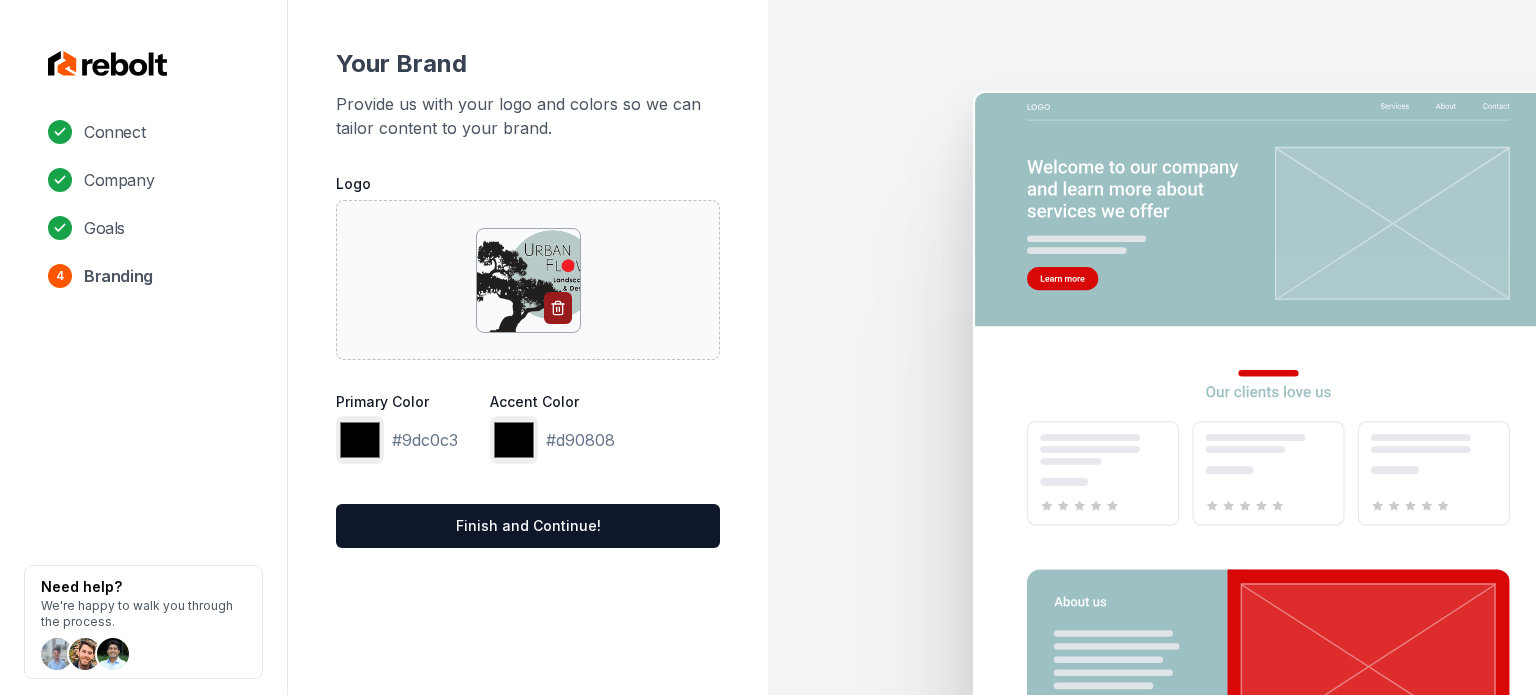 type on "*******" 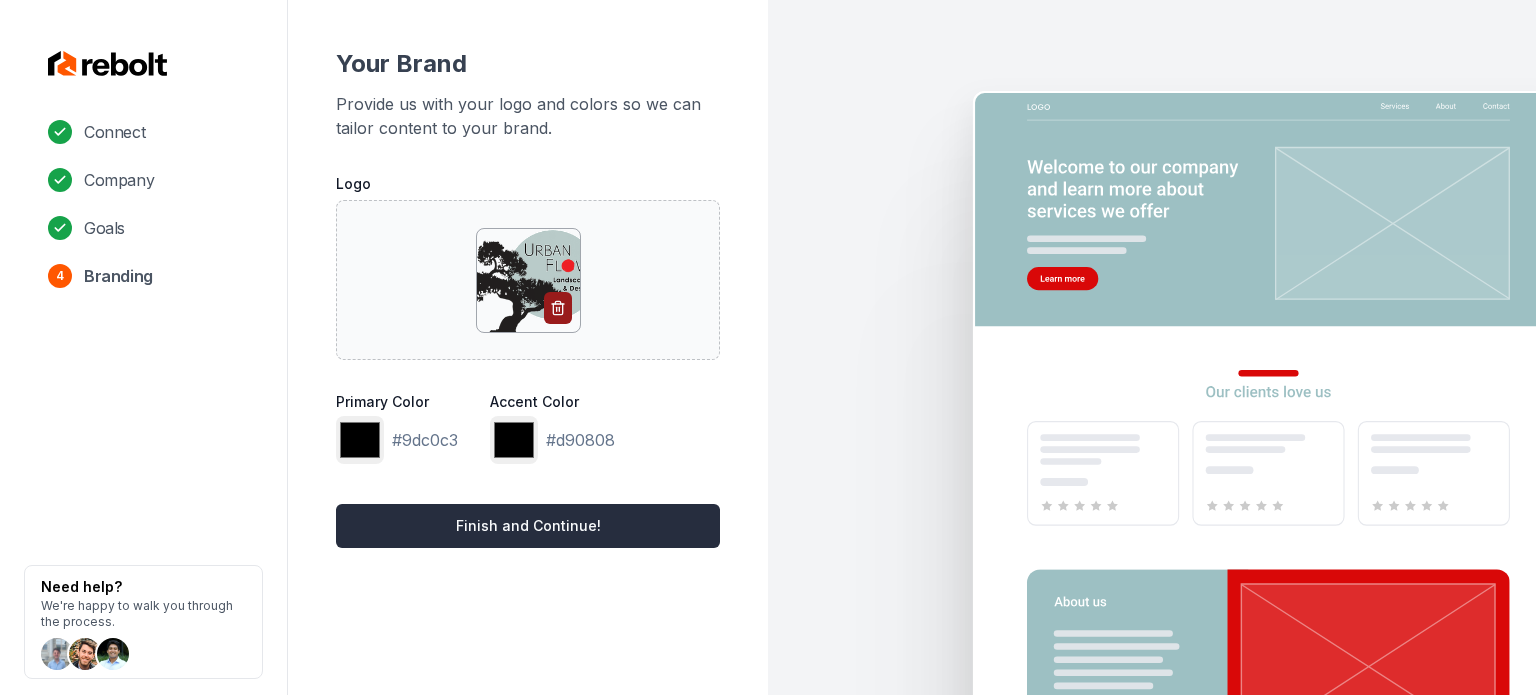 click on "Finish and Continue!" at bounding box center (528, 526) 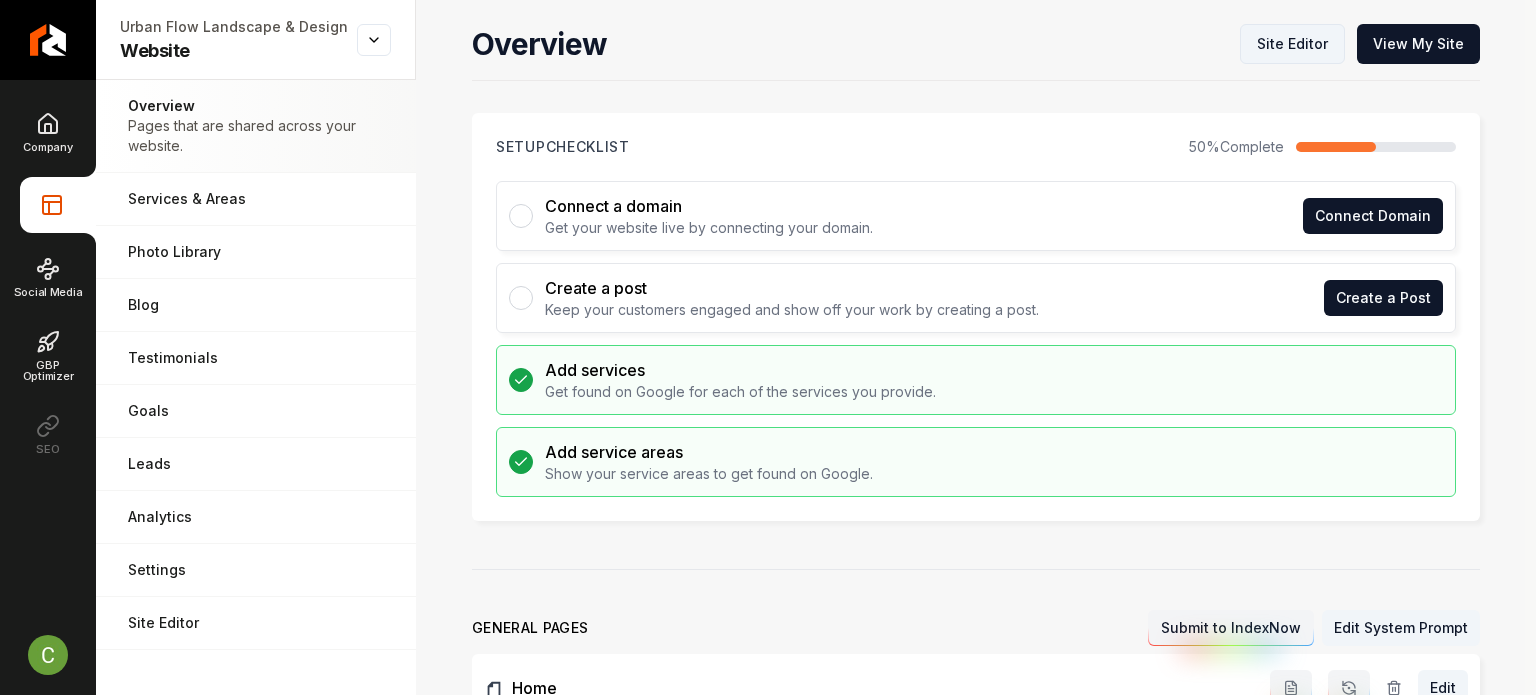 click on "Site Editor" at bounding box center (1292, 44) 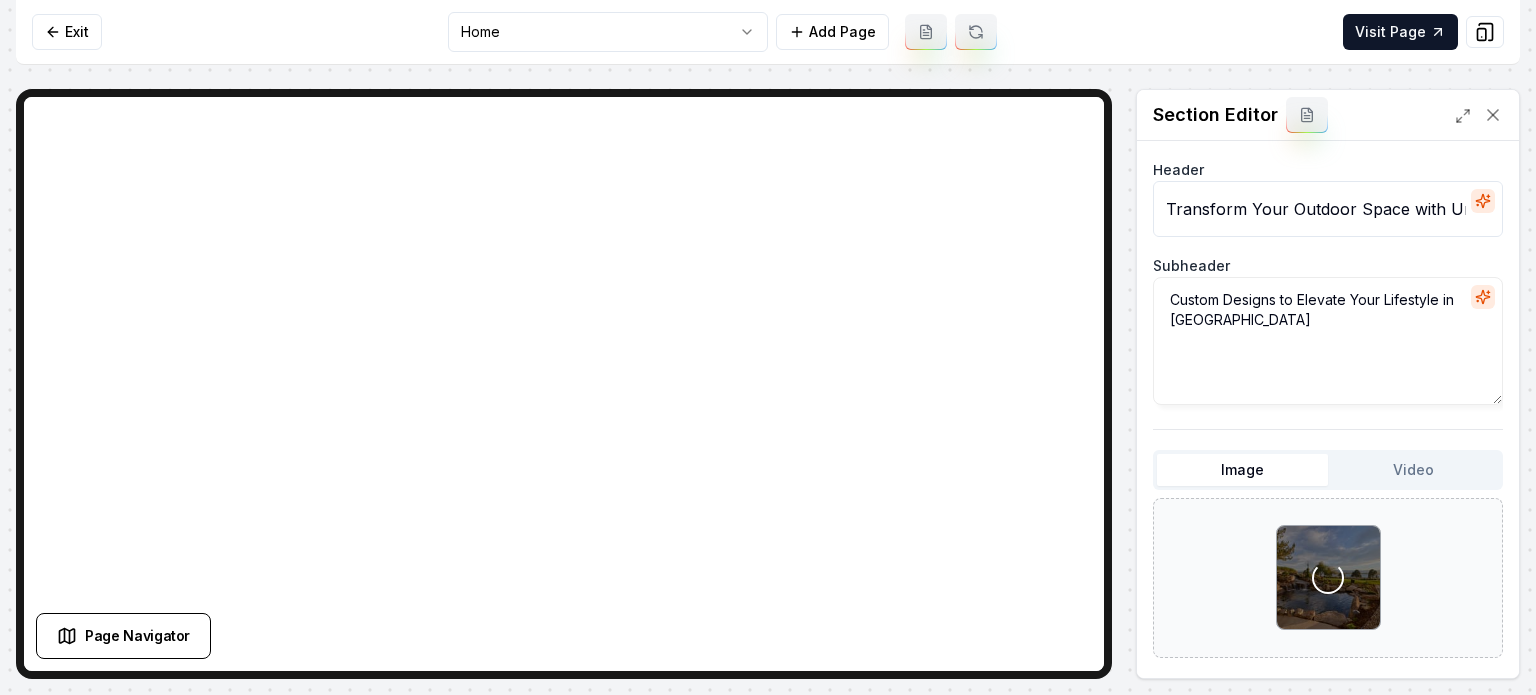 click on "Loading..." at bounding box center (1328, 577) 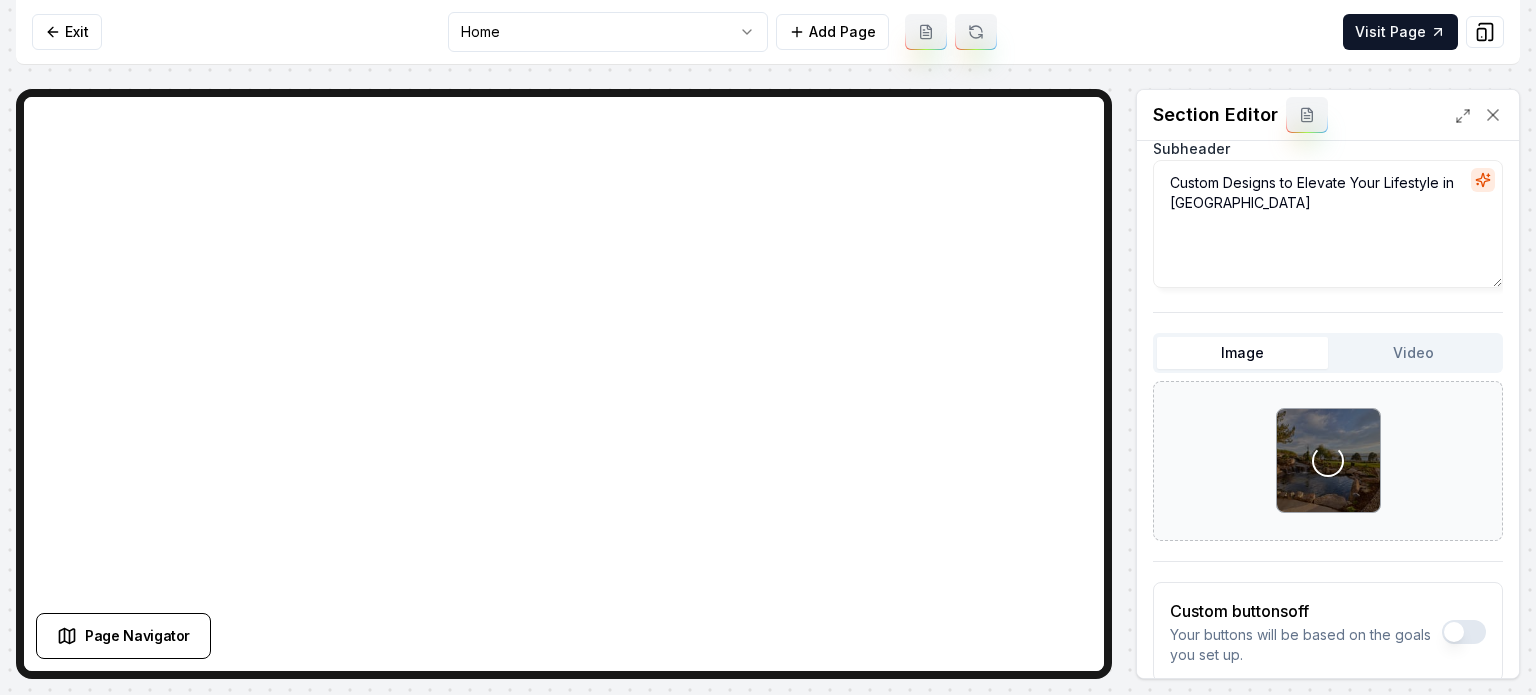scroll, scrollTop: 223, scrollLeft: 0, axis: vertical 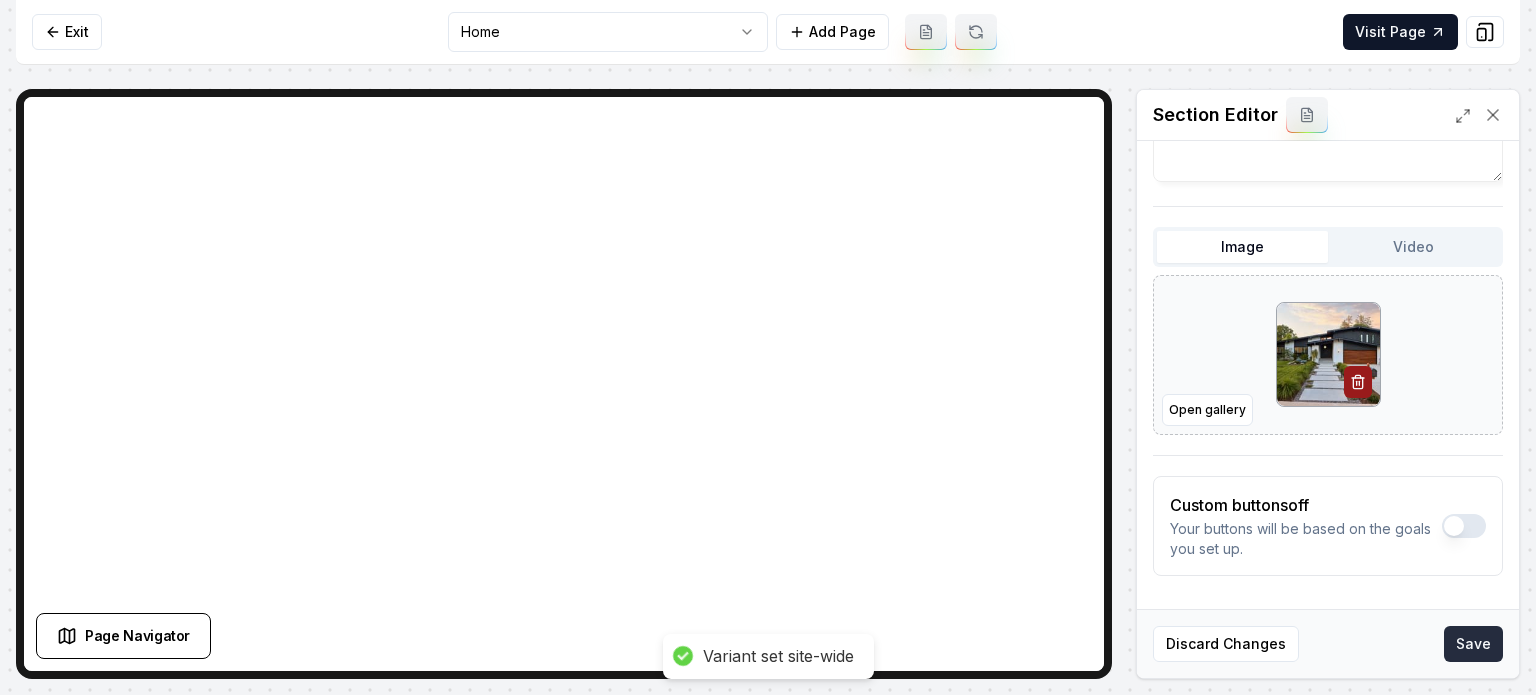 click on "Save" at bounding box center [1473, 644] 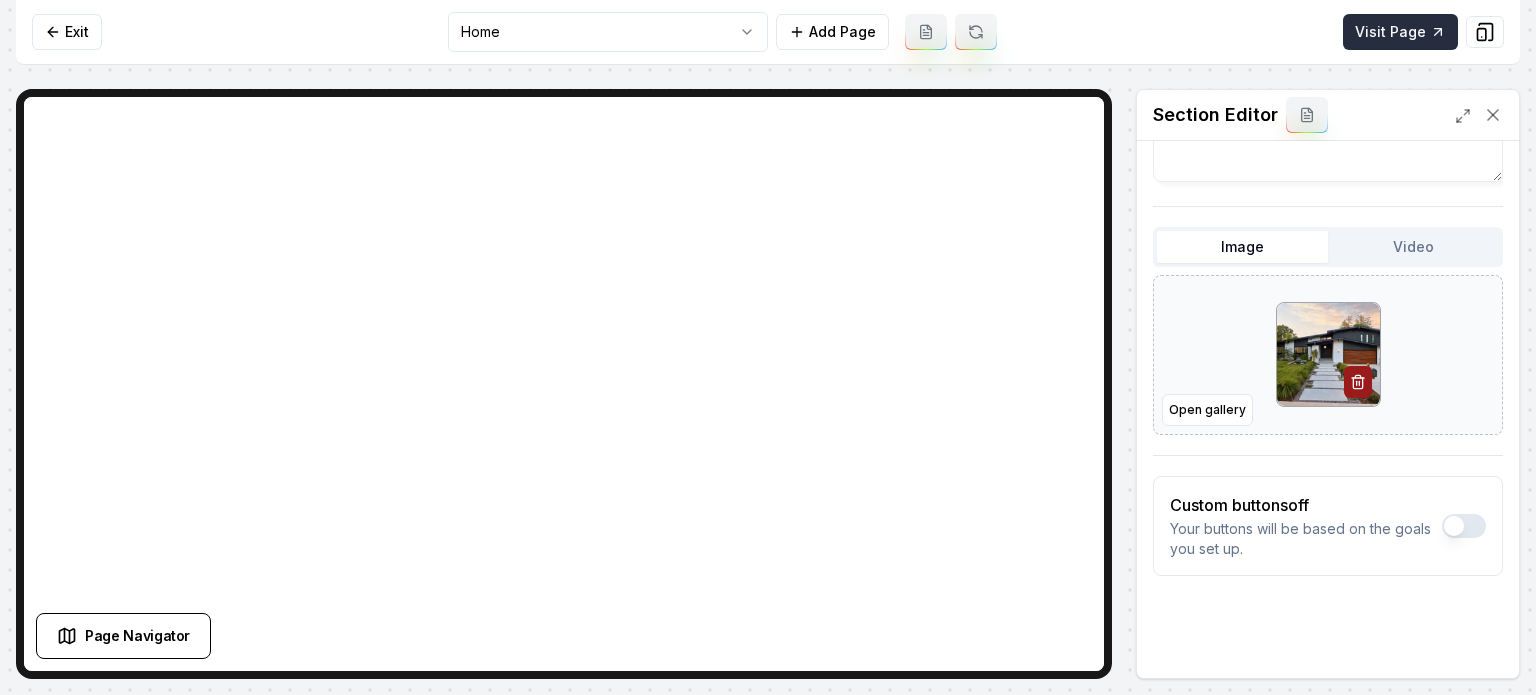 click on "Visit Page" at bounding box center [1400, 32] 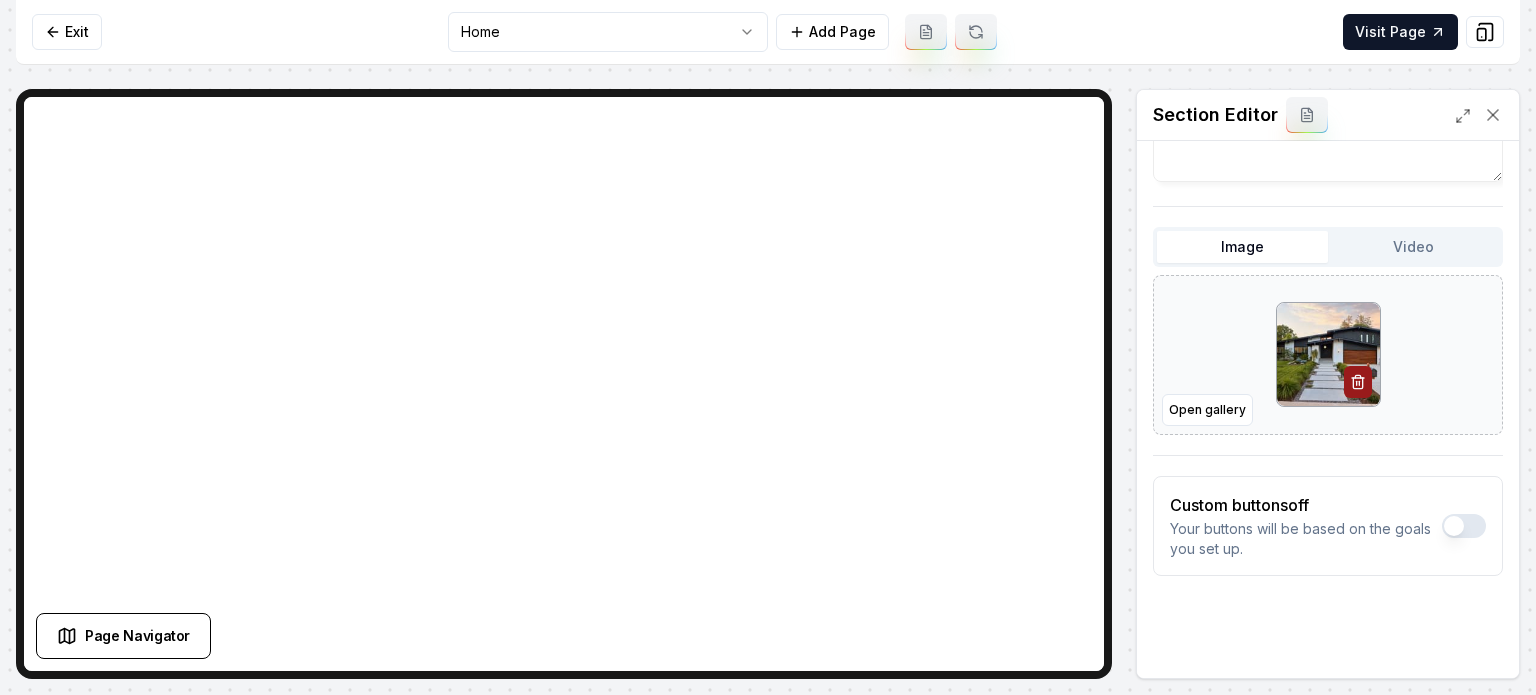 click on "Computer Required This feature is only available on a computer. Please switch to a computer to edit your site. Go back  Exit Home Add Page Visit Page  Page Navigator Page Settings Section Editor Header Transform Your Outdoor Space with Urban Flow Subheader Custom Designs to Elevate Your Lifestyle in Littleton Image Video Open gallery Custom buttons  off Your buttons will be based on the goals you set up. Discard Changes Save /dashboard/sites/53f94237-9b52-4da8-9d8e-eb32b4ffd7ea/pages/bbed1311-5c15-4d8c-b8f8-6d83fe6c29d5" at bounding box center [768, 347] 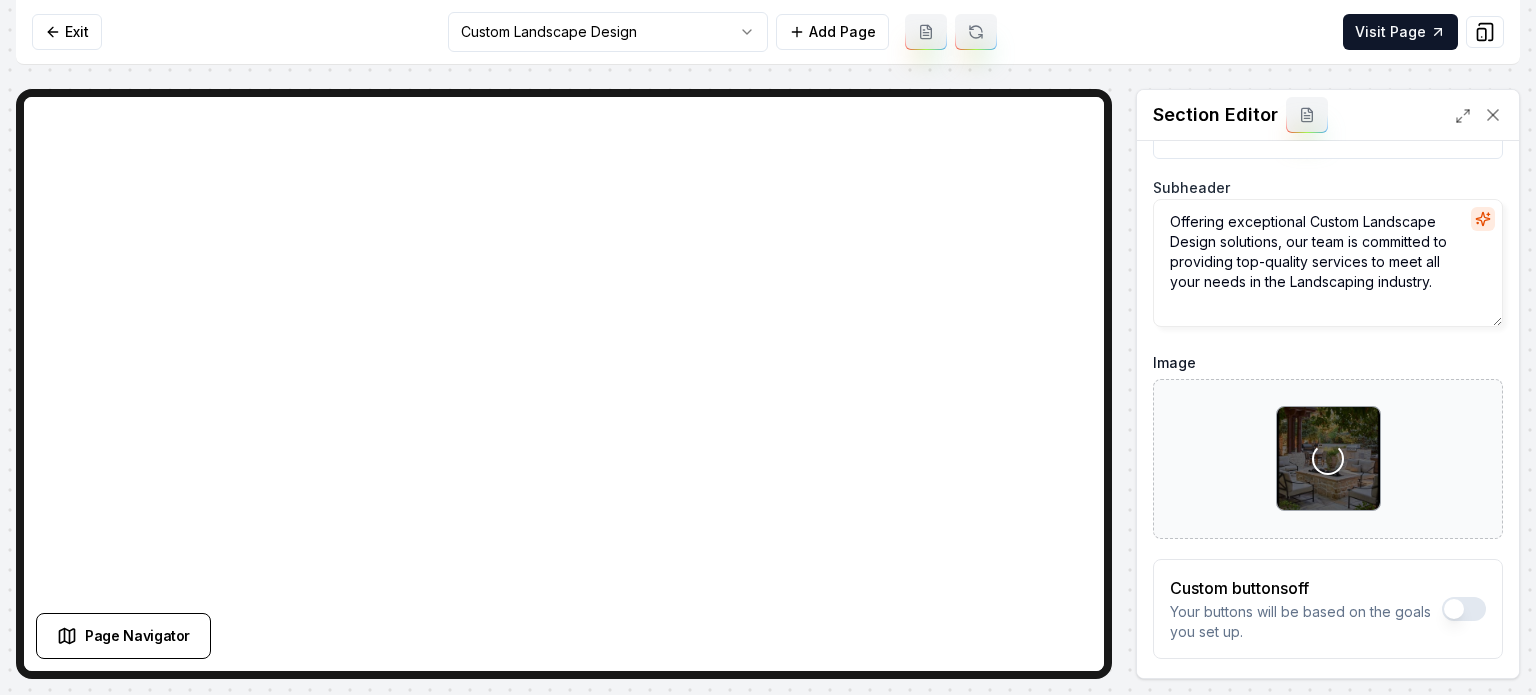 scroll, scrollTop: 161, scrollLeft: 0, axis: vertical 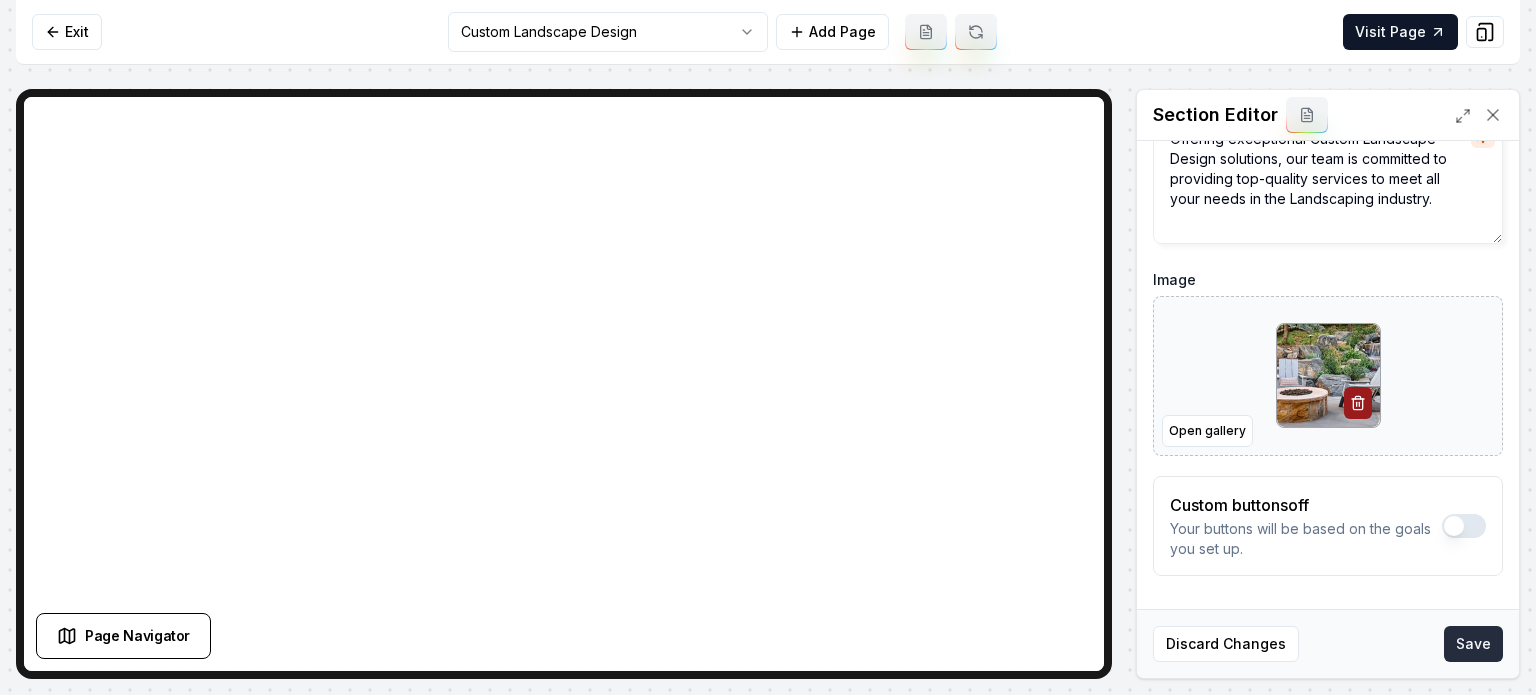 click on "Save" at bounding box center [1473, 644] 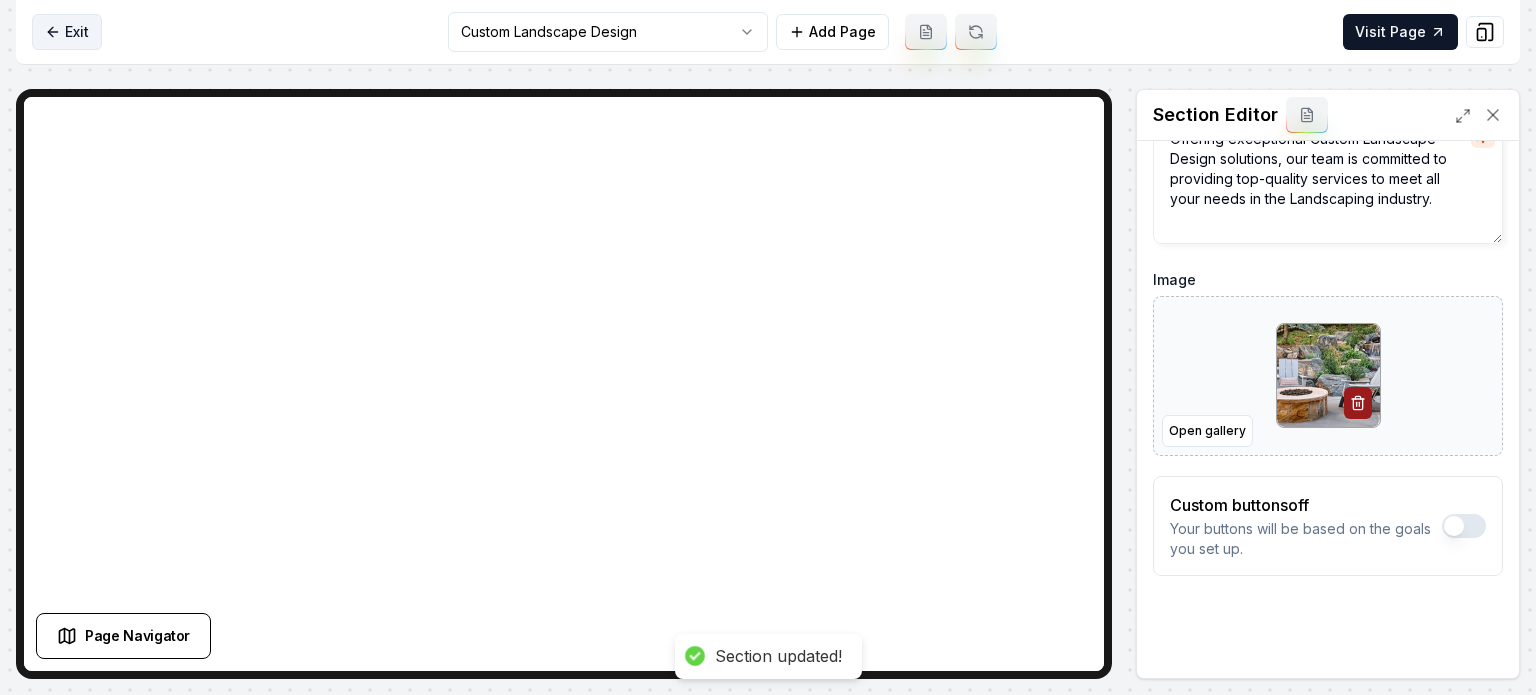 click on "Exit" at bounding box center (67, 32) 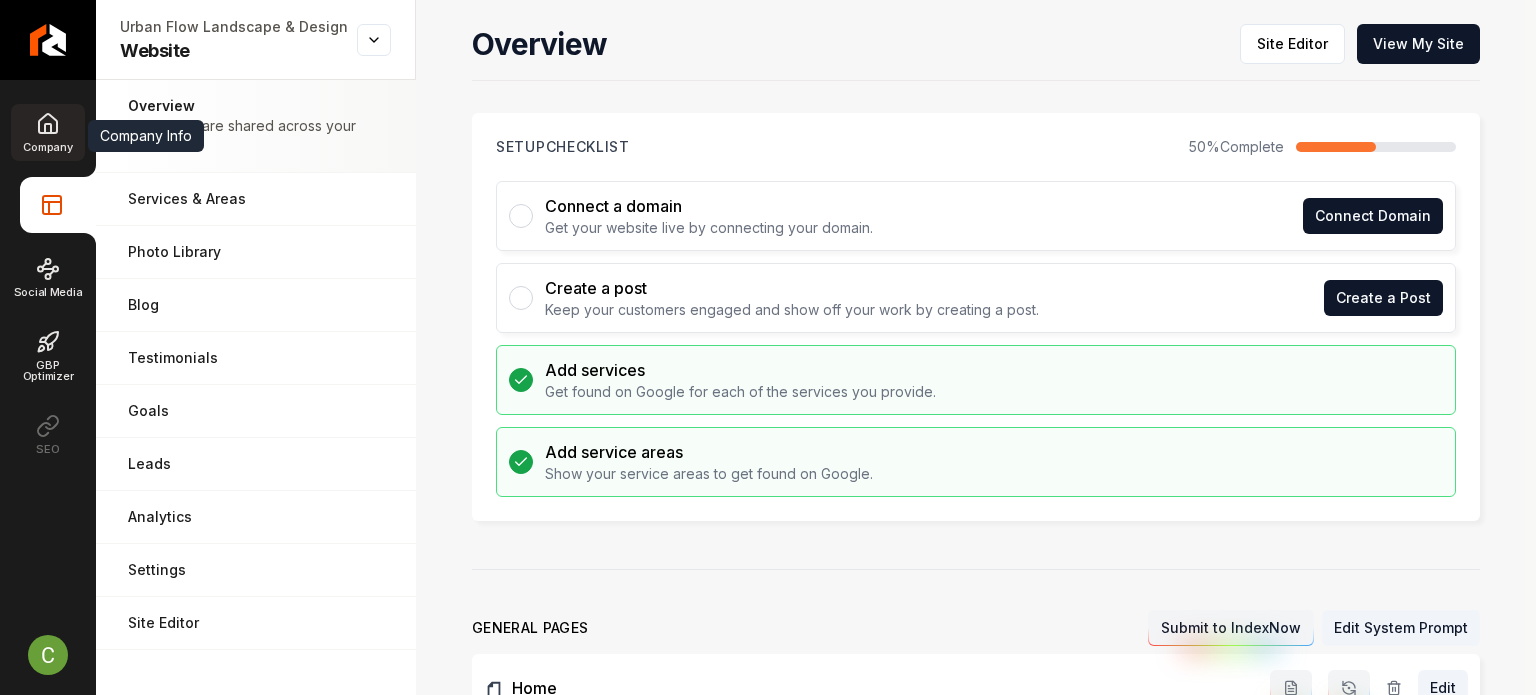 click on "Company" at bounding box center [47, 147] 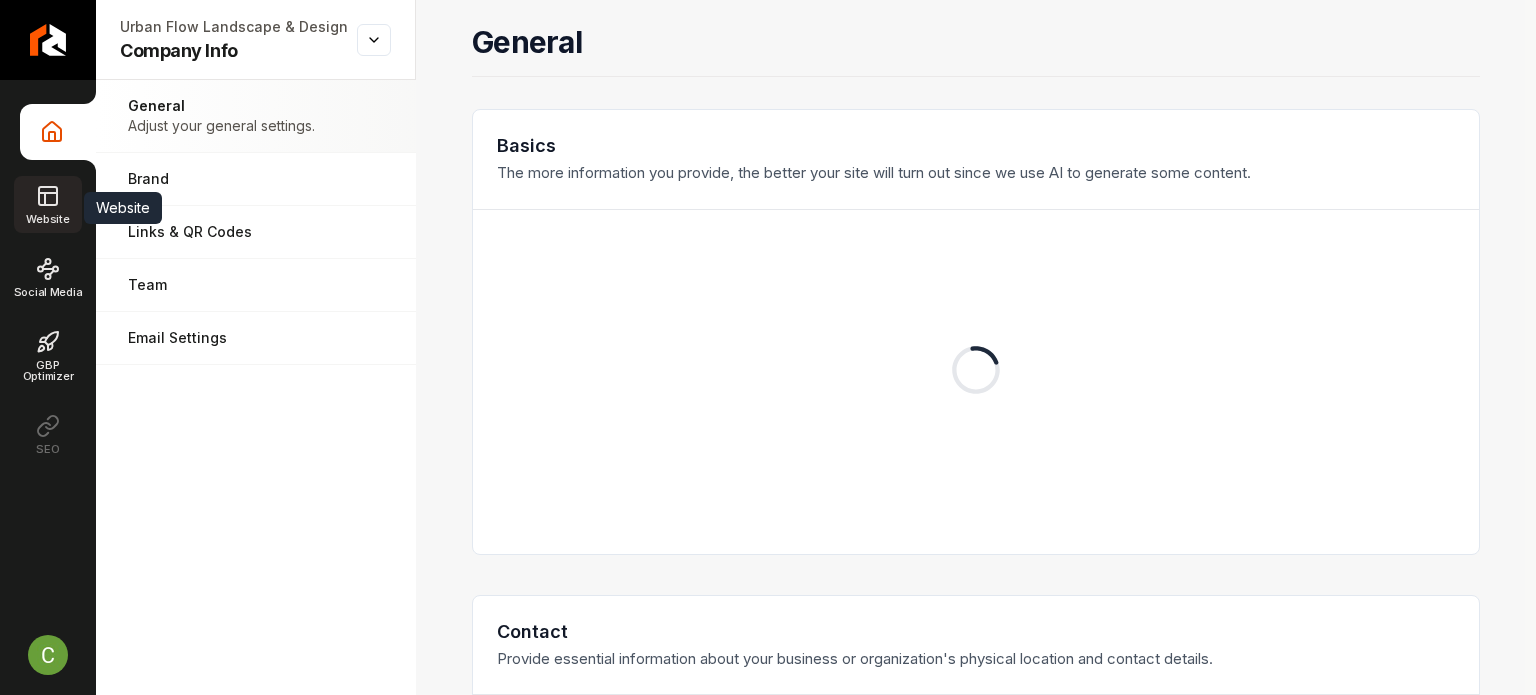 click on "Website" at bounding box center [123, 207] 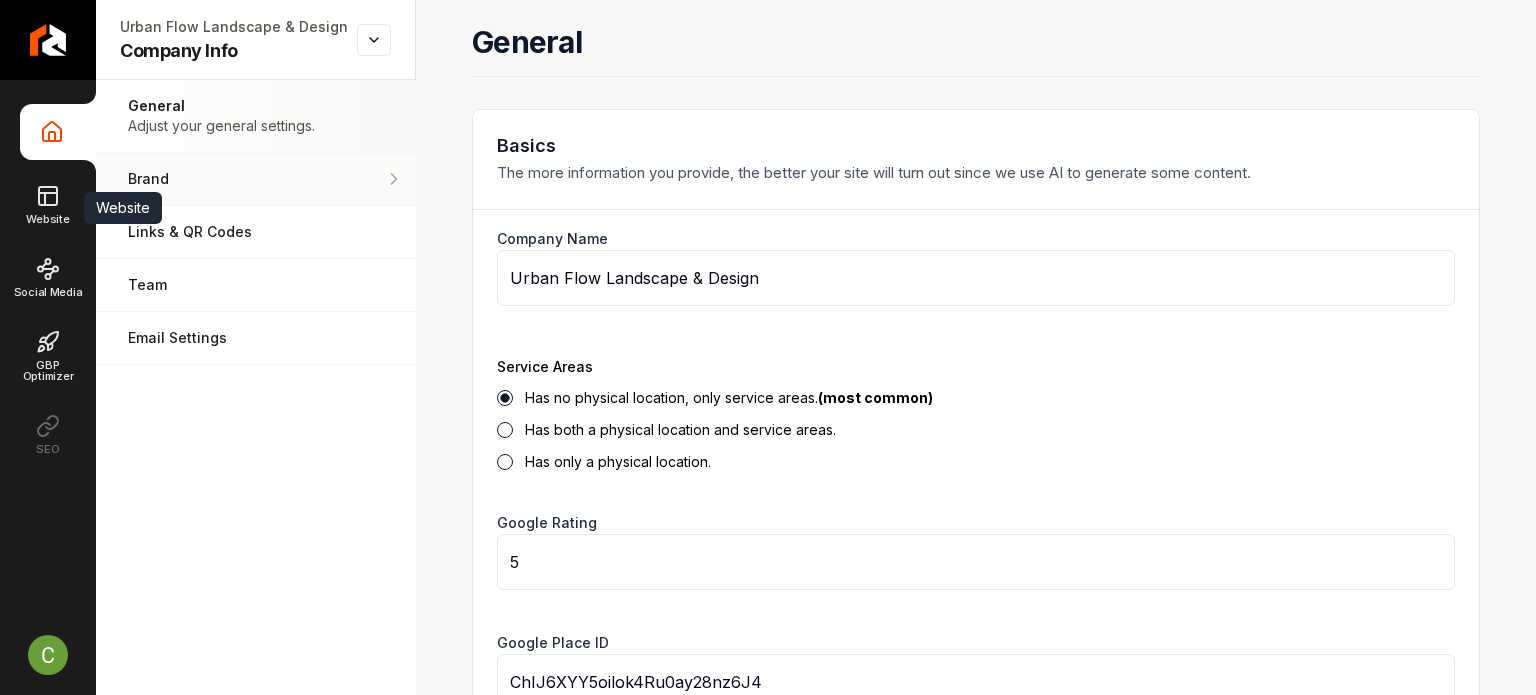 click on "Brand Manage the styles and colors of your business." at bounding box center [256, 179] 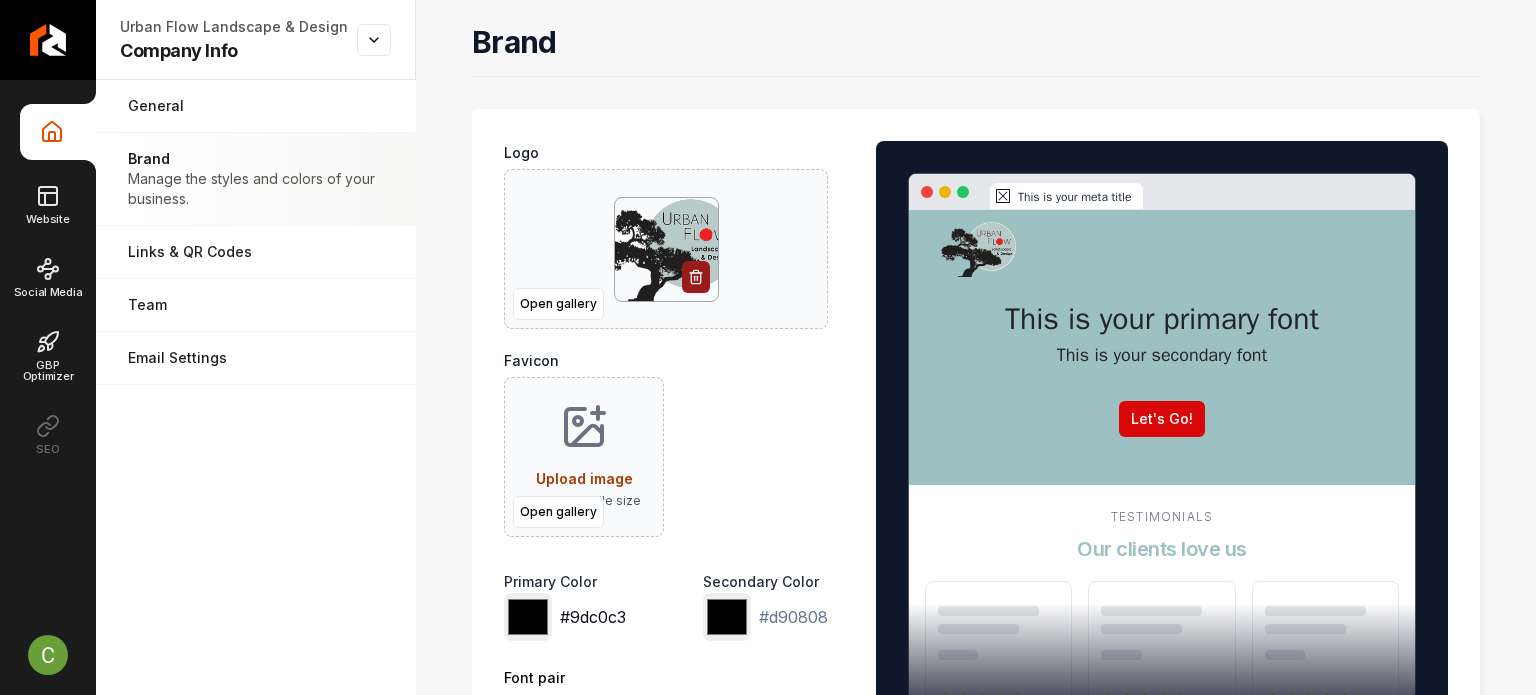 click on "*******" at bounding box center [528, 617] 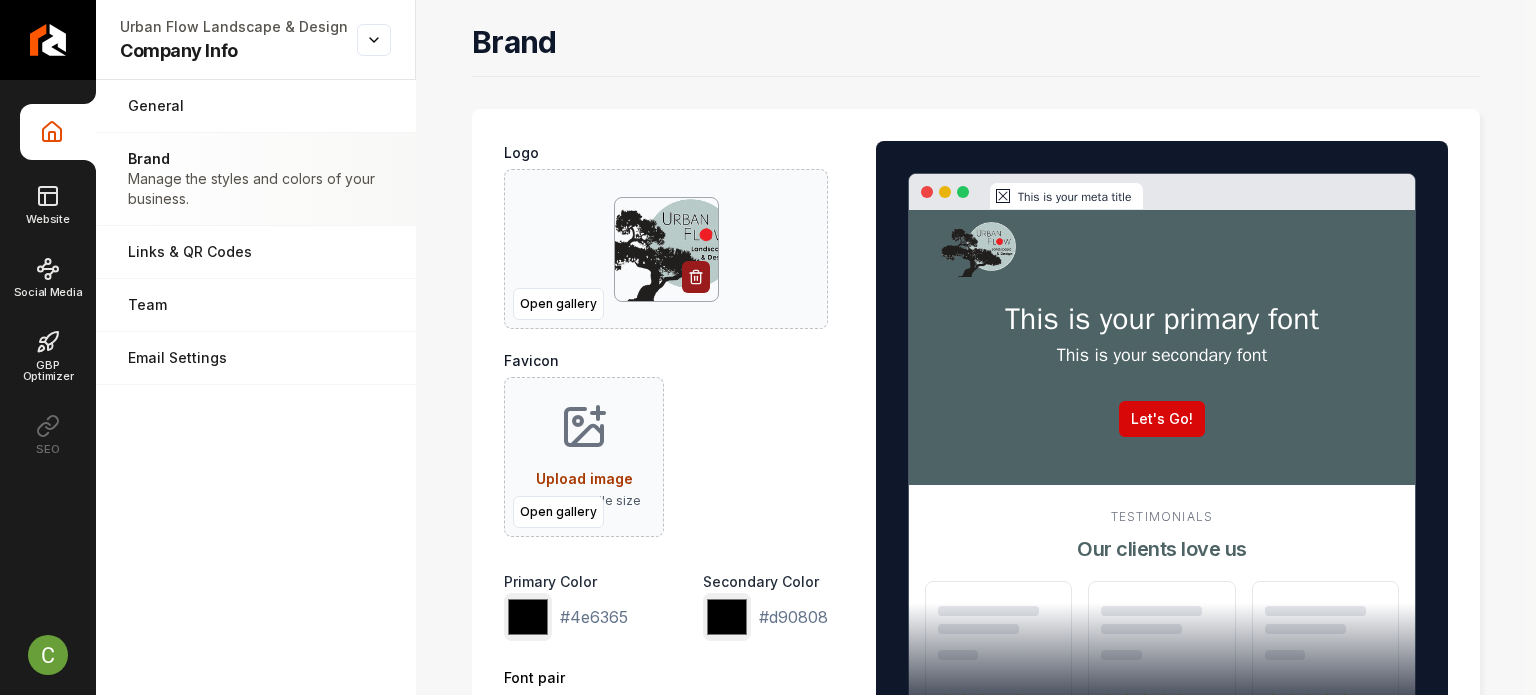 type on "*******" 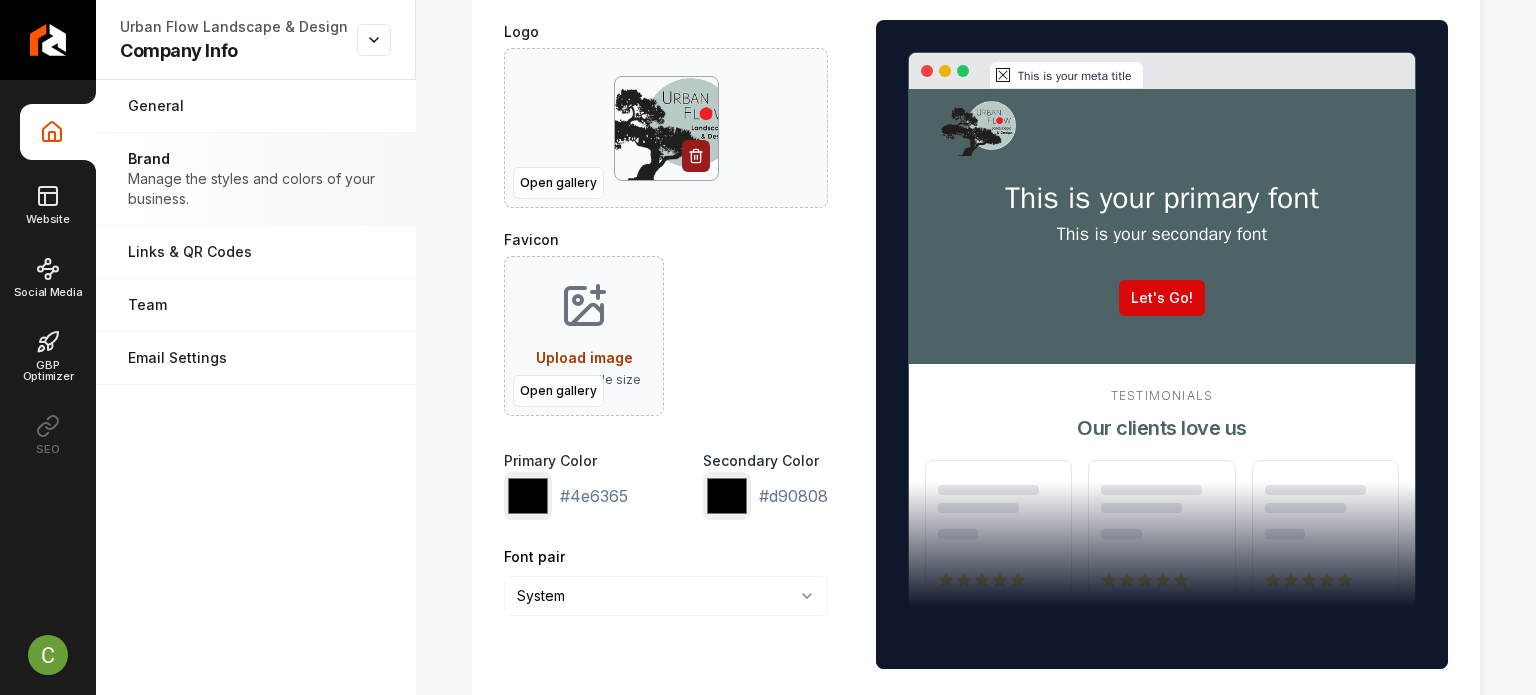 scroll, scrollTop: 200, scrollLeft: 0, axis: vertical 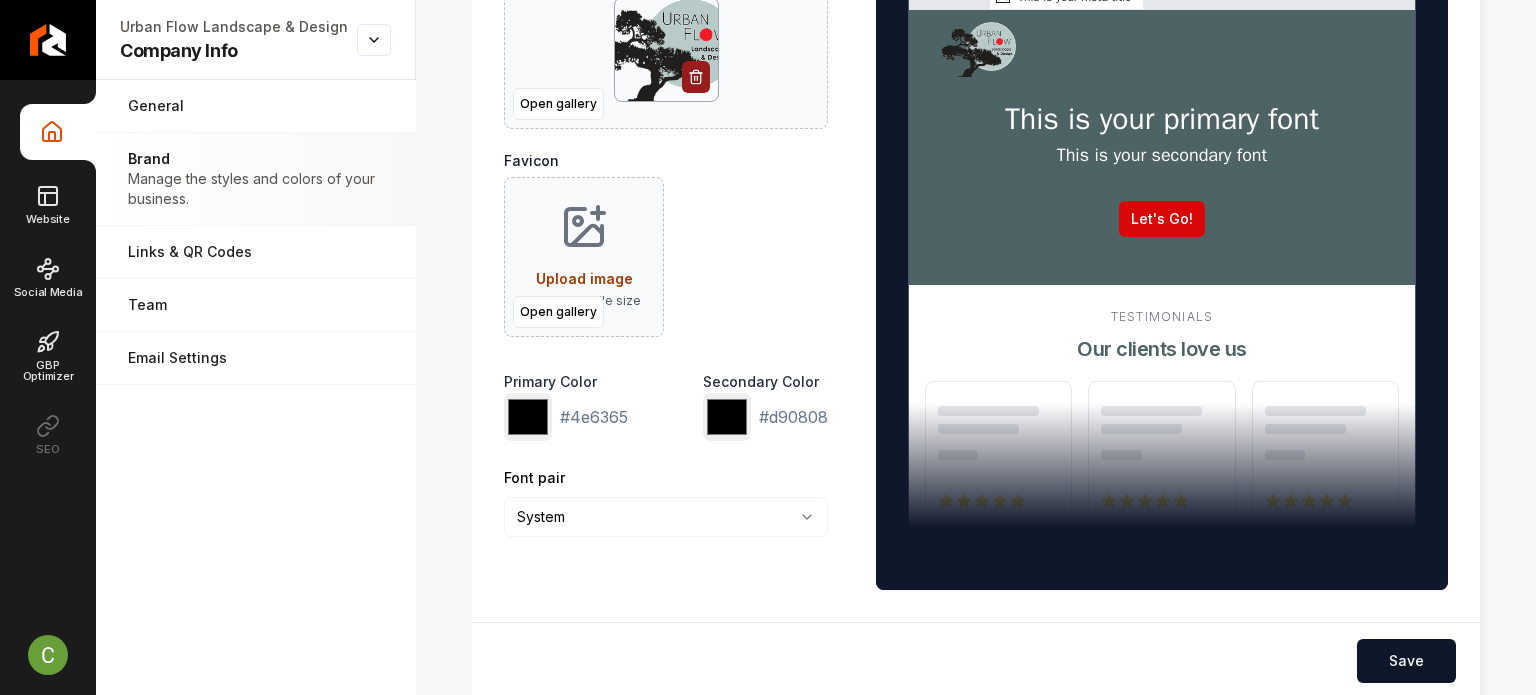 click on "Save" at bounding box center [1406, 661] 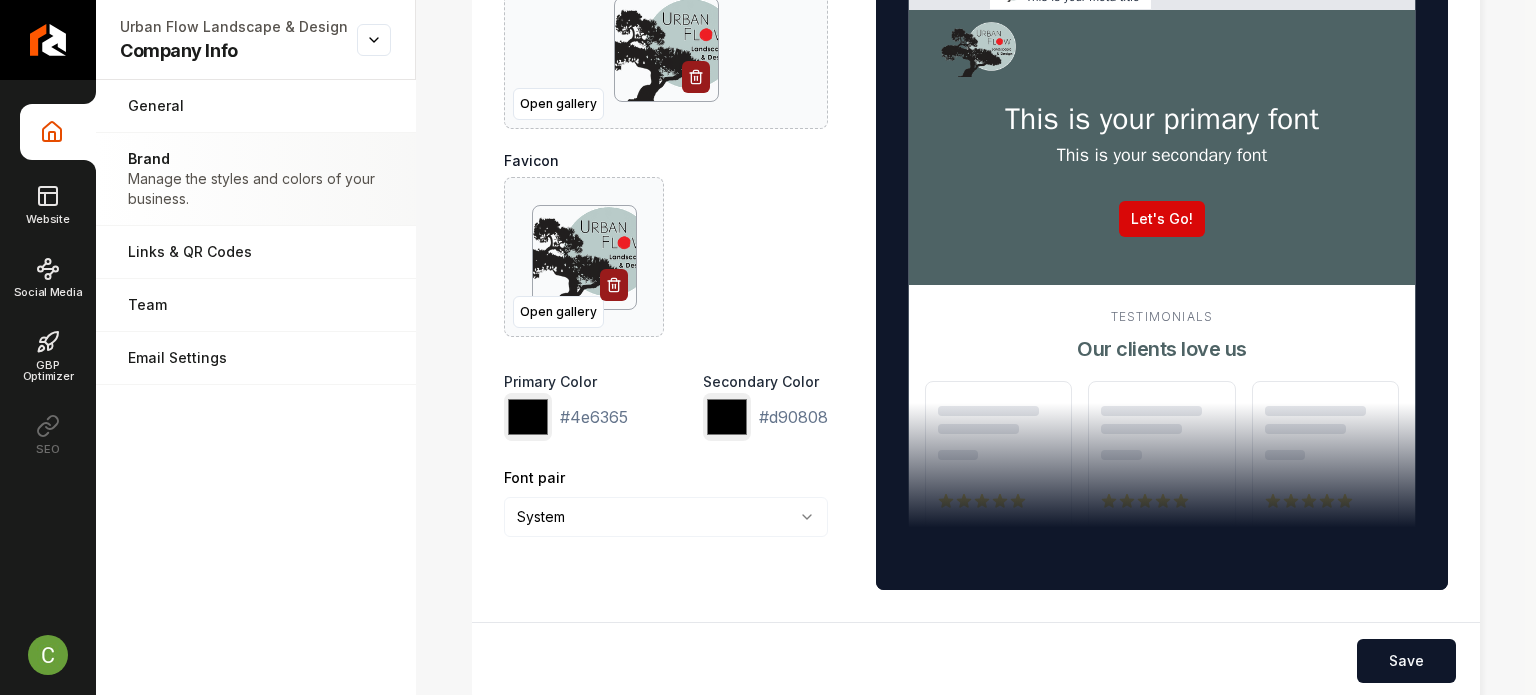 click on "Logo Open gallery Favicon Open gallery Primary Color ******* #4e6365 Secondary Color ******* #d90808 Font pair System ****** ******* ******** ******" at bounding box center [666, 265] 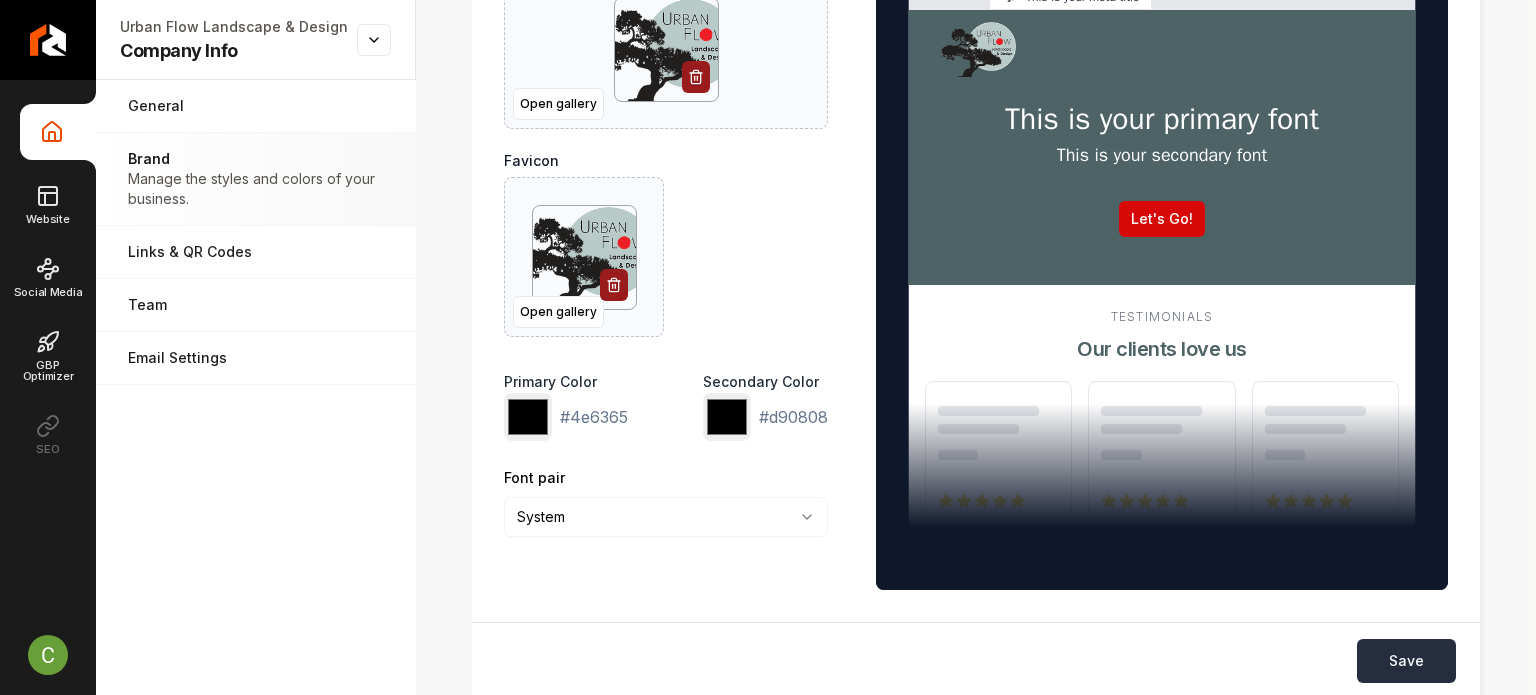 click on "Save" at bounding box center (1406, 661) 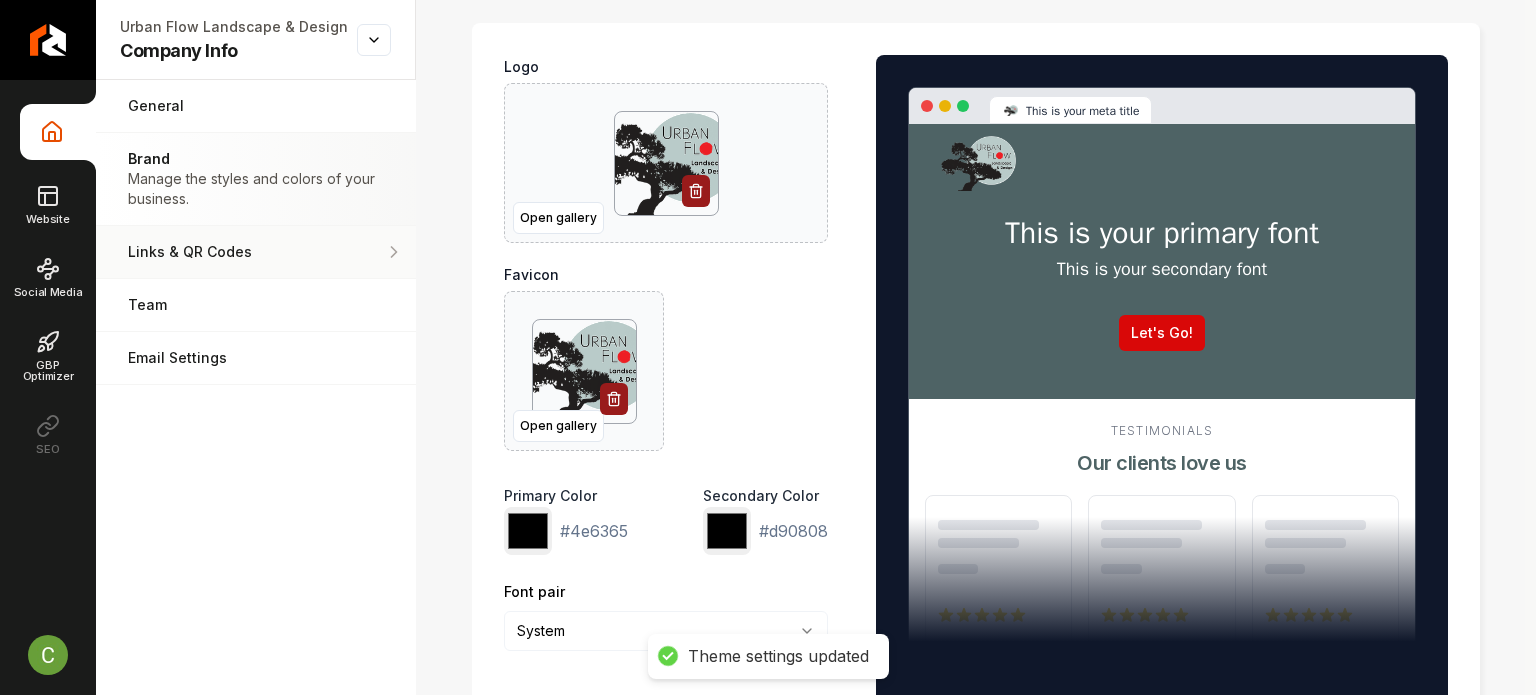 scroll, scrollTop: 0, scrollLeft: 0, axis: both 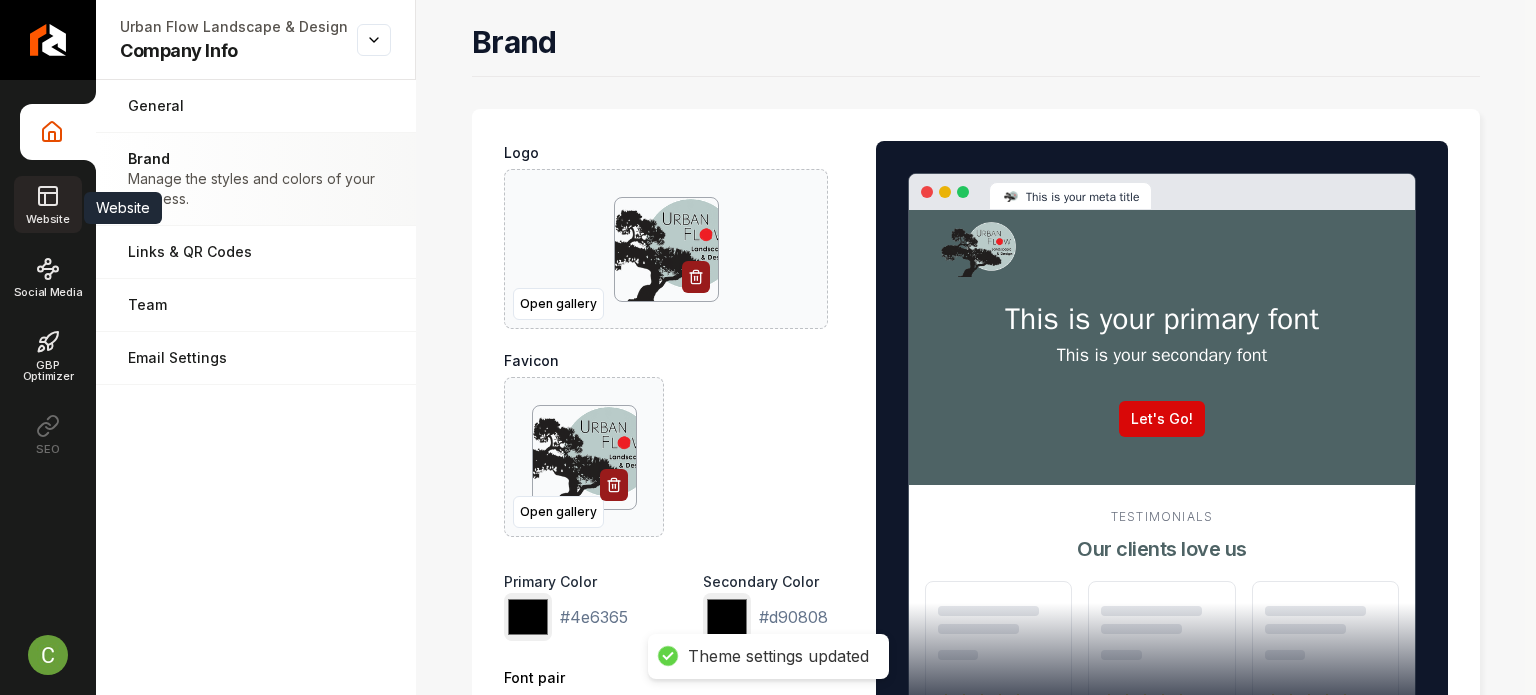 click 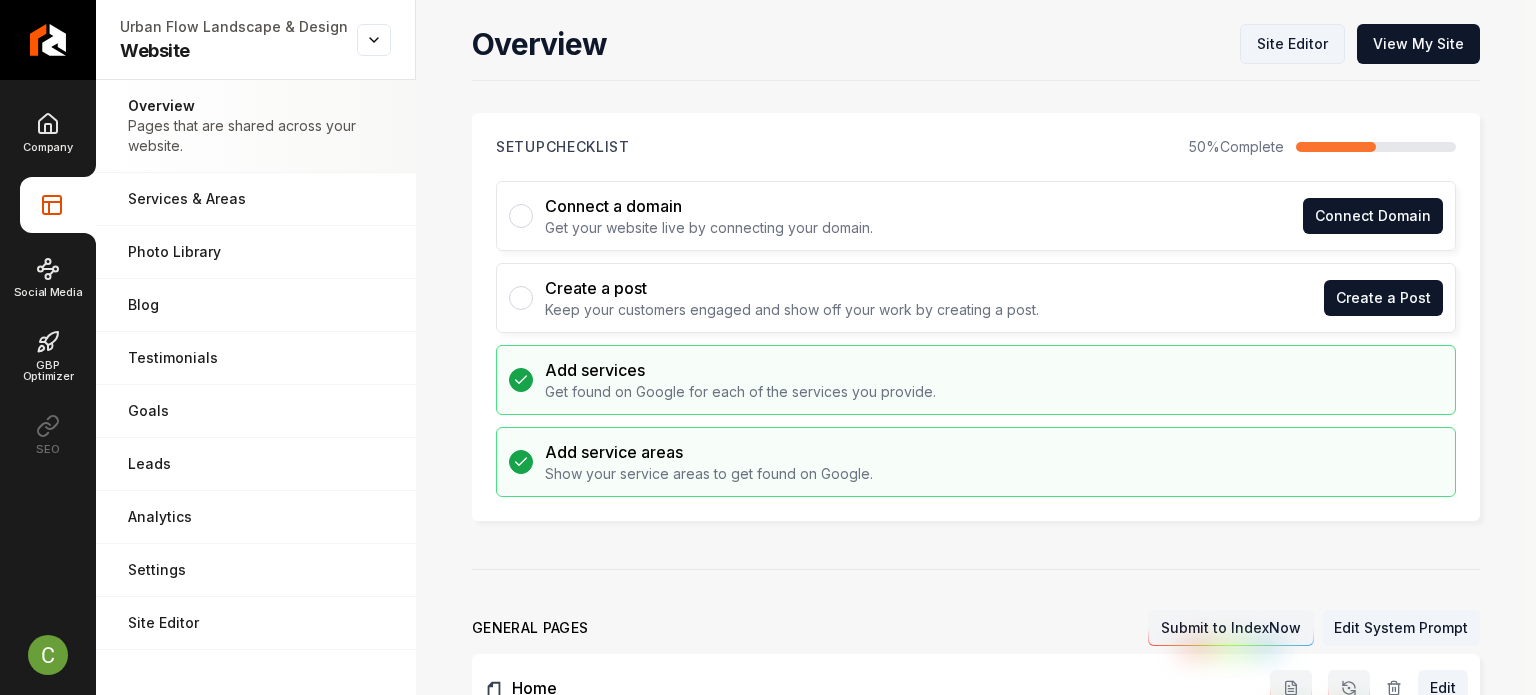click on "Site Editor" at bounding box center (1292, 44) 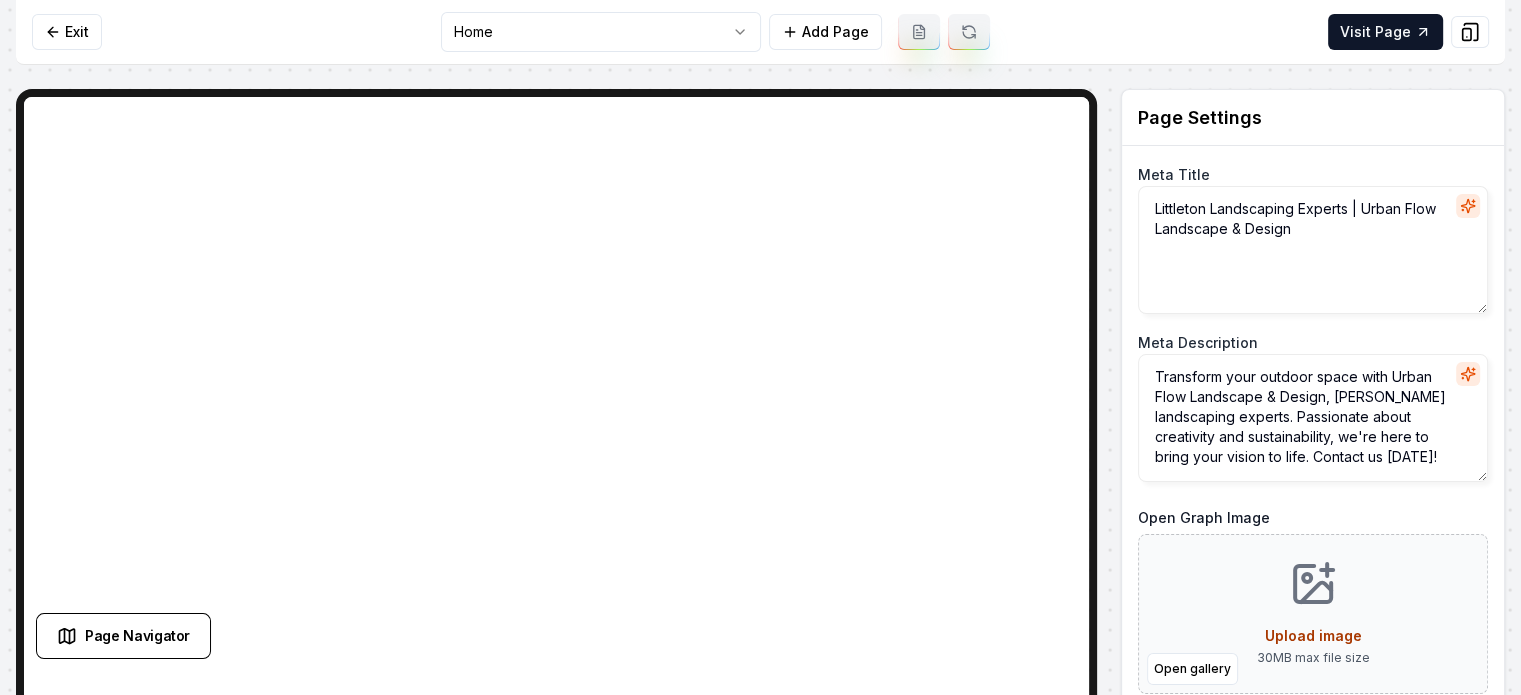 click on "Computer Required This feature is only available on a computer. Please switch to a computer to edit your site. Go back  Exit Home Add Page Visit Page  Page Navigator Page Settings Meta Title Littleton Landscaping Experts | Urban Flow Landscape & Design Meta Description Transform your outdoor space with Urban Flow Landscape & Design, Littleton's landscaping experts. Passionate about creativity and sustainability, we're here to bring your vision to life. Contact us [DATE]! Open Graph Image Open gallery Upload image 30  MB max file size Discard Changes Save Section Editor Unsupported section type /dashboard/sites/53f94237-9b52-4da8-9d8e-eb32b4ffd7ea/pages/bbed1311-5c15-4d8c-b8f8-6d83fe6c29d5" at bounding box center (760, 347) 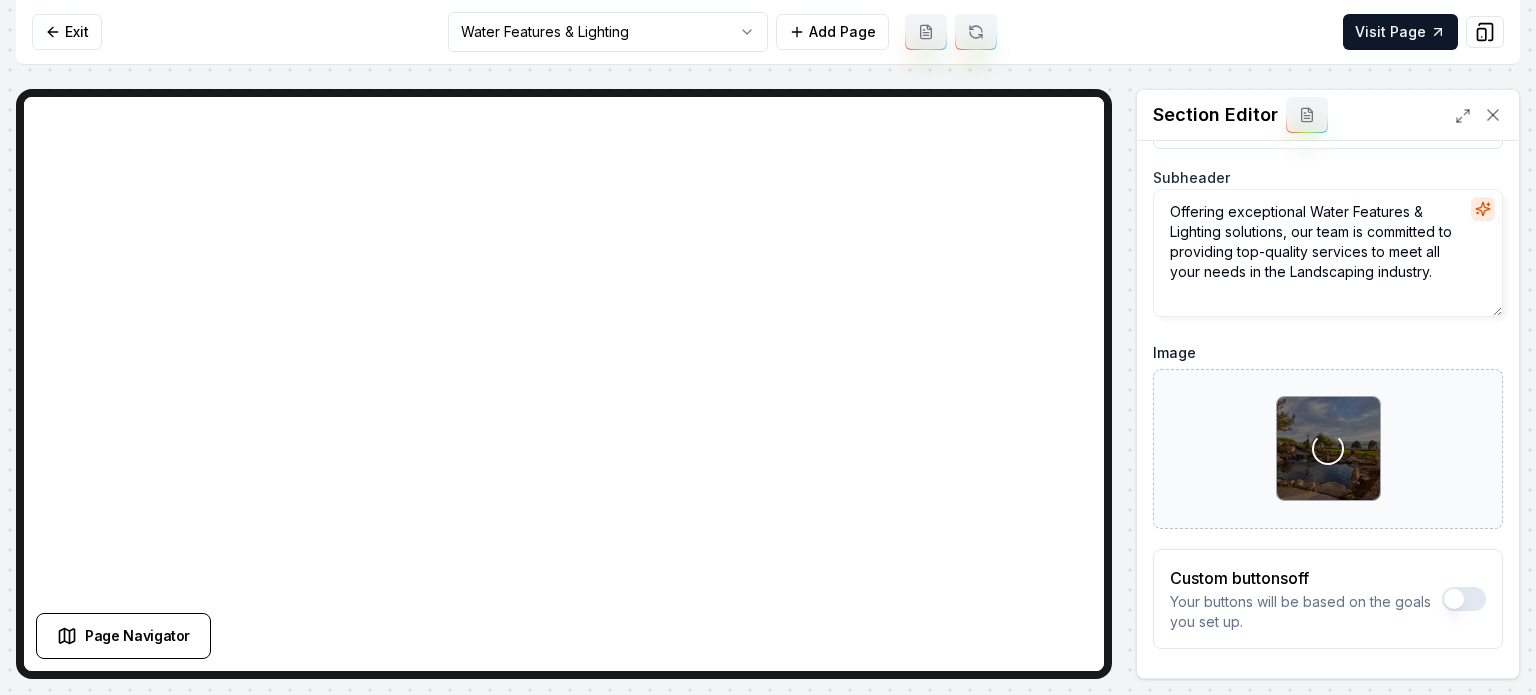 scroll, scrollTop: 161, scrollLeft: 0, axis: vertical 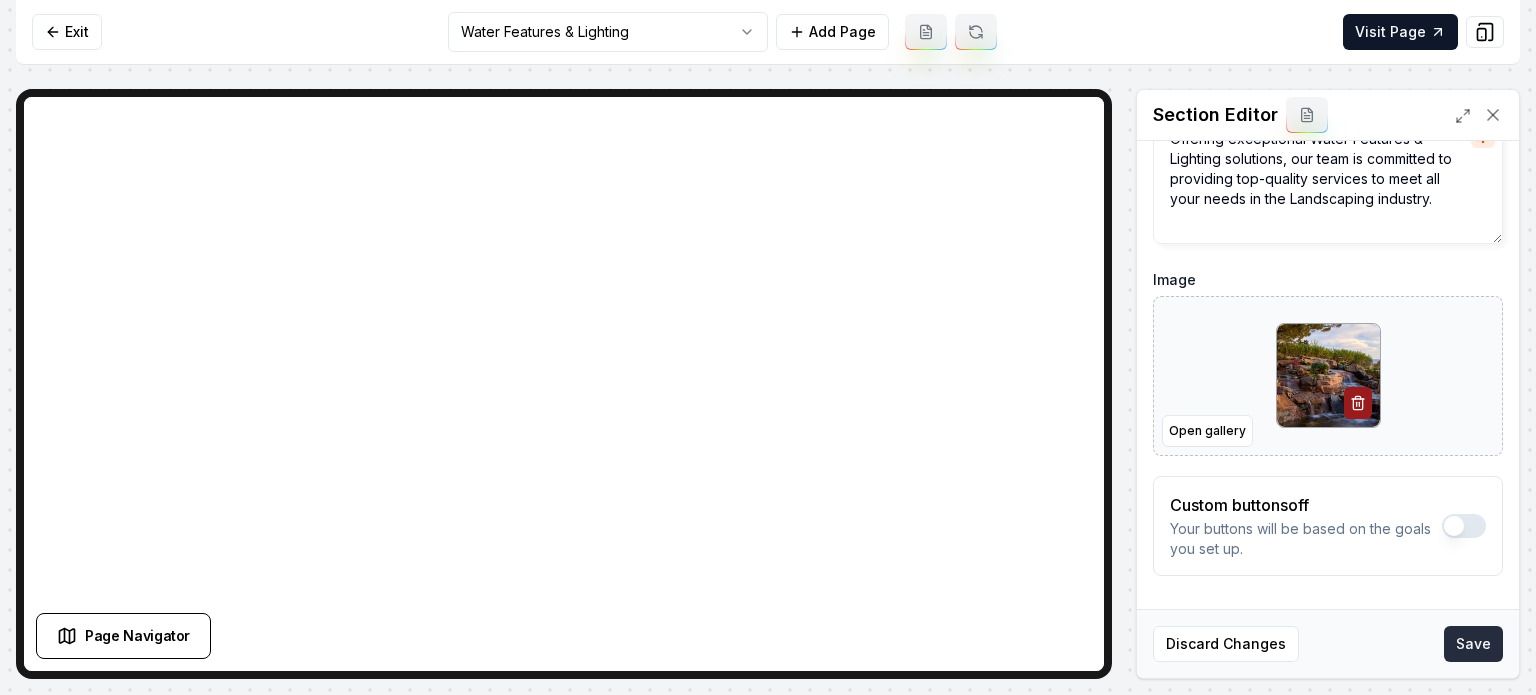 click on "Save" at bounding box center (1473, 644) 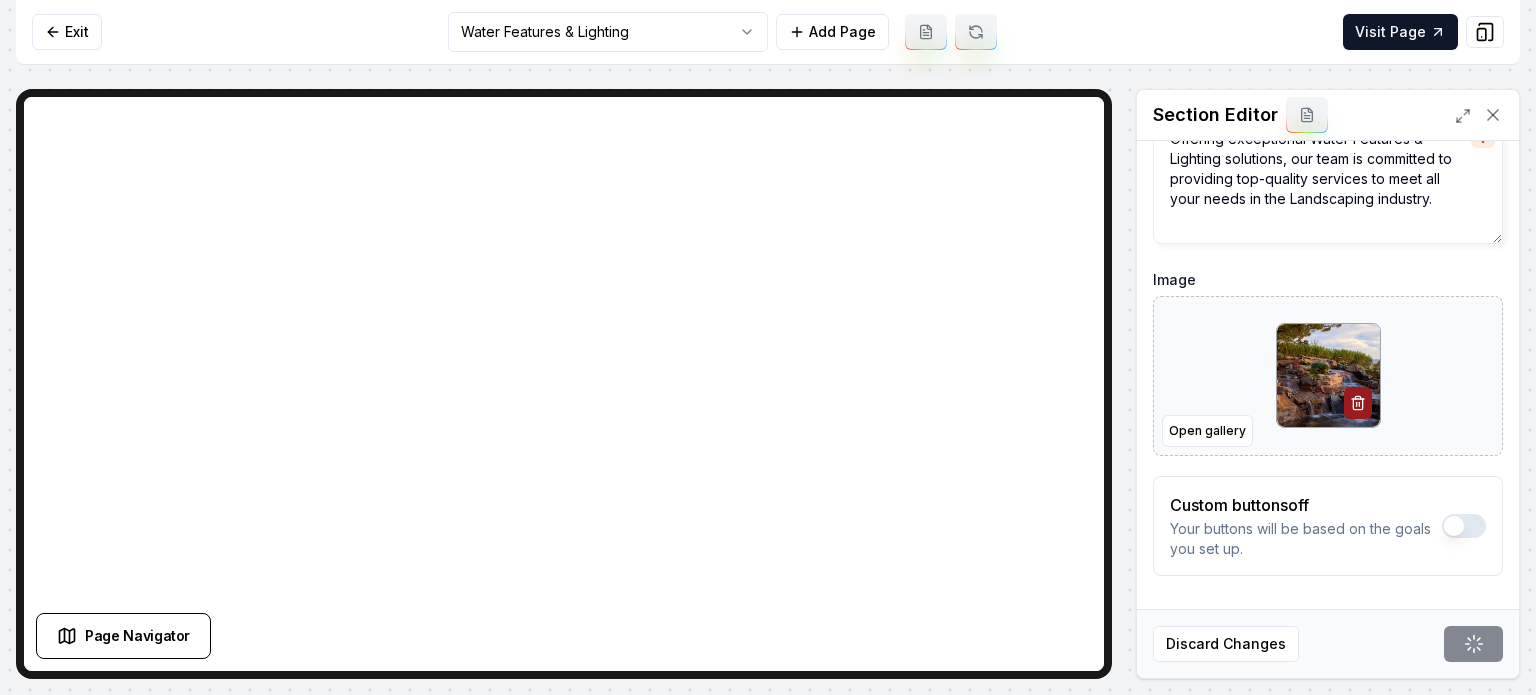 click on "Computer Required This feature is only available on a computer. Please switch to a computer to edit your site. Go back  Exit Water Features & Lighting Add Page Visit Page  Page Navigator Page Settings Section Editor Header Professional Water Features & Lighting Services Subheader Offering exceptional Water Features & Lighting solutions, our team is committed to providing top-quality services to meet all your needs in the Landscaping industry. Image Open gallery Custom buttons  off Your buttons will be based on the goals you set up. Discard Changes Save /dashboard/sites/53f94237-9b52-4da8-9d8e-eb32b4ffd7ea/pages/0d397d79-cb49-4247-803f-b745f0bcbe00" at bounding box center (768, 347) 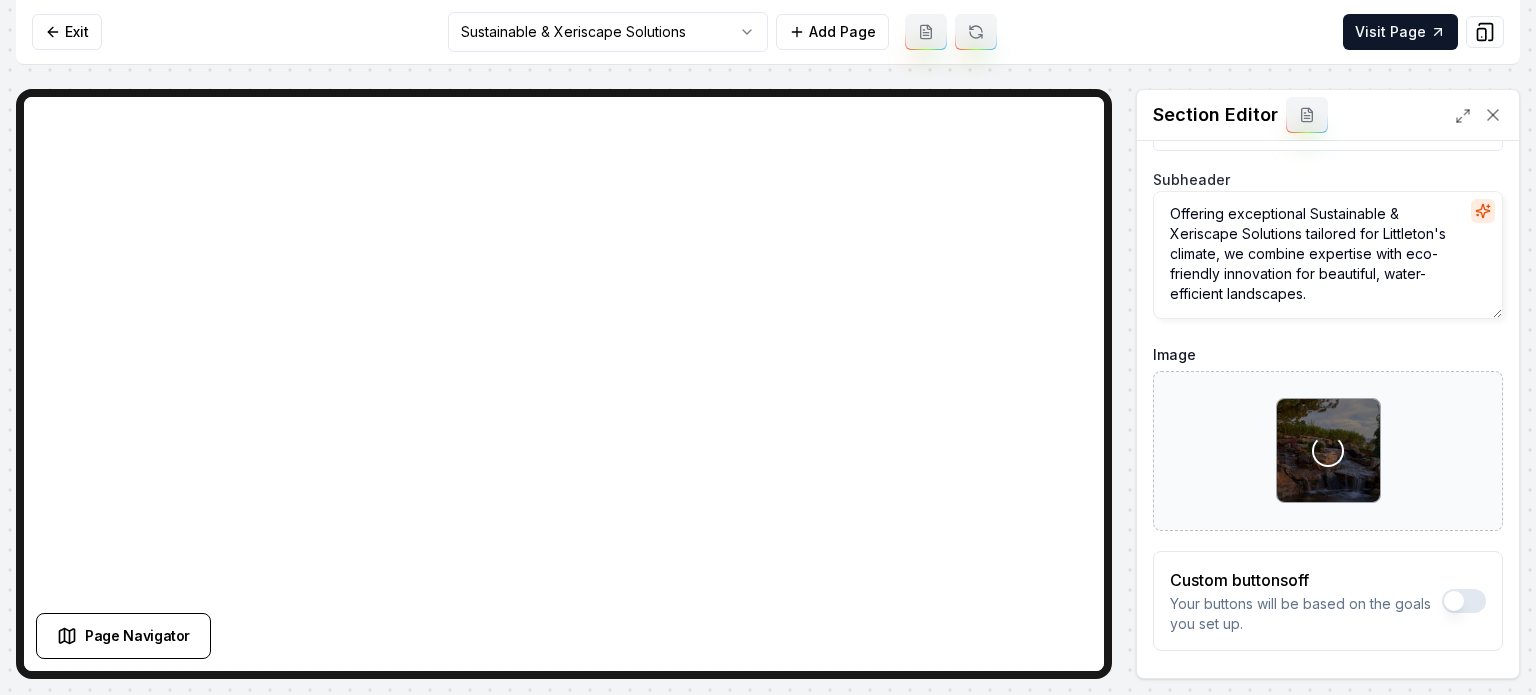 scroll, scrollTop: 161, scrollLeft: 0, axis: vertical 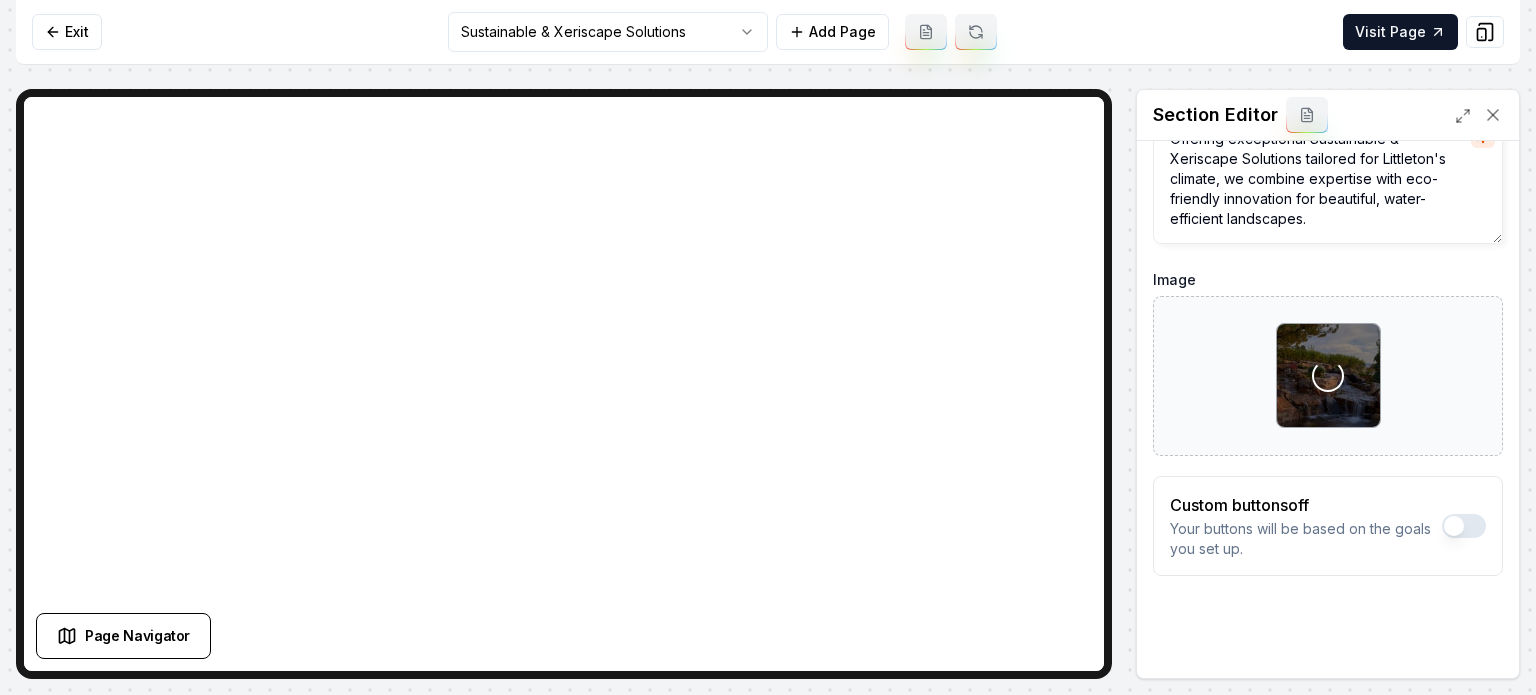 click on "Computer Required This feature is only available on a computer. Please switch to a computer to edit your site. Go back  Exit Sustainable & Xeriscape Solutions Add Page Visit Page  Page Navigator Page Settings Section Editor Header Professional Sustainable & Xeriscape Solutions Services Subheader Offering exceptional Sustainable & Xeriscape Solutions tailored for Littleton's climate, we combine expertise with eco-friendly innovation for beautiful, water-efficient landscapes. Image Loading... Custom buttons  off Your buttons will be based on the goals you set up. Discard Changes Save /dashboard/sites/53f94237-9b52-4da8-9d8e-eb32b4ffd7ea/pages/e19a447c-3433-438d-b730-5572a08b0901" at bounding box center [768, 347] 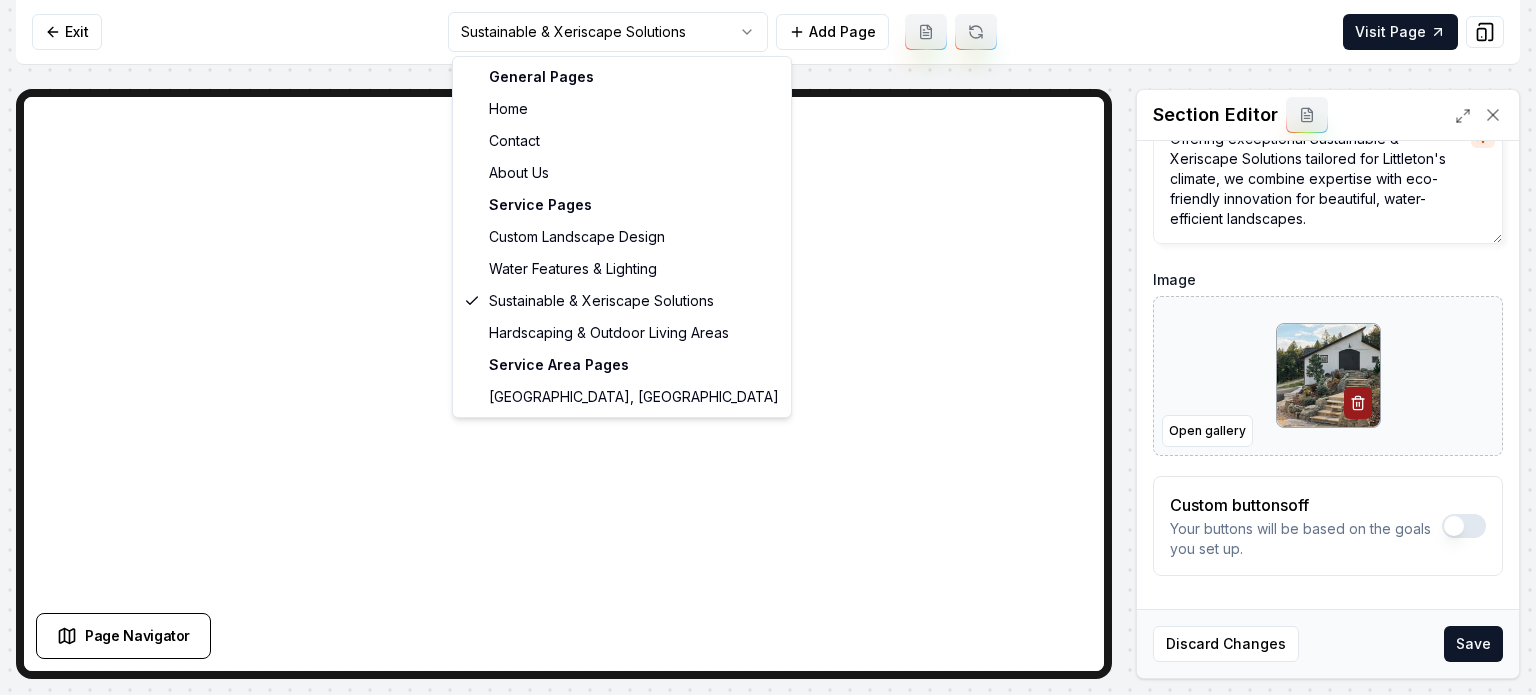 click on "Computer Required This feature is only available on a computer. Please switch to a computer to edit your site. Go back  Exit Sustainable & Xeriscape Solutions Add Page Visit Page  Page Navigator Page Settings Section Editor Header Professional Sustainable & Xeriscape Solutions Services Subheader Offering exceptional Sustainable & Xeriscape Solutions tailored for Littleton's climate, we combine expertise with eco-friendly innovation for beautiful, water-efficient landscapes. Image Open gallery Custom buttons  off Your buttons will be based on the goals you set up. Discard Changes Save /dashboard/sites/53f94237-9b52-4da8-9d8e-eb32b4ffd7ea/pages/e19a447c-3433-438d-b730-5572a08b0901 General Pages Home Contact About Us Service Pages Custom Landscape Design Water Features & Lighting Sustainable & Xeriscape Solutions Hardscaping & Outdoor Living Areas Service Area Pages [GEOGRAPHIC_DATA], [GEOGRAPHIC_DATA]" at bounding box center (768, 347) 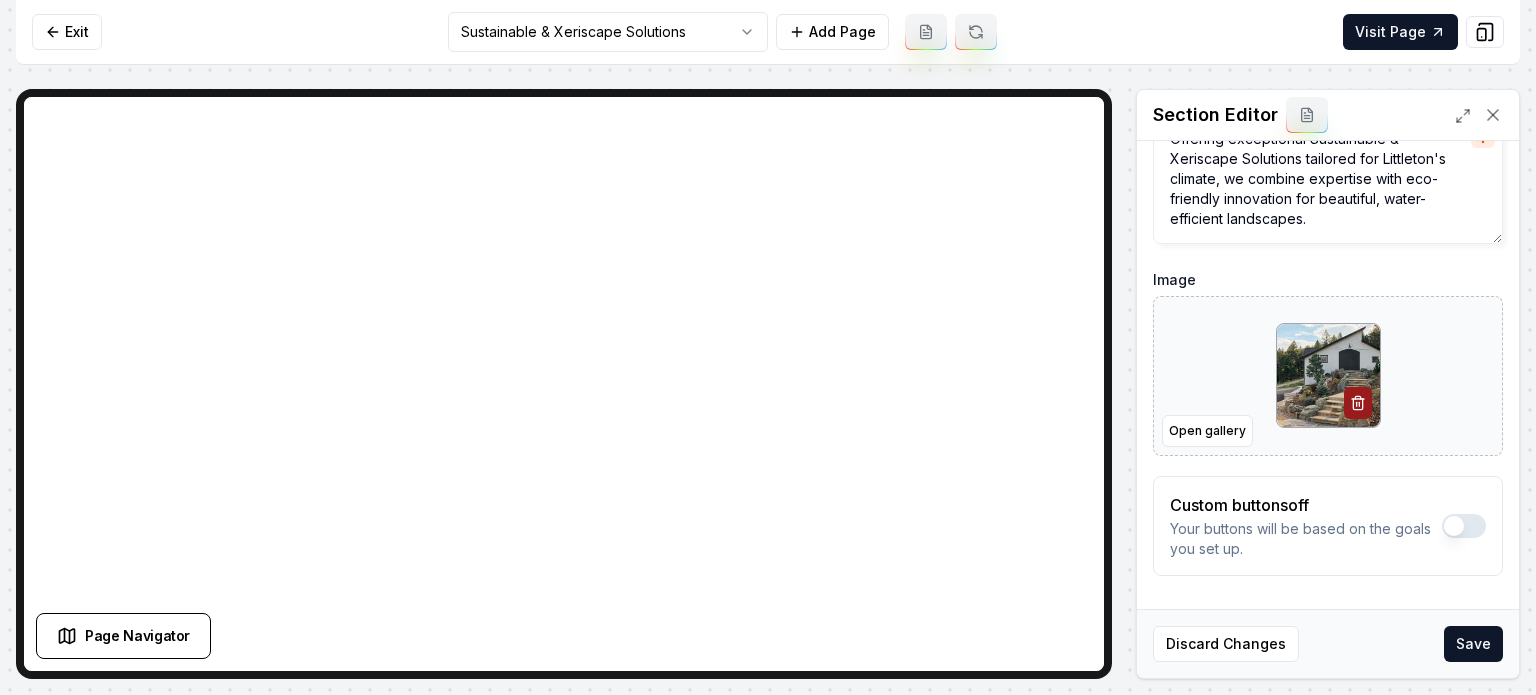 click on "Save" at bounding box center [1473, 644] 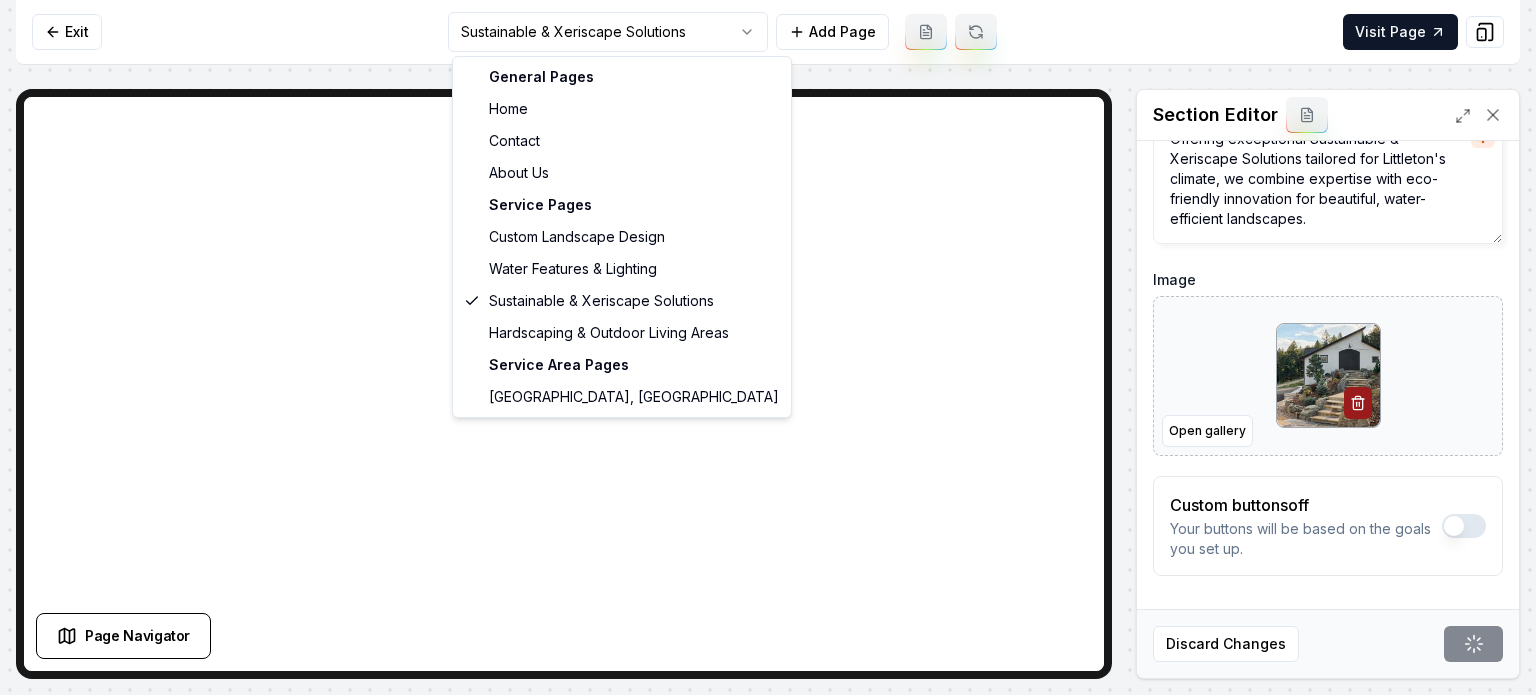 click on "Computer Required This feature is only available on a computer. Please switch to a computer to edit your site. Go back  Exit Sustainable & Xeriscape Solutions Add Page Visit Page  Page Navigator Page Settings Section Editor Header Professional Sustainable & Xeriscape Solutions Services Subheader Offering exceptional Sustainable & Xeriscape Solutions tailored for Littleton's climate, we combine expertise with eco-friendly innovation for beautiful, water-efficient landscapes. Image Open gallery Custom buttons  off Your buttons will be based on the goals you set up. Discard Changes Save /dashboard/sites/53f94237-9b52-4da8-9d8e-eb32b4ffd7ea/pages/e19a447c-3433-438d-b730-5572a08b0901 General Pages Home Contact About Us Service Pages Custom Landscape Design Water Features & Lighting Sustainable & Xeriscape Solutions Hardscaping & Outdoor Living Areas Service Area Pages [GEOGRAPHIC_DATA], [GEOGRAPHIC_DATA]" at bounding box center [768, 347] 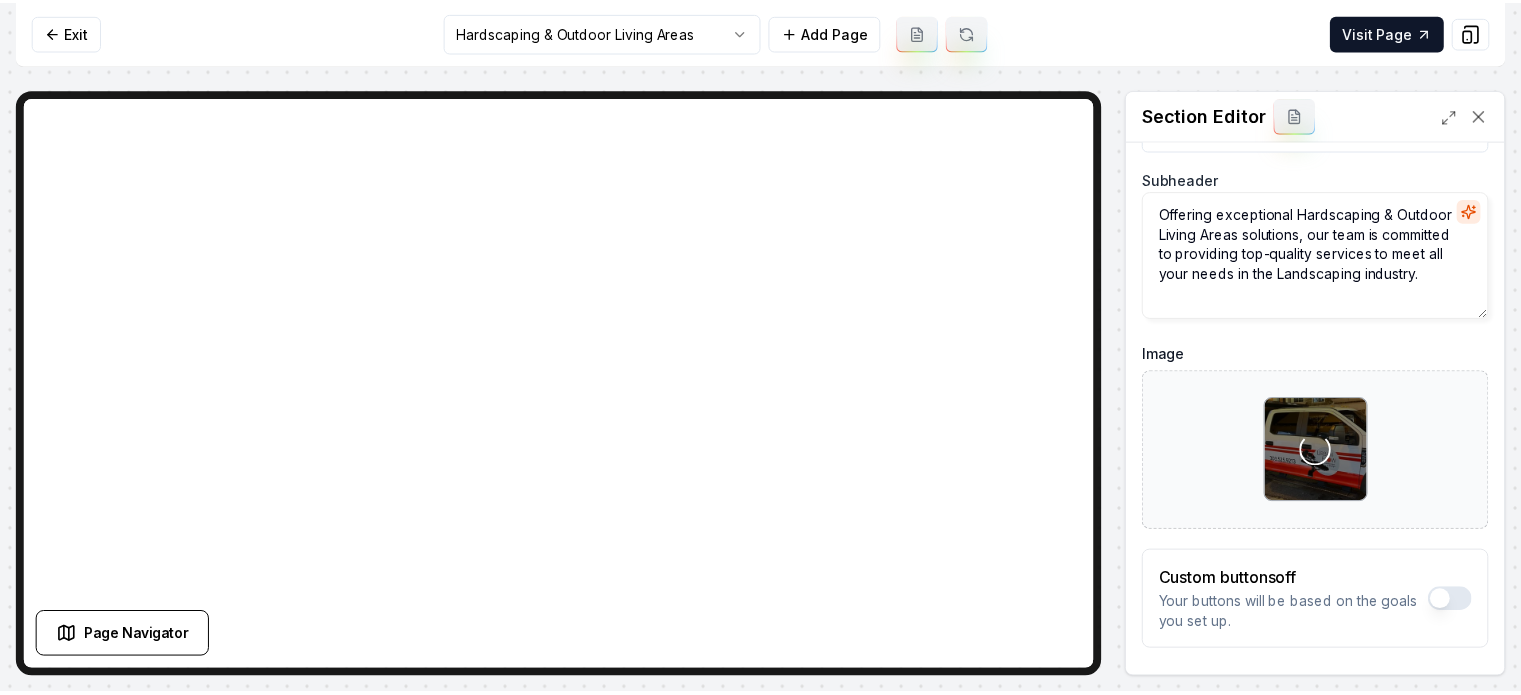 scroll, scrollTop: 161, scrollLeft: 0, axis: vertical 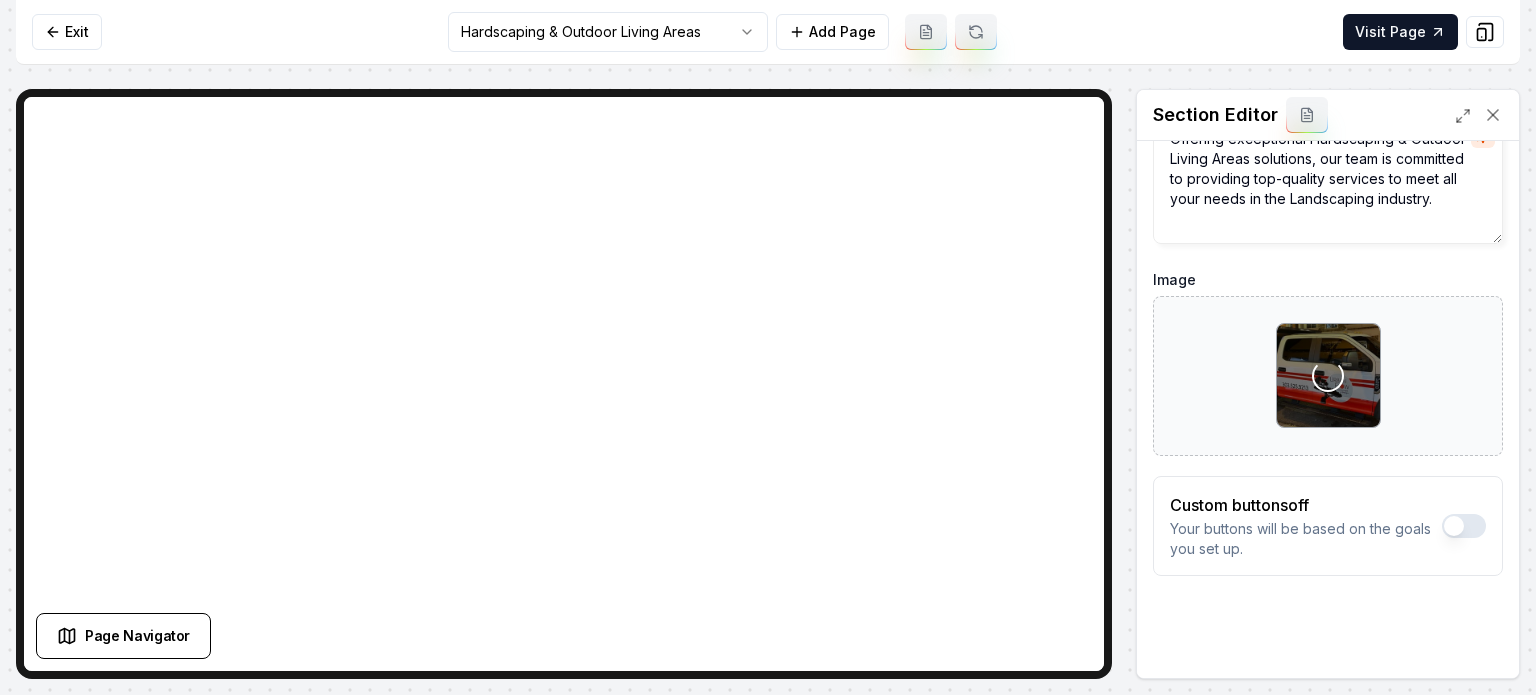 click on "Header Professional Hardscaping & Outdoor Living Areas Services Subheader Offering exceptional Hardscaping & Outdoor Living Areas solutions, our team is committed to providing top-quality services to meet all your needs in the Landscaping industry. Image Loading... Custom buttons  off Your buttons will be based on the goals you set up. Discard Changes Save" at bounding box center [1328, 326] 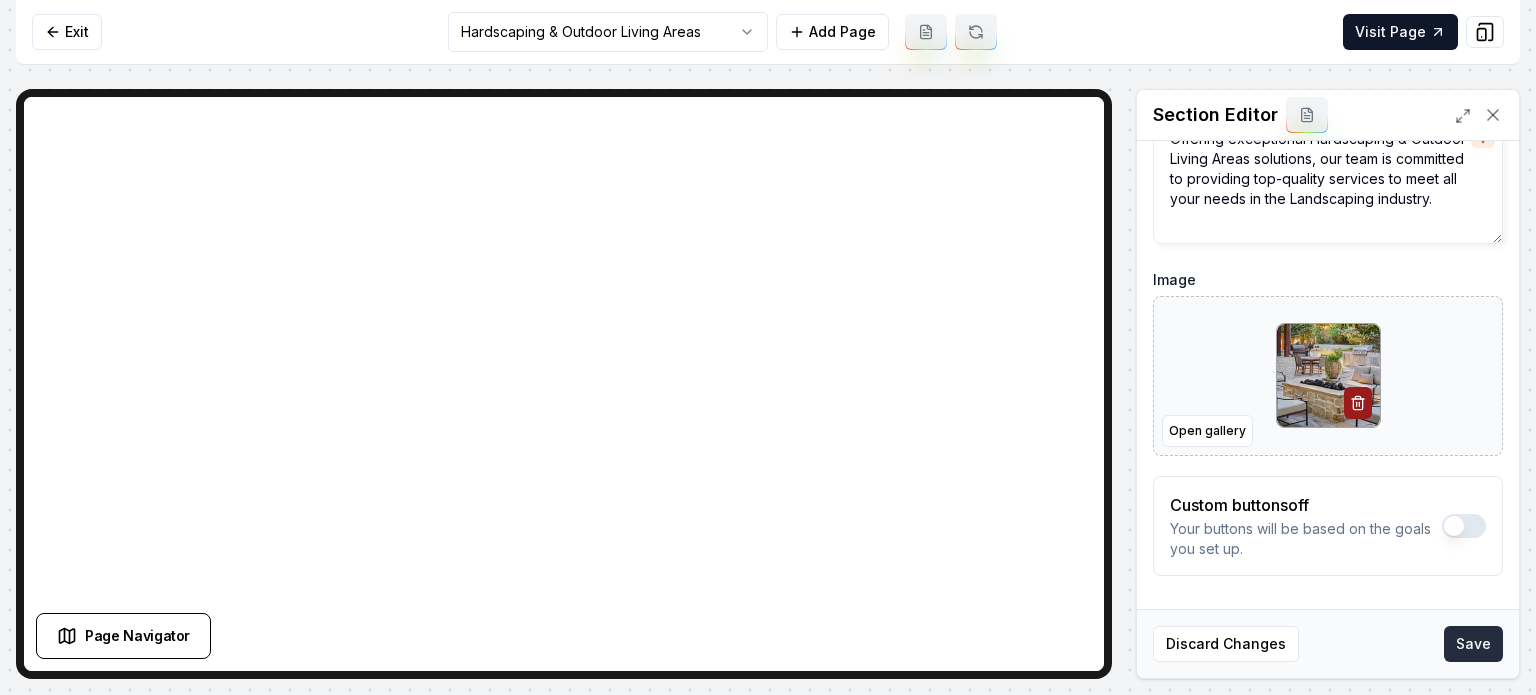 click on "Save" at bounding box center [1473, 644] 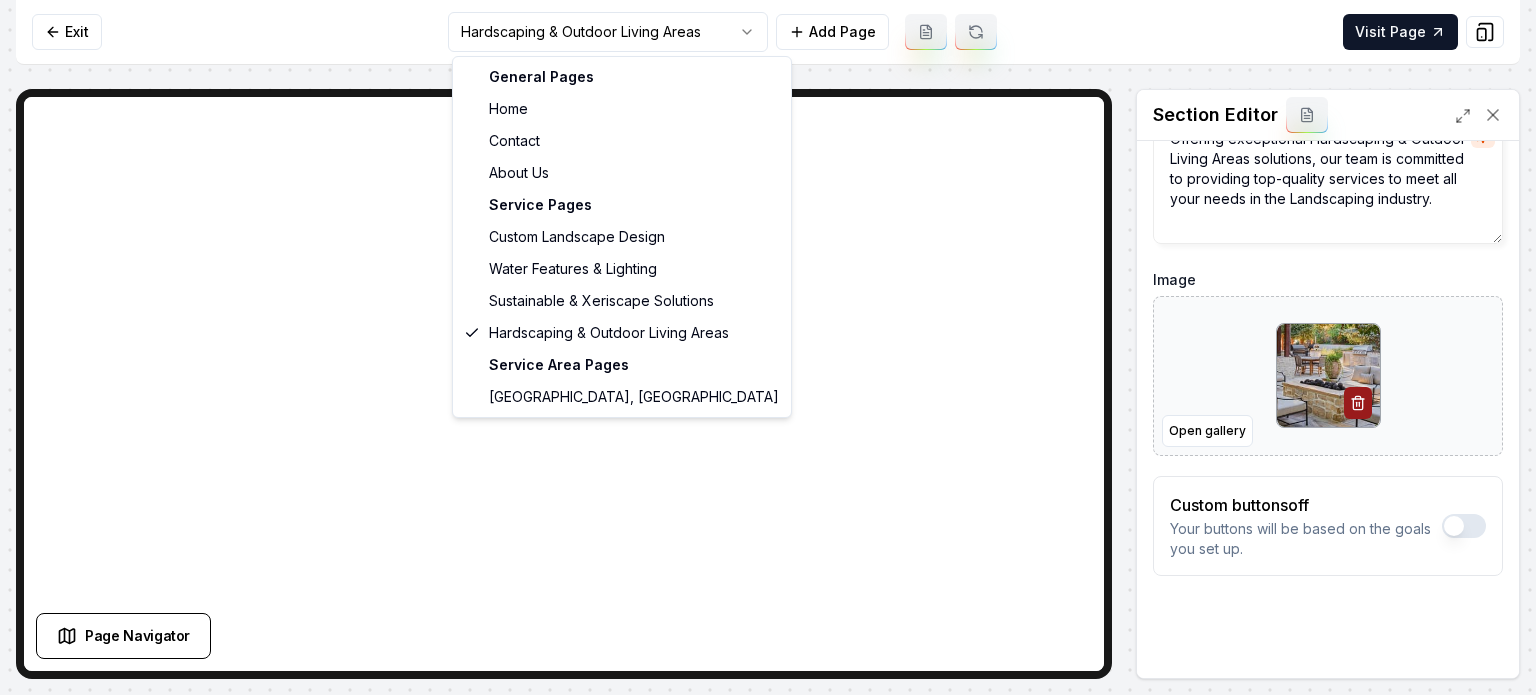 click on "Computer Required This feature is only available on a computer. Please switch to a computer to edit your site. Go back  Exit Hardscaping & Outdoor Living Areas Add Page Visit Page  Page Navigator Page Settings Section Editor Header Professional Hardscaping & Outdoor Living Areas Services Subheader Offering exceptional Hardscaping & Outdoor Living Areas solutions, our team is committed to providing top-quality services to meet all your needs in the Landscaping industry. Image Open gallery Custom buttons  off Your buttons will be based on the goals you set up. Discard Changes Save /dashboard/sites/53f94237-9b52-4da8-9d8e-eb32b4ffd7ea/pages/176f524f-f07f-4d48-9b27-19a376cc10ce General Pages Home Contact About Us Service Pages Custom Landscape Design Water Features & Lighting Sustainable & Xeriscape Solutions Hardscaping & Outdoor Living Areas Service Area Pages [GEOGRAPHIC_DATA], [GEOGRAPHIC_DATA]" at bounding box center (768, 347) 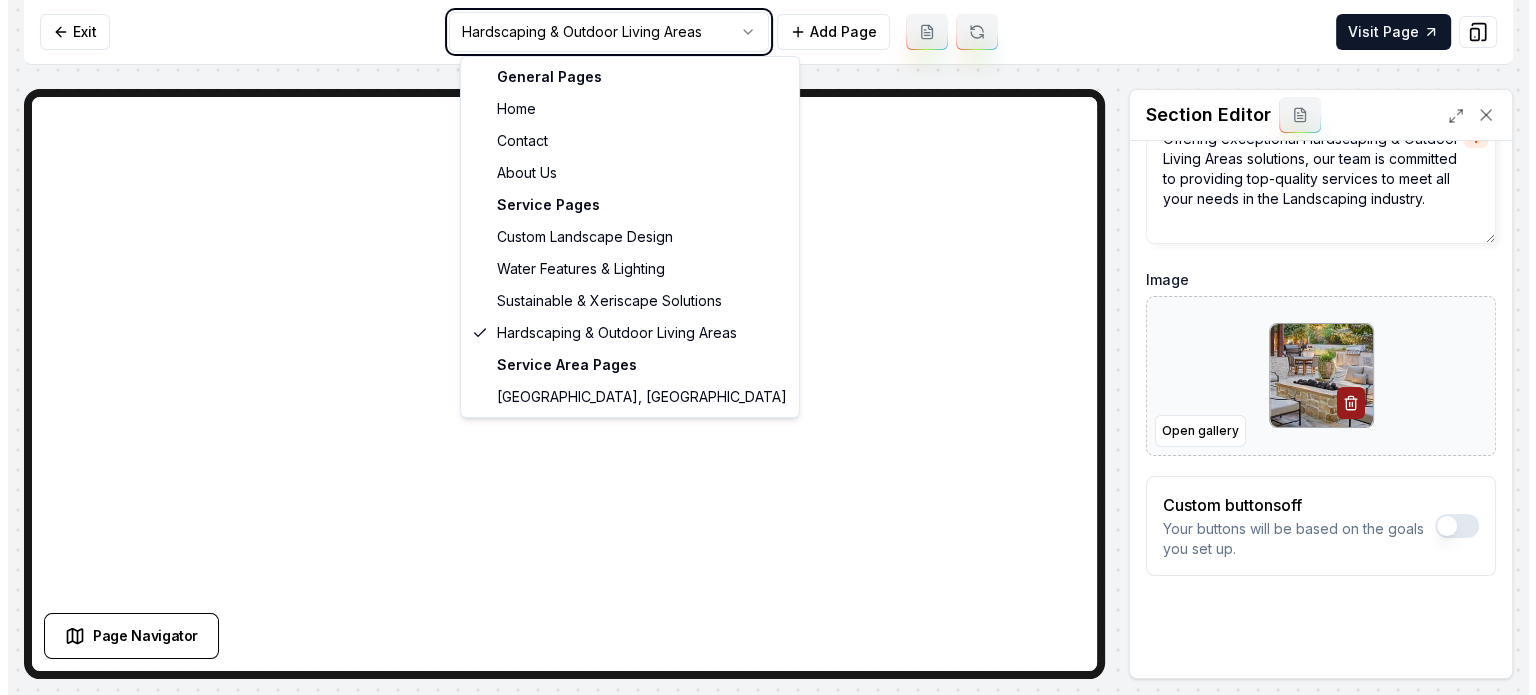 scroll, scrollTop: 0, scrollLeft: 0, axis: both 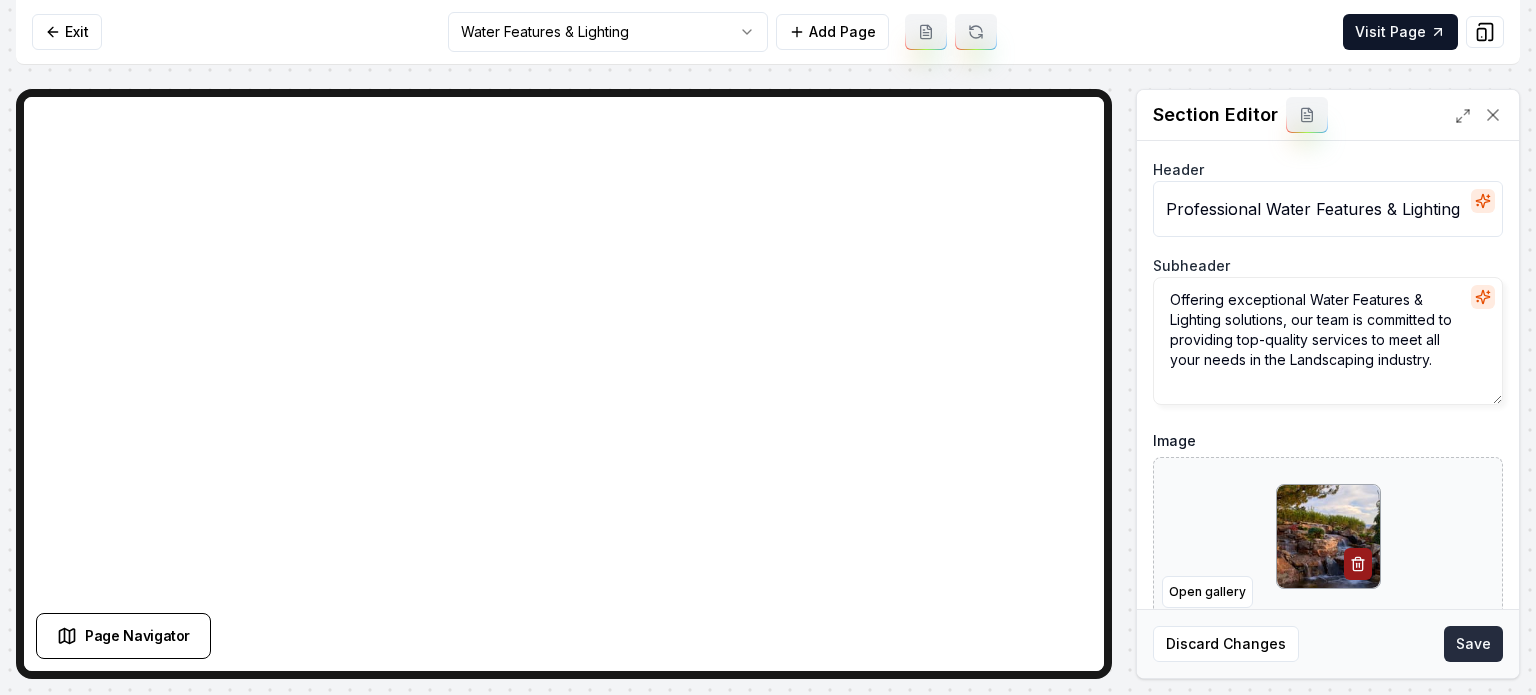 click on "Save" at bounding box center (1473, 644) 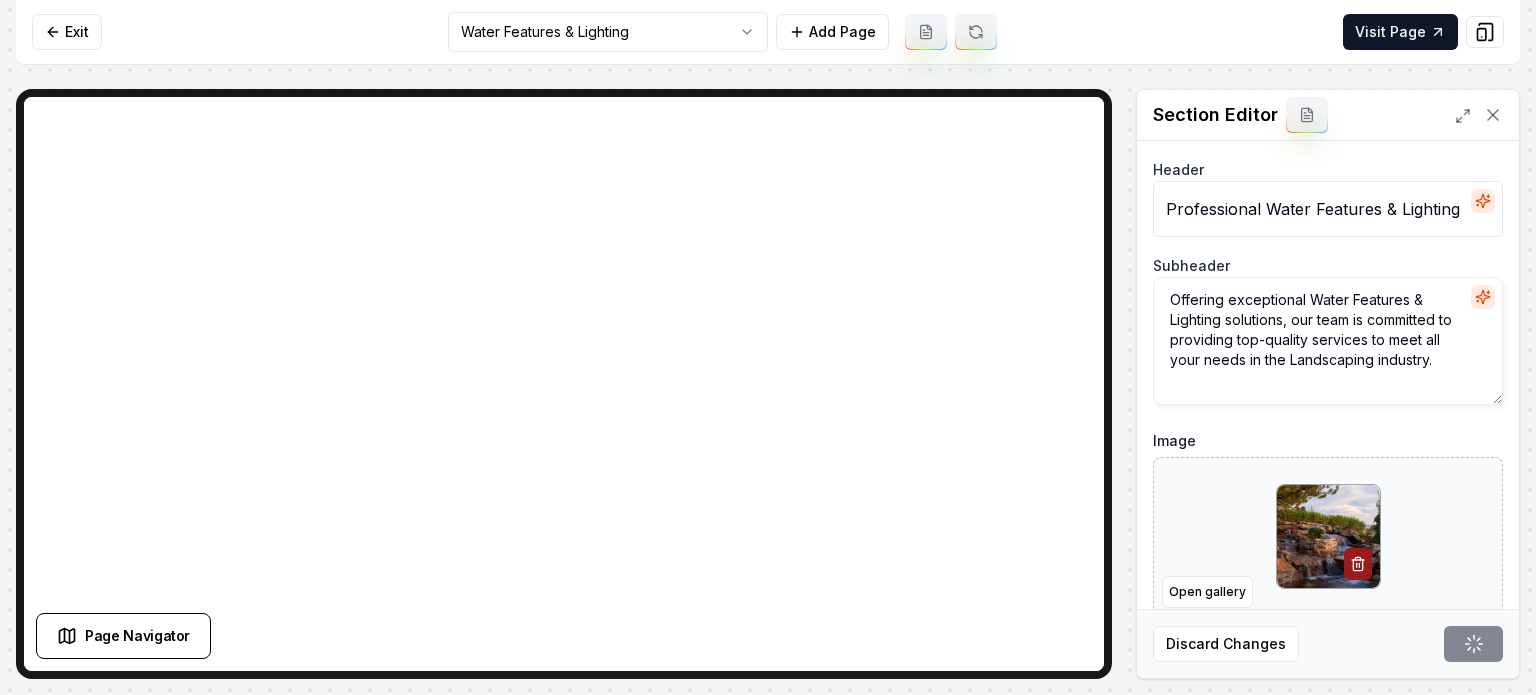 click on "Computer Required This feature is only available on a computer. Please switch to a computer to edit your site. Go back  Exit Water Features & Lighting Add Page Visit Page  Page Navigator Page Settings Section Editor Header Professional Water Features & Lighting Services Subheader Offering exceptional Water Features & Lighting solutions, our team is committed to providing top-quality services to meet all your needs in the Landscaping industry. Image Open gallery Custom buttons  off Your buttons will be based on the goals you set up. Discard Changes Save /dashboard/sites/53f94237-9b52-4da8-9d8e-eb32b4ffd7ea/pages/0d397d79-cb49-4247-803f-b745f0bcbe00" at bounding box center [768, 347] 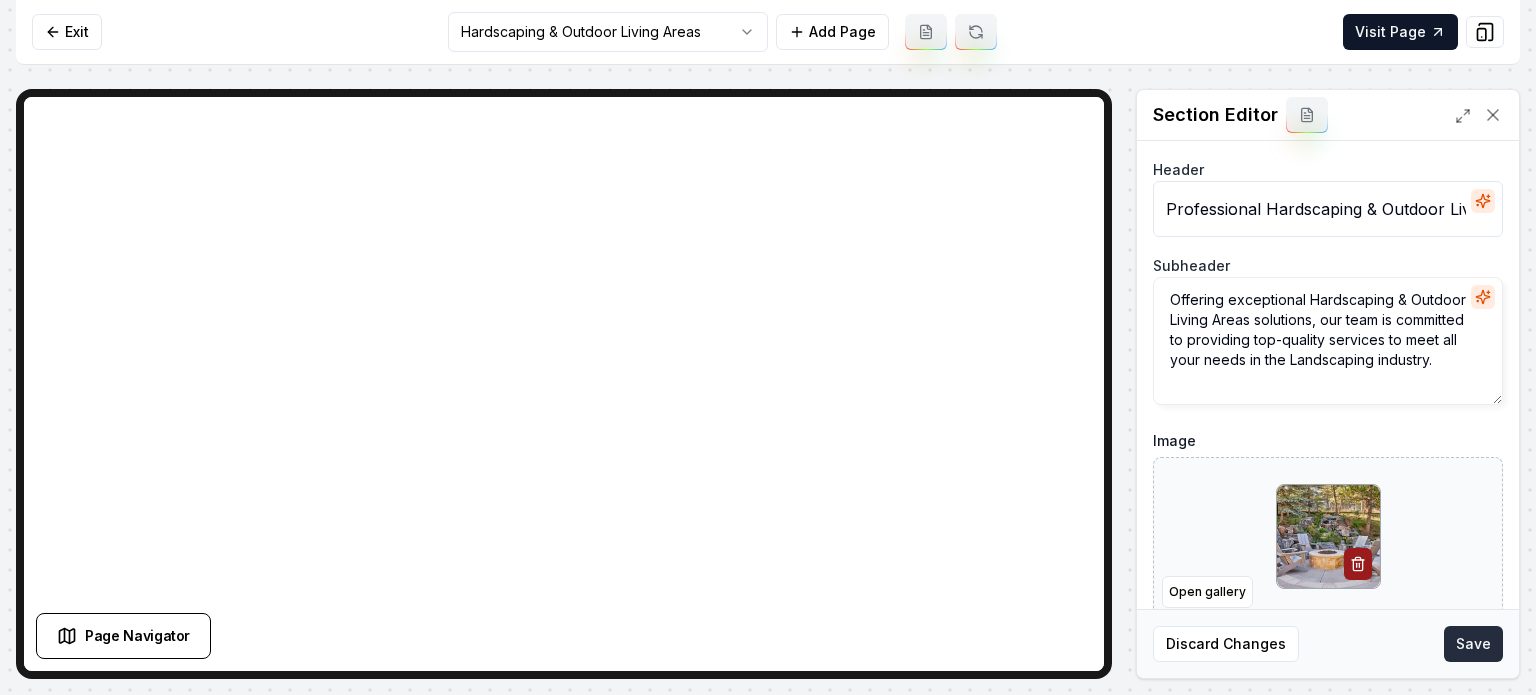 click on "Save" at bounding box center (1473, 644) 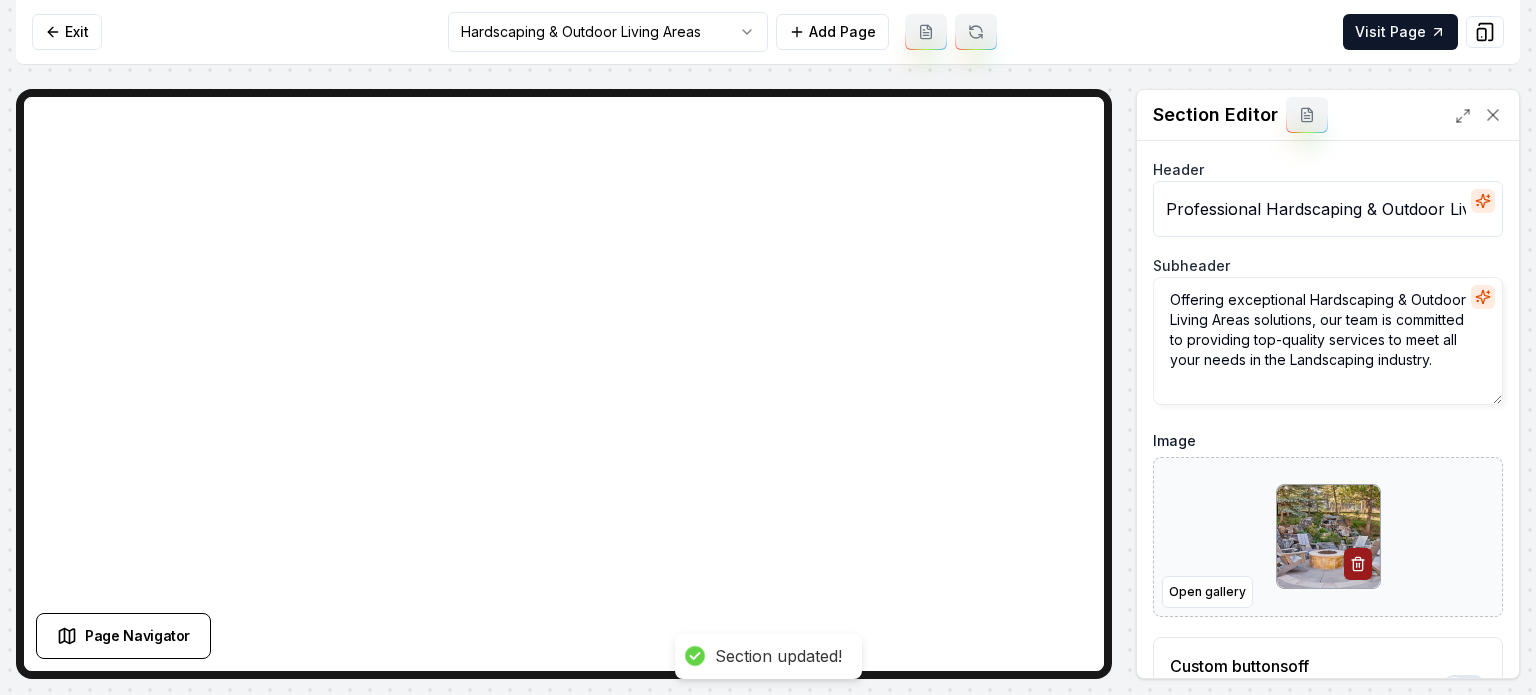 click on "Computer Required This feature is only available on a computer. Please switch to a computer to edit your site. Go back  Exit Hardscaping & Outdoor Living Areas Add Page Visit Page  Page Navigator Page Settings Section Editor Header Professional Hardscaping & Outdoor Living Areas Services Subheader Offering exceptional Hardscaping & Outdoor Living Areas solutions, our team is committed to providing top-quality services to meet all your needs in the Landscaping industry. Image Open gallery Custom buttons  off Your buttons will be based on the goals you set up. Discard Changes Save Section updated! /dashboard/sites/53f94237-9b52-4da8-9d8e-eb32b4ffd7ea/pages/176f524f-f07f-4d48-9b27-19a376cc10ce" at bounding box center [768, 347] 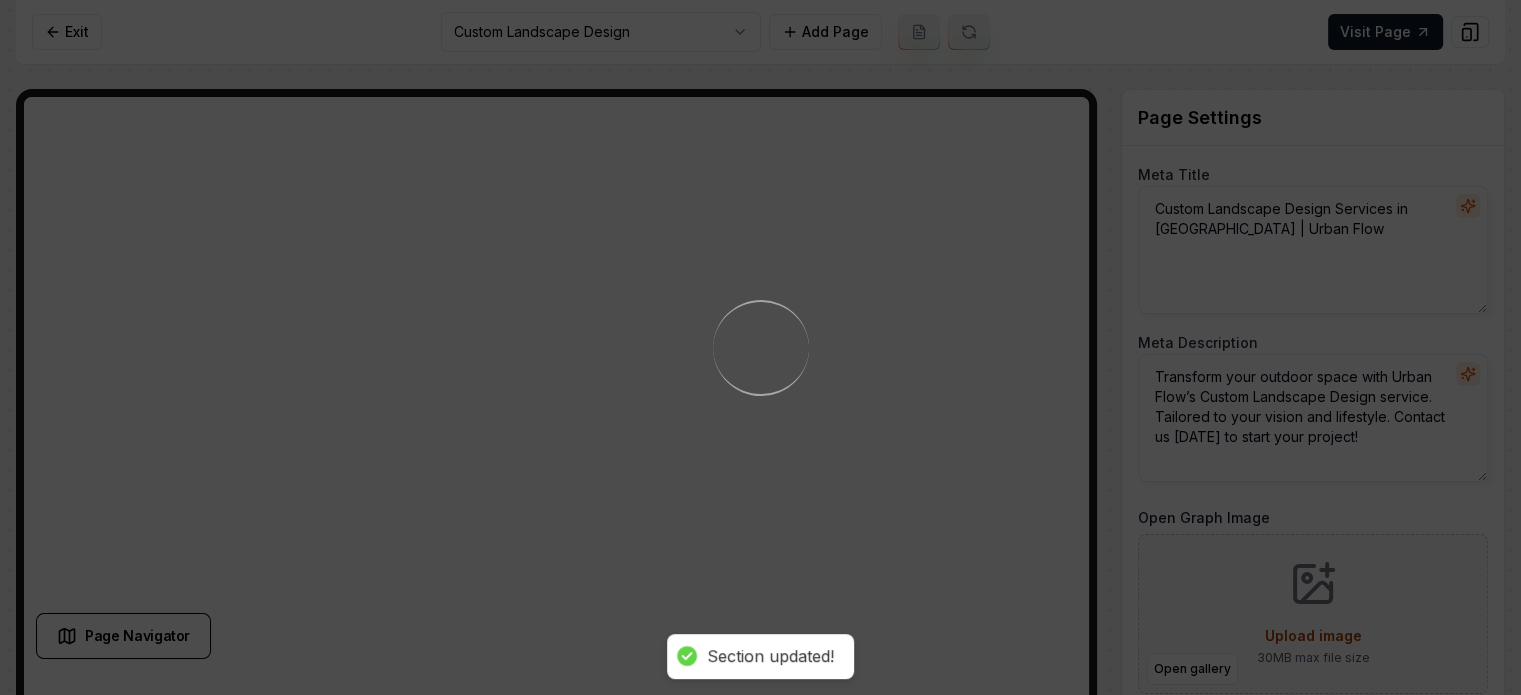 click on "Loading..." at bounding box center (760, 347) 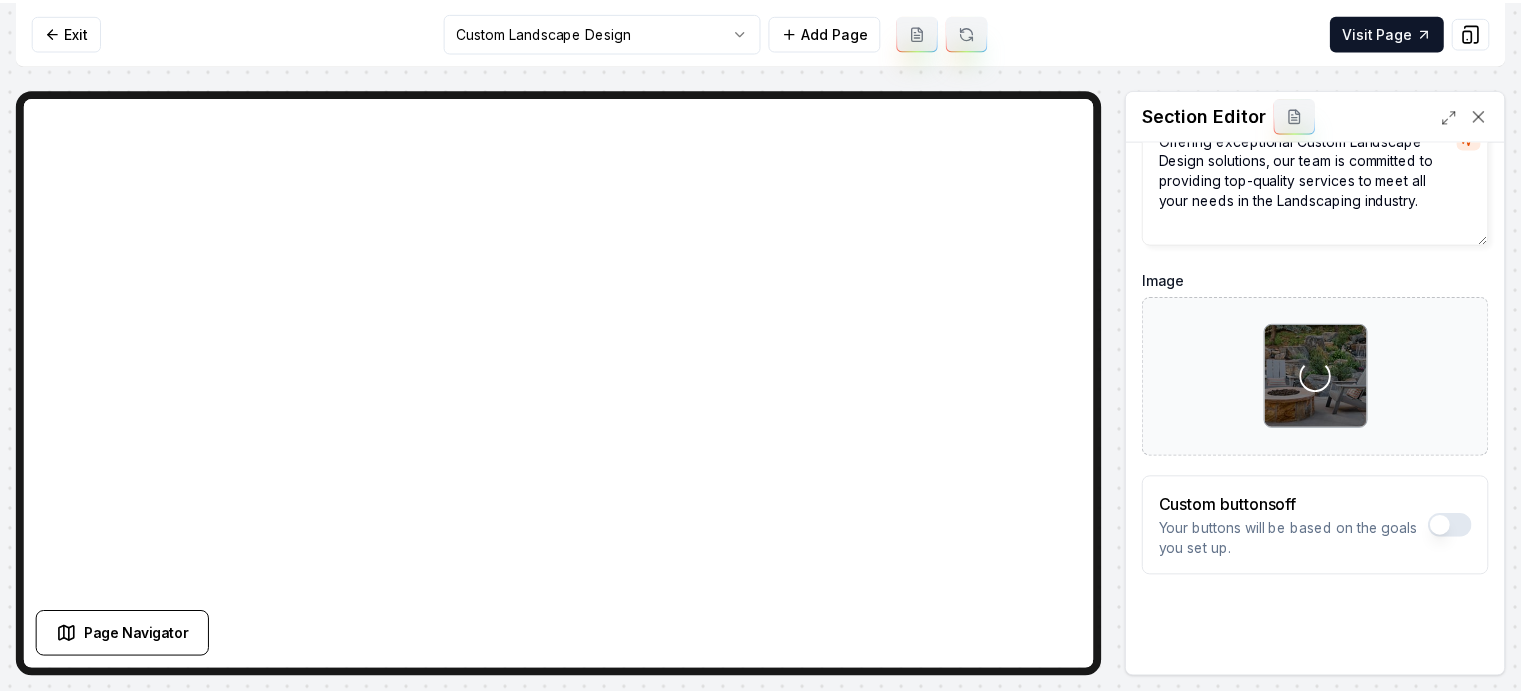 scroll, scrollTop: 161, scrollLeft: 0, axis: vertical 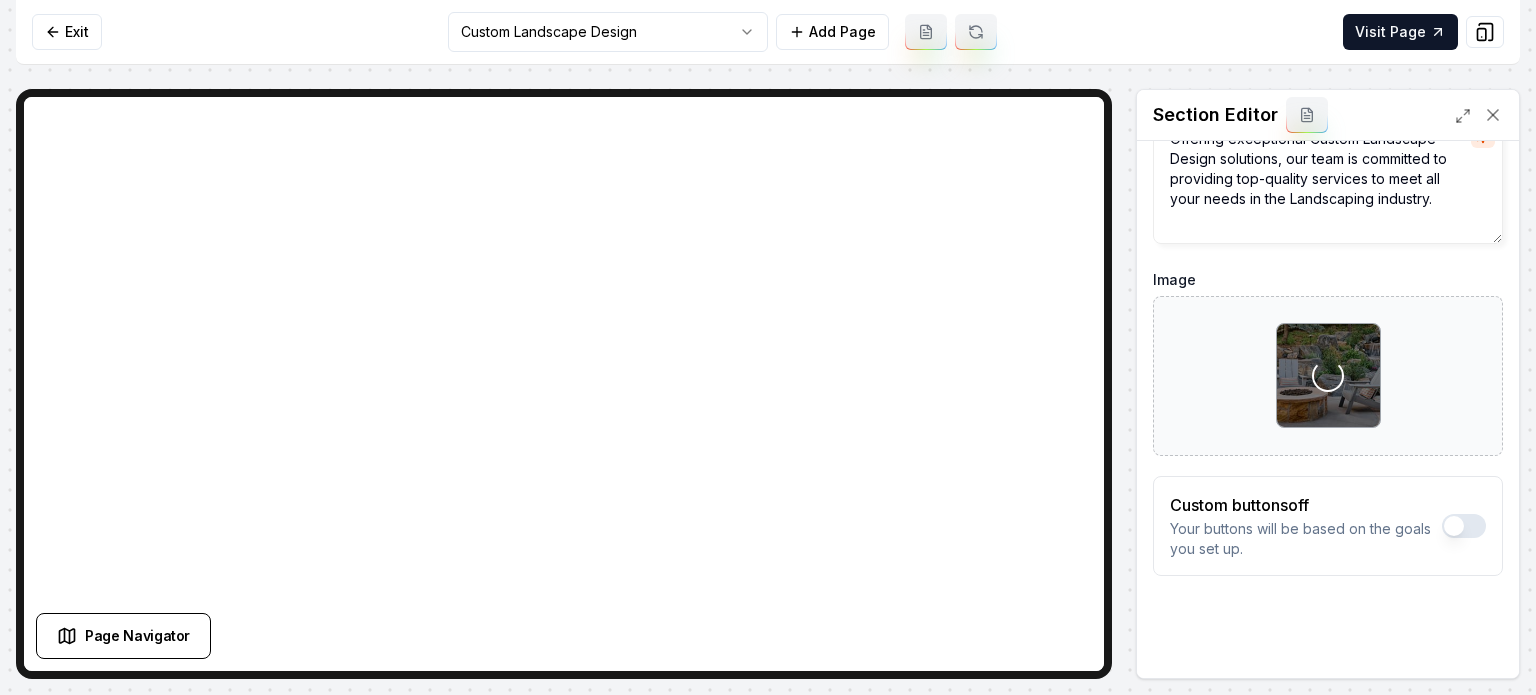 click on "Header Professional Custom Landscape Design Services Subheader Offering exceptional Custom Landscape Design solutions, our team is committed to providing top-quality services to meet all your needs in the Landscaping industry. Image Loading... Custom buttons  off Your buttons will be based on the goals you set up. Discard Changes Save" at bounding box center [1328, 326] 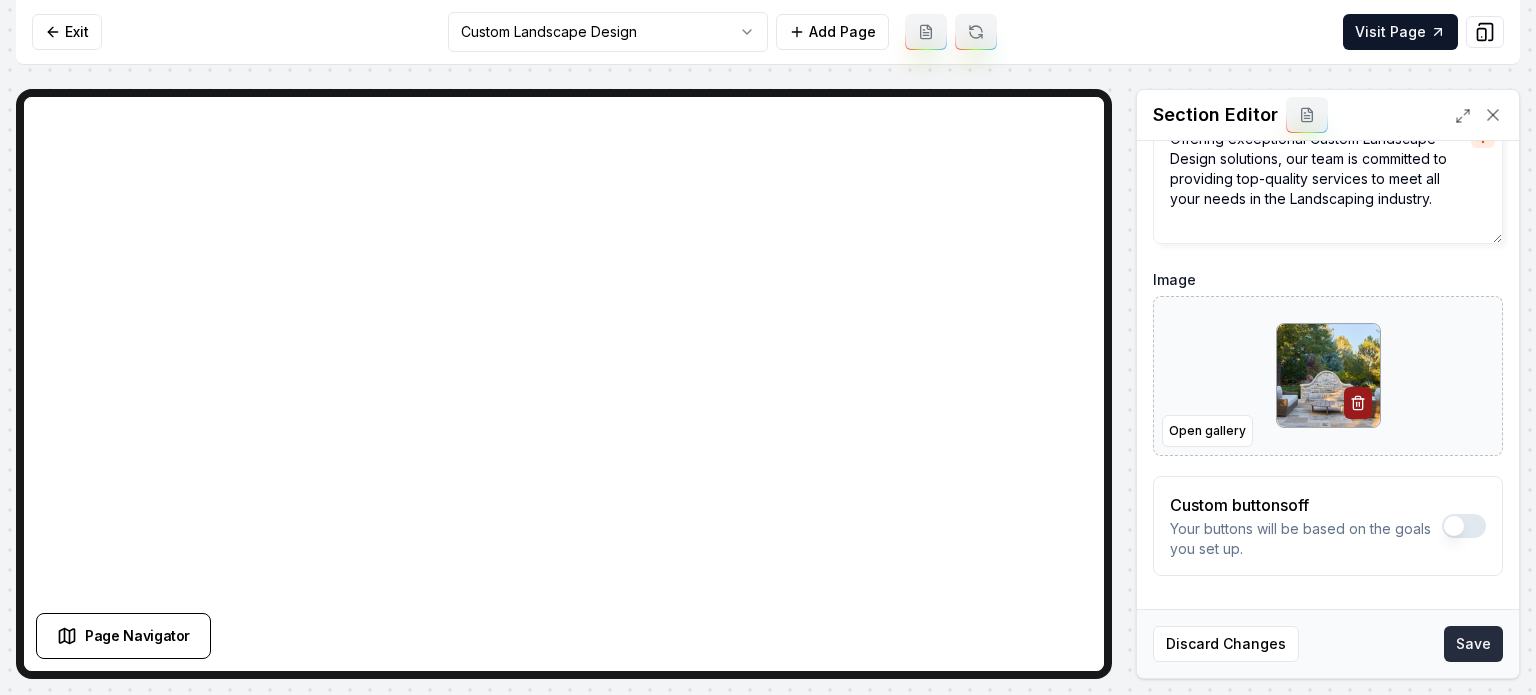 click on "Save" at bounding box center [1473, 644] 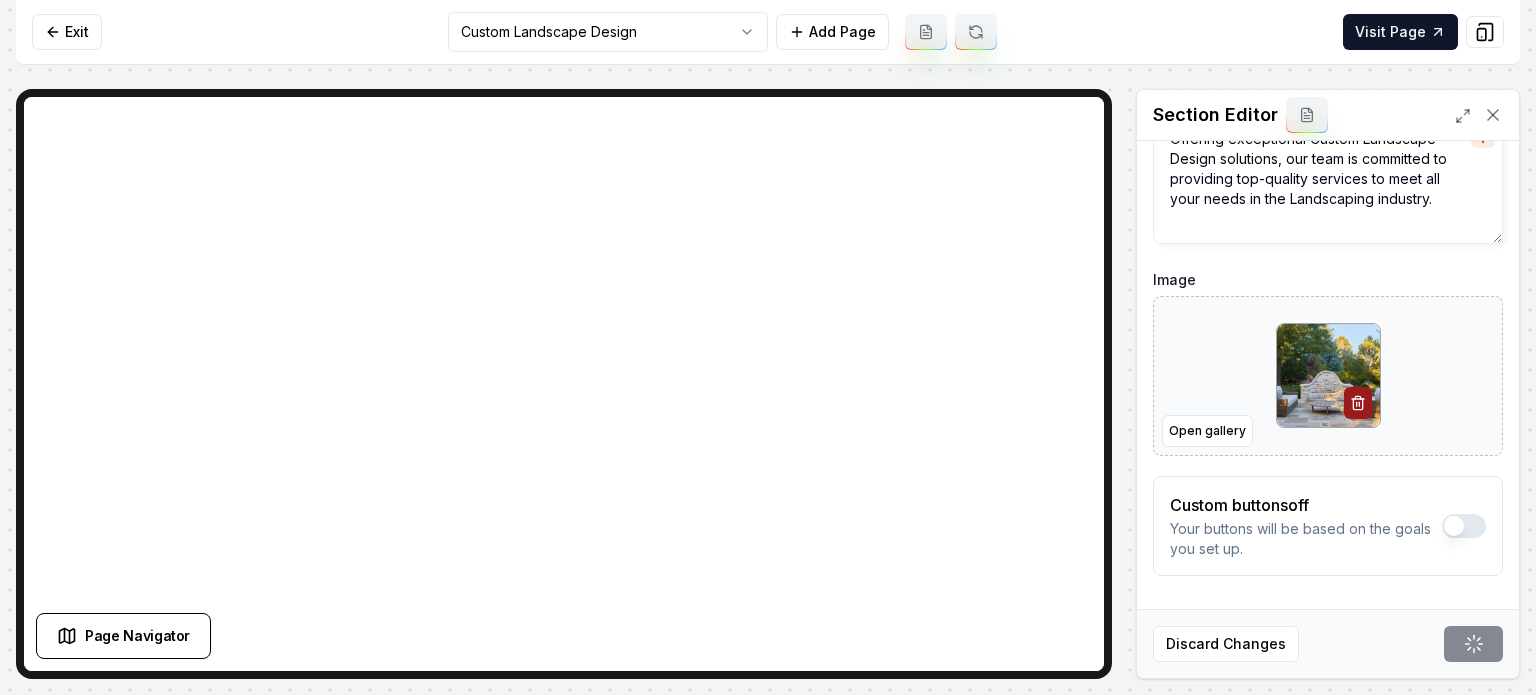 click on "Computer Required This feature is only available on a computer. Please switch to a computer to edit your site. Go back  Exit Custom Landscape Design Add Page Visit Page  Page Navigator Page Settings Section Editor Header Professional Custom Landscape Design Services Subheader Offering exceptional Custom Landscape Design solutions, our team is committed to providing top-quality services to meet all your needs in the Landscaping industry. Image Open gallery Custom buttons  off Your buttons will be based on the goals you set up. Discard Changes Save /dashboard/sites/53f94237-9b52-4da8-9d8e-eb32b4ffd7ea/pages/59de789e-e87b-4acc-8eeb-dc676e005649" at bounding box center [768, 347] 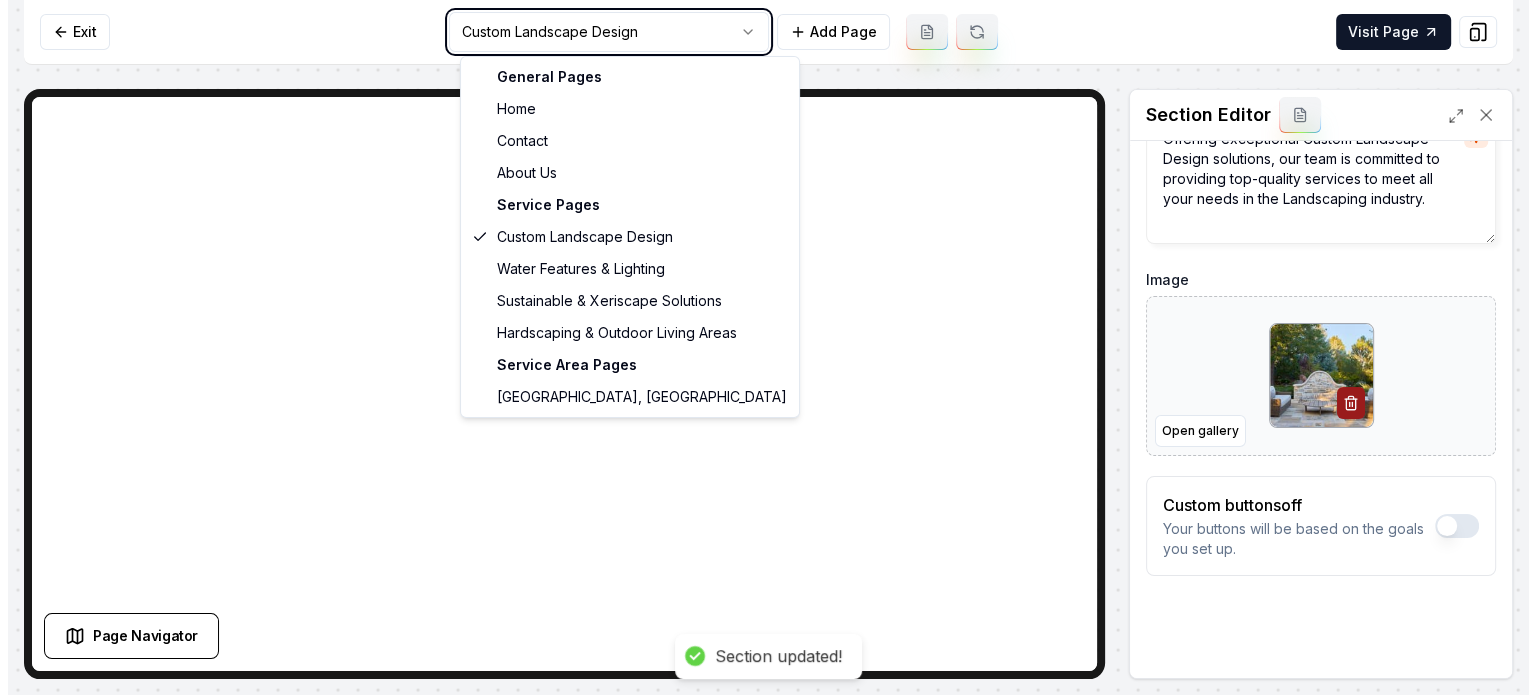 scroll, scrollTop: 0, scrollLeft: 0, axis: both 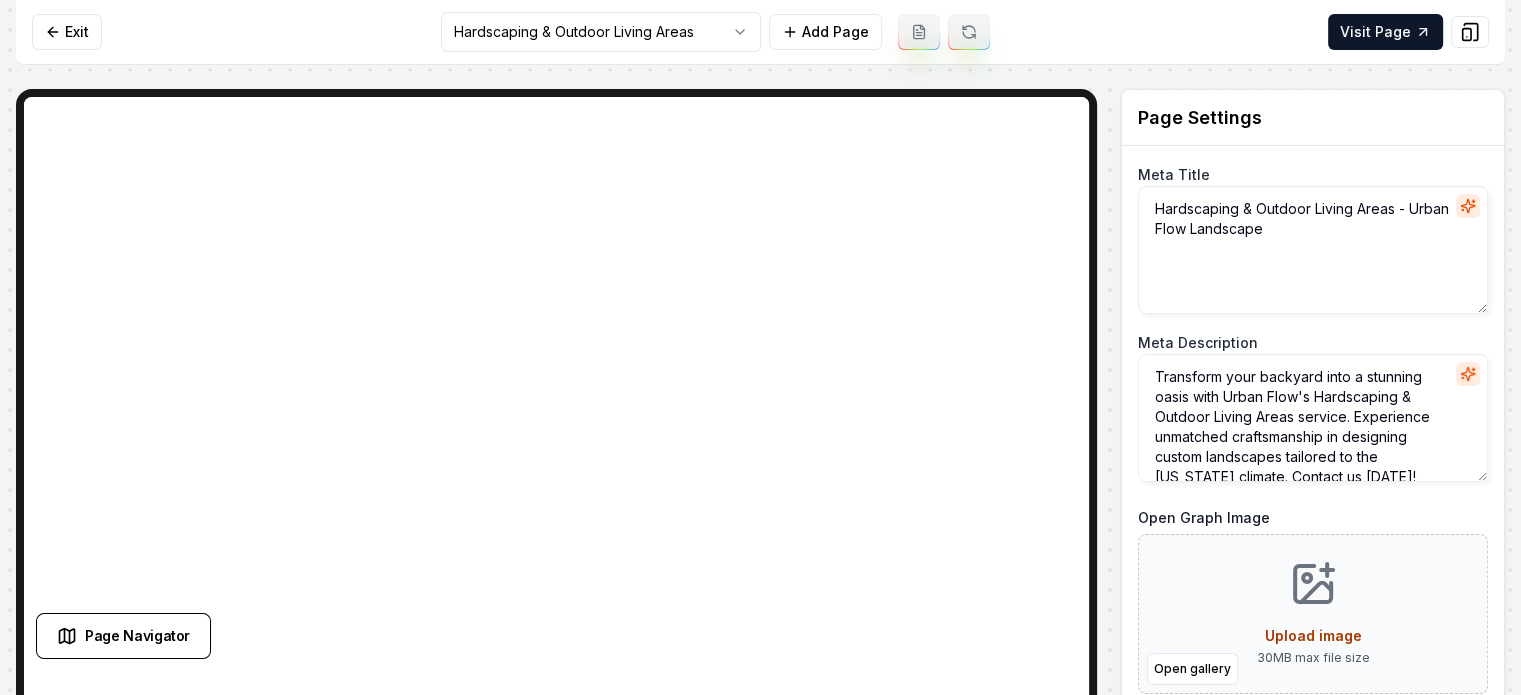 click on "Computer Required This feature is only available on a computer. Please switch to a computer to edit your site. Go back  Exit Hardscaping & Outdoor Living Areas Add Page Visit Page  Page Navigator Page Settings Meta Title Hardscaping & Outdoor Living Areas - Urban Flow Landscape Meta Description Transform your backyard into a stunning oasis with Urban Flow's Hardscaping & Outdoor Living Areas service. Experience unmatched craftsmanship in designing custom landscapes tailored to the [US_STATE] climate. Contact us [DATE]! Open Graph Image Open gallery Upload image 30  MB max file size URL Slug hardscaping-outdoor-living-areas Discard Changes Save Section Editor Unsupported section type Section updated! /dashboard/sites/53f94237-9b52-4da8-9d8e-eb32b4ffd7ea/pages/176f524f-f07f-4d48-9b27-19a376cc10ce" at bounding box center (760, 347) 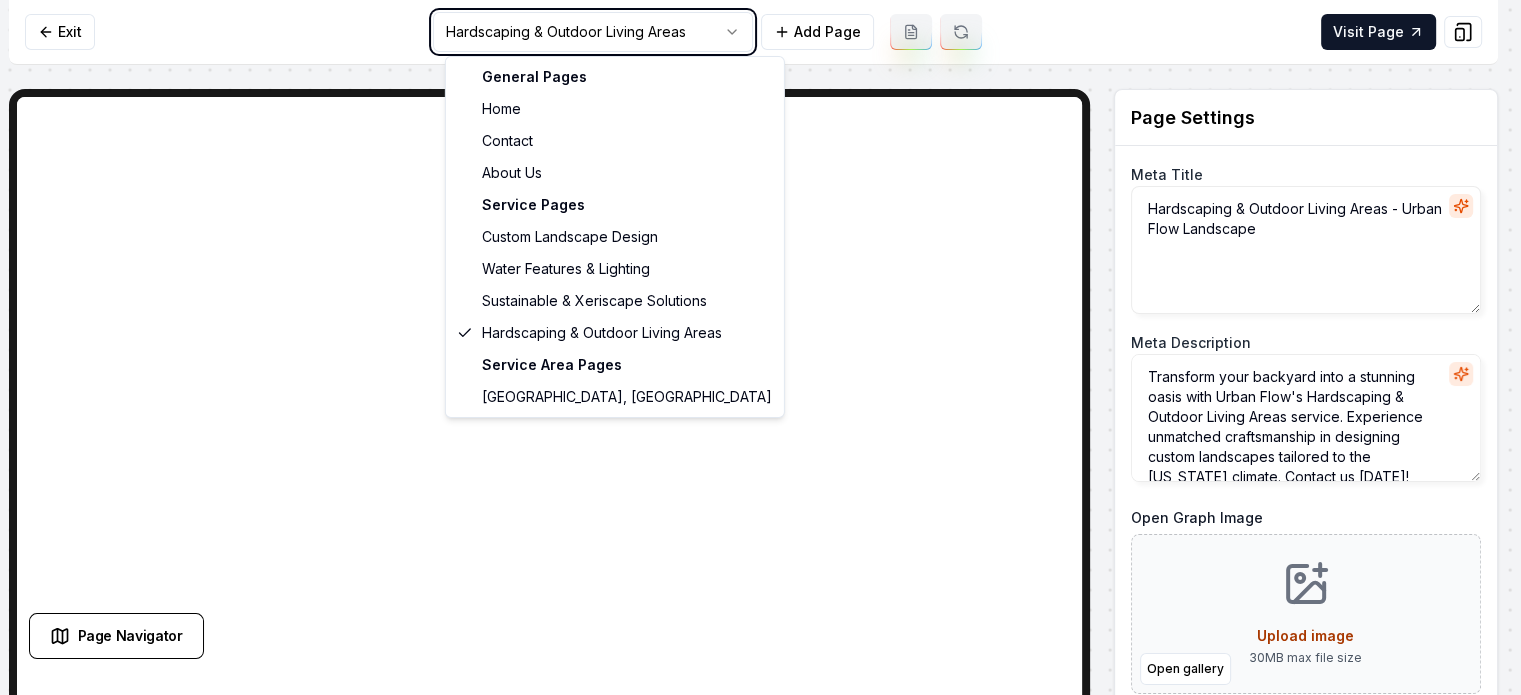 type on "Sustainable Xeriscape Solutions in [GEOGRAPHIC_DATA] | Urban Flow" 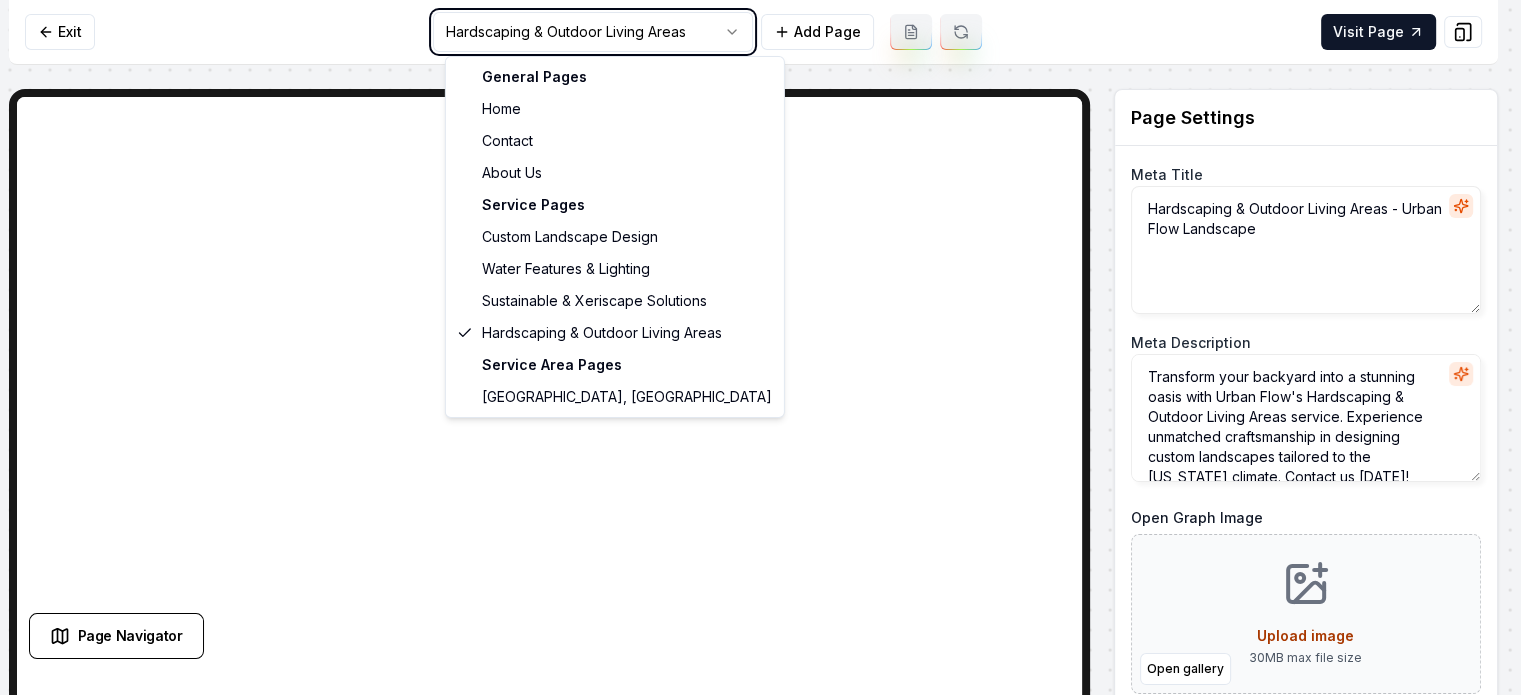 type on "Discover sustainable, water-smart landscaping with Urban Flow's Xeriscape Solutions in [GEOGRAPHIC_DATA]. Enhance your outdoor space responsibly. Contact us [DATE]!" 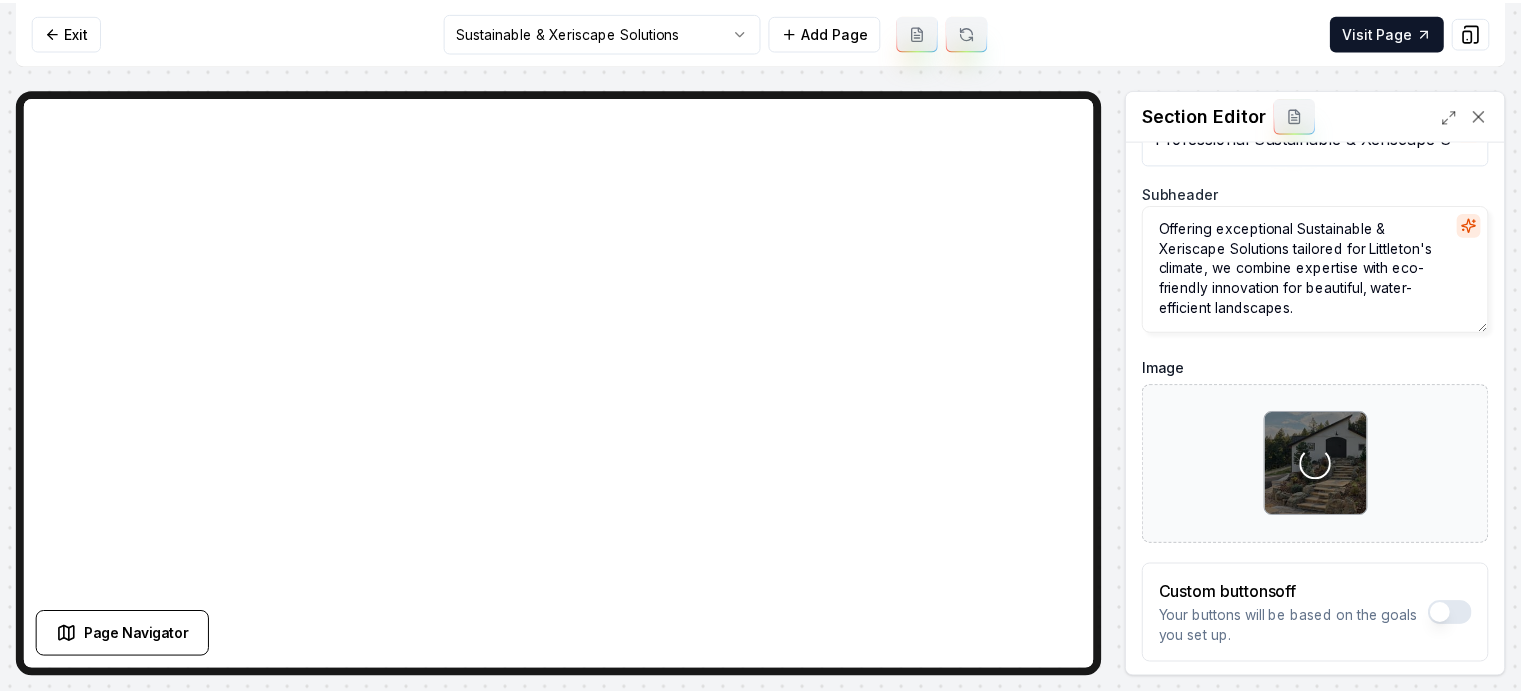 scroll, scrollTop: 161, scrollLeft: 0, axis: vertical 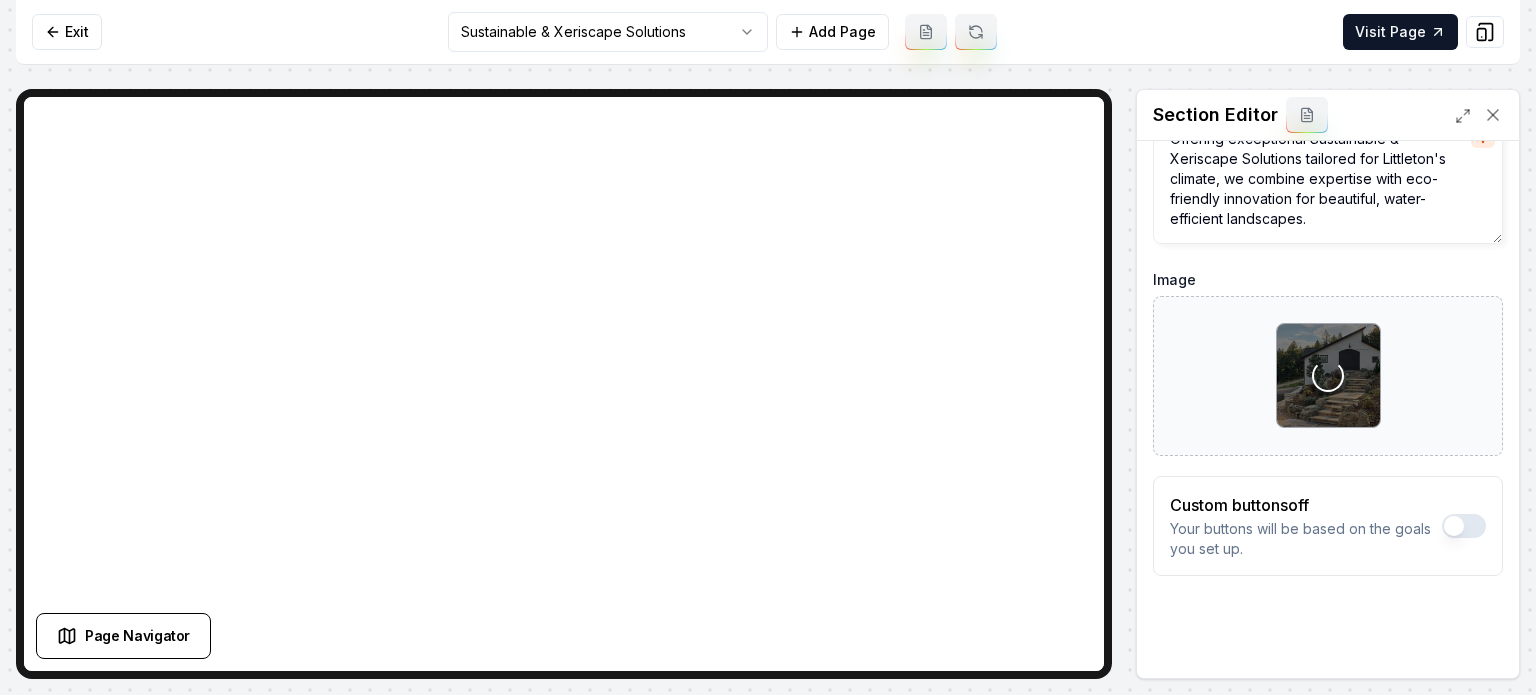 click on "Header Professional Sustainable & Xeriscape Solutions Services Subheader Offering exceptional Sustainable & Xeriscape Solutions tailored for Littleton's climate, we combine expertise with eco-friendly innovation for beautiful, water-efficient landscapes. Image Loading... Custom buttons  off Your buttons will be based on the goals you set up. Discard Changes Save" at bounding box center (1328, 326) 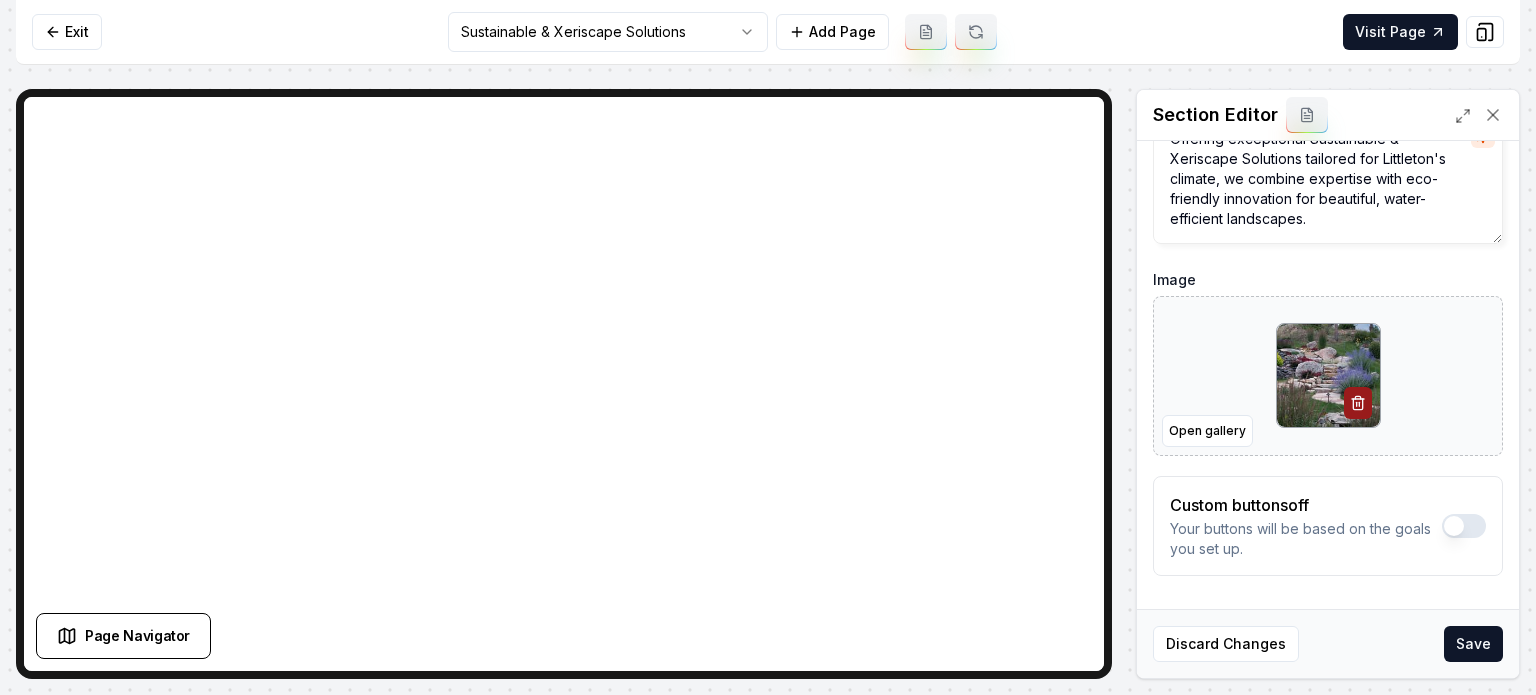 click on "Header Professional Sustainable & Xeriscape Solutions Services Subheader Offering exceptional Sustainable & Xeriscape Solutions tailored for Littleton's climate, we combine expertise with eco-friendly innovation for beautiful, water-efficient landscapes. Image Open gallery Custom buttons  off Your buttons will be based on the goals you set up. Discard Changes Save" at bounding box center [1328, 326] 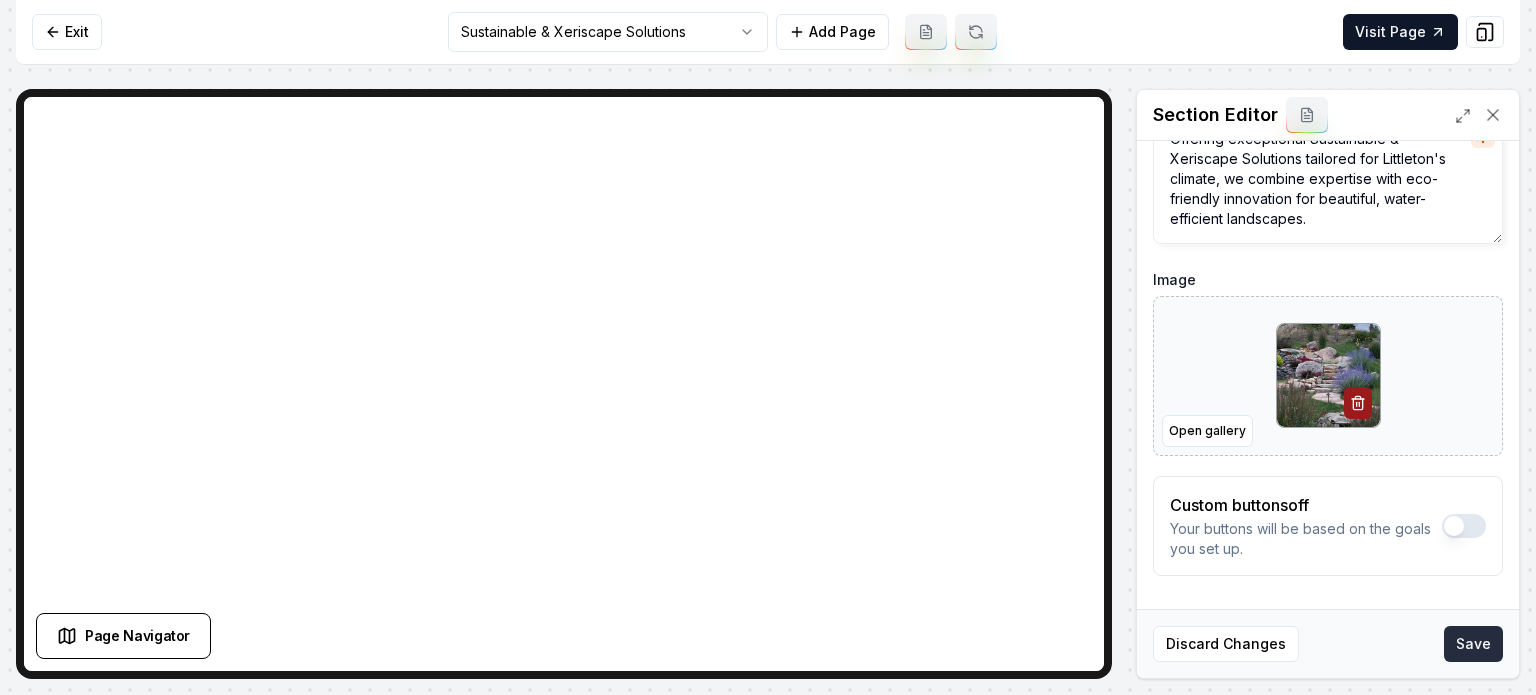 click on "Save" at bounding box center [1473, 644] 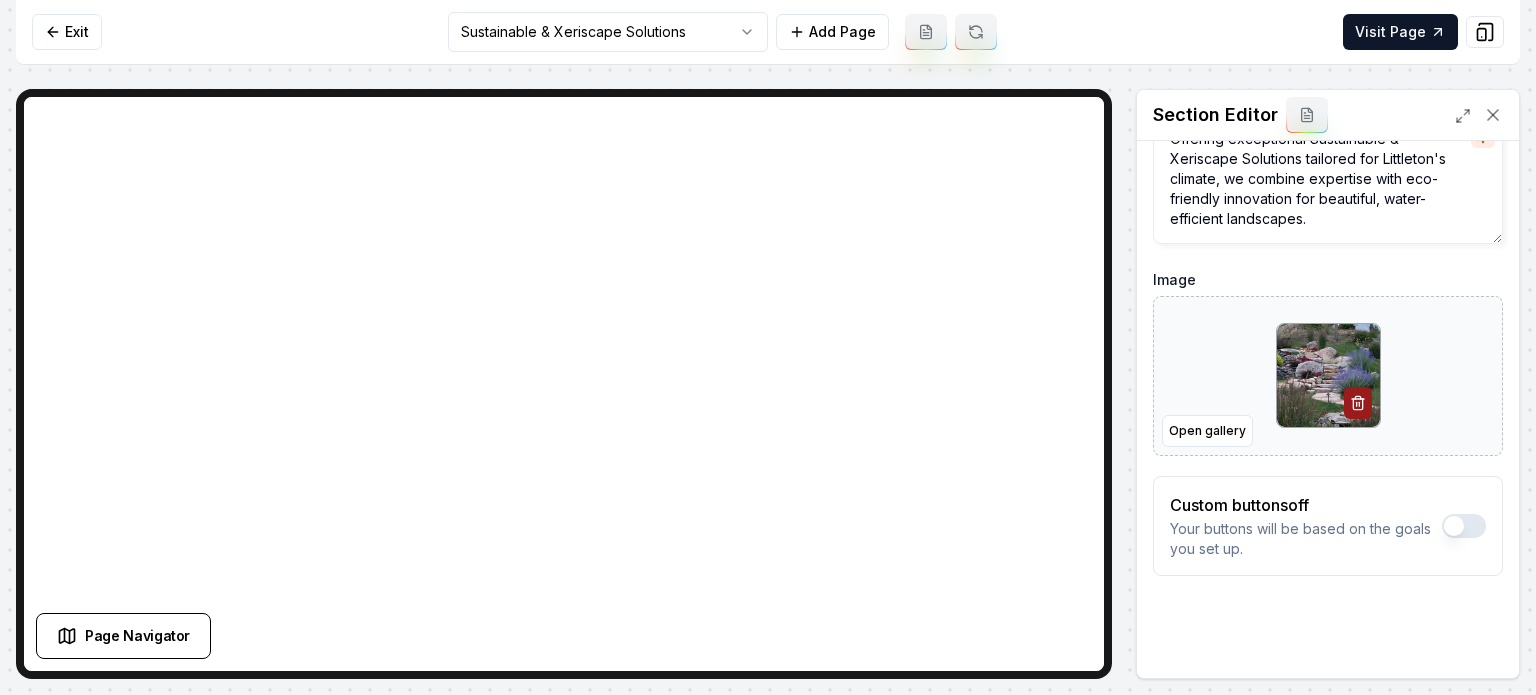 click on "Computer Required This feature is only available on a computer. Please switch to a computer to edit your site. Go back  Exit Sustainable & Xeriscape Solutions Add Page Visit Page  Page Navigator Page Settings Section Editor Header Professional Sustainable & Xeriscape Solutions Services Subheader Offering exceptional Sustainable & Xeriscape Solutions tailored for Littleton's climate, we combine expertise with eco-friendly innovation for beautiful, water-efficient landscapes. Image Open gallery Custom buttons  off Your buttons will be based on the goals you set up. Discard Changes Save /dashboard/sites/53f94237-9b52-4da8-9d8e-eb32b4ffd7ea/pages/e19a447c-3433-438d-b730-5572a08b0901" at bounding box center [768, 347] 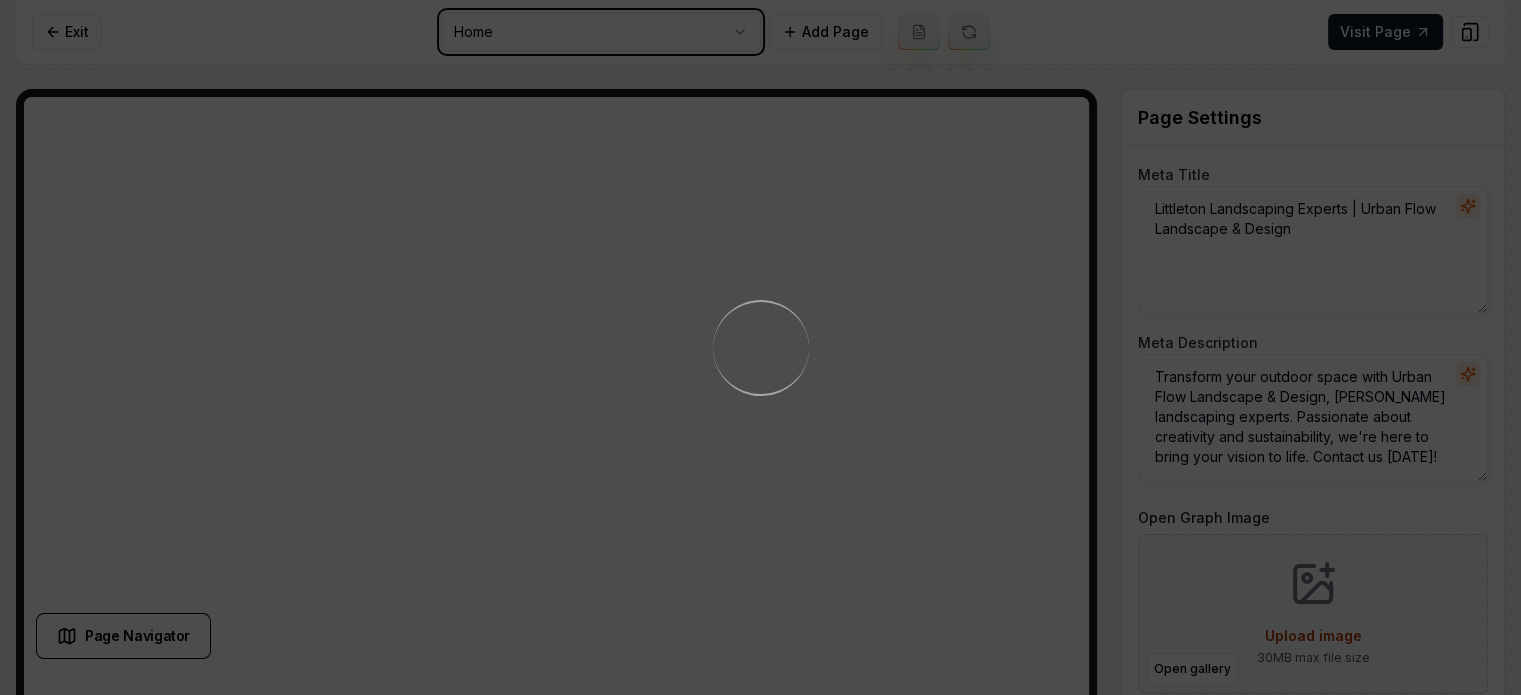 scroll, scrollTop: 0, scrollLeft: 0, axis: both 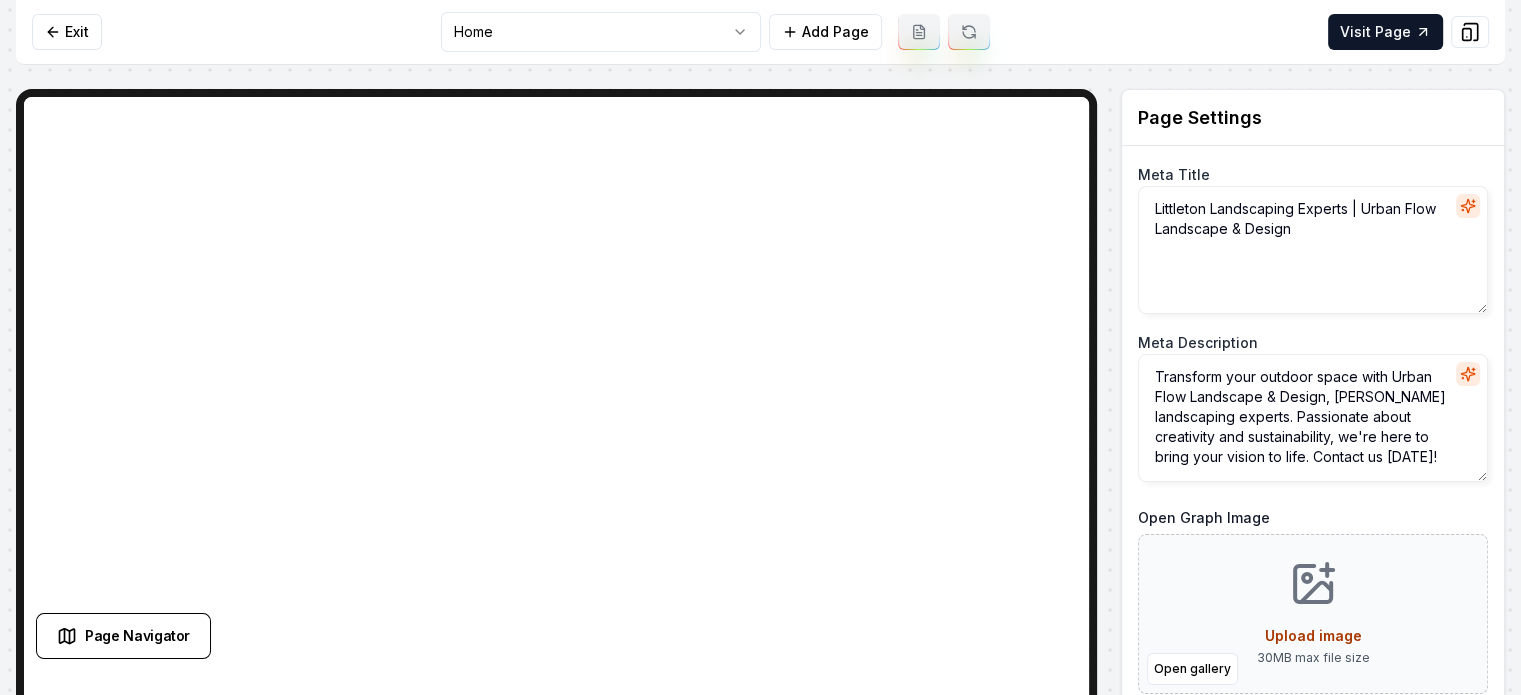click on "Computer Required This feature is only available on a computer. Please switch to a computer to edit your site. Go back  Exit Home Add Page Visit Page  Page Navigator Page Settings Meta Title Littleton Landscaping Experts | Urban Flow Landscape & Design Meta Description Transform your outdoor space with Urban Flow Landscape & Design, Littleton's landscaping experts. Passionate about creativity and sustainability, we're here to bring your vision to life. Contact us [DATE]! Open Graph Image Open gallery Upload image 30  MB max file size Discard Changes Save Section Editor Unsupported section type /dashboard/sites/53f94237-9b52-4da8-9d8e-eb32b4ffd7ea/pages/bbed1311-5c15-4d8c-b8f8-6d83fe6c29d5" at bounding box center [760, 347] 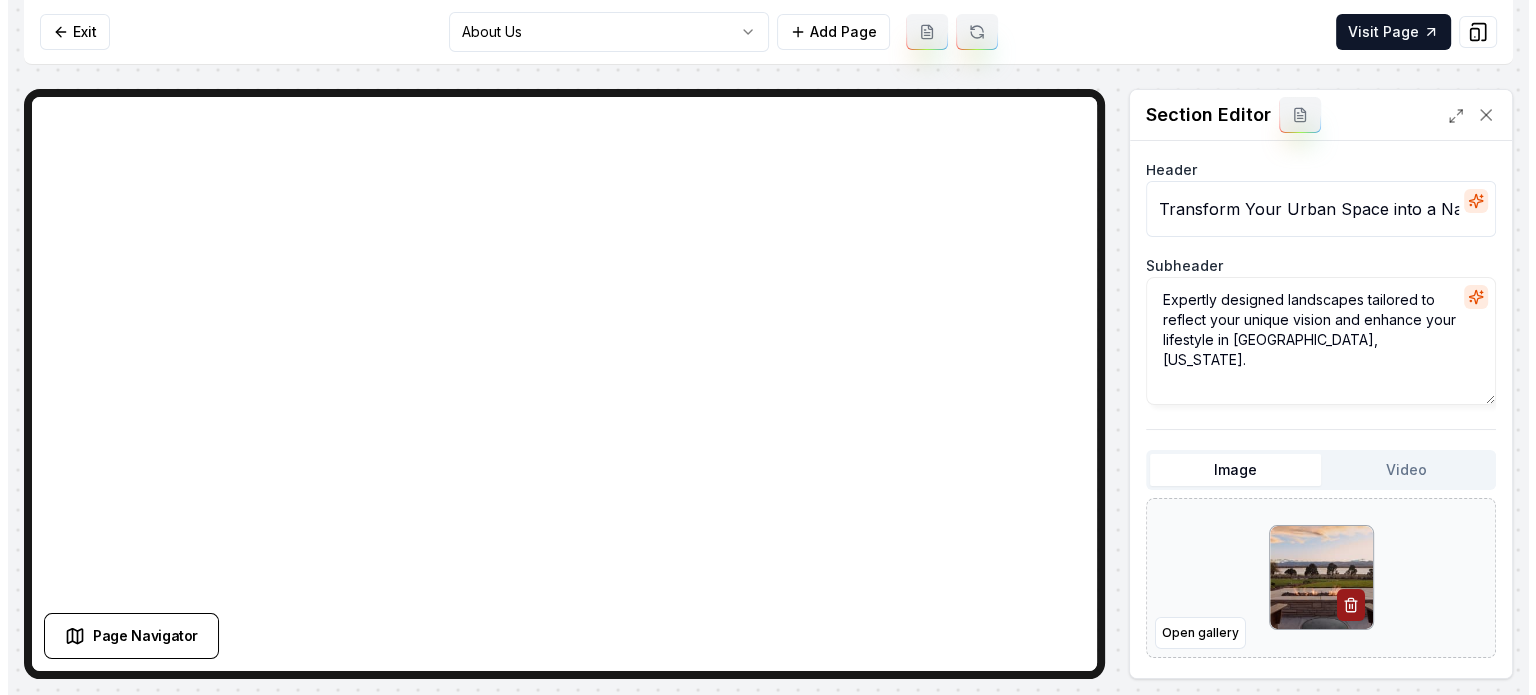 scroll, scrollTop: 0, scrollLeft: 0, axis: both 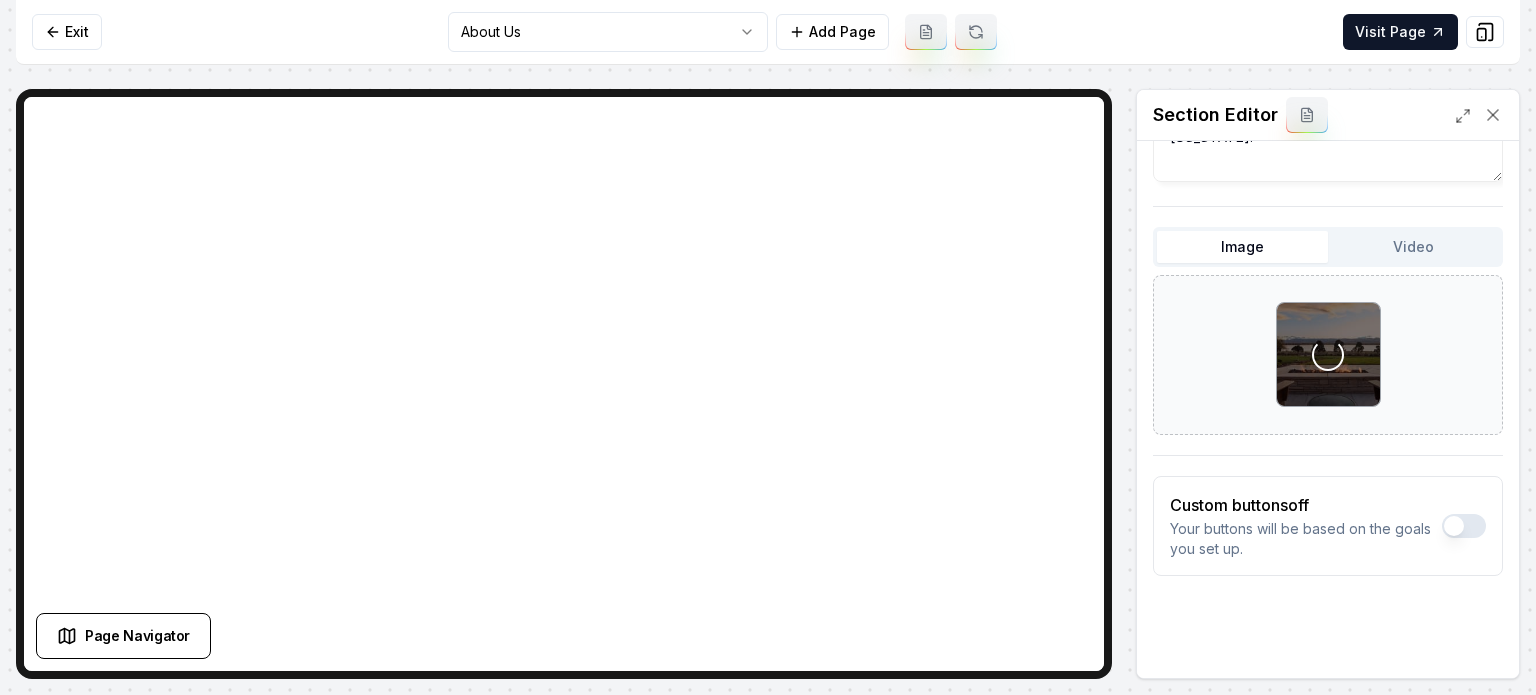 click on "Header Transform Your Urban Space into a Natural Sanctuary Subheader Expertly designed landscapes tailored to reflect your unique vision and enhance your lifestyle in [GEOGRAPHIC_DATA], [US_STATE]. Image Video Loading... Custom buttons  off Your buttons will be based on the goals you set up. Discard Changes Save" at bounding box center (1328, 299) 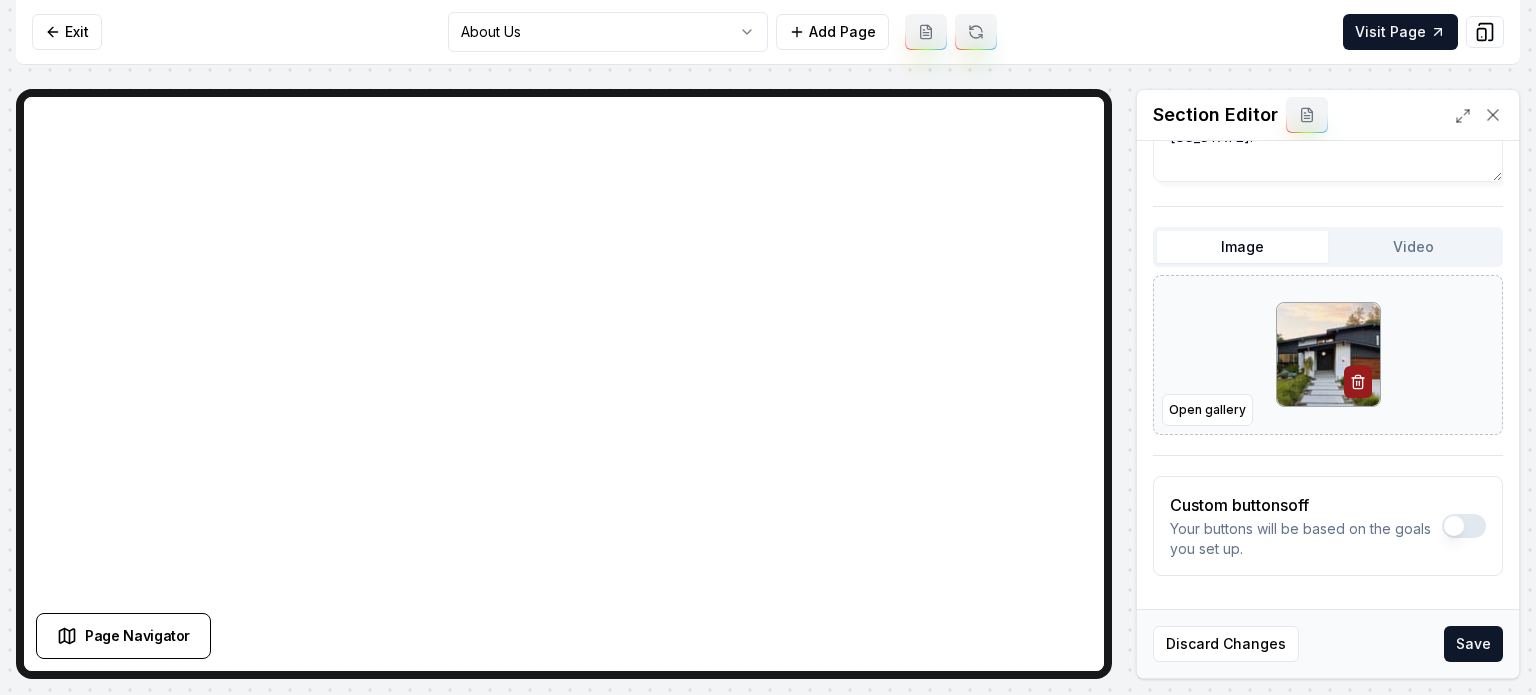 click on "Save" at bounding box center (1473, 644) 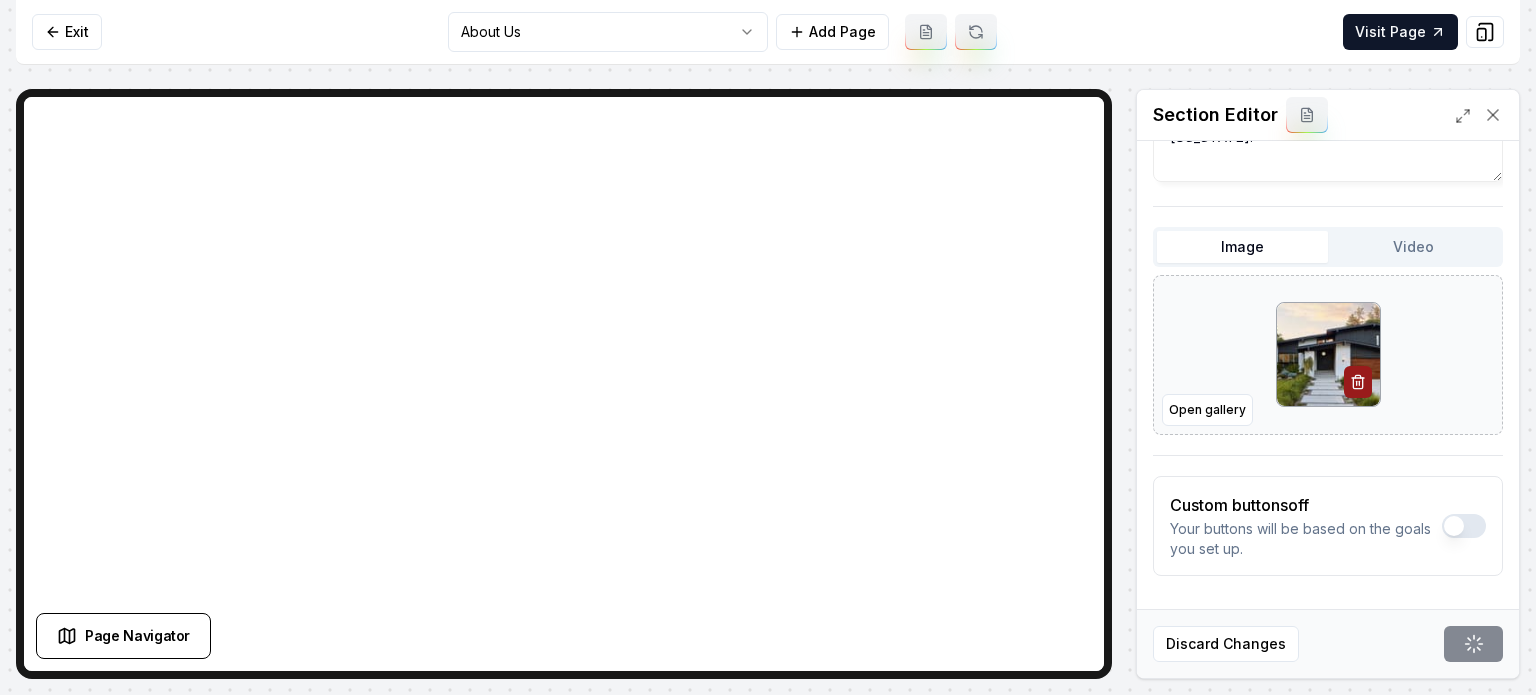 click on "Computer Required This feature is only available on a computer. Please switch to a computer to edit your site. Go back  Exit About Us Add Page Visit Page  Page Navigator Page Settings Section Editor Header Transform Your Urban Space into a Natural Sanctuary Subheader Expertly designed landscapes tailored to reflect your unique vision and enhance your lifestyle in [GEOGRAPHIC_DATA], [US_STATE]. Image Video Open gallery Custom buttons  off Your buttons will be based on the goals you set up. Discard Changes Save /dashboard/sites/53f94237-9b52-4da8-9d8e-eb32b4ffd7ea/pages/7342145f-7c67-4821-bdac-77d8dcb9941f" at bounding box center (768, 347) 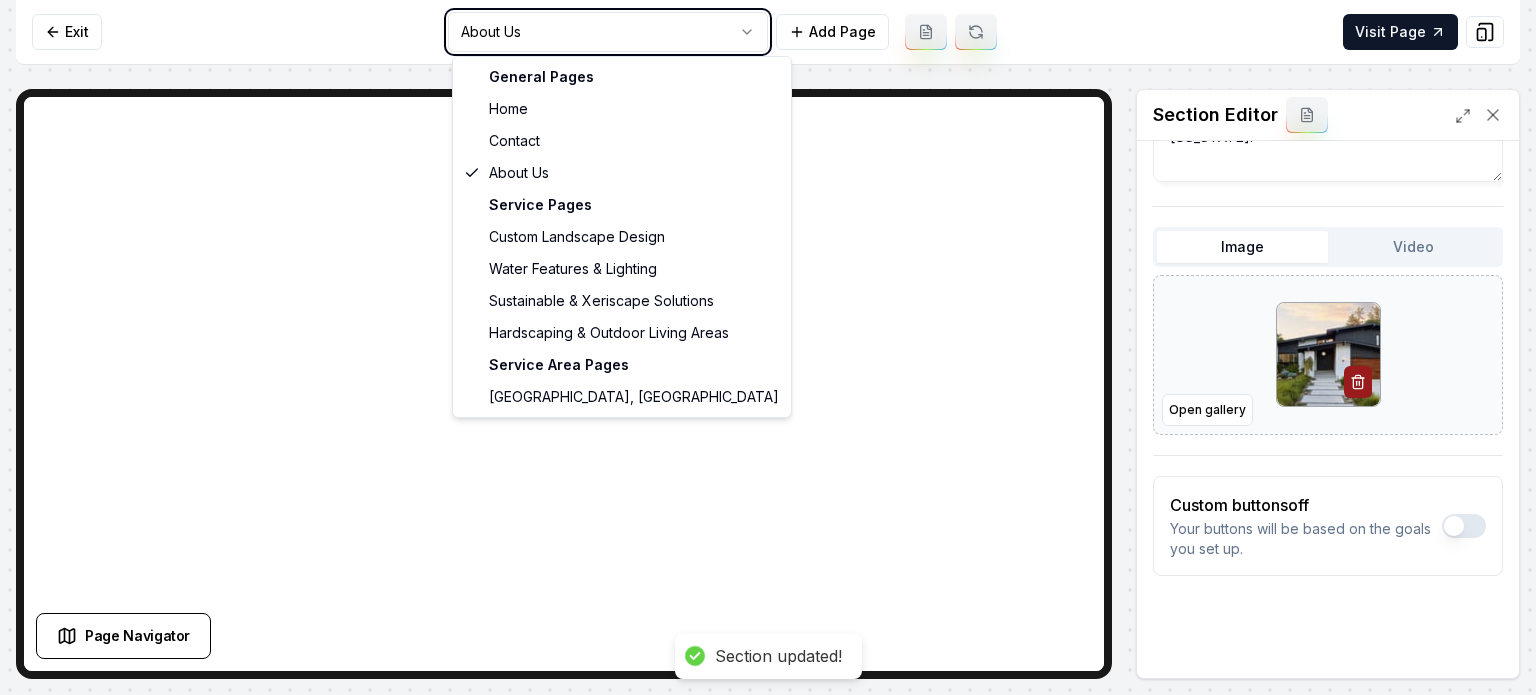 scroll, scrollTop: 0, scrollLeft: 0, axis: both 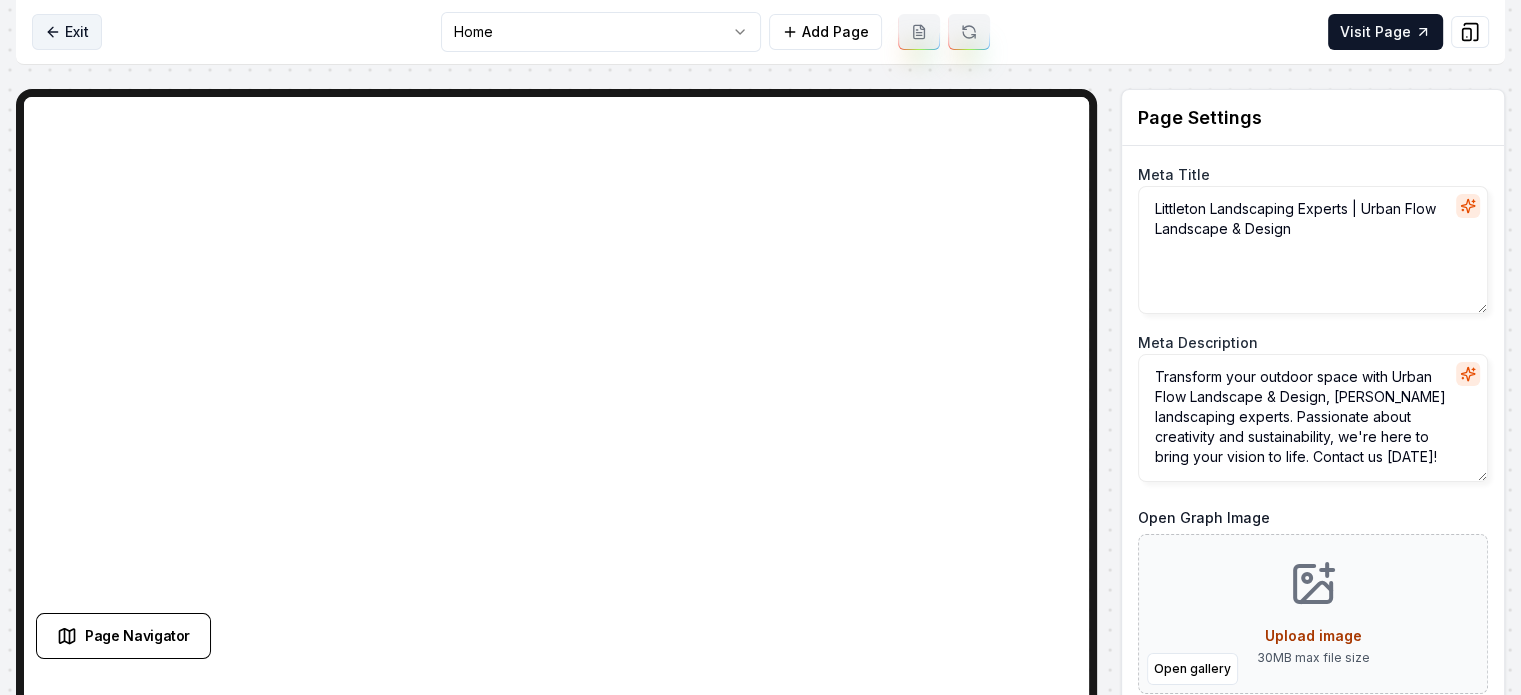 click on "Exit" at bounding box center [67, 32] 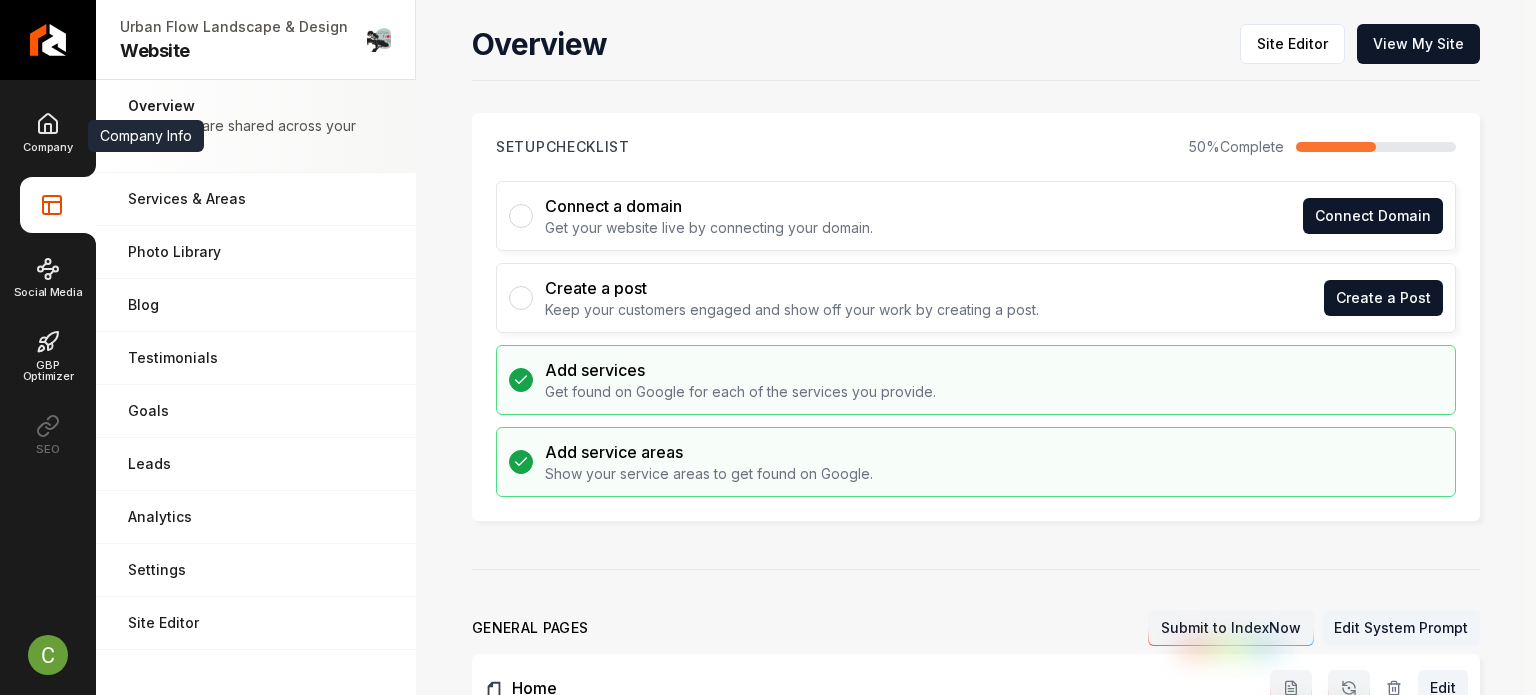 click on "Overview Pages that are shared across your website." at bounding box center (256, 126) 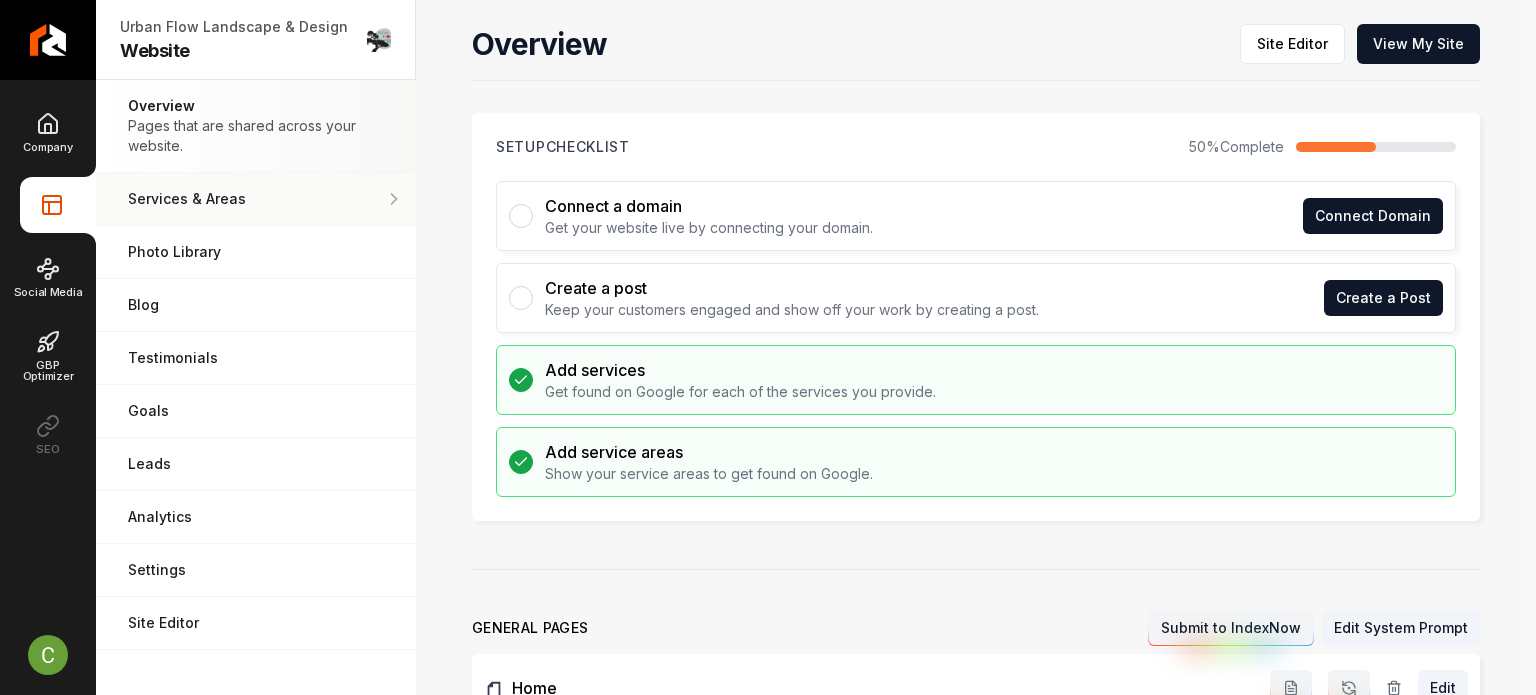 click on "Services & Areas" at bounding box center [256, 199] 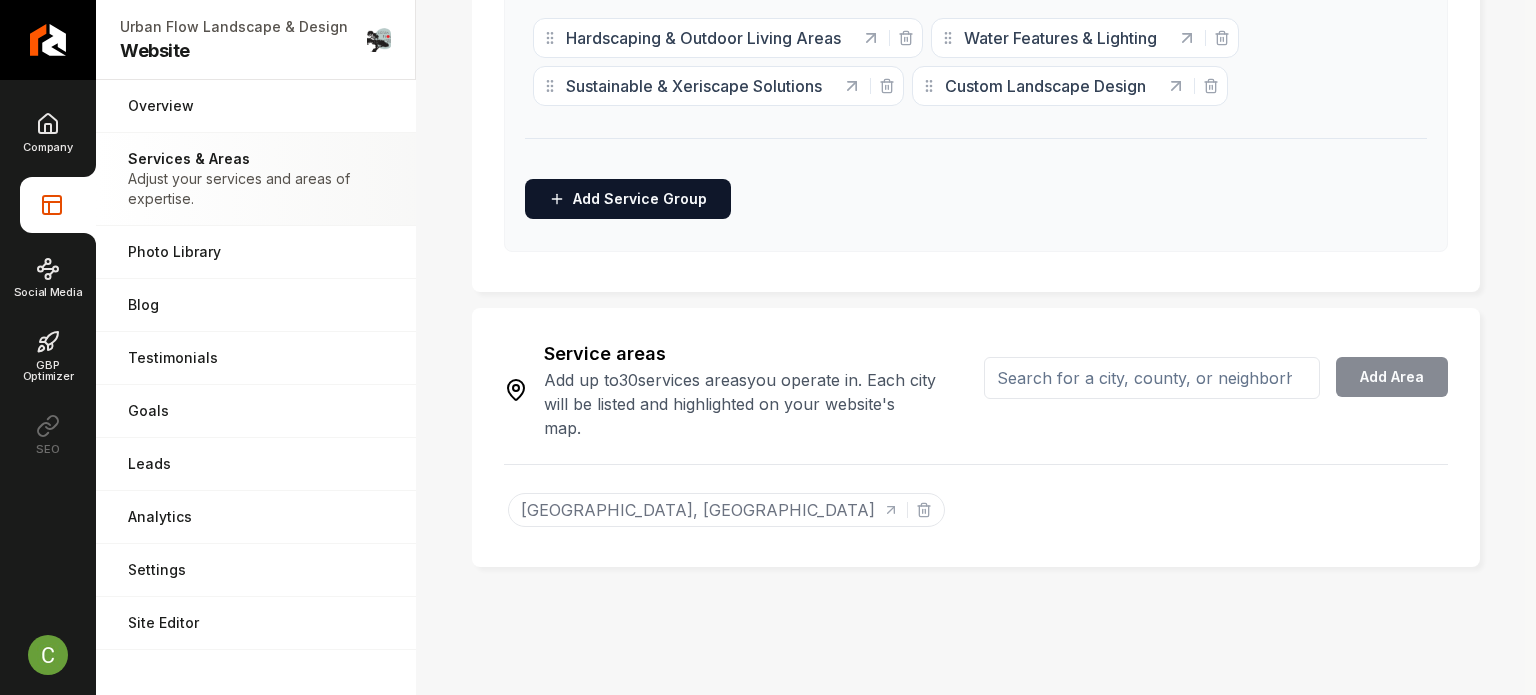 scroll, scrollTop: 586, scrollLeft: 0, axis: vertical 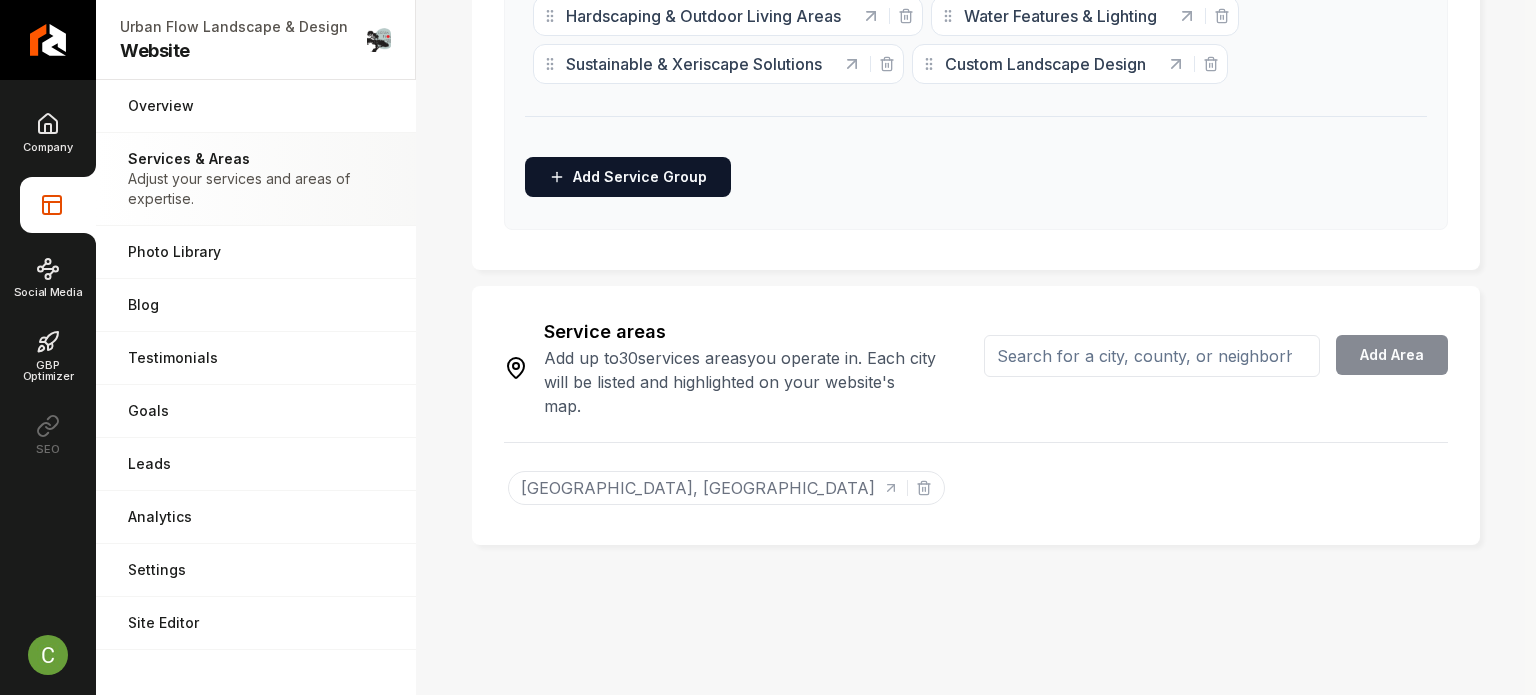 click at bounding box center [1152, 356] 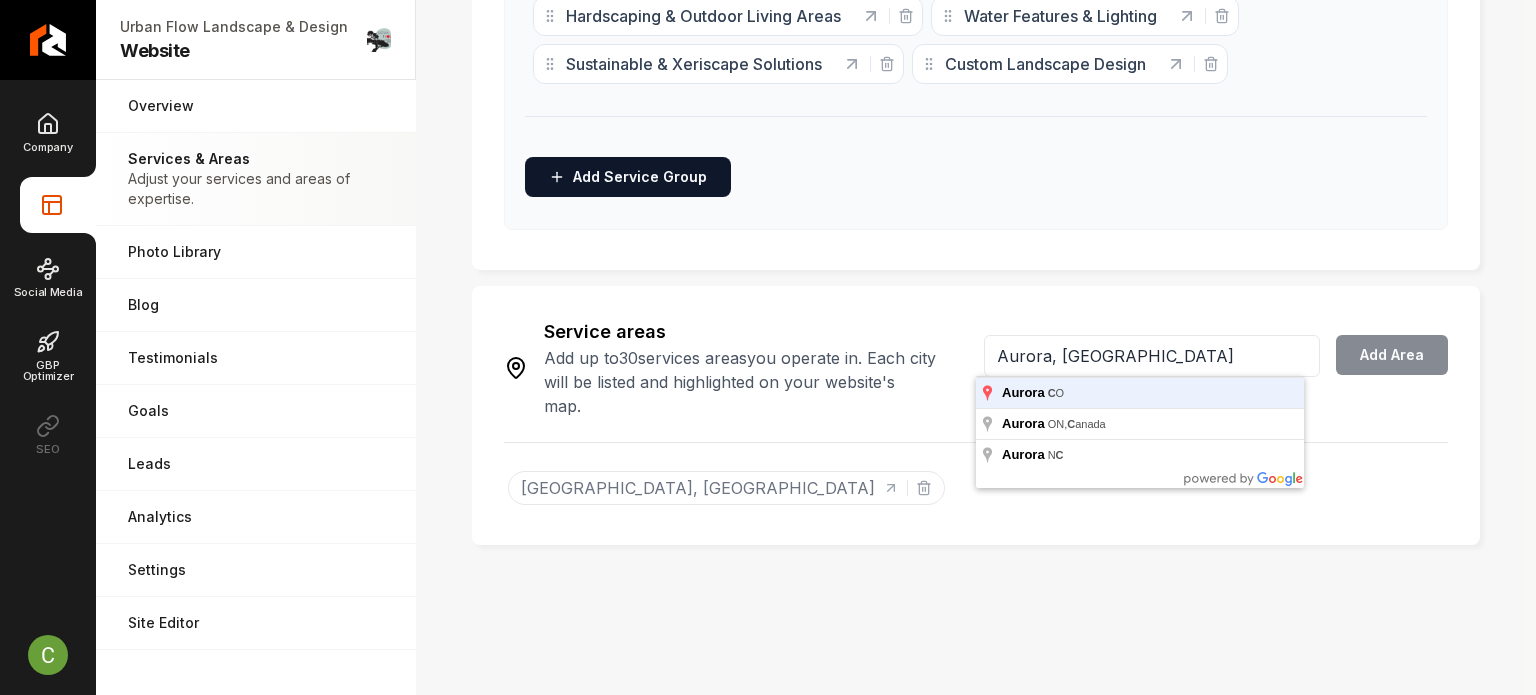 type on "Aurora, [GEOGRAPHIC_DATA]" 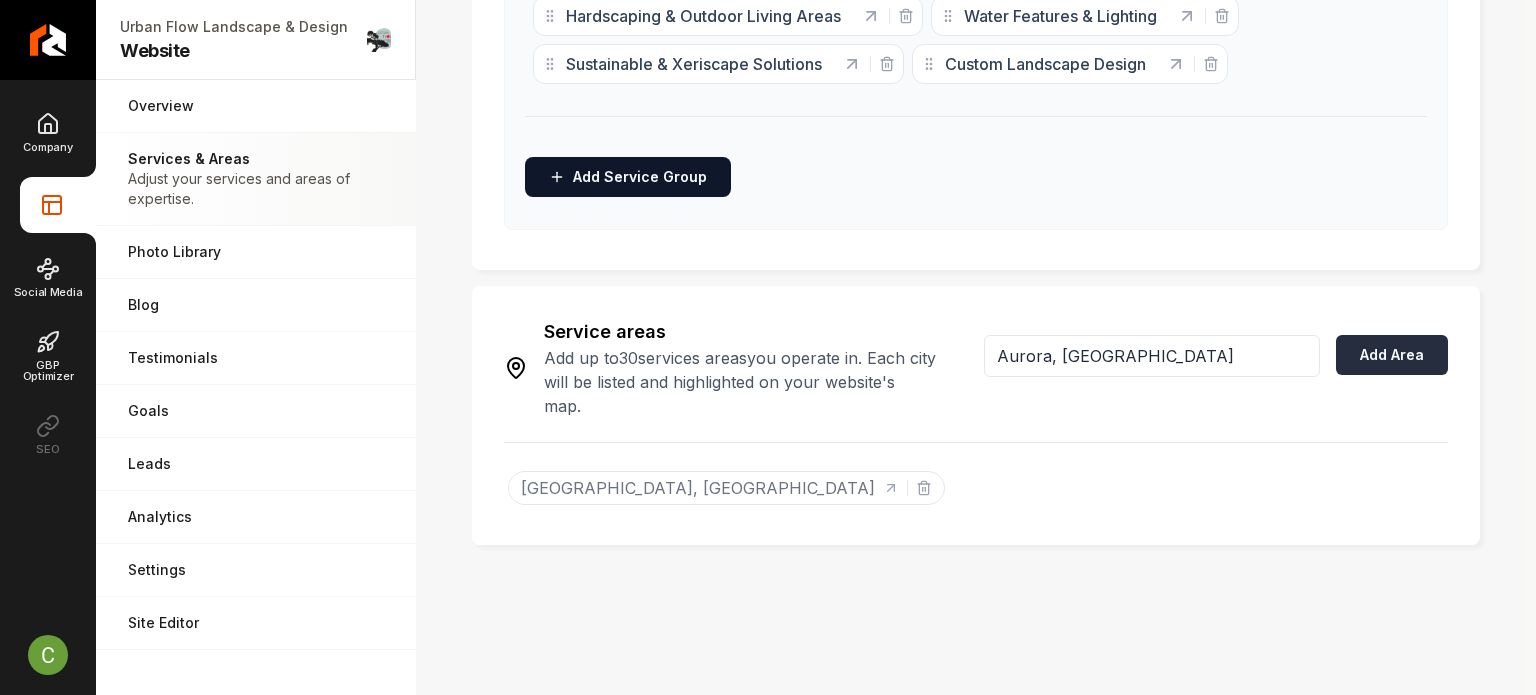 click on "Add Area" at bounding box center [1392, 355] 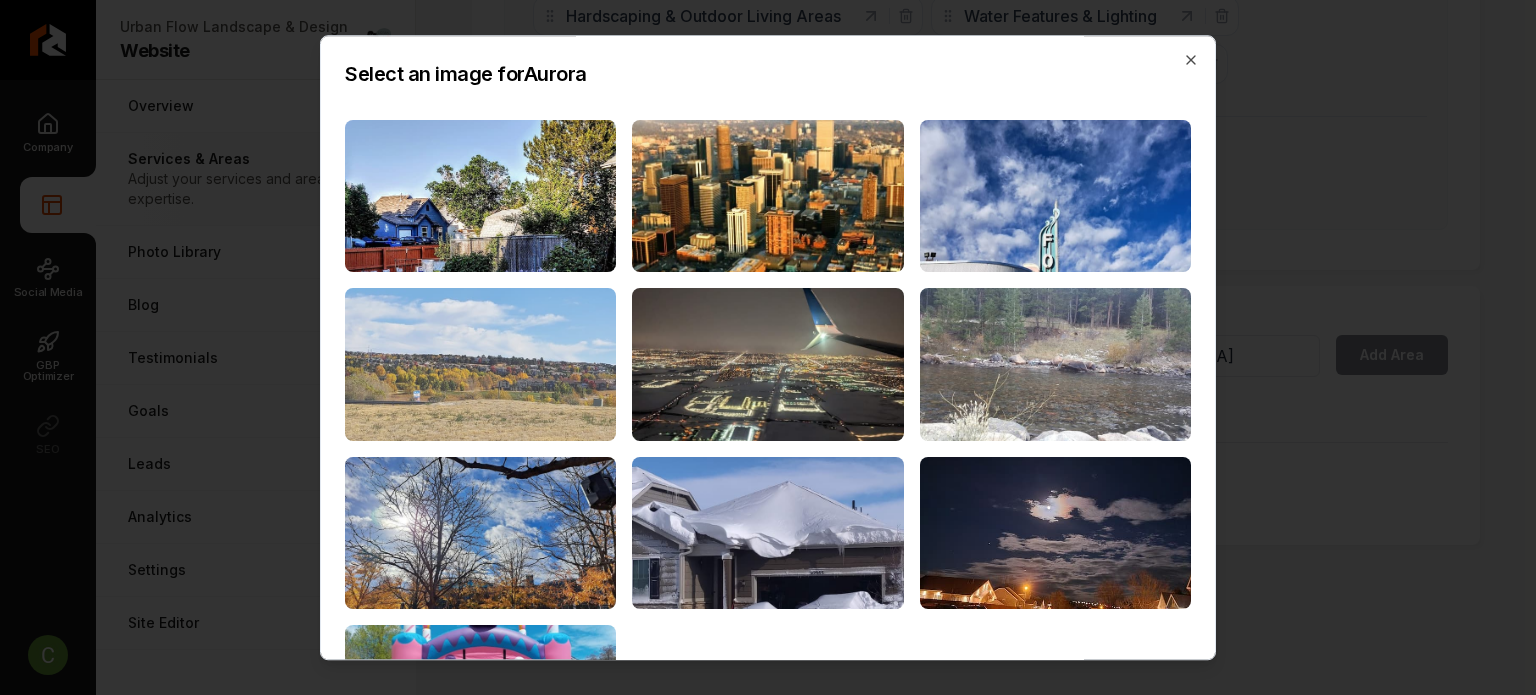 click at bounding box center (480, 364) 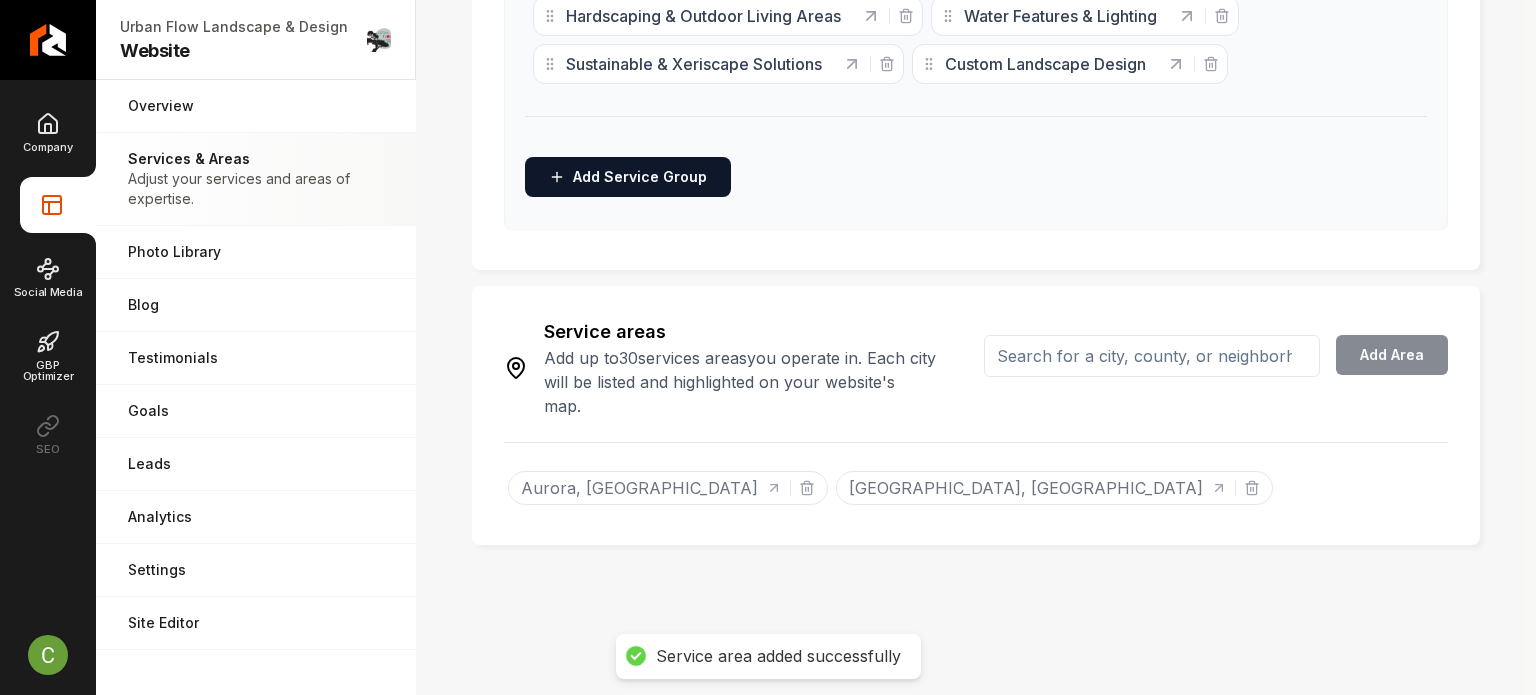 click at bounding box center [1152, 356] 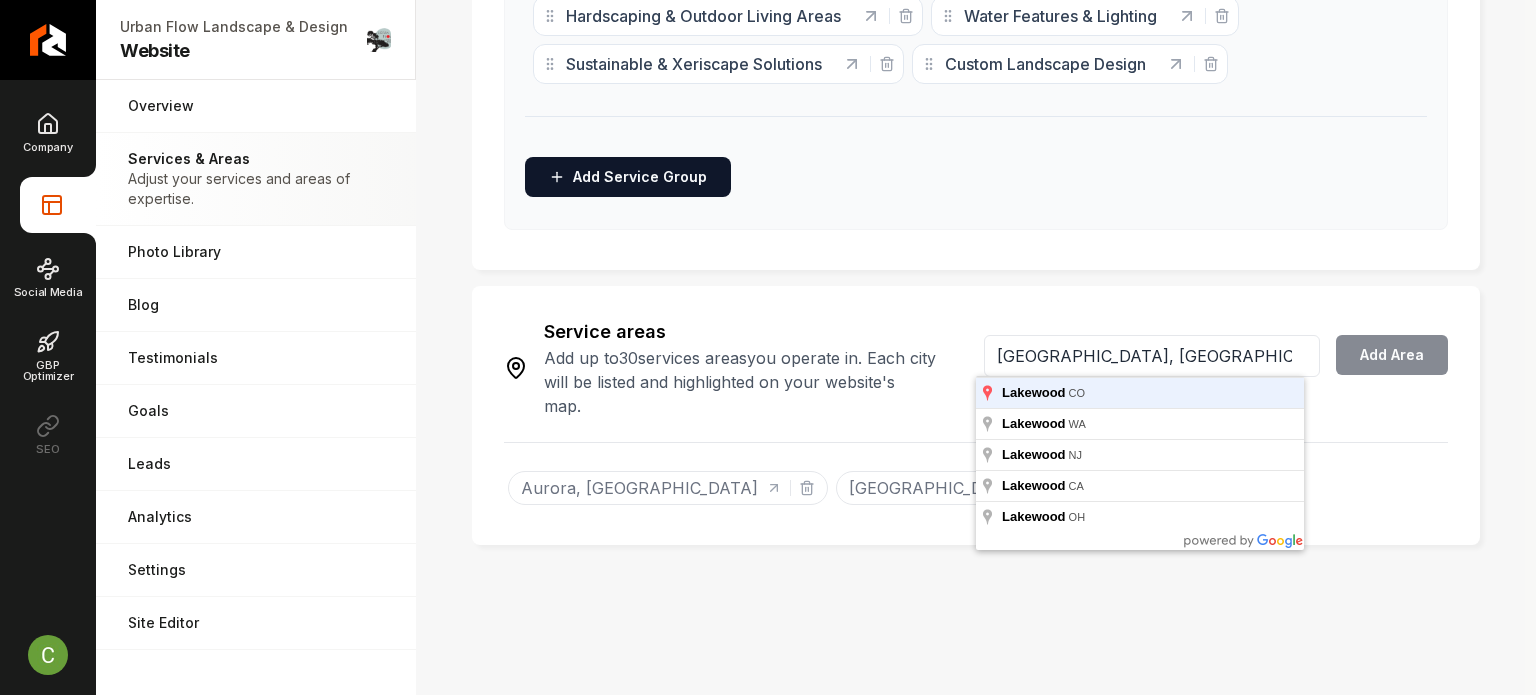 type on "[GEOGRAPHIC_DATA], [GEOGRAPHIC_DATA]" 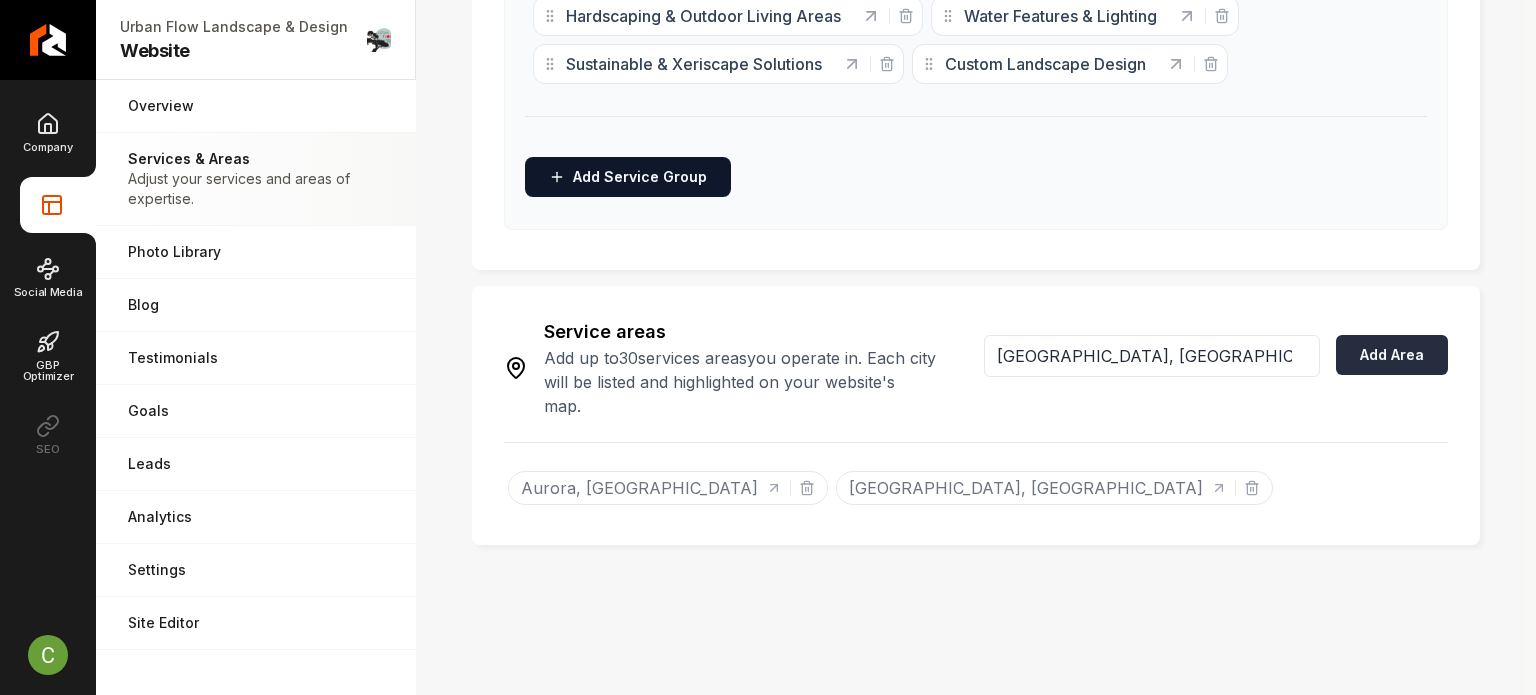 click on "Add Area" at bounding box center (1392, 355) 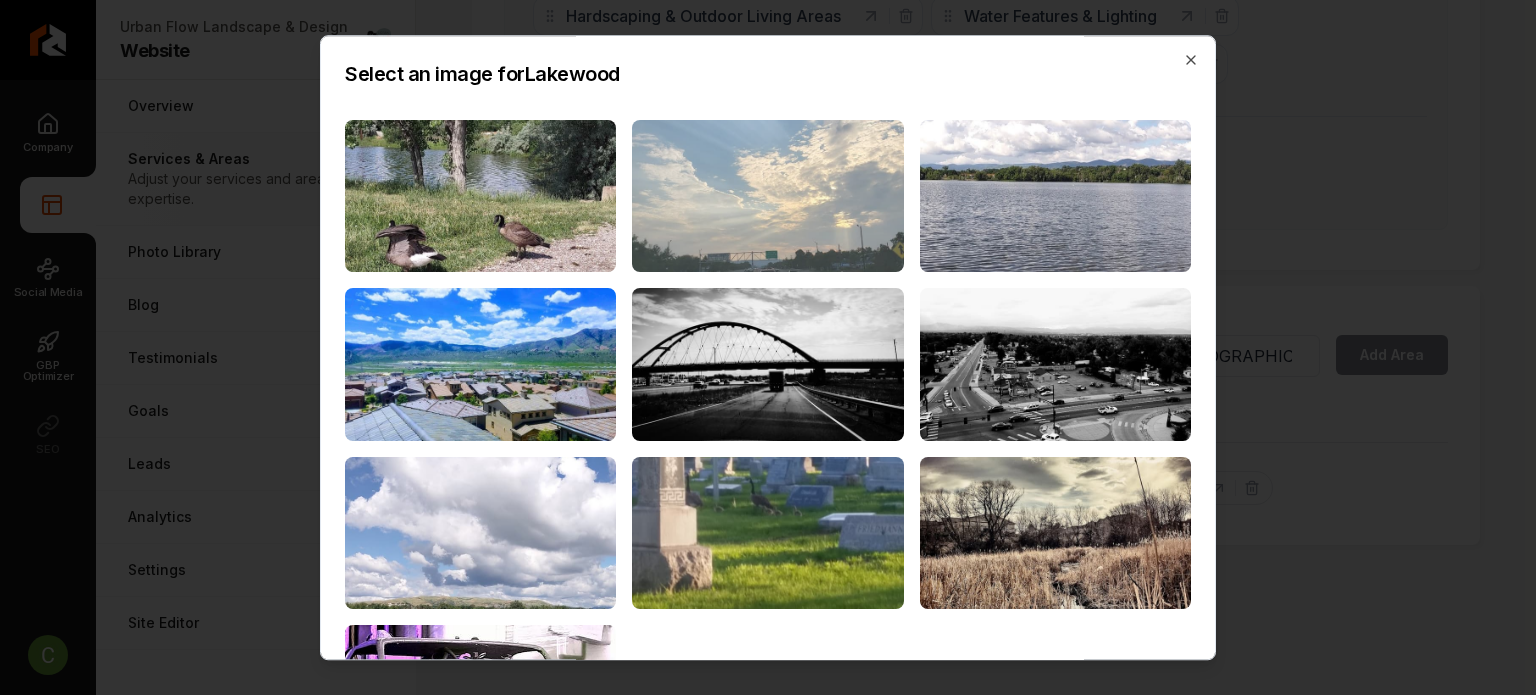 click at bounding box center (767, 196) 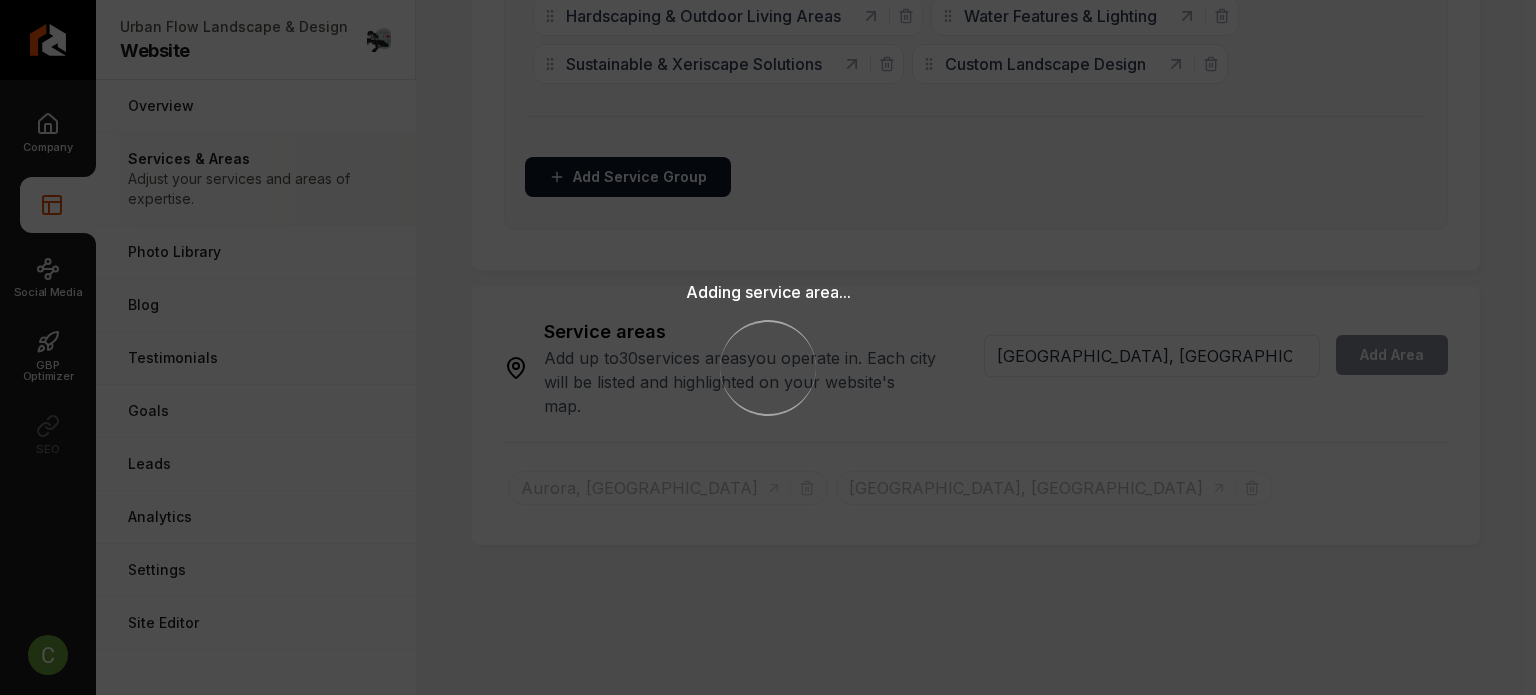 type 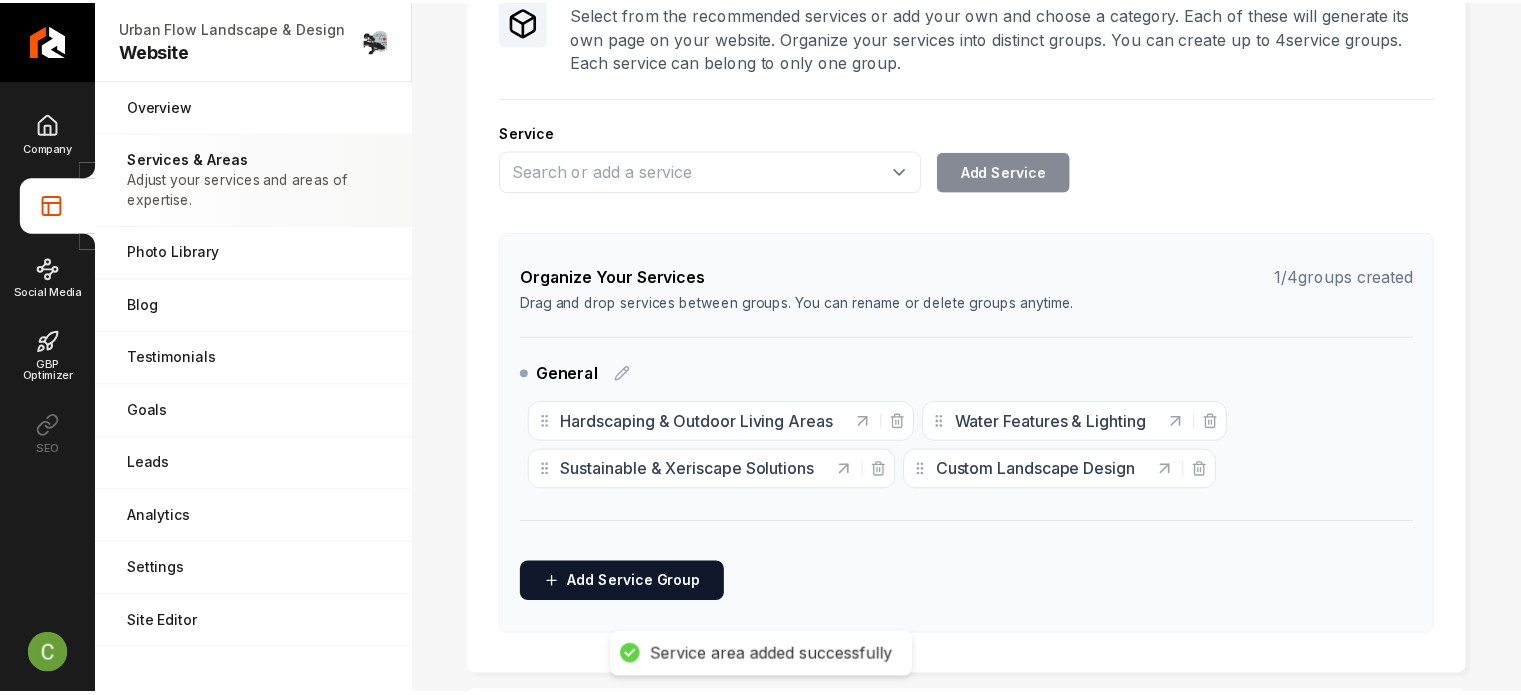 scroll, scrollTop: 0, scrollLeft: 0, axis: both 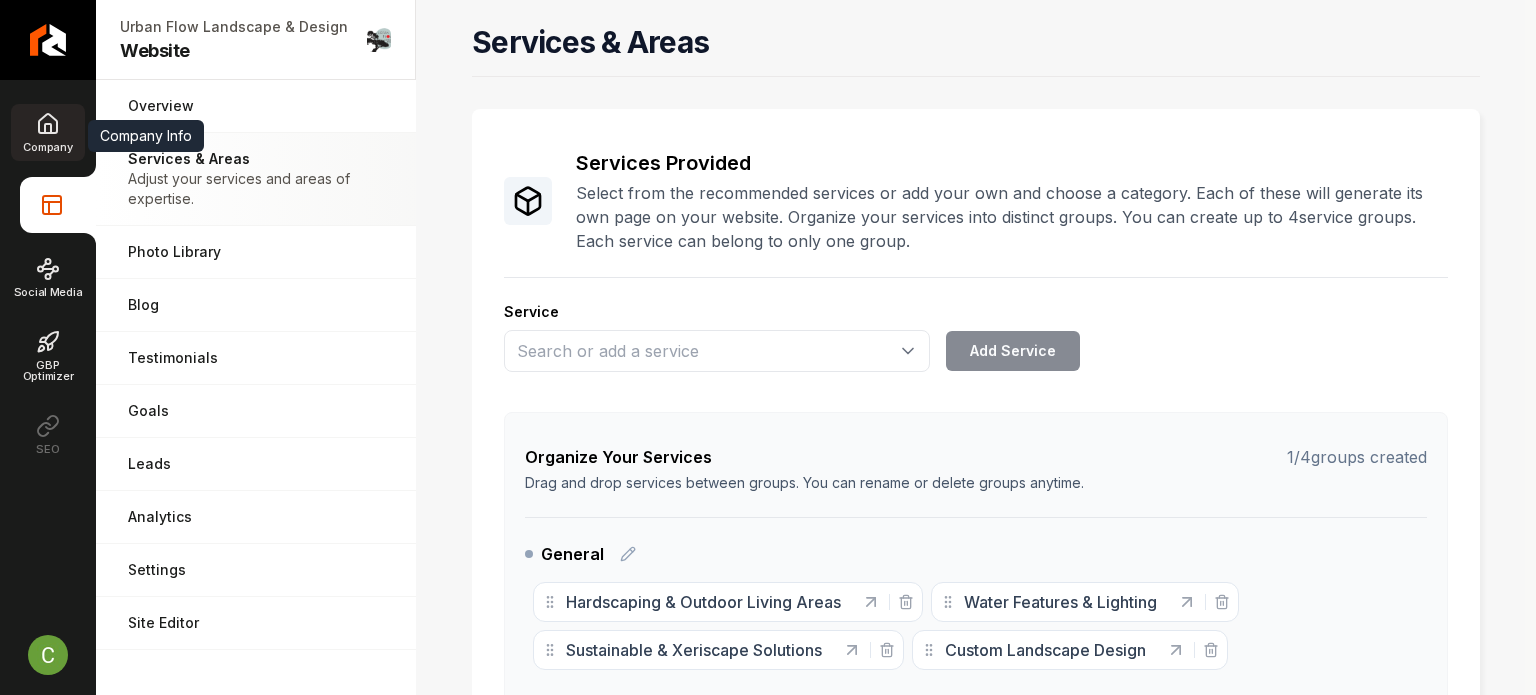 click on "Company" at bounding box center [47, 147] 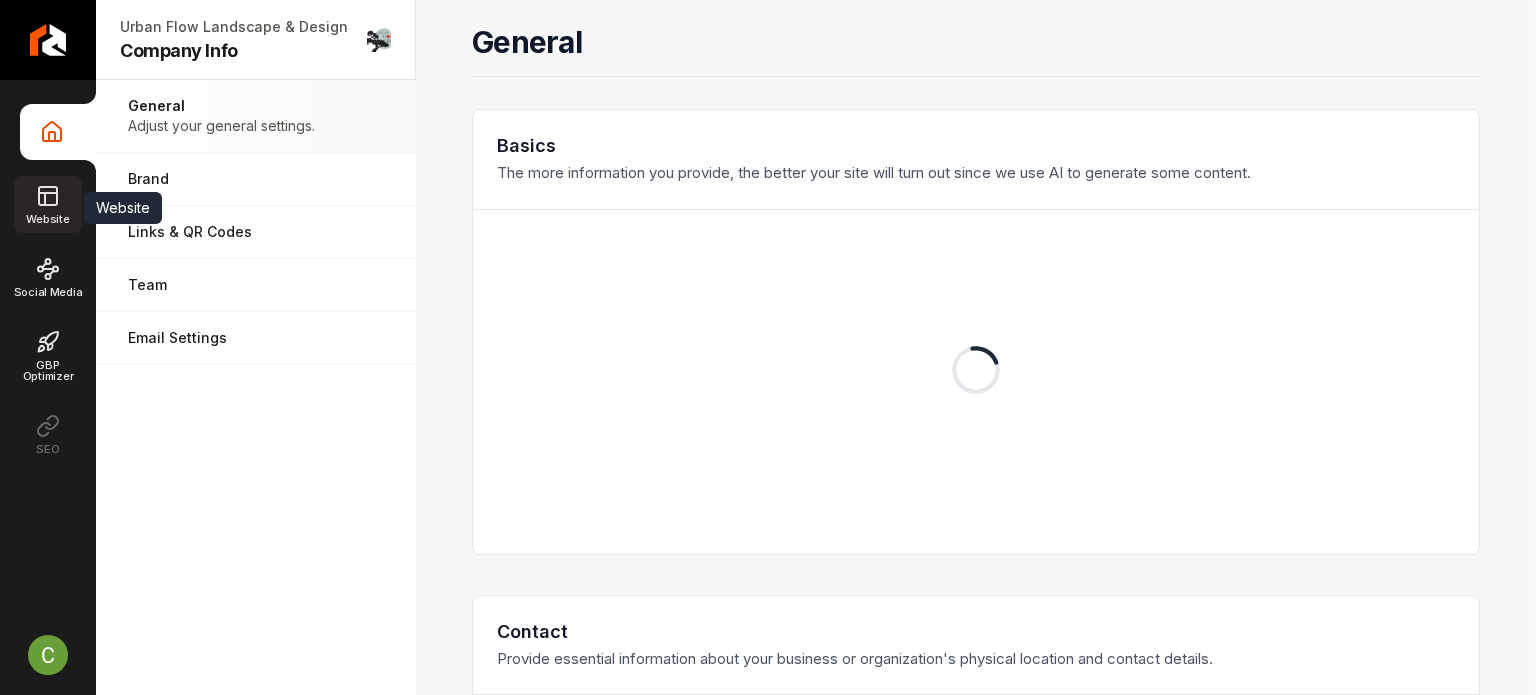 click on "Website" at bounding box center [47, 204] 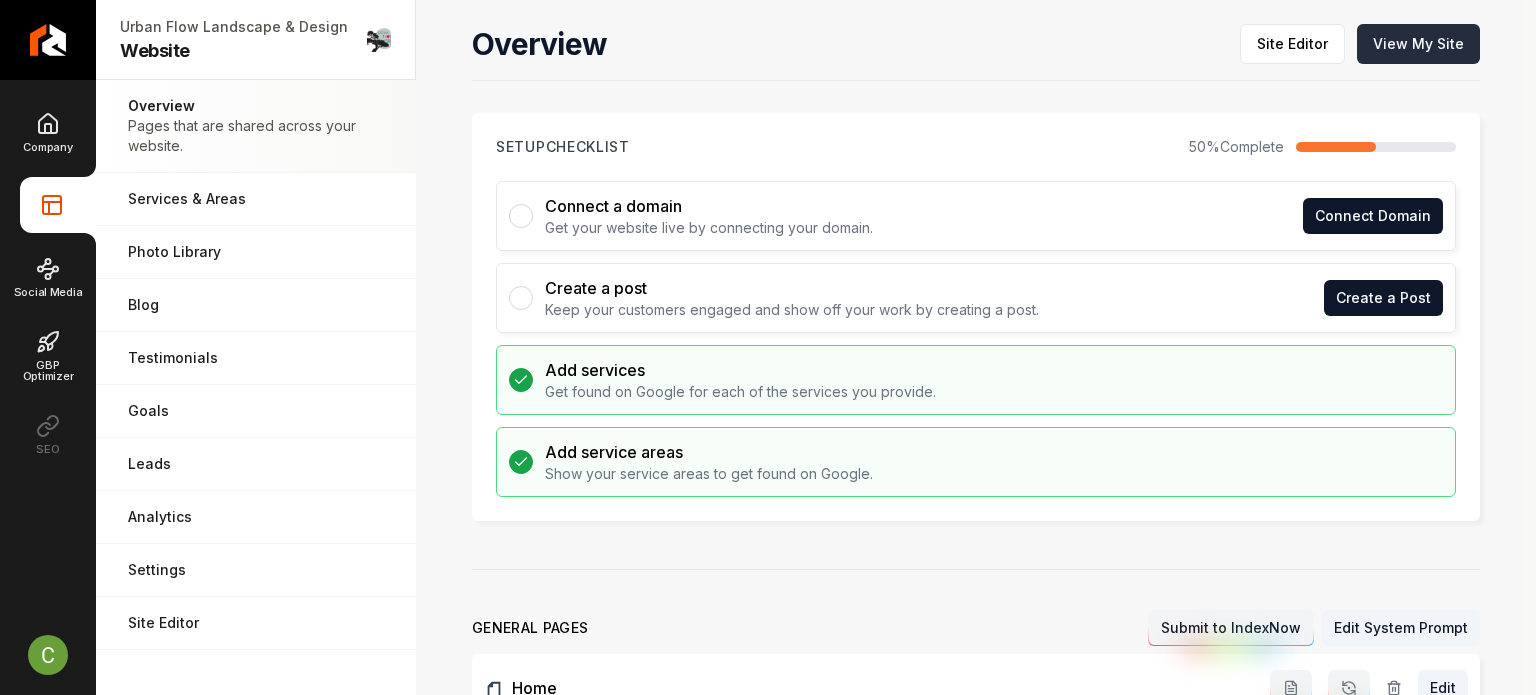click on "View My Site" at bounding box center [1418, 44] 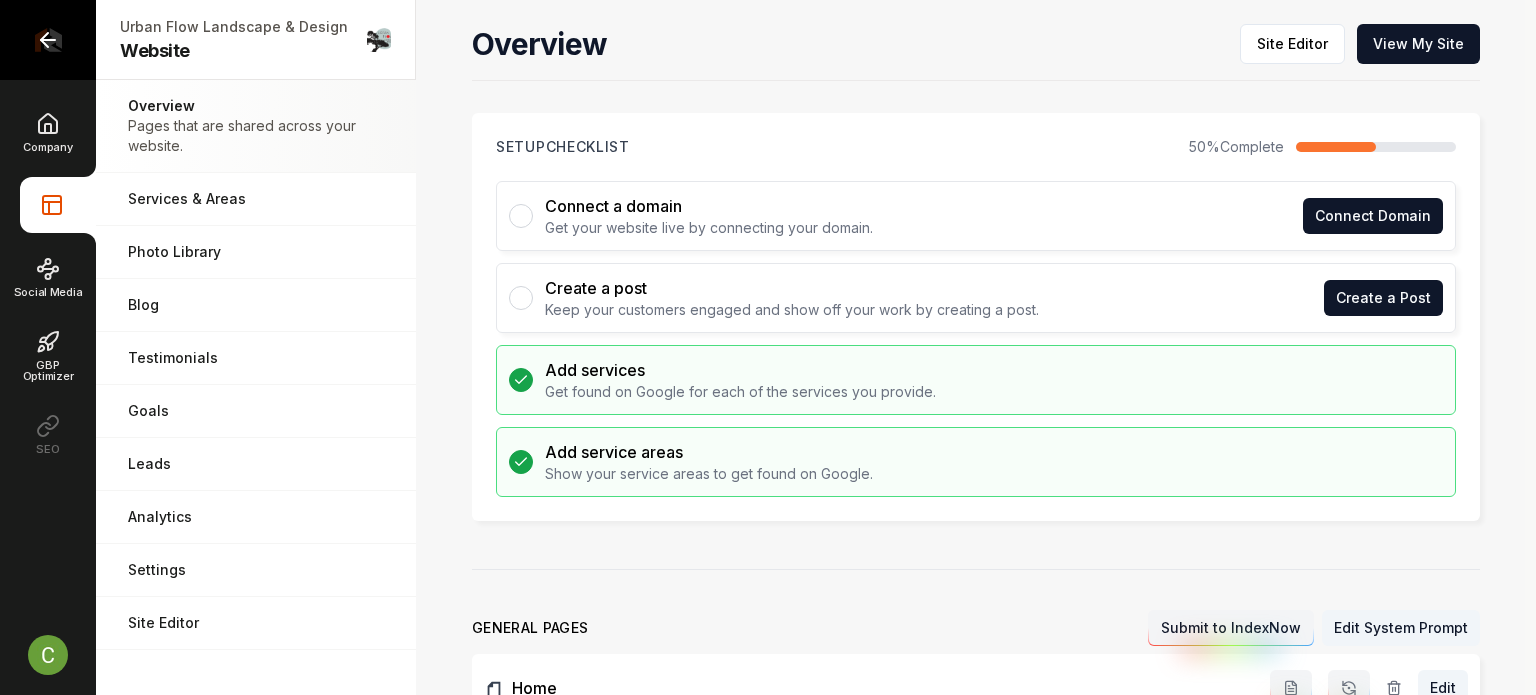 click at bounding box center [48, 40] 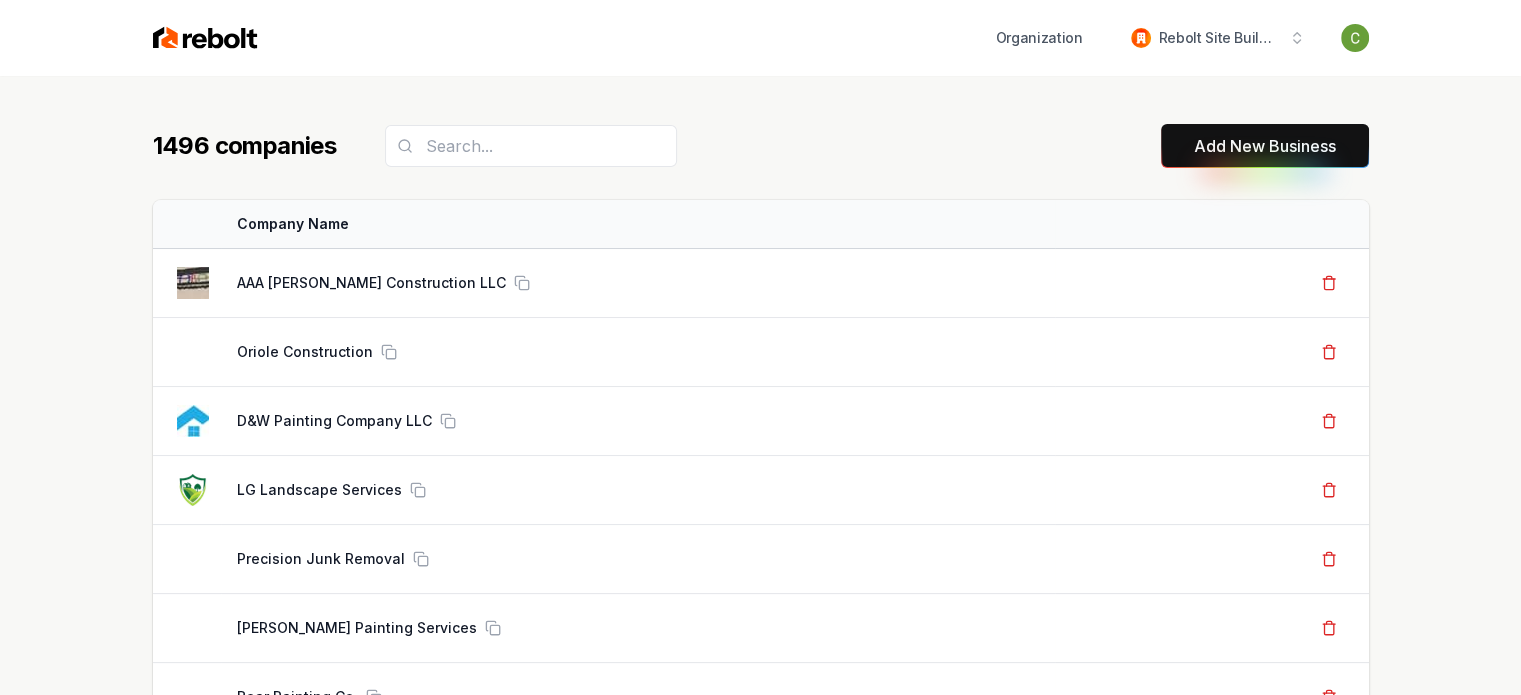 drag, startPoint x: 4, startPoint y: 335, endPoint x: 165, endPoint y: 10, distance: 362.69272 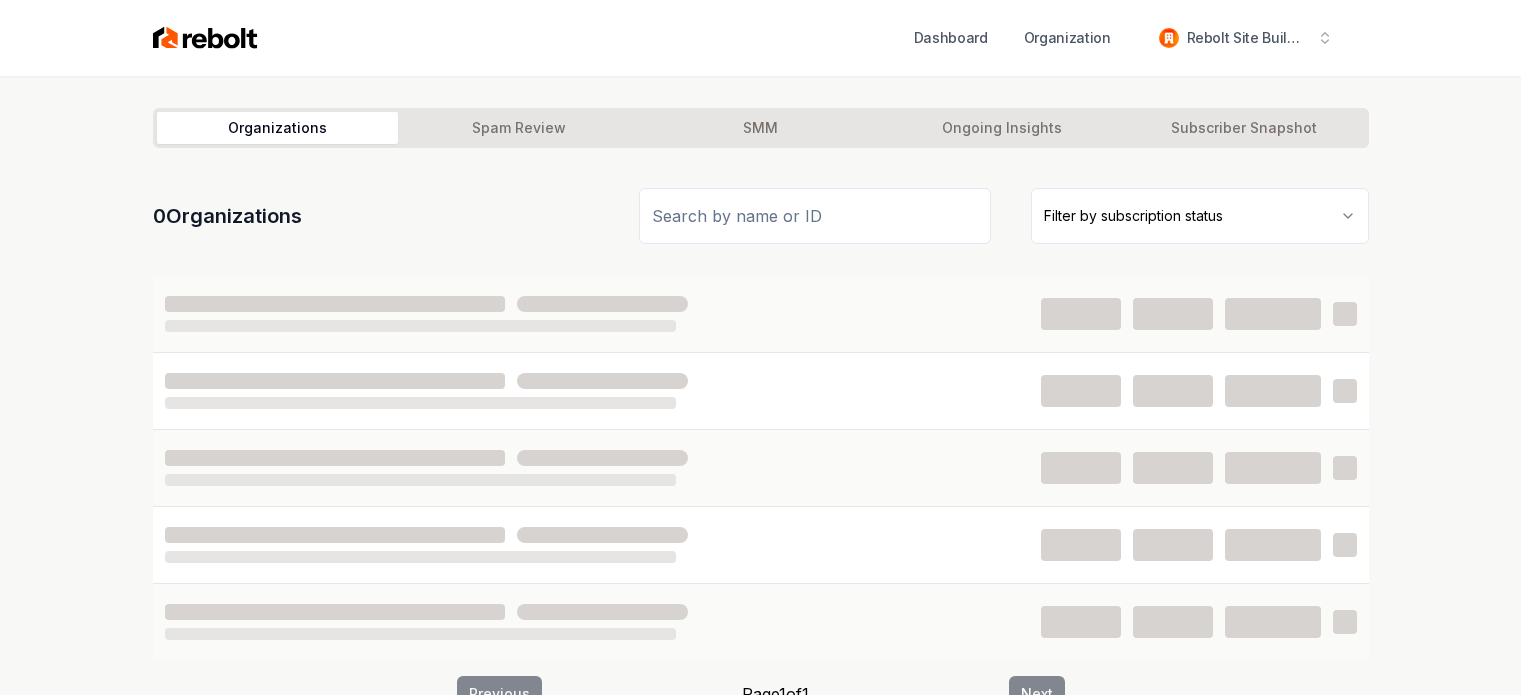 scroll, scrollTop: 0, scrollLeft: 0, axis: both 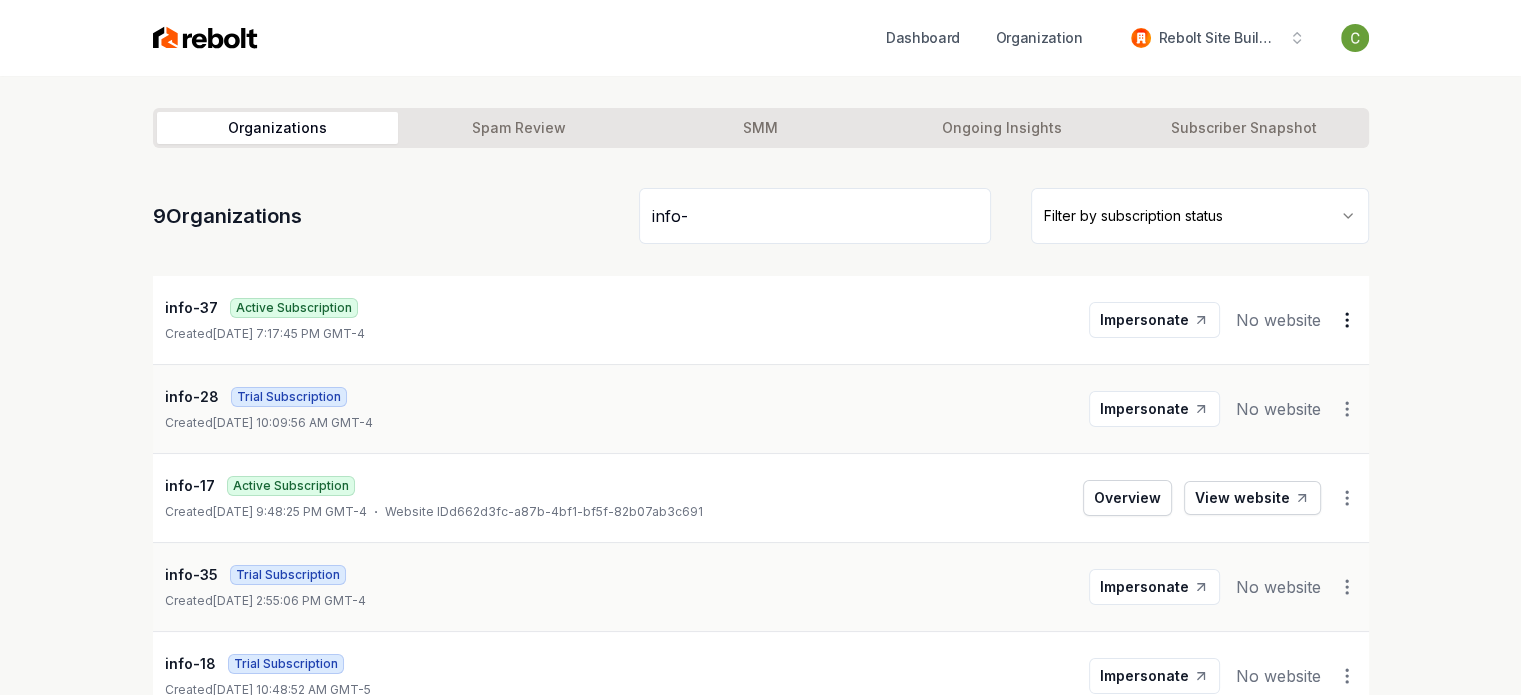 type on "info-" 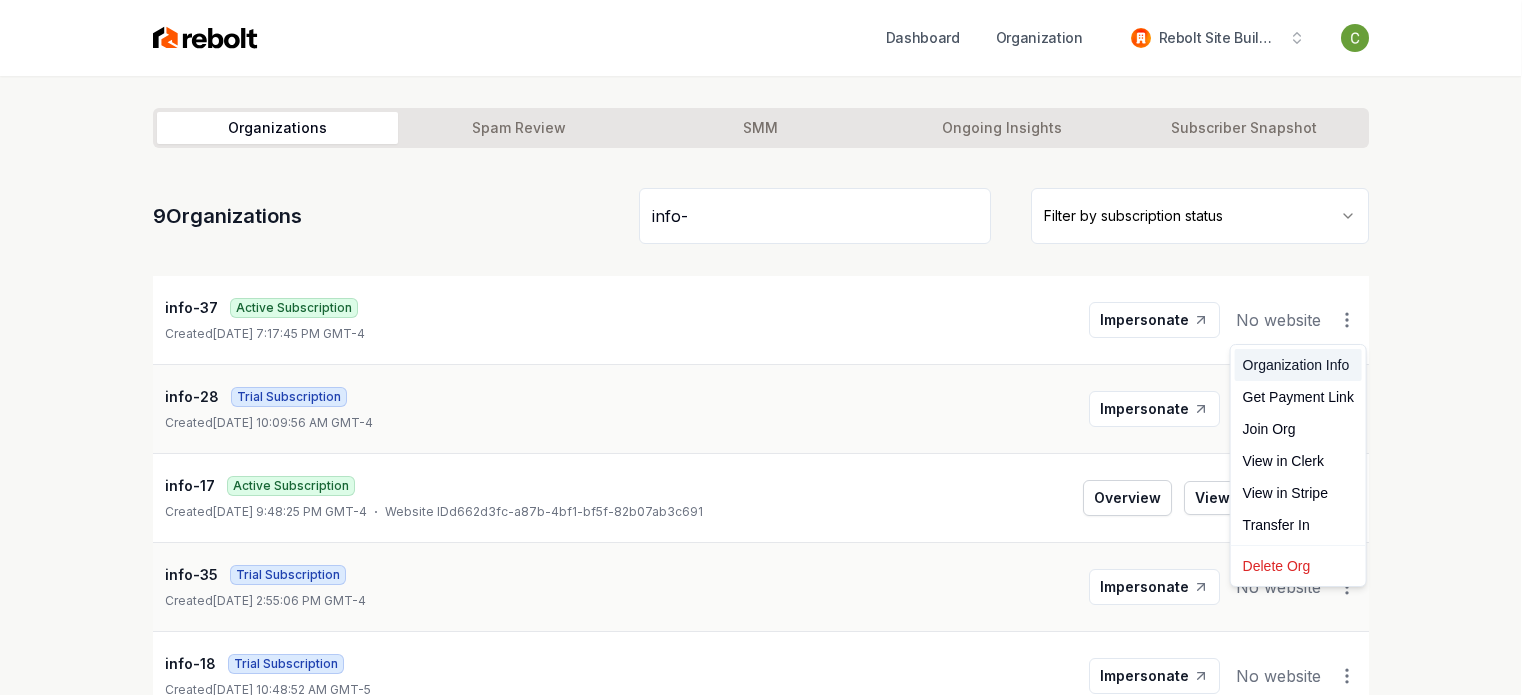 click on "Organization Info" at bounding box center (1298, 365) 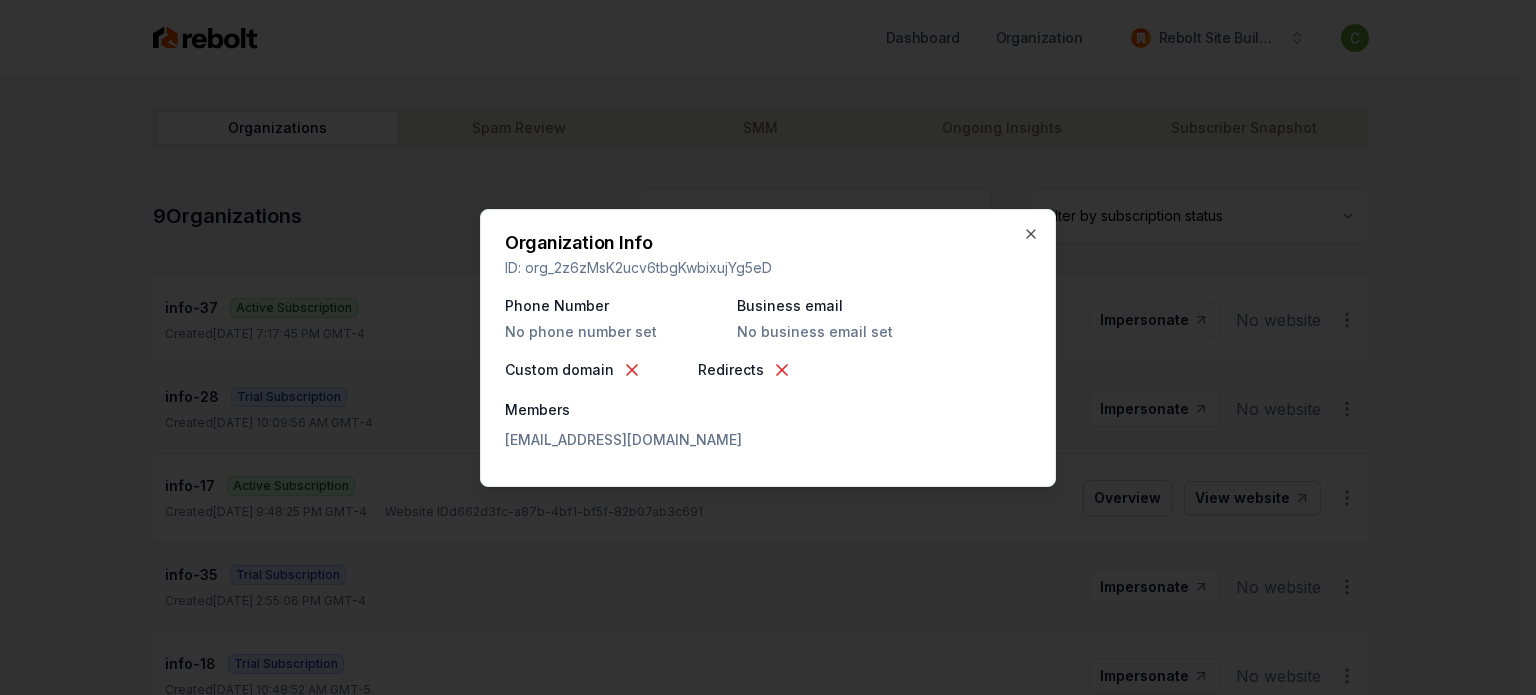 click on "Organization Info ID: org_2z6zMsK2ucv6tbgKwbixujYg5eD Phone Number No phone number set Business email No business email set Custom domain Redirects Members info@triangleprecisioncleaning.com Close" at bounding box center (768, 348) 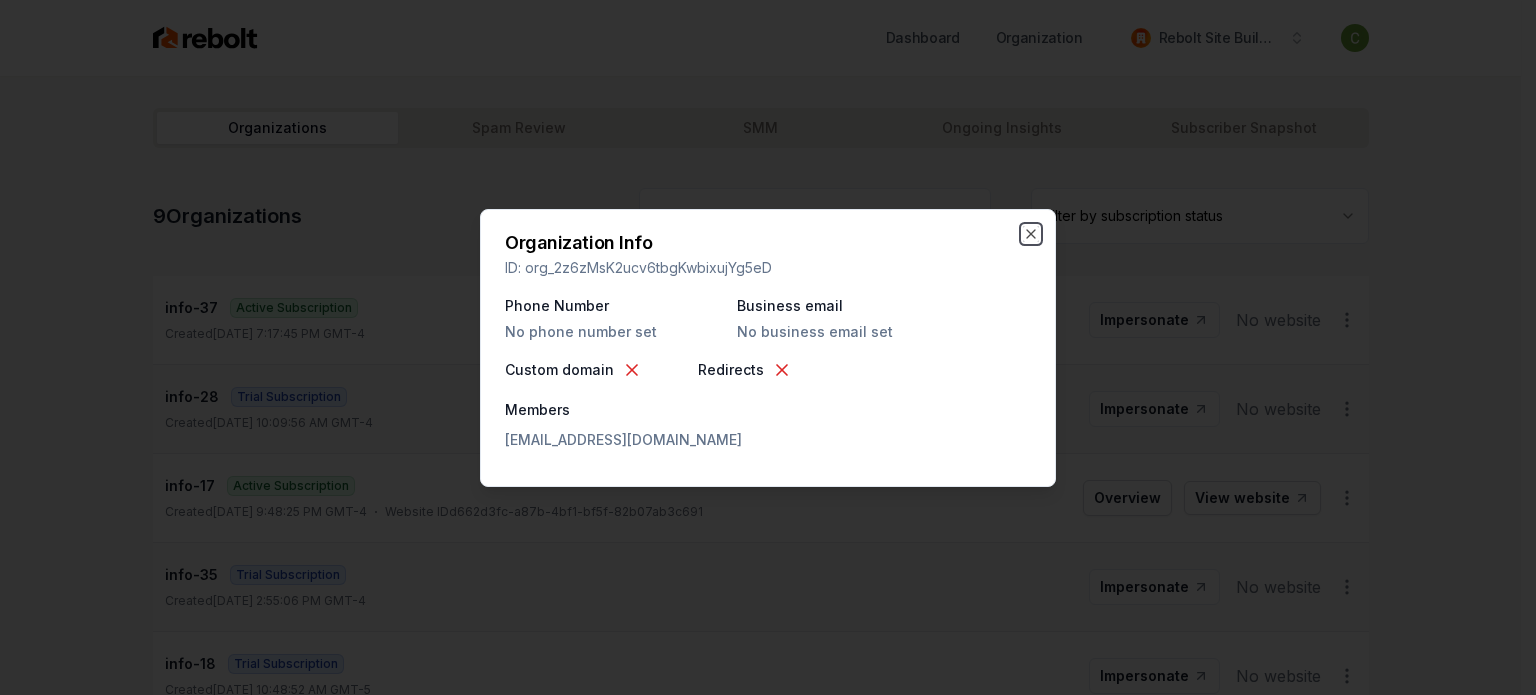 click 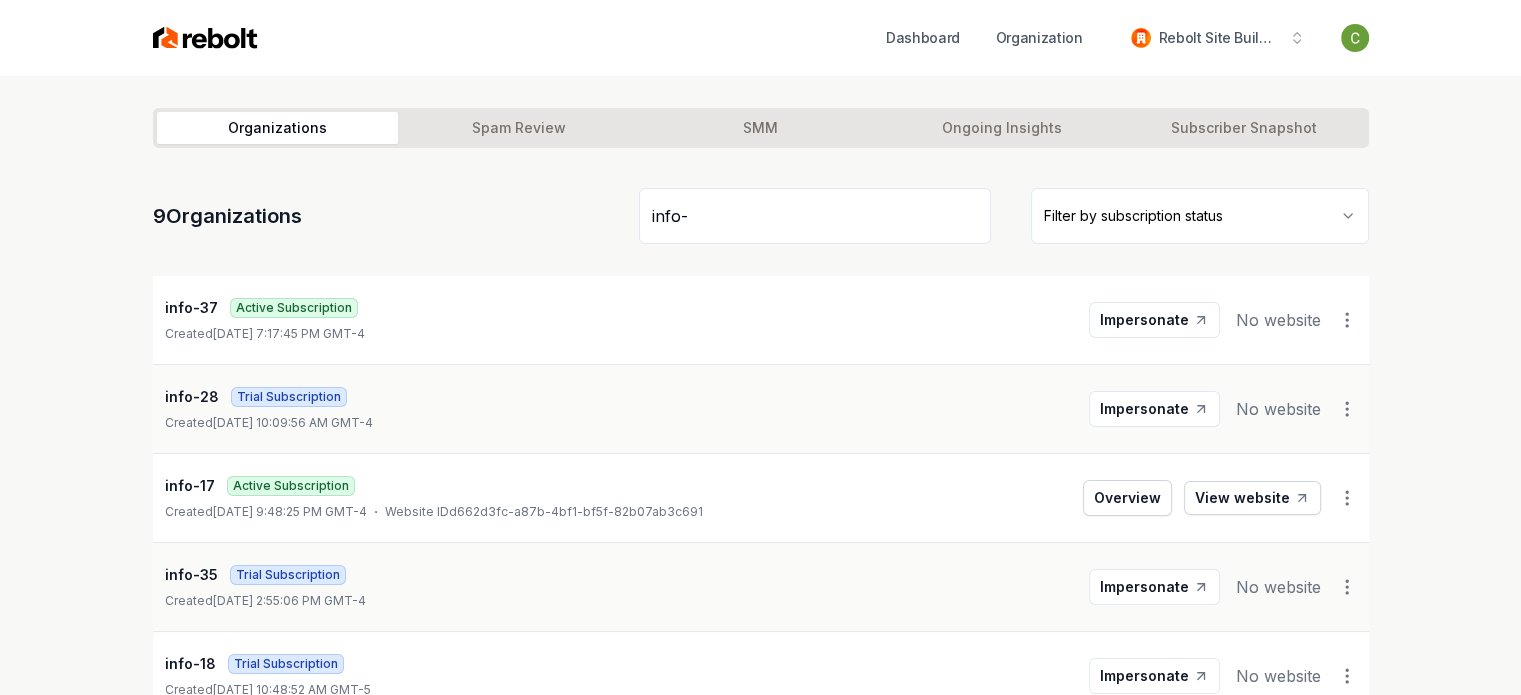 click on "Dashboard Organization Rebolt Site Builder Organizations Spam Review SMM Ongoing Insights Subscriber Snapshot 9  Organizations info- Filter by subscription status info-37 Active Subscription Created  June 27, 2025, 7:17:45 PM GMT-4 Impersonate No website info-28 Trial Subscription Created  June 2, 2025, 10:09:56 AM GMT-4 Impersonate No website info-17 Active Subscription Created  May 3, 2025, 9:48:25 PM GMT-4   Website ID  d662d3fc-a87b-4bf1-bf5f-82b07ab3c691 Overview View website info-35 Trial Subscription Created  March 20, 2025, 2:55:06 PM GMT-4 Impersonate No website info-18 Trial Subscription Created  January 2, 2025, 10:48:52 AM GMT-5 Impersonate No website info-26 Trial Subscription Created  December 9, 2024, 5:36:27 AM GMT-5 Impersonate No website info-66 Trial Subscription Created  October 30, 2024, 11:49:29 AM GMT-4 Impersonate No website info-90 Trial Subscription Created  October 20, 2024, 11:21:11 AM GMT-4 Impersonate No website info-36 Subscription Canceled Created  Impersonate Previous" at bounding box center [760, 347] 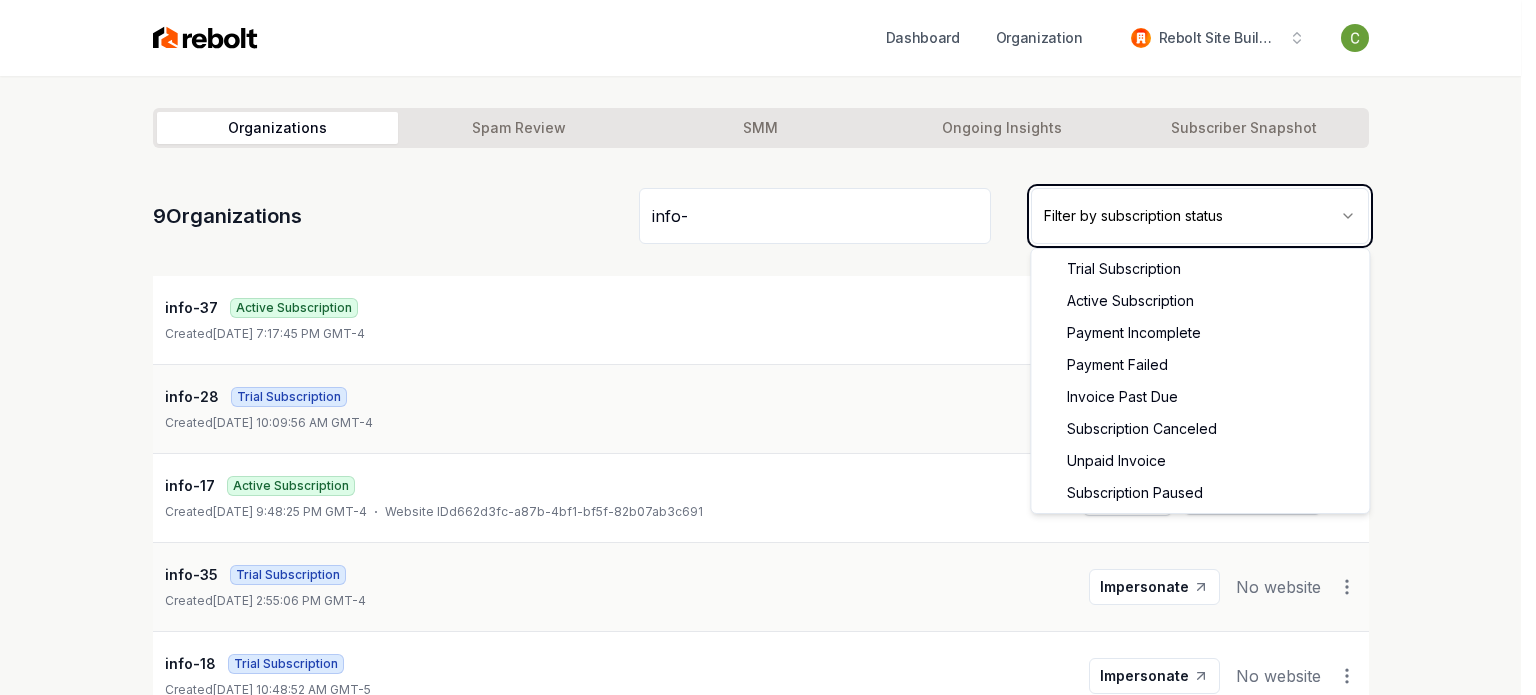 click on "Dashboard Organization Rebolt Site Builder Organizations Spam Review SMM Ongoing Insights Subscriber Snapshot 9  Organizations info- Filter by subscription status info-37 Active Subscription Created  June 27, 2025, 7:17:45 PM GMT-4 Impersonate No website info-28 Trial Subscription Created  June 2, 2025, 10:09:56 AM GMT-4 Impersonate No website info-17 Active Subscription Created  May 3, 2025, 9:48:25 PM GMT-4   Website ID  d662d3fc-a87b-4bf1-bf5f-82b07ab3c691 Overview View website info-35 Trial Subscription Created  March 20, 2025, 2:55:06 PM GMT-4 Impersonate No website info-18 Trial Subscription Created  January 2, 2025, 10:48:52 AM GMT-5 Impersonate No website info-26 Trial Subscription Created  December 9, 2024, 5:36:27 AM GMT-5 Impersonate No website info-66 Trial Subscription Created  October 30, 2024, 11:49:29 AM GMT-4 Impersonate No website info-90 Trial Subscription Created  October 20, 2024, 11:21:11 AM GMT-4 Impersonate No website info-36 Subscription Canceled Created  Impersonate Previous" at bounding box center (768, 347) 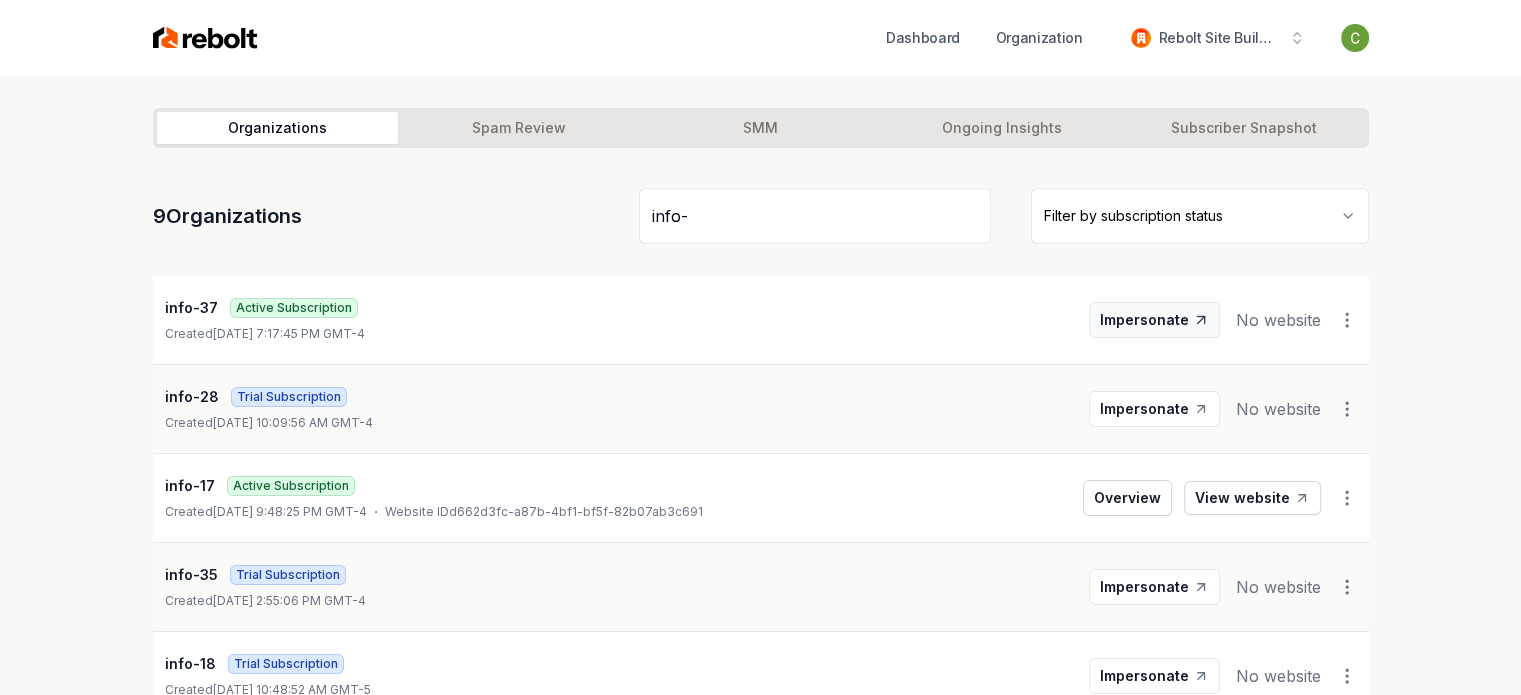 click on "Impersonate" at bounding box center [1144, 320] 